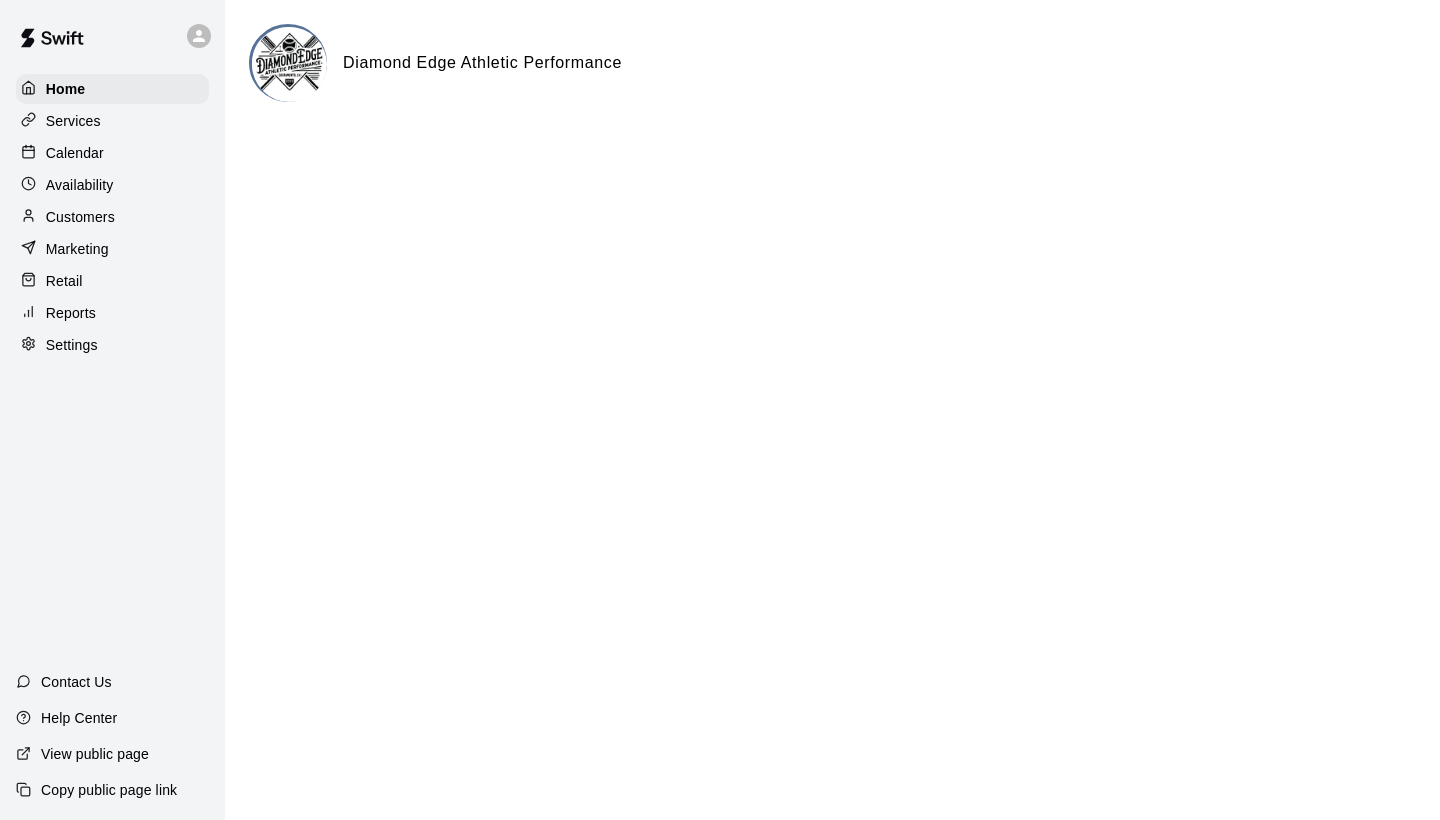 scroll, scrollTop: 0, scrollLeft: 0, axis: both 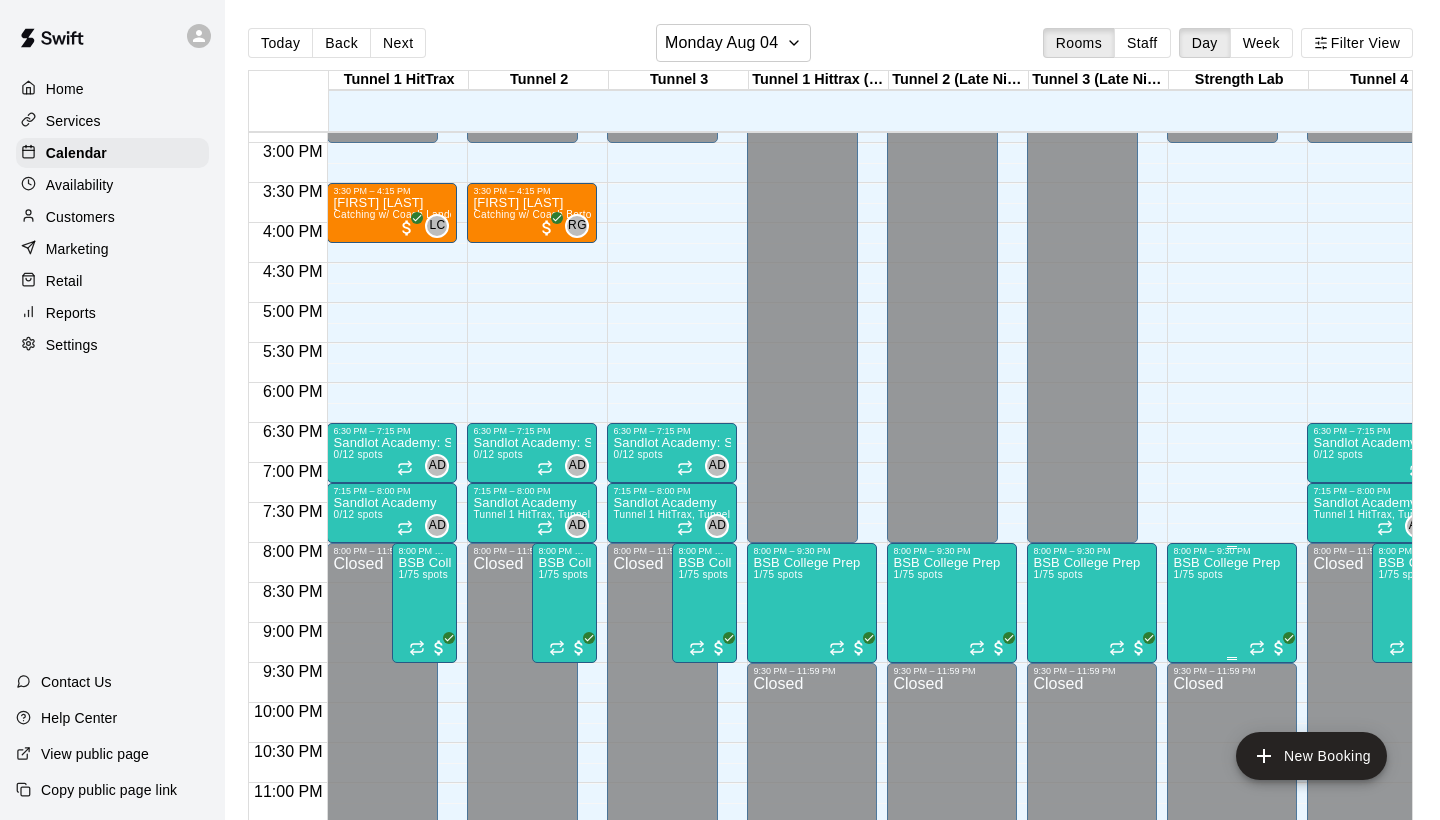 click on "8:00 PM – 9:30 PM" at bounding box center (1232, 551) 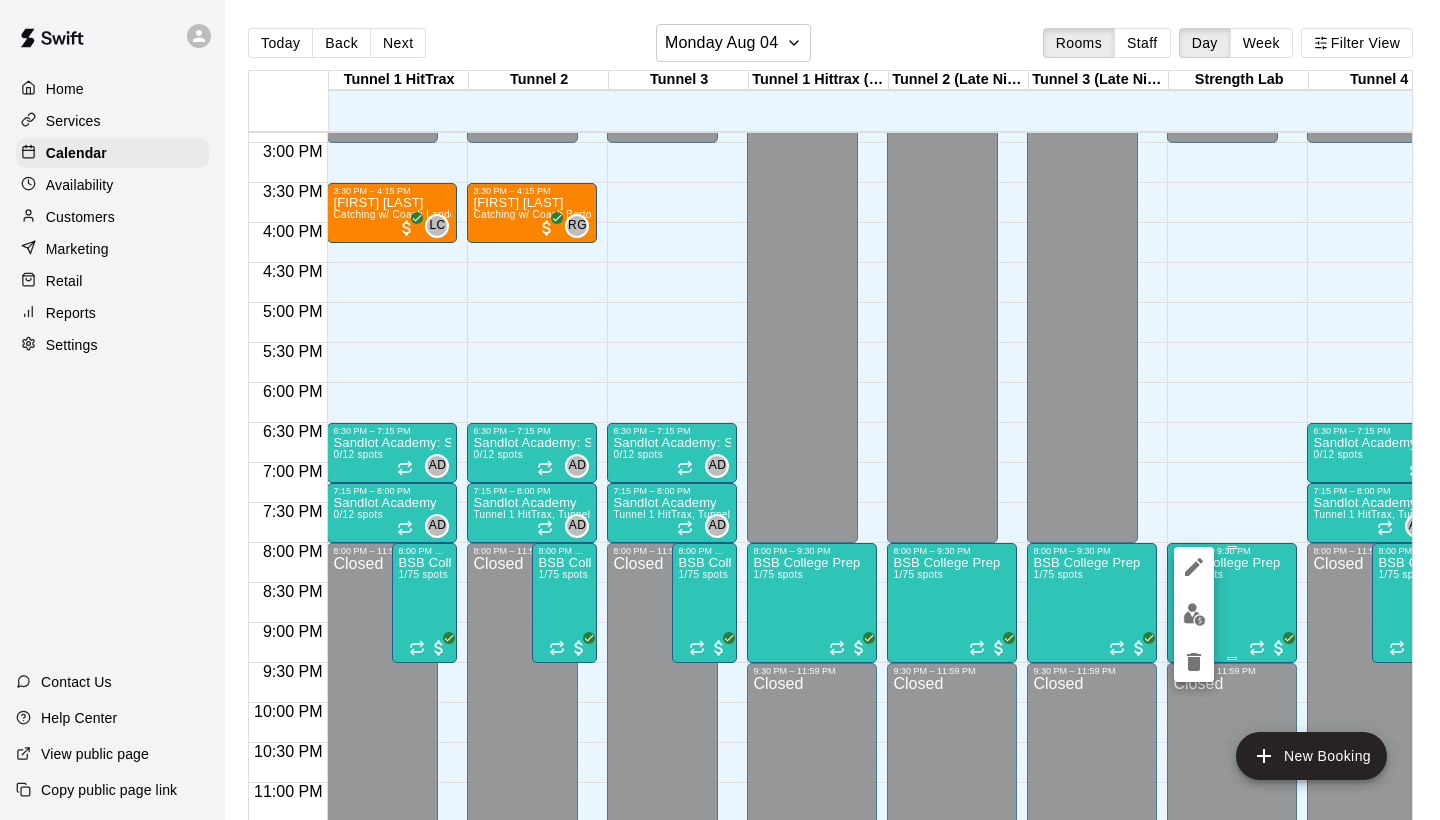 click at bounding box center (720, 410) 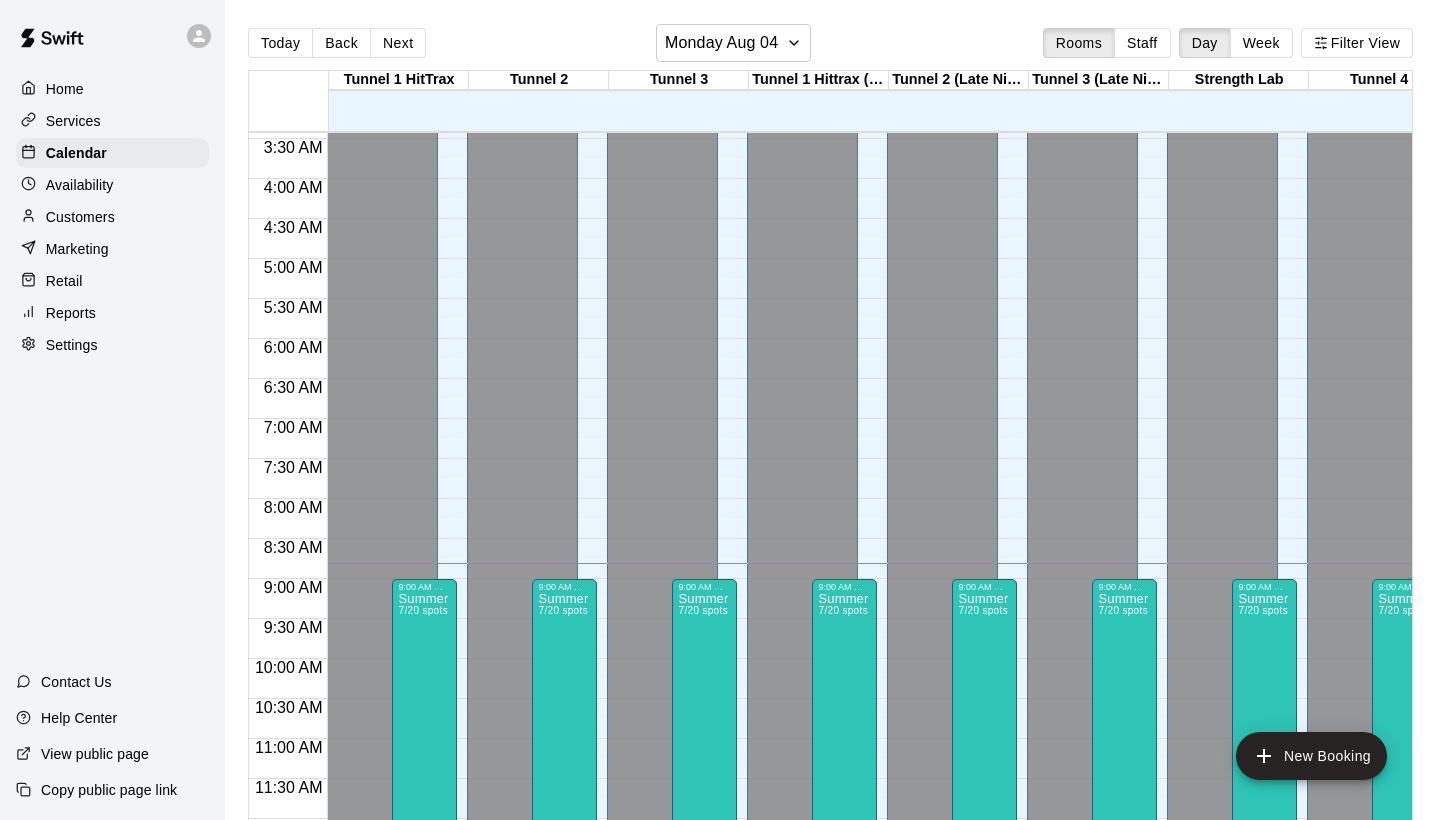 scroll, scrollTop: 276, scrollLeft: 0, axis: vertical 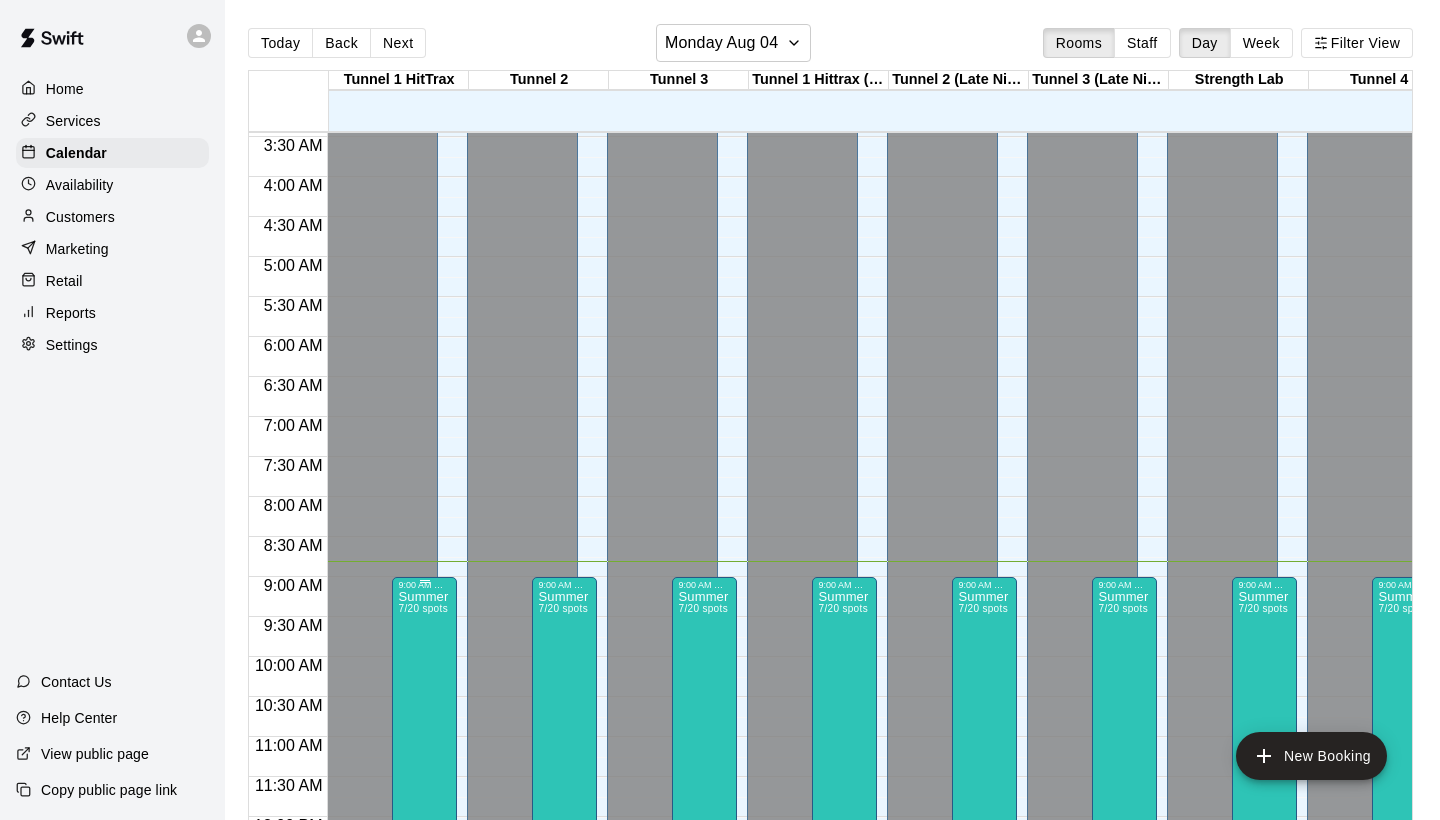 click on "Summer Camp Daily 7/20 spots" at bounding box center [424, 1000] 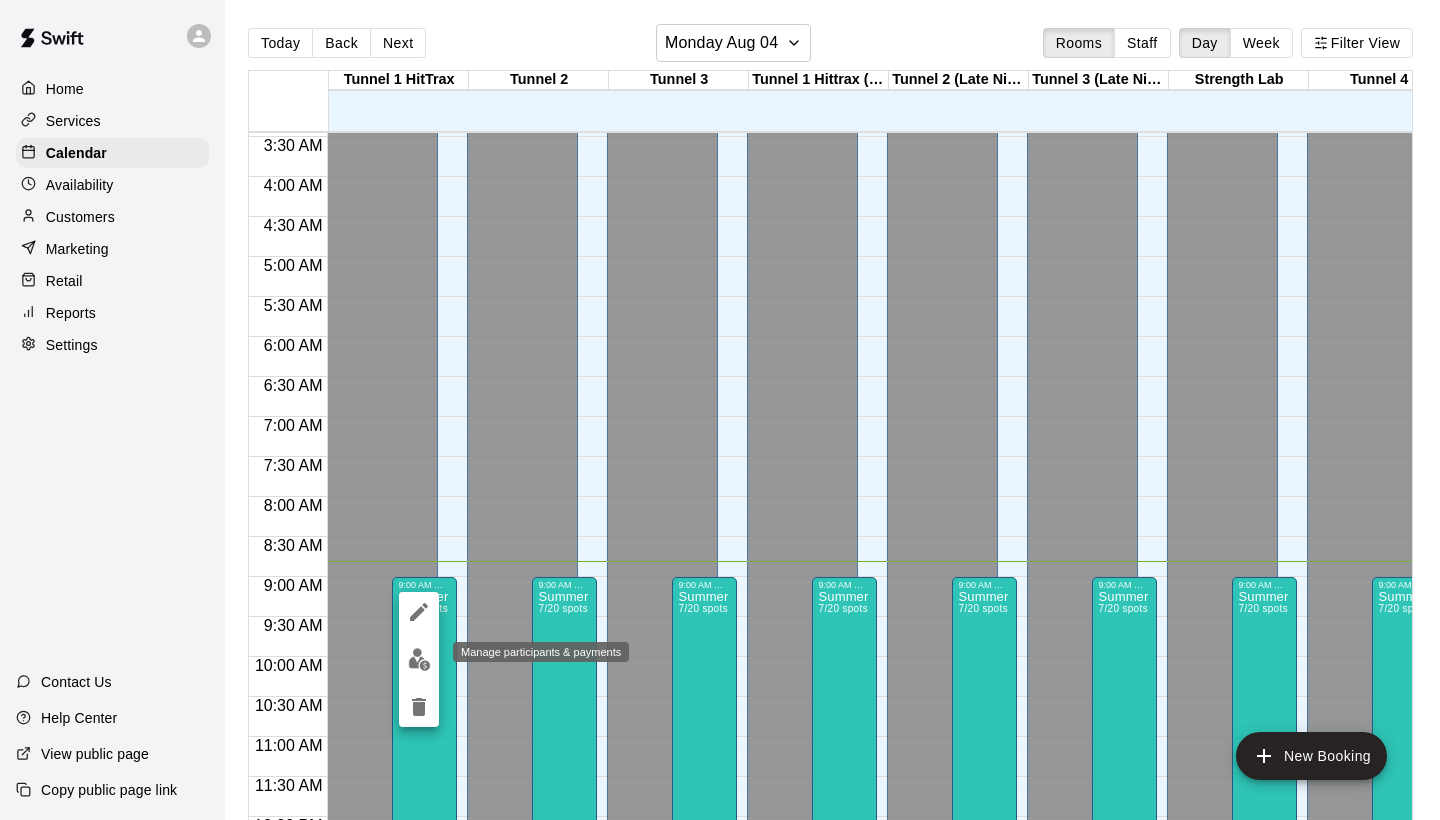 click at bounding box center [419, 659] 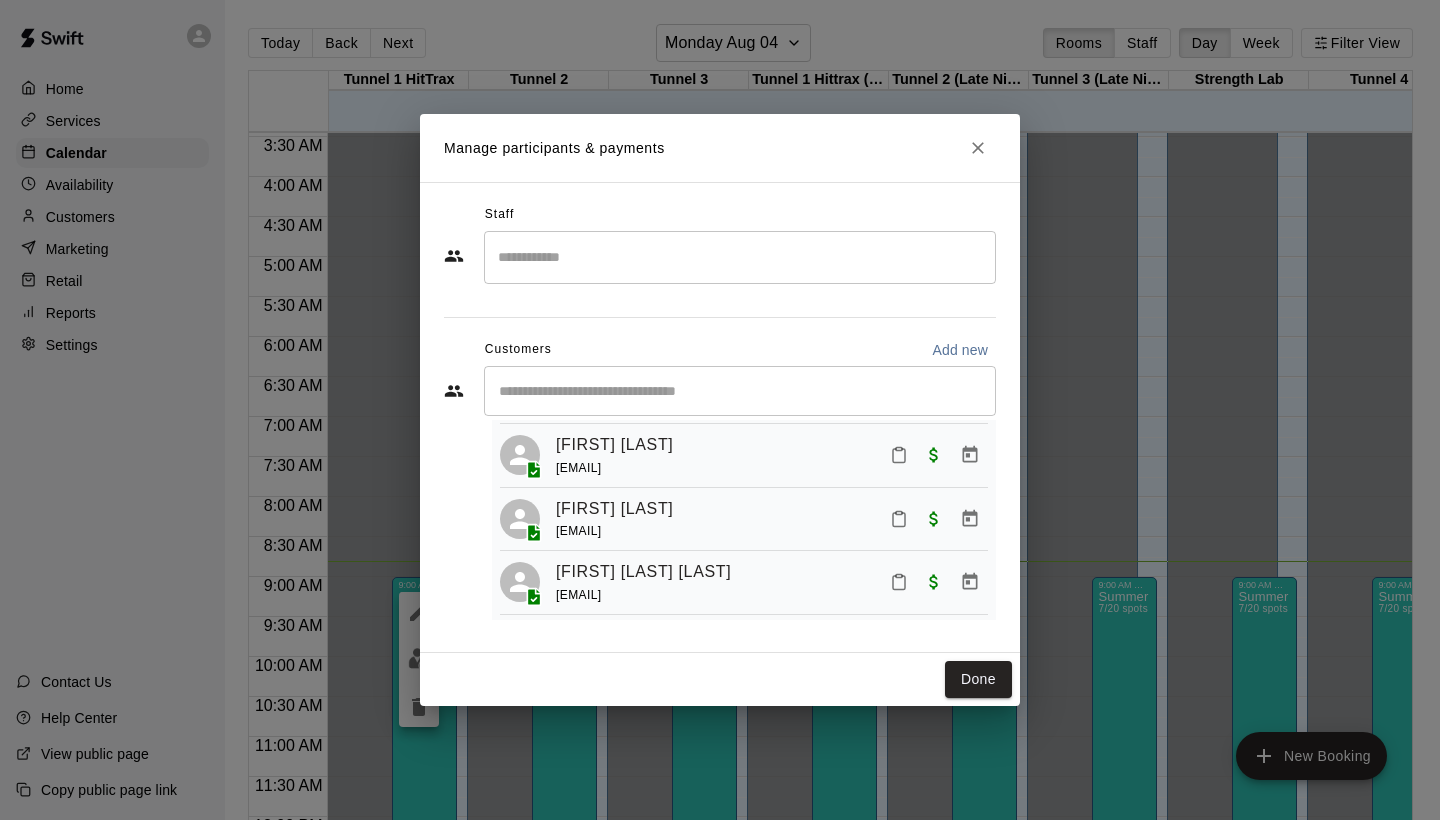 scroll, scrollTop: 297, scrollLeft: 0, axis: vertical 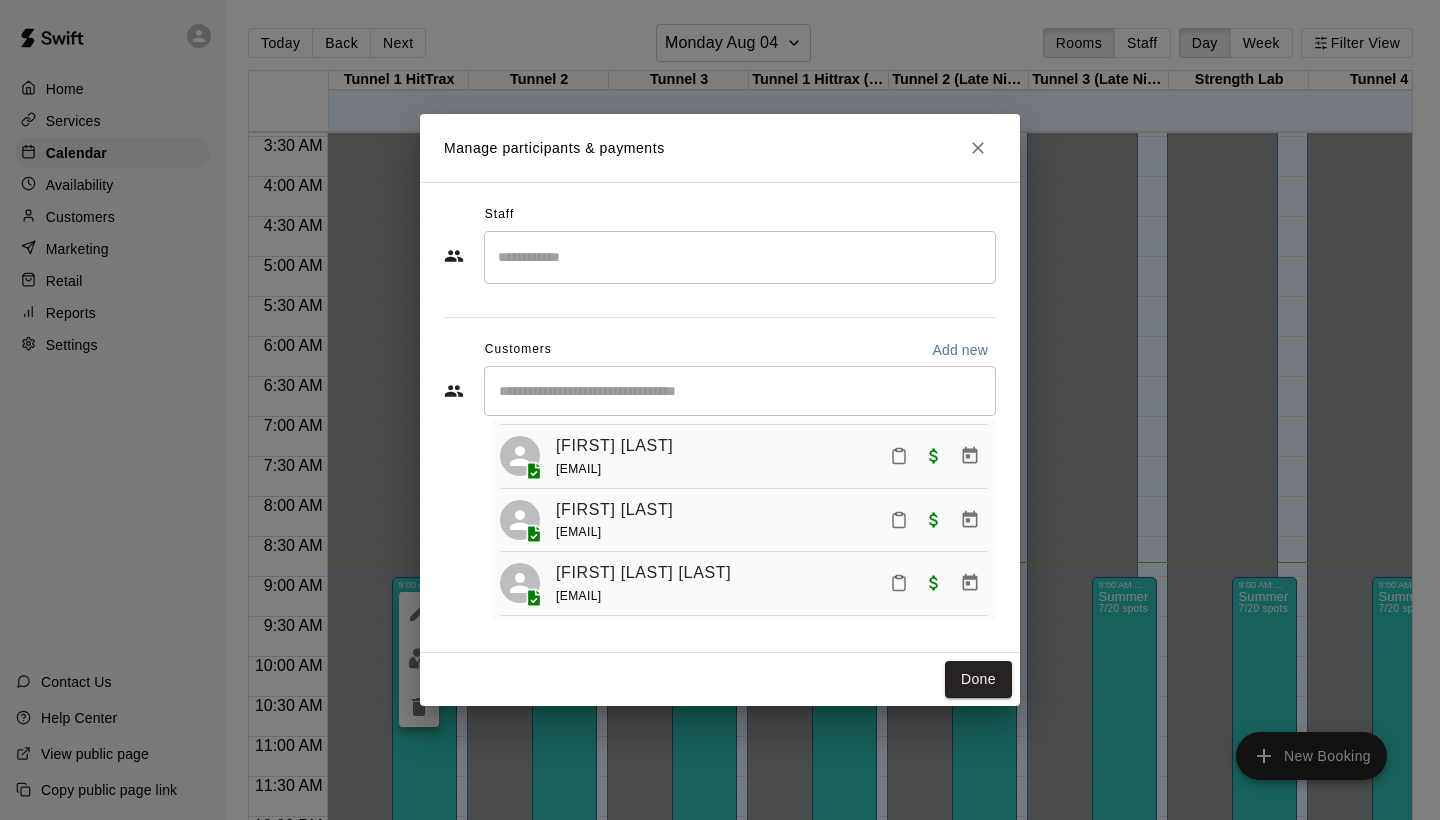 click at bounding box center [740, 391] 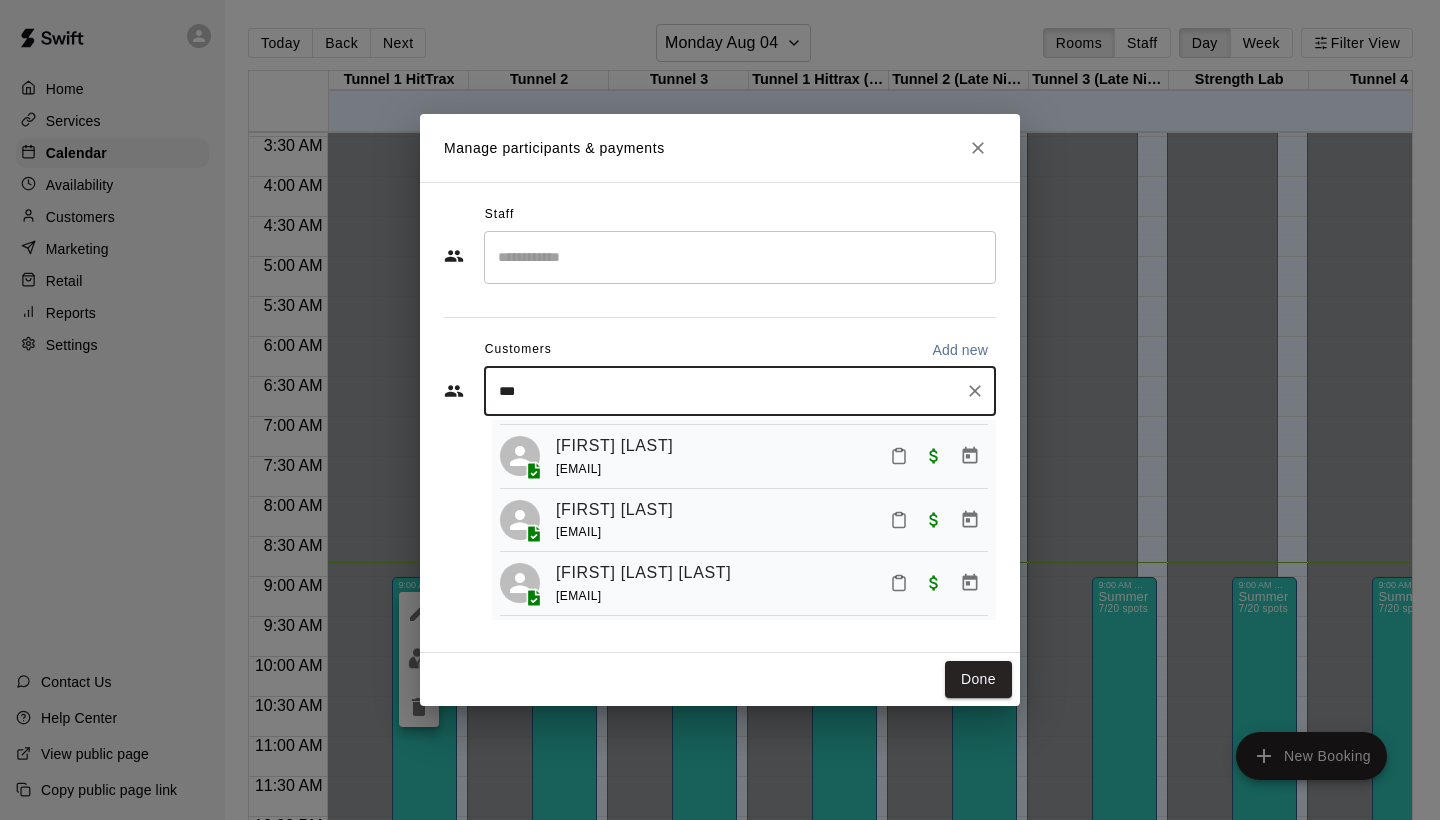 type on "****" 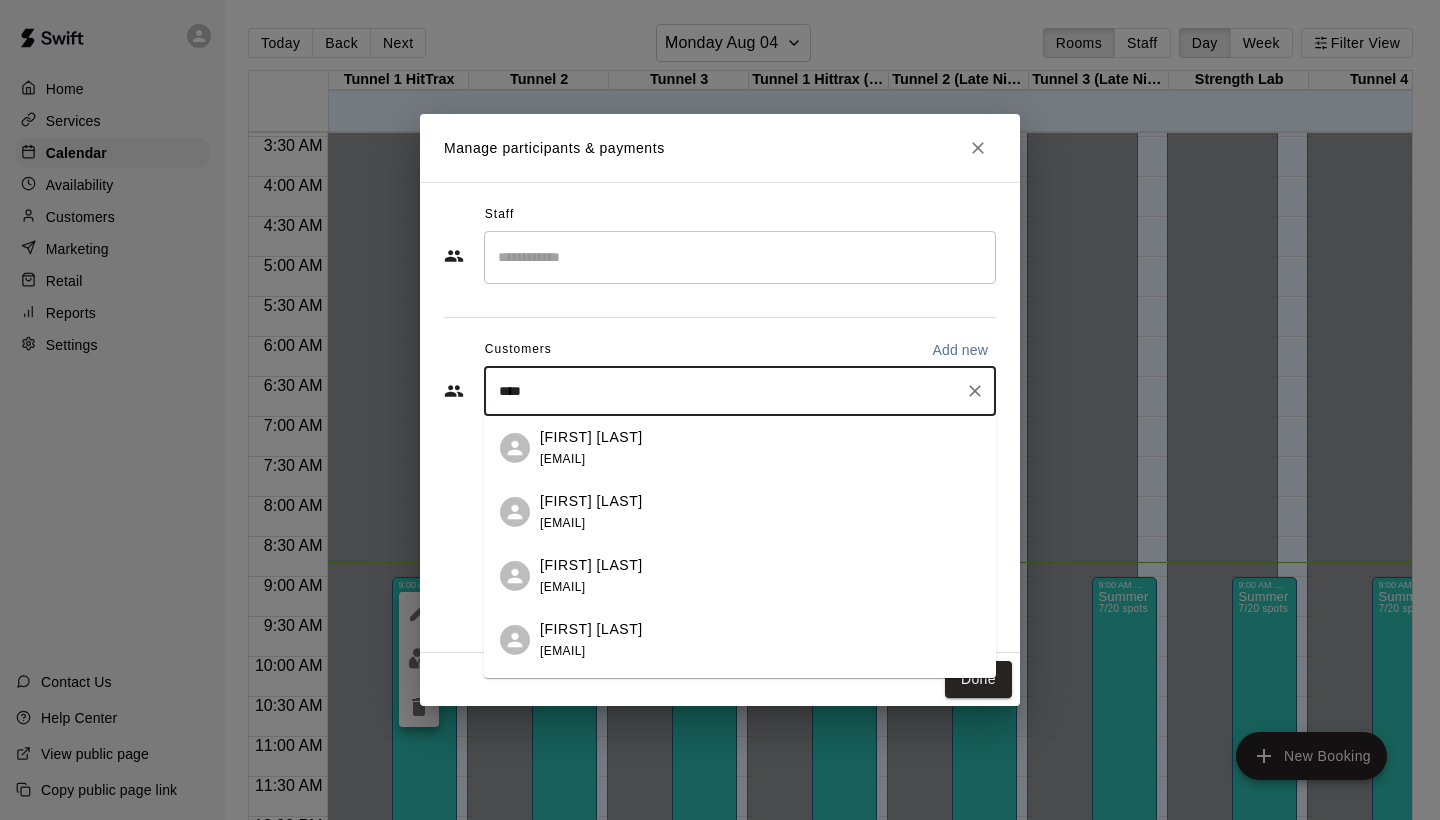 click on "[FIRST] [LAST]" at bounding box center [591, 437] 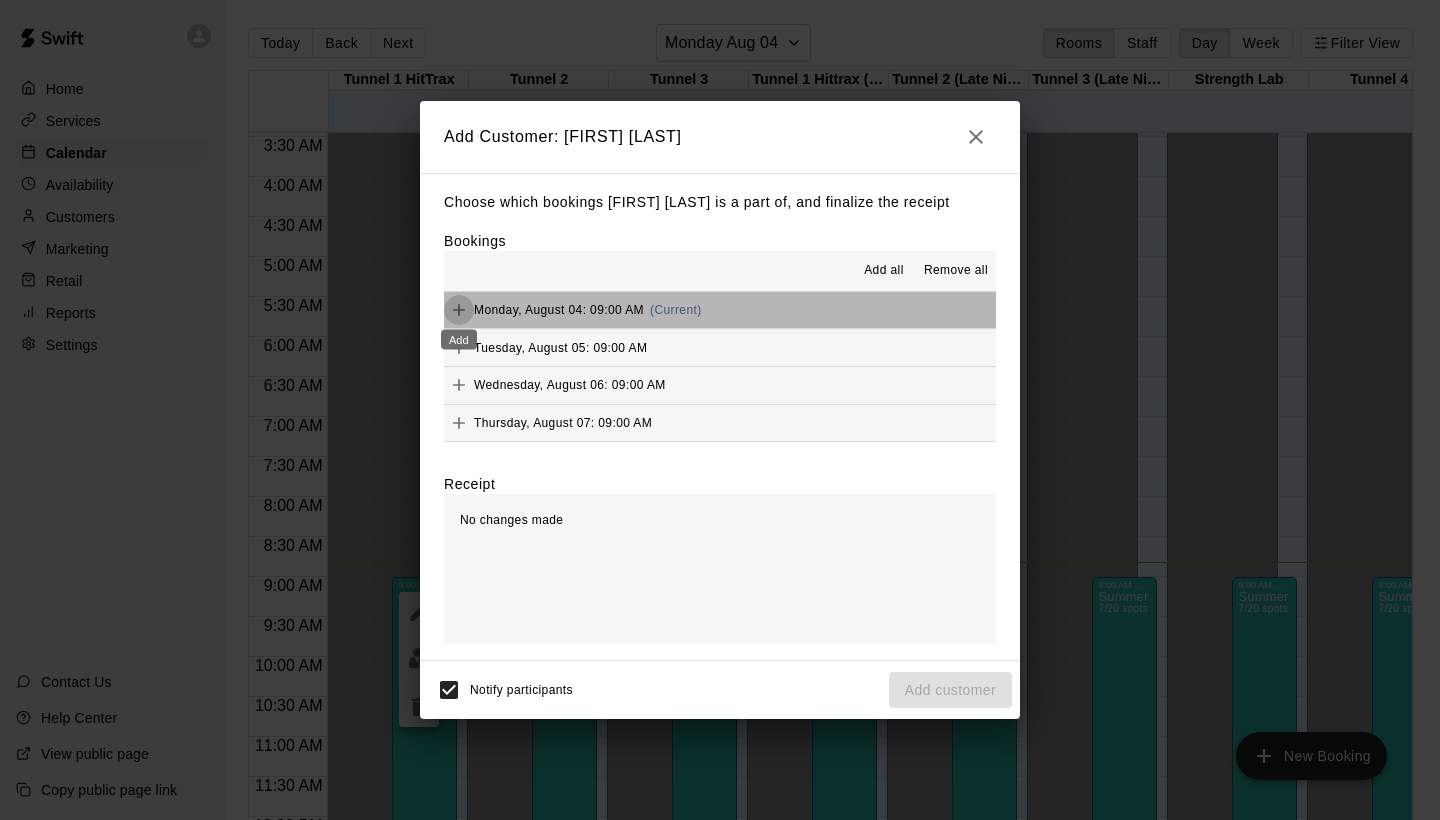 click 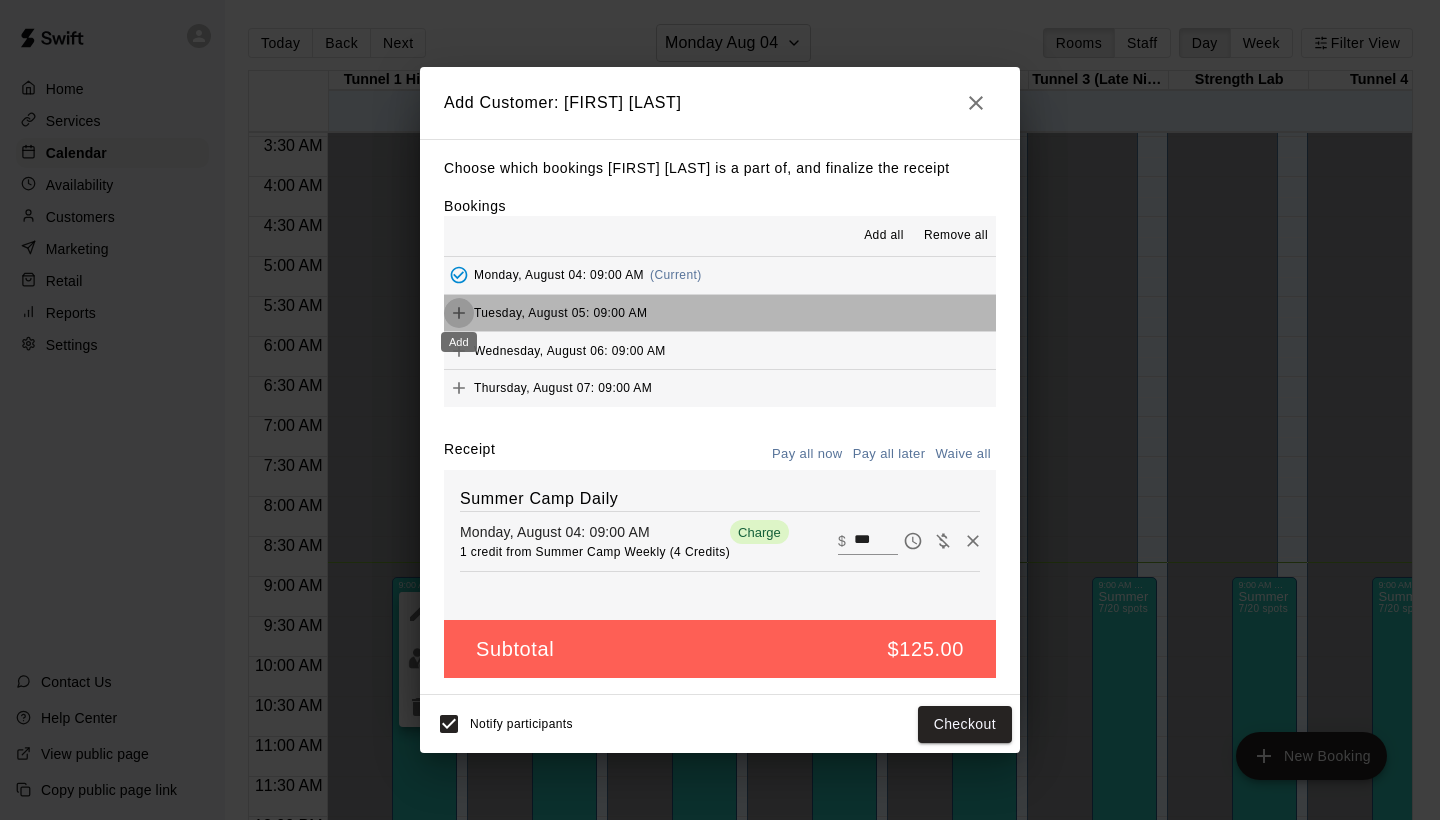 click 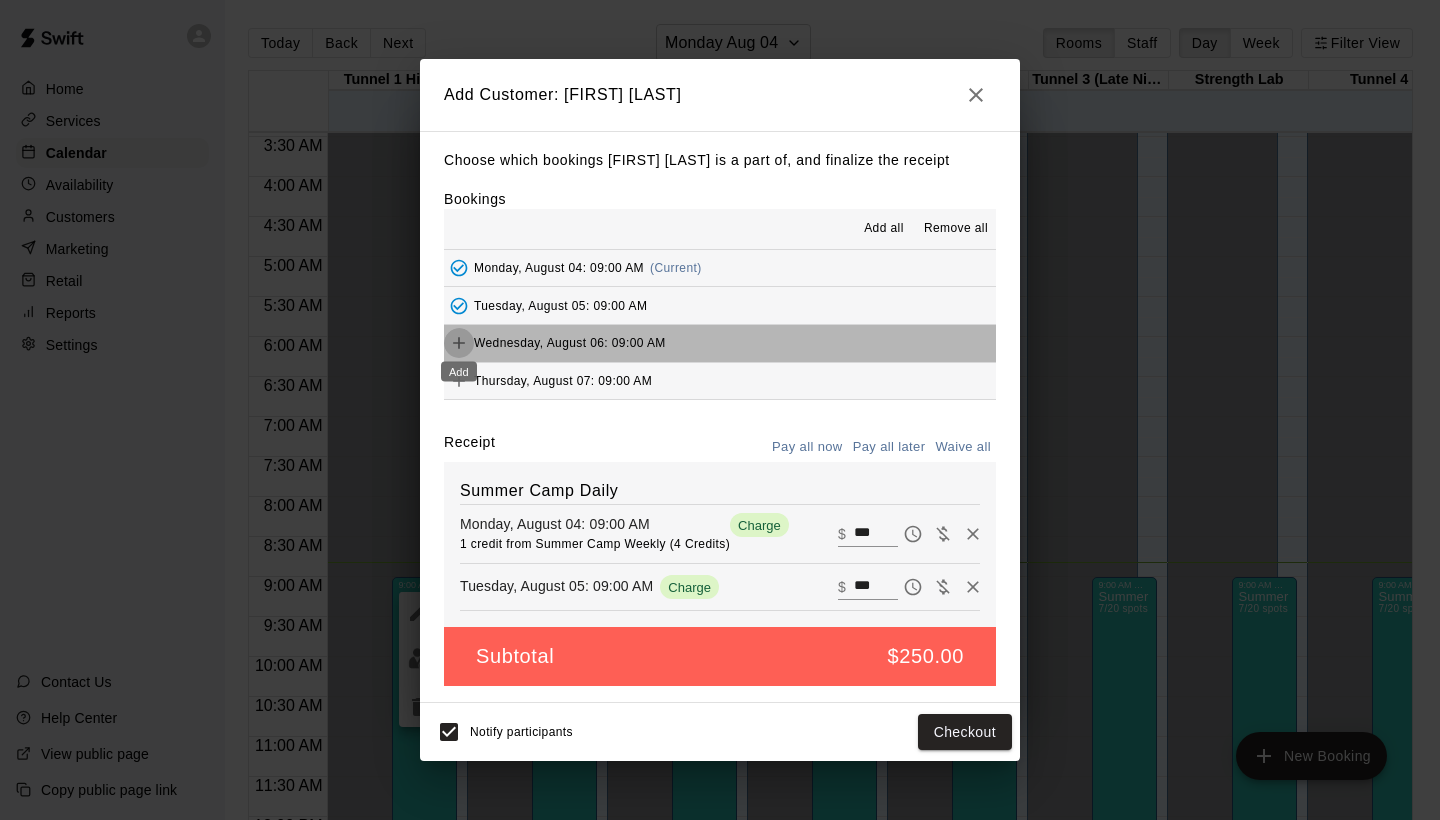click 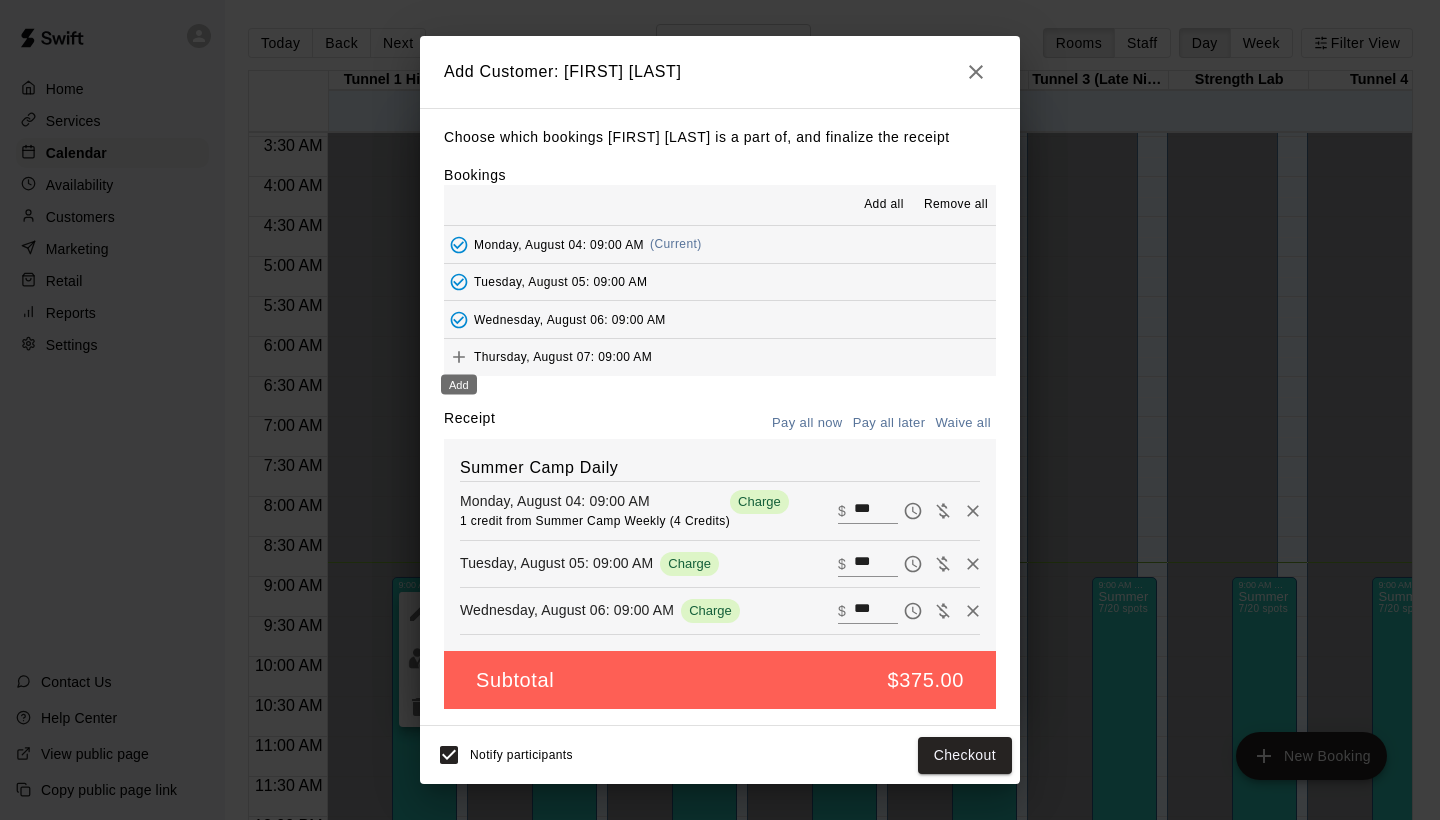 click 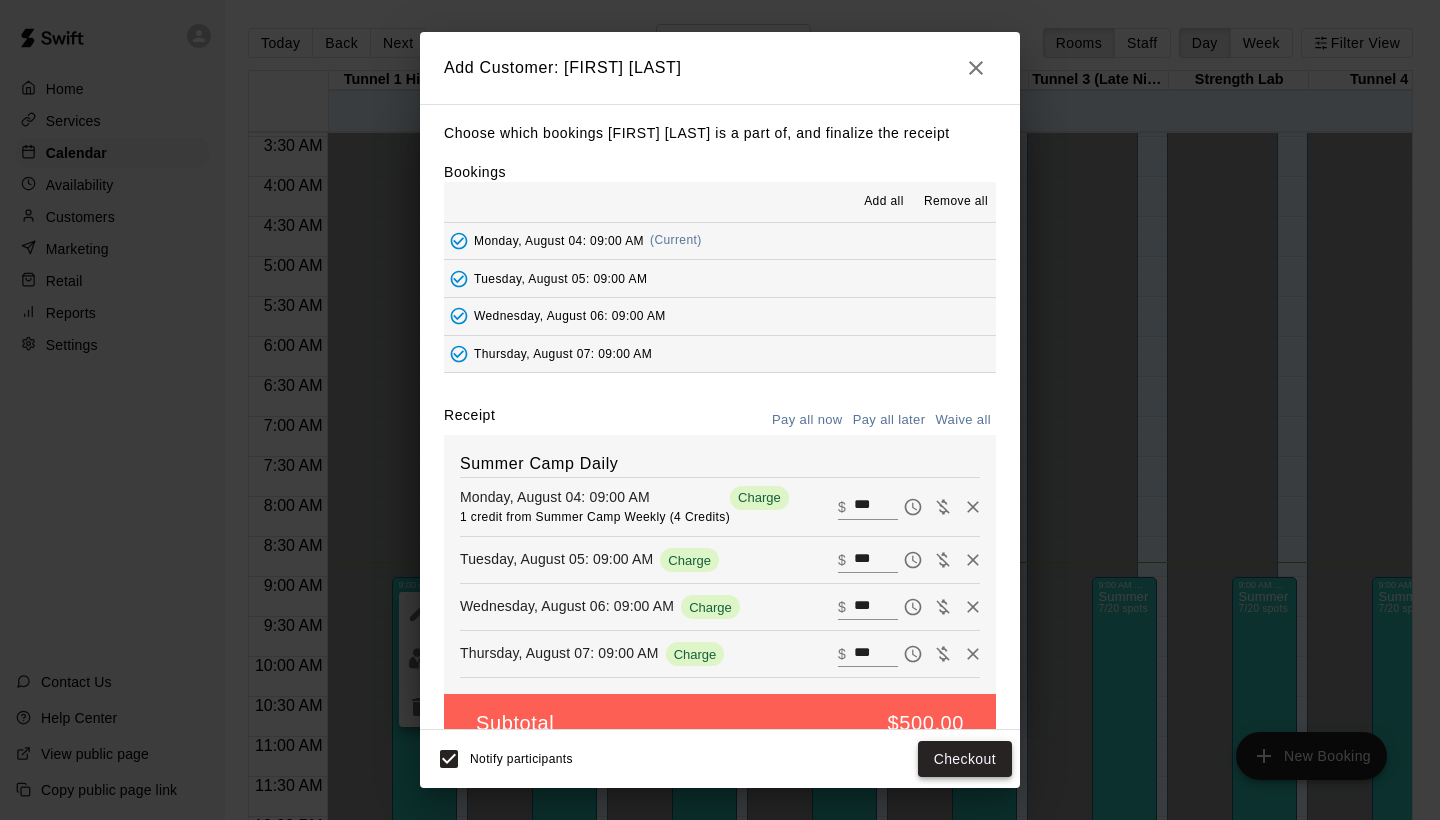 click on "Checkout" at bounding box center [965, 759] 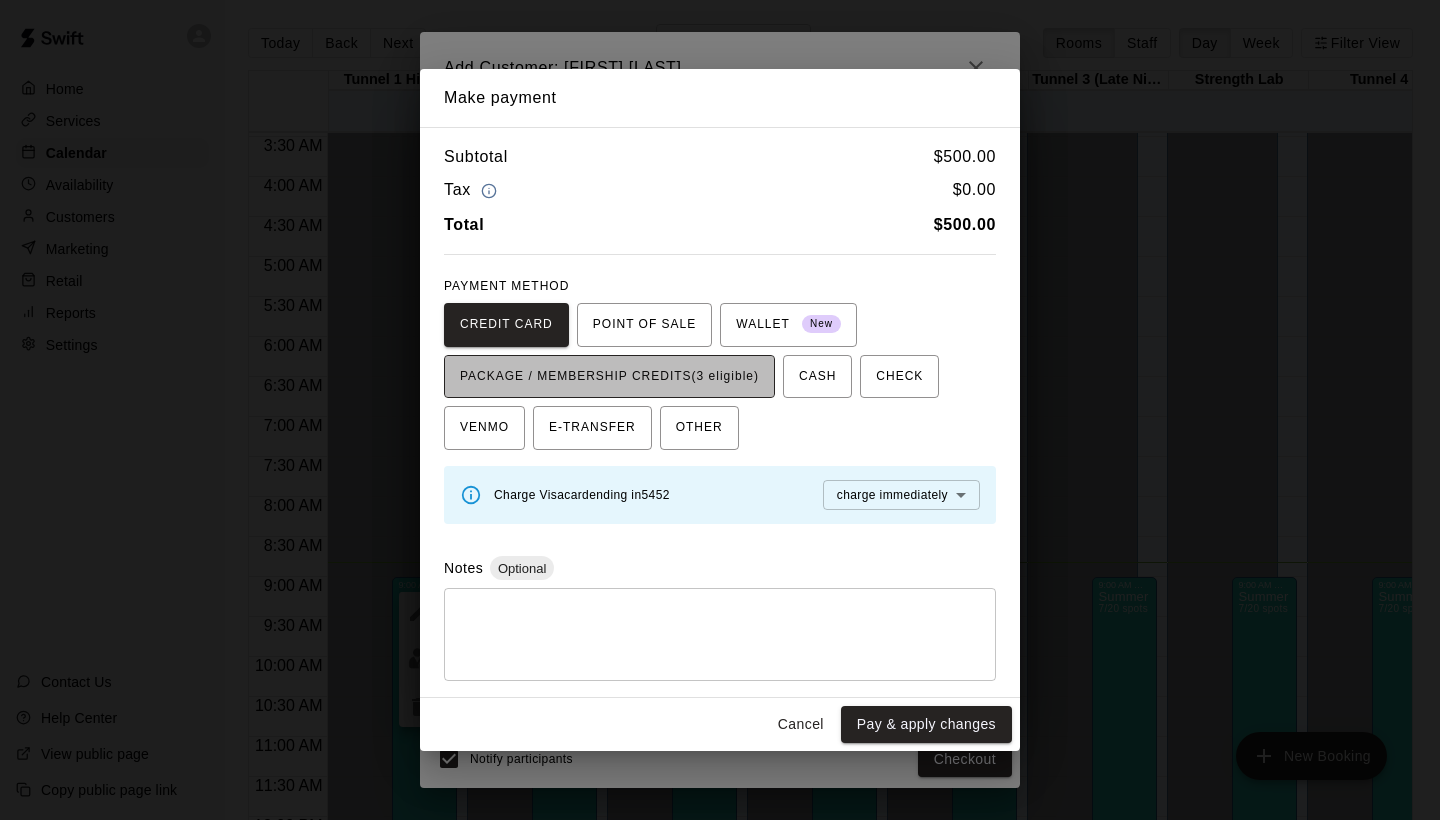 click on "PACKAGE / MEMBERSHIP CREDITS  (3 eligible)" at bounding box center [609, 377] 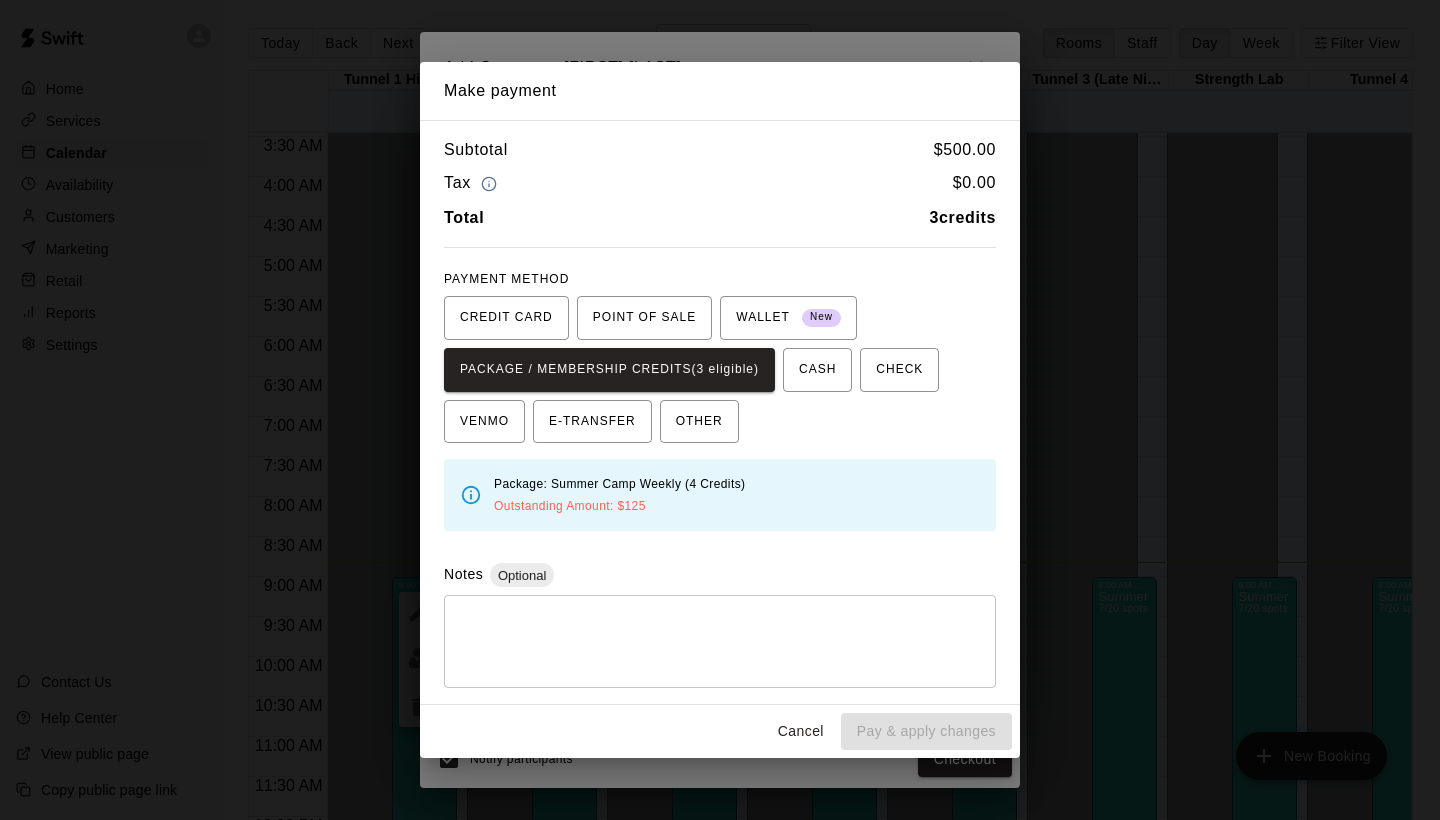 click on "Cancel" at bounding box center (801, 731) 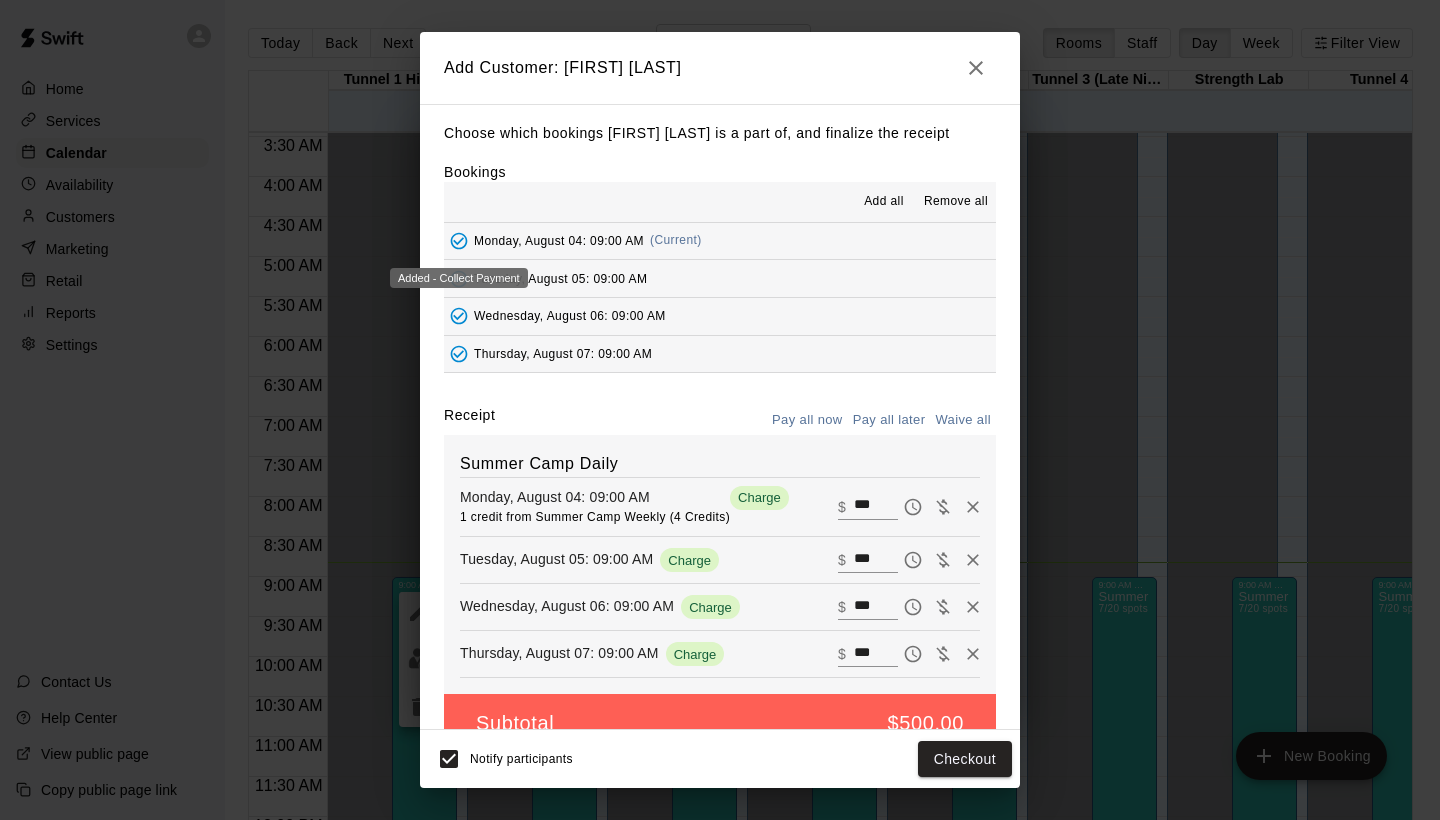 click 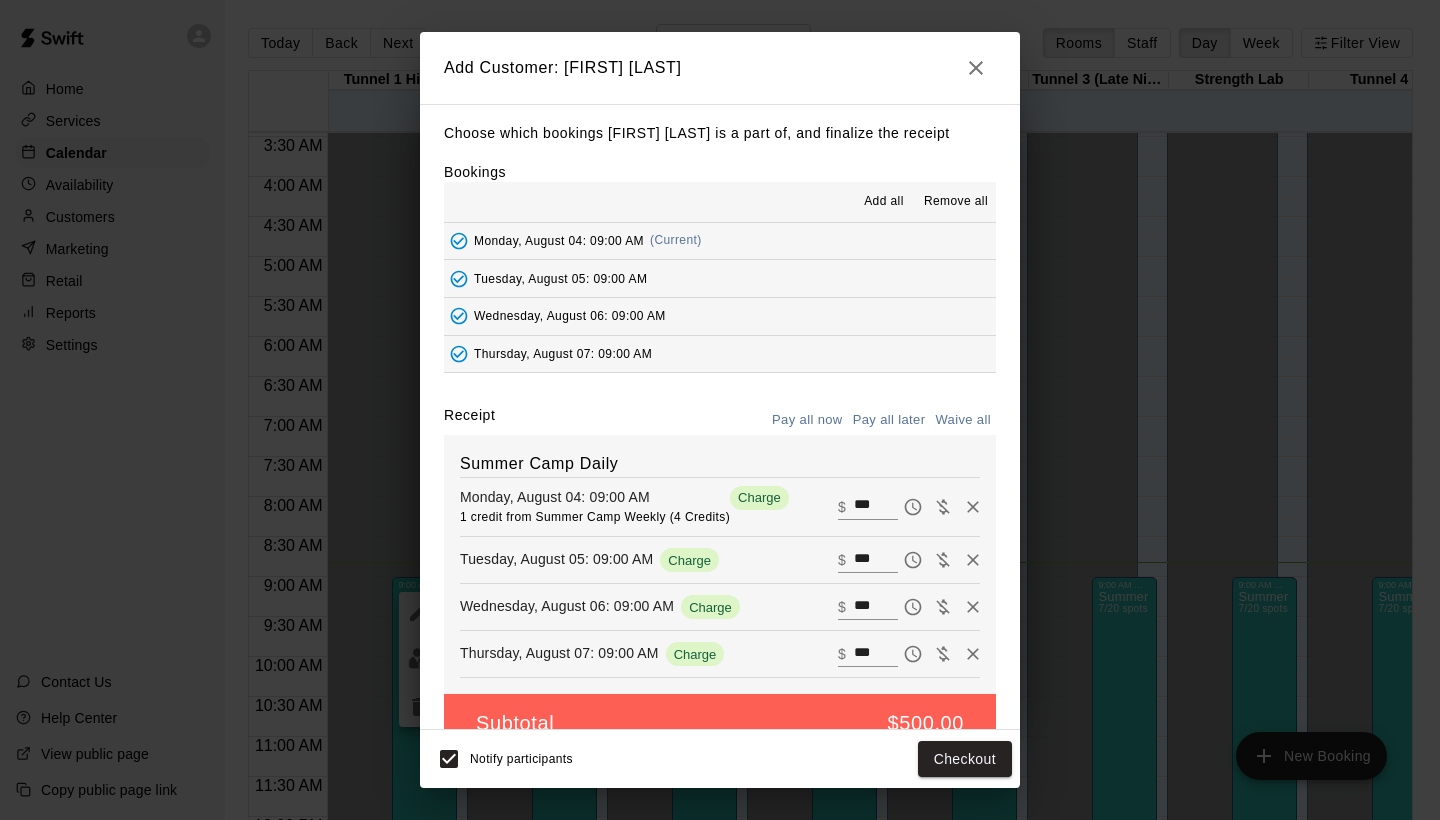 click on "Remove all" at bounding box center [956, 202] 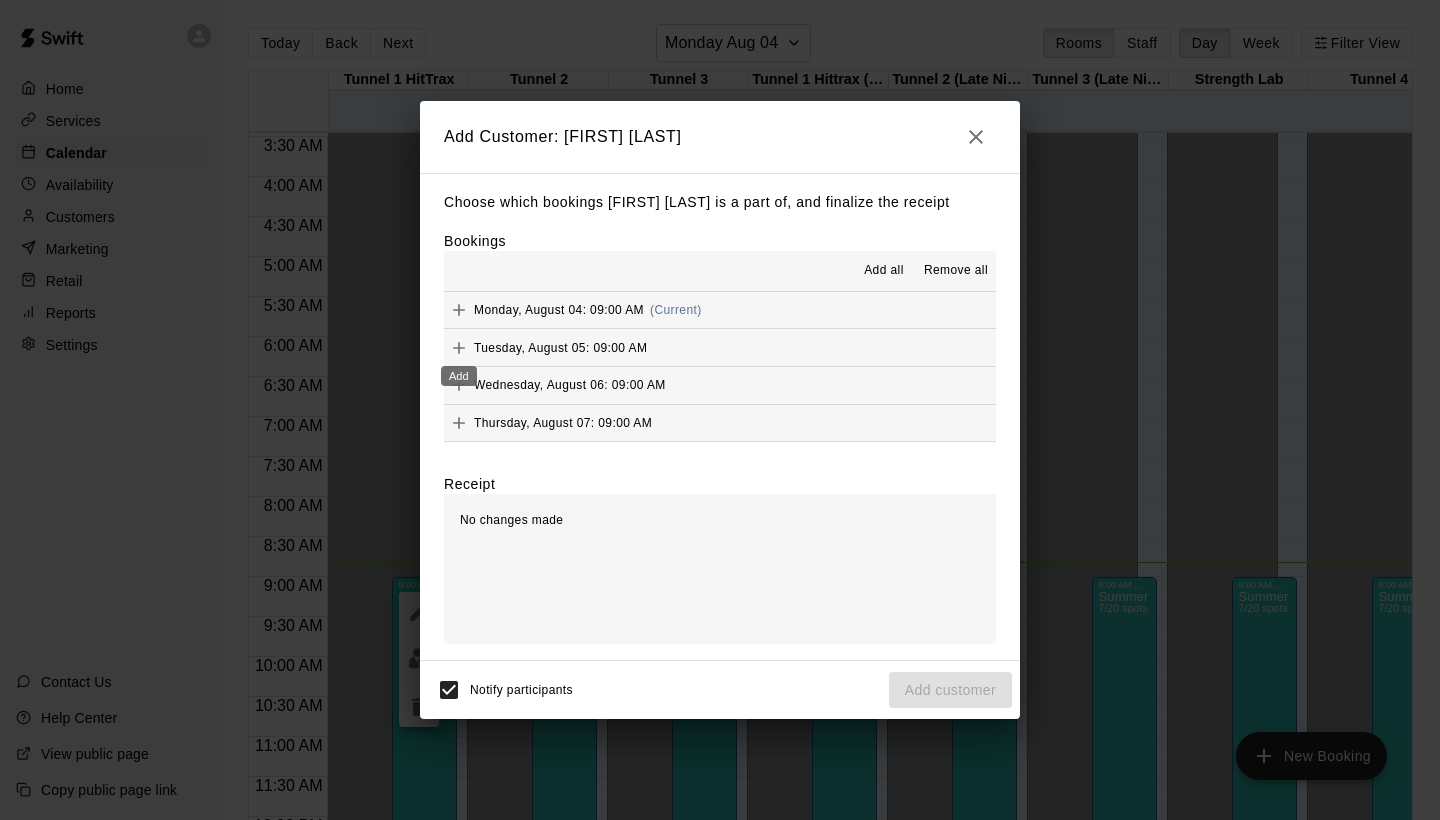 click 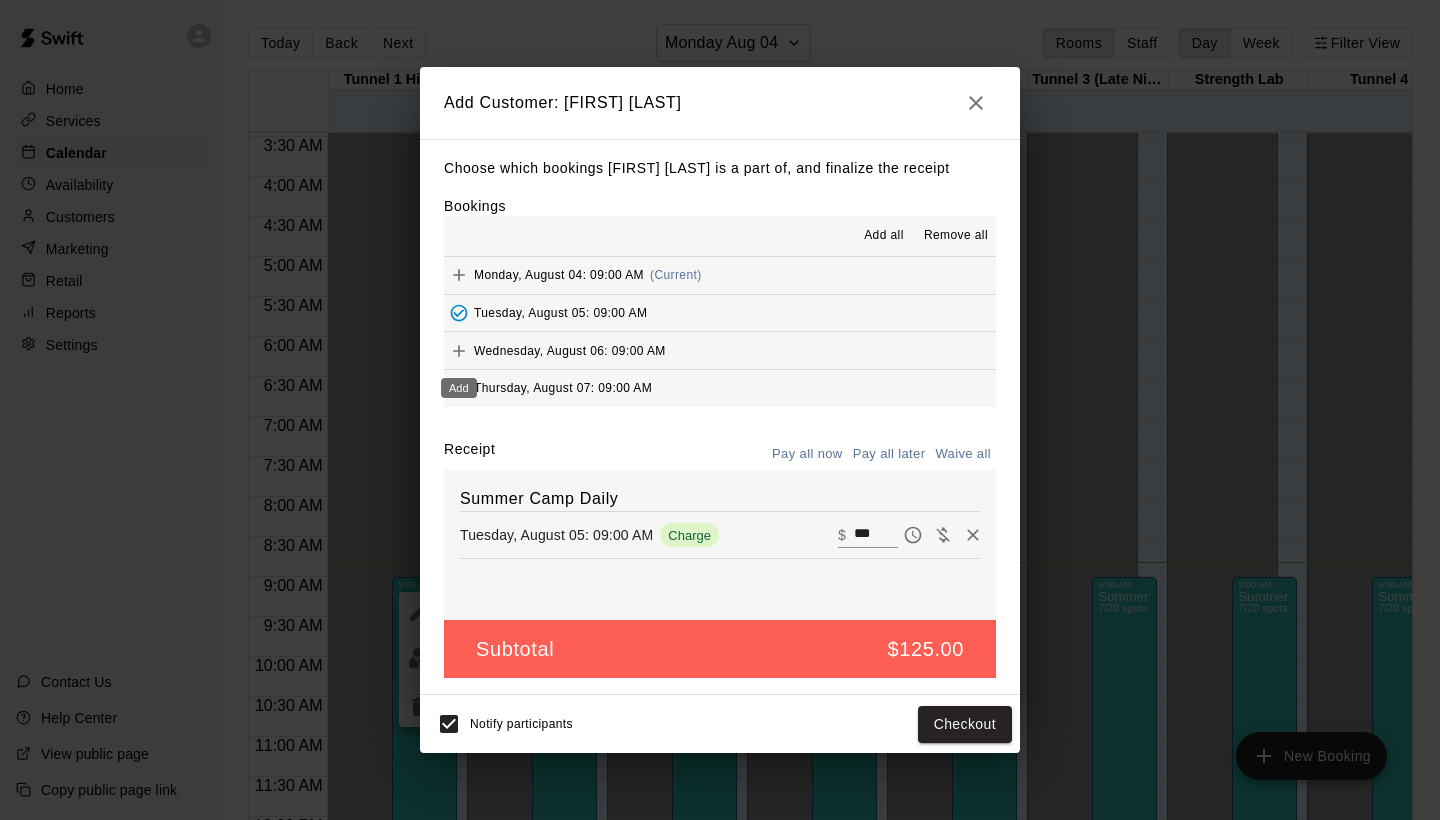 click 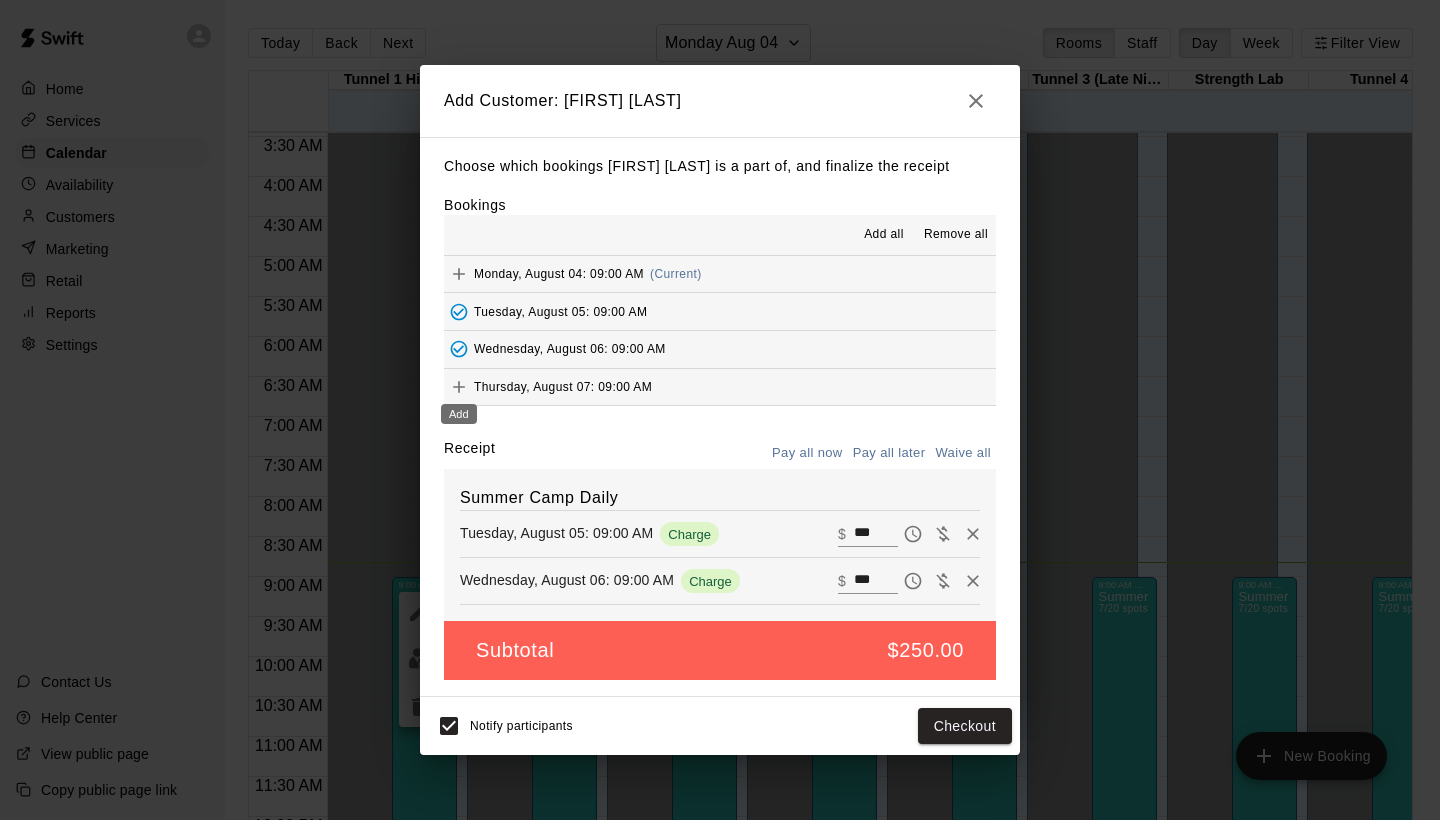 click 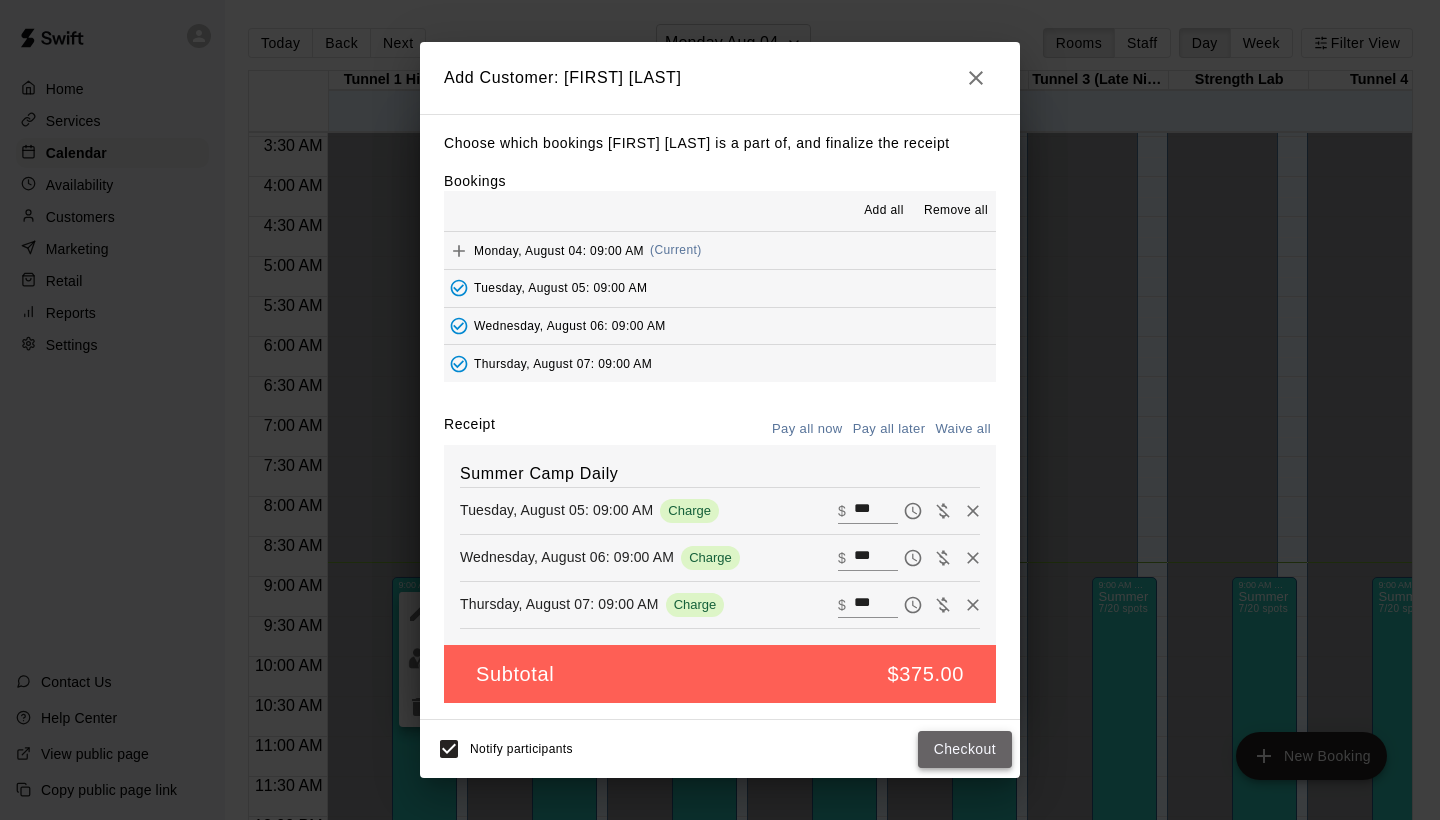 click on "Checkout" at bounding box center [965, 749] 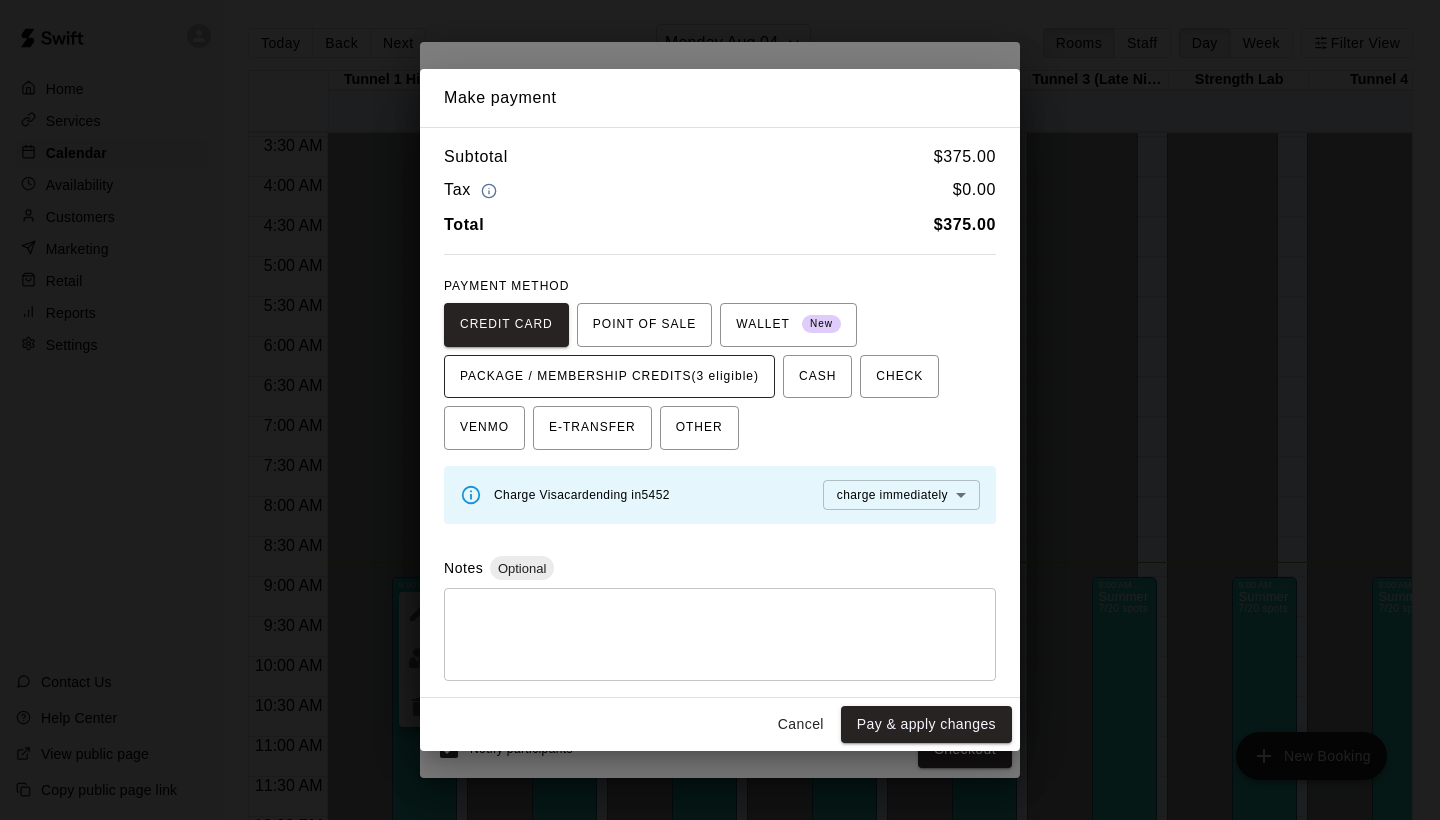 click on "PACKAGE / MEMBERSHIP CREDITS  (3 eligible)" at bounding box center [609, 377] 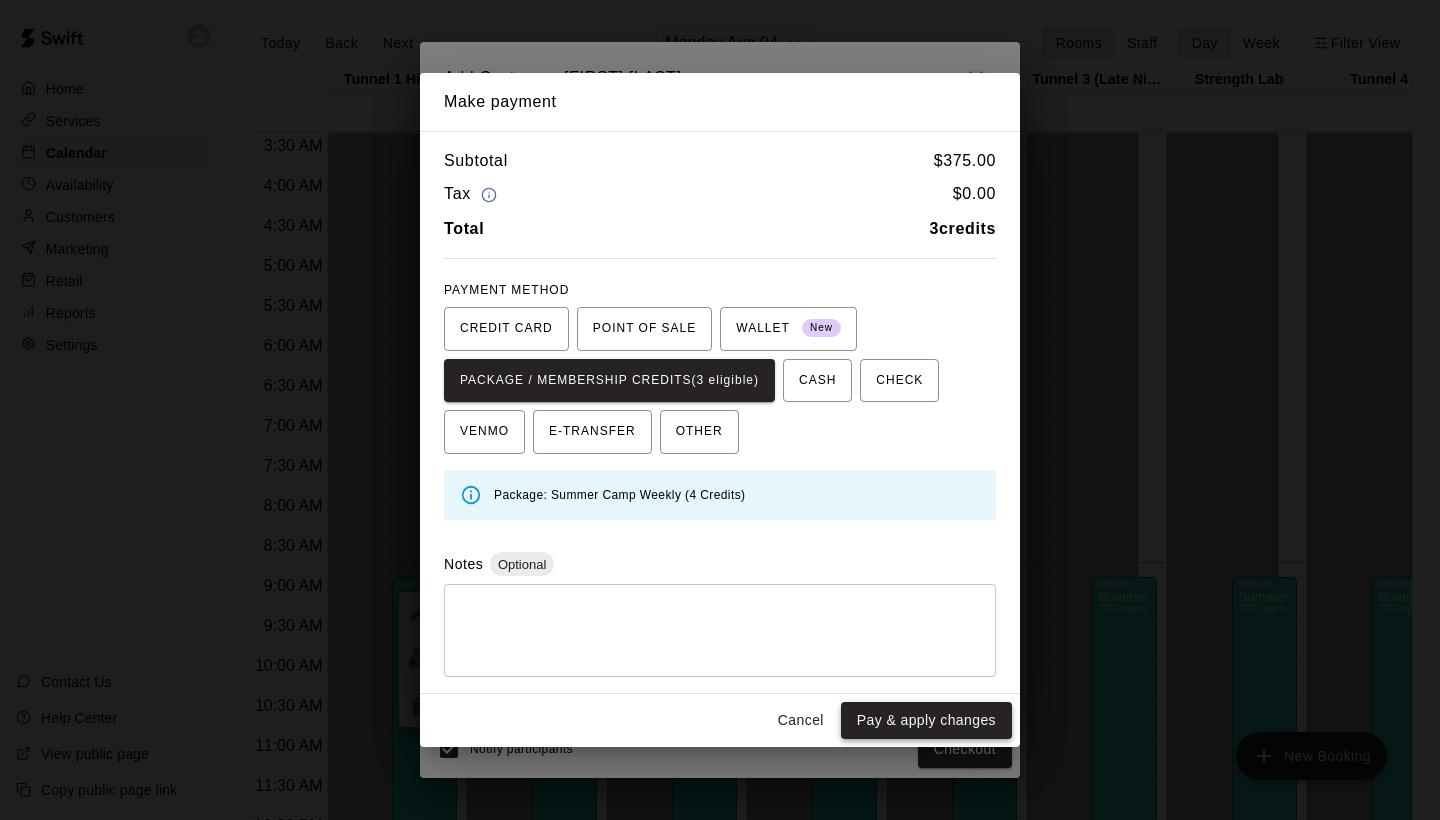 click on "Pay & apply changes" at bounding box center (926, 720) 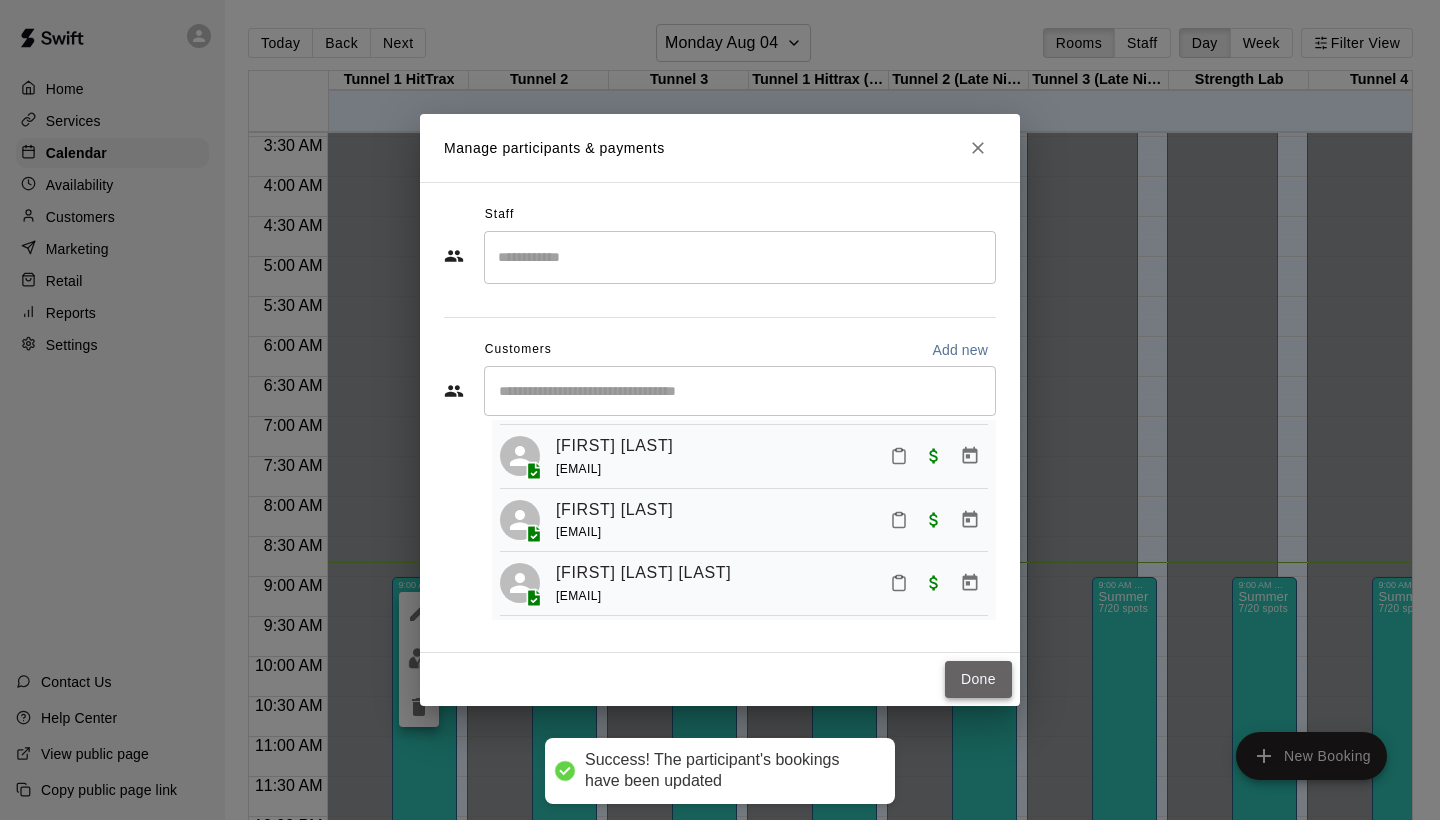 click on "Done" at bounding box center (978, 679) 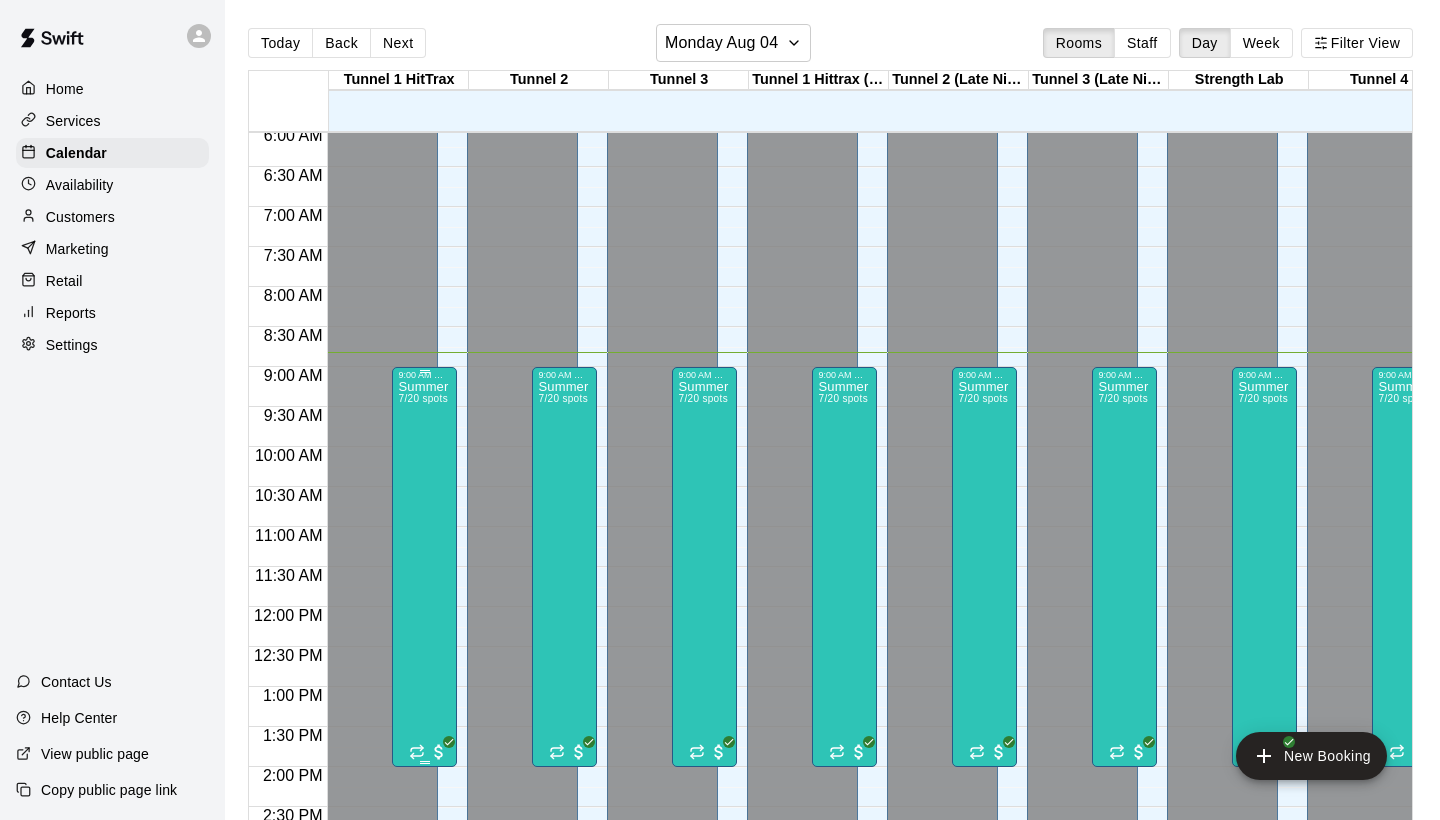 scroll, scrollTop: 563, scrollLeft: 0, axis: vertical 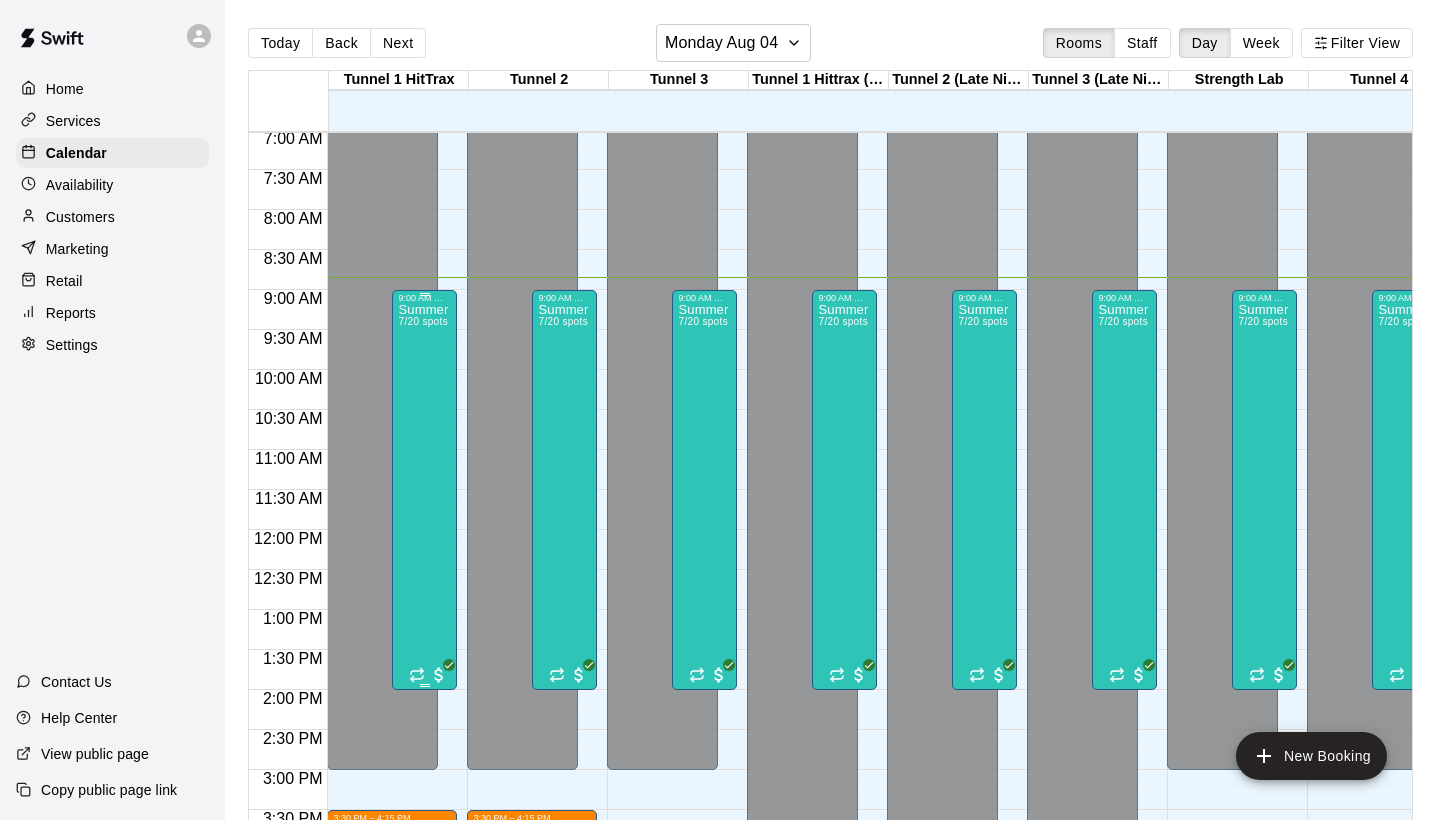 click on "Summer Camp Daily 7/20 spots" at bounding box center (424, 713) 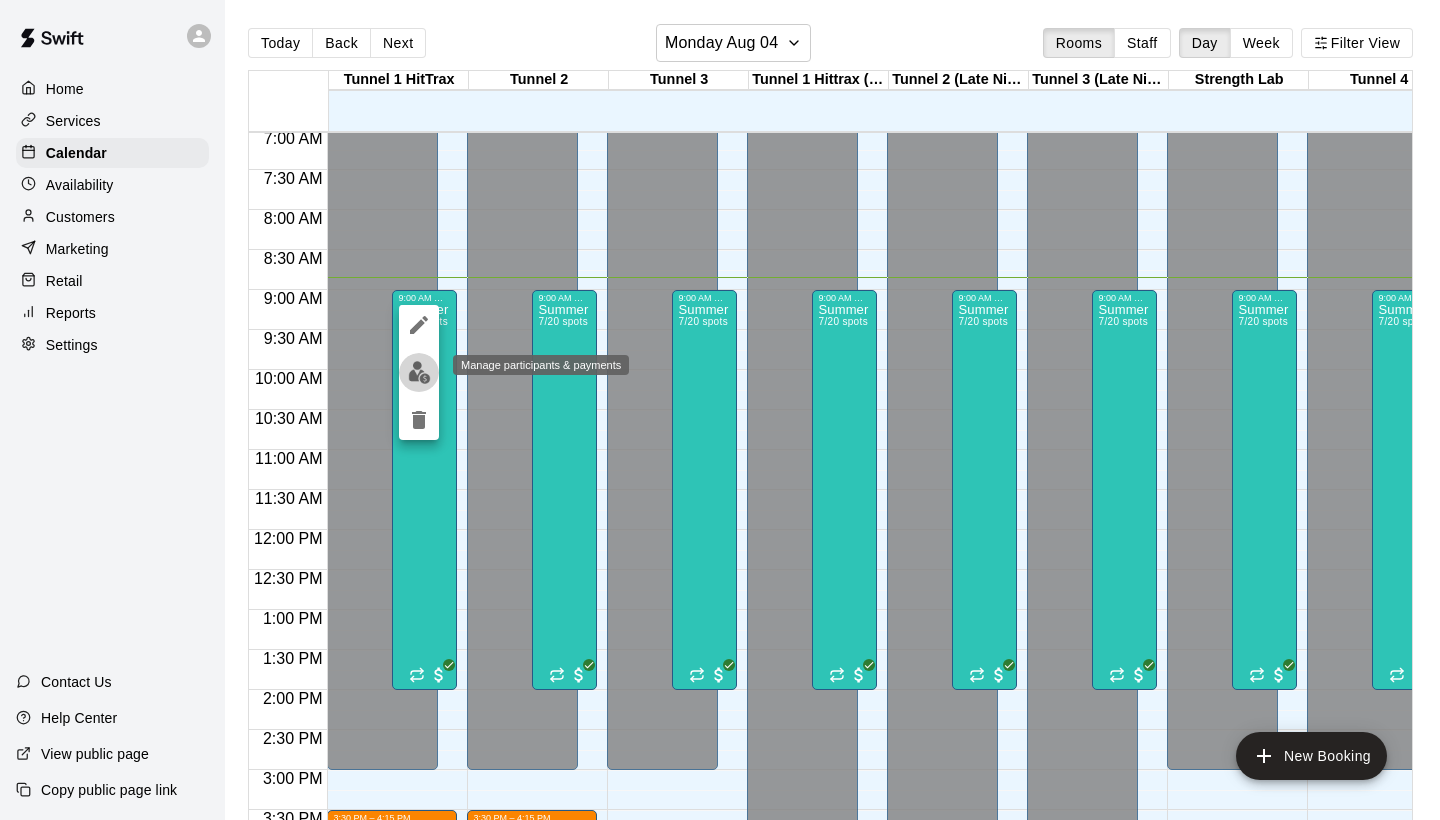click at bounding box center (419, 372) 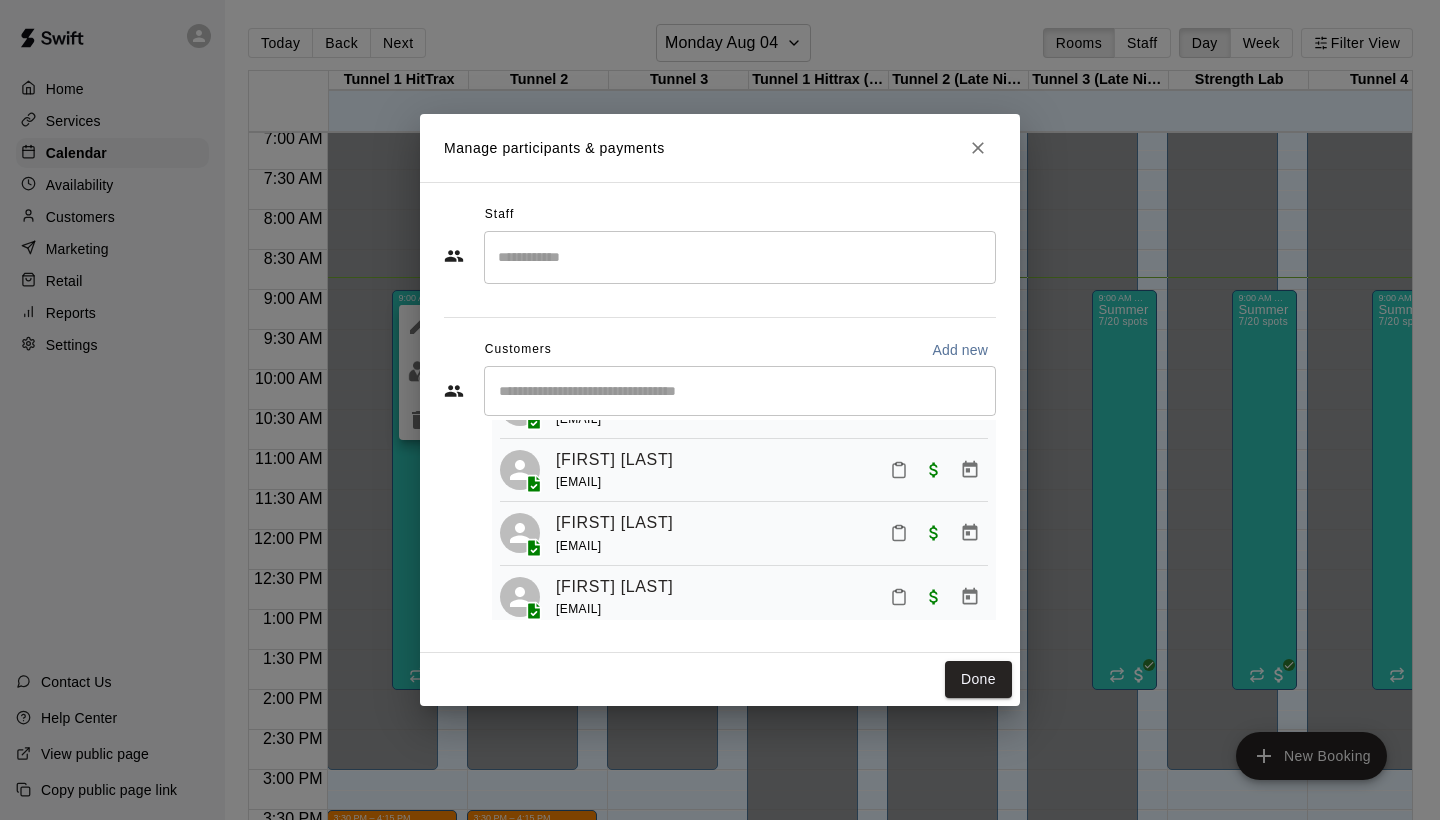 scroll, scrollTop: 91, scrollLeft: 0, axis: vertical 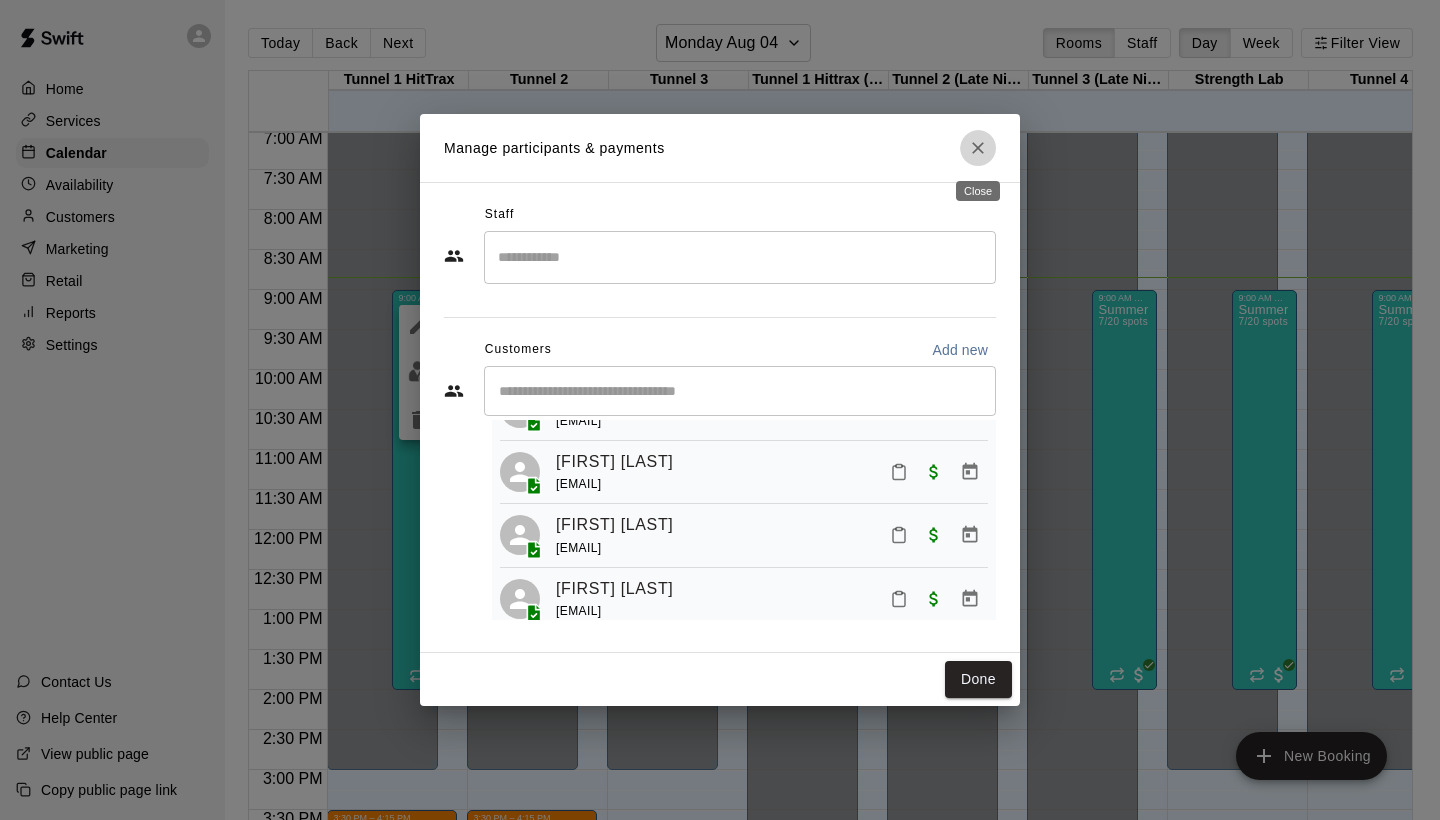 click 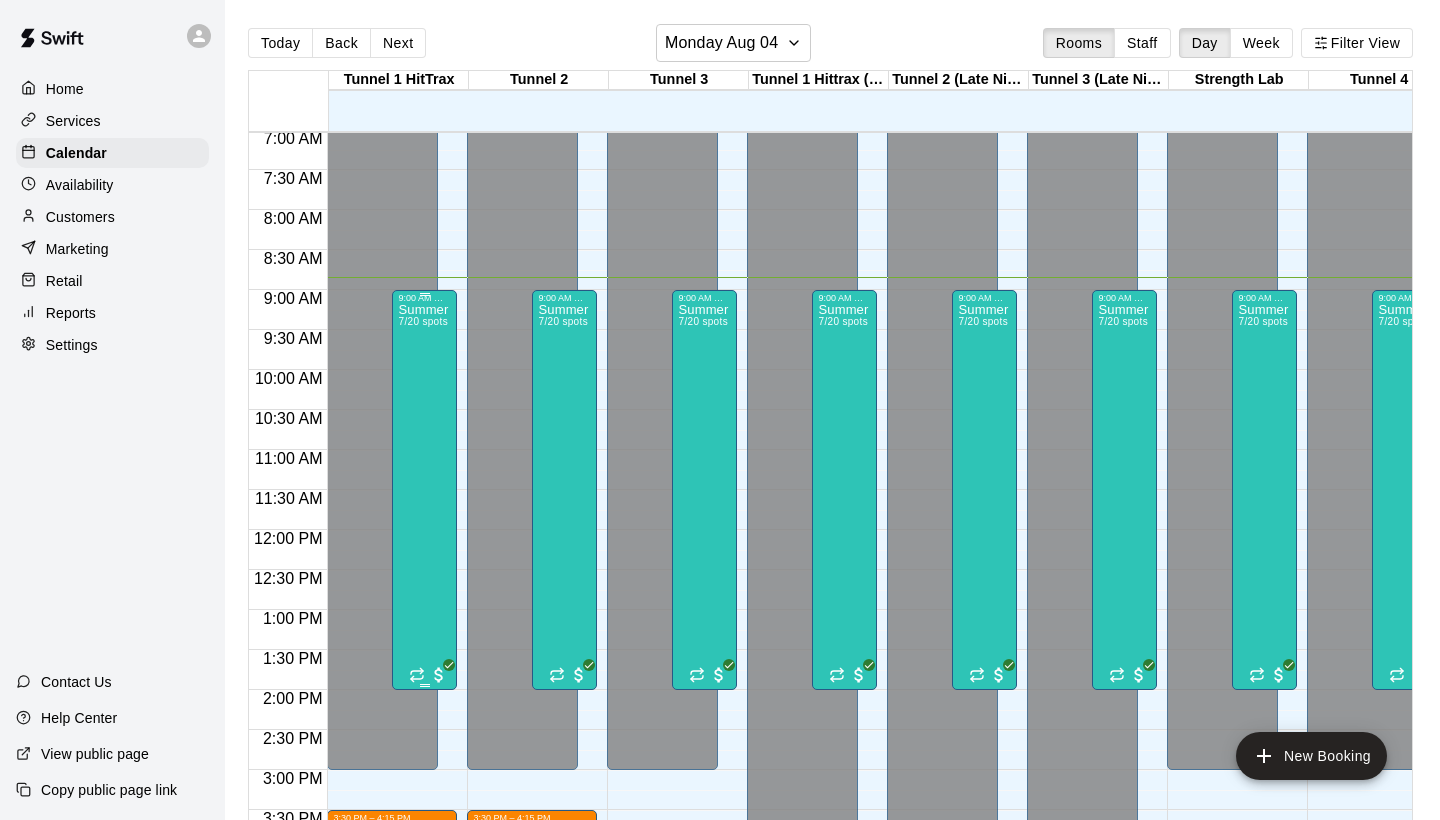 click on "Summer Camp Daily 7/20 spots" at bounding box center [424, 713] 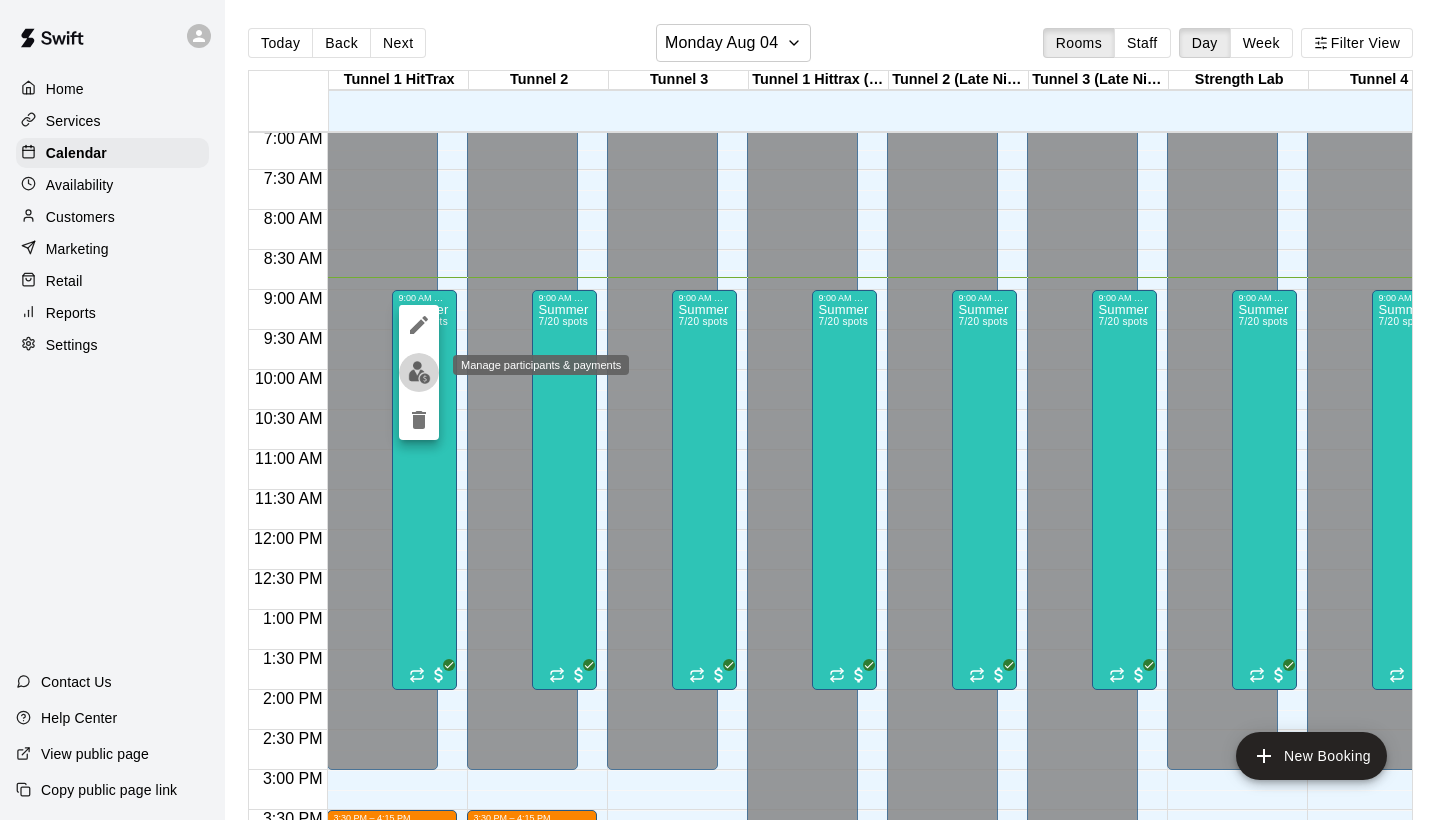 click at bounding box center (419, 372) 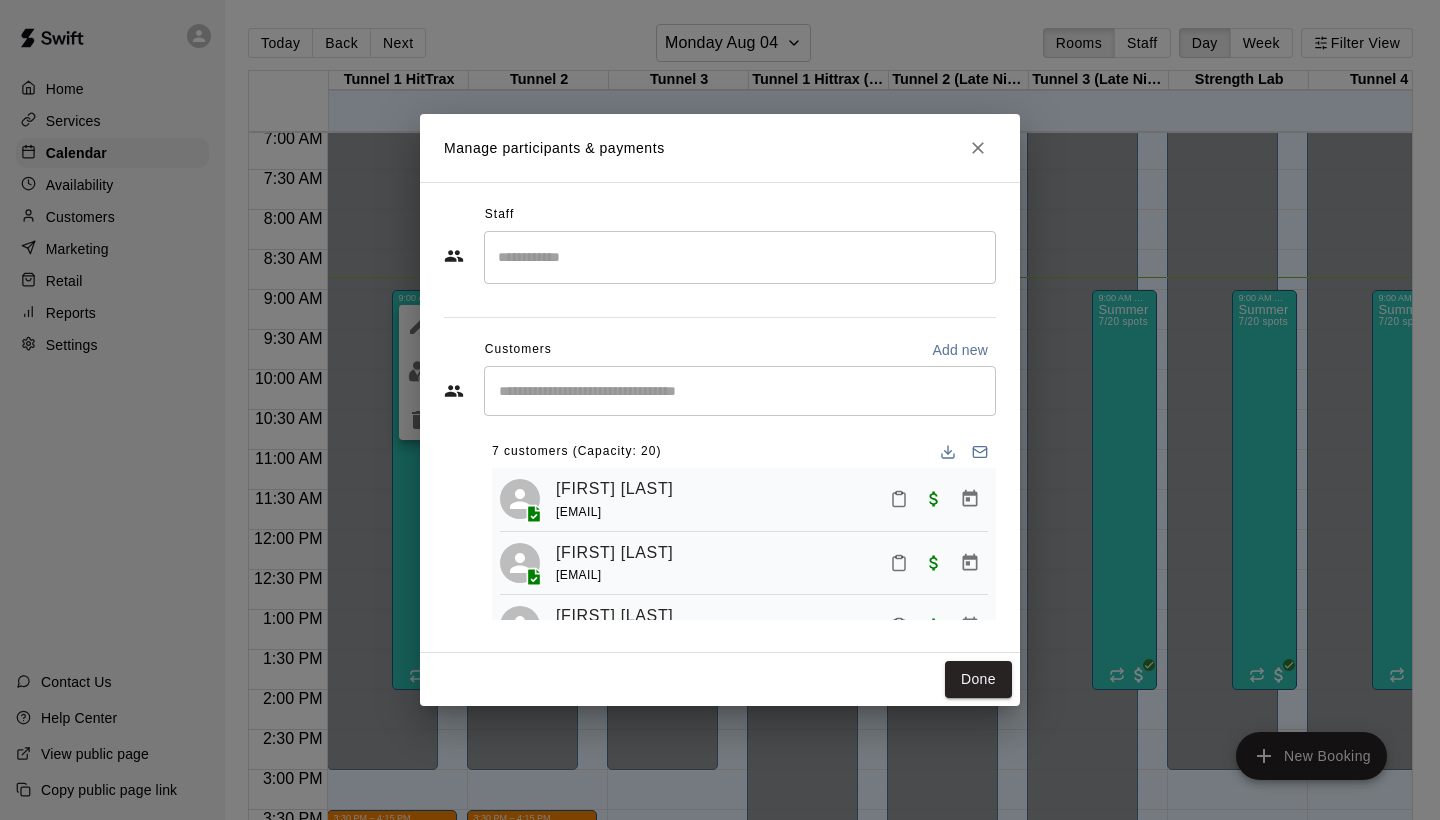 click at bounding box center [740, 391] 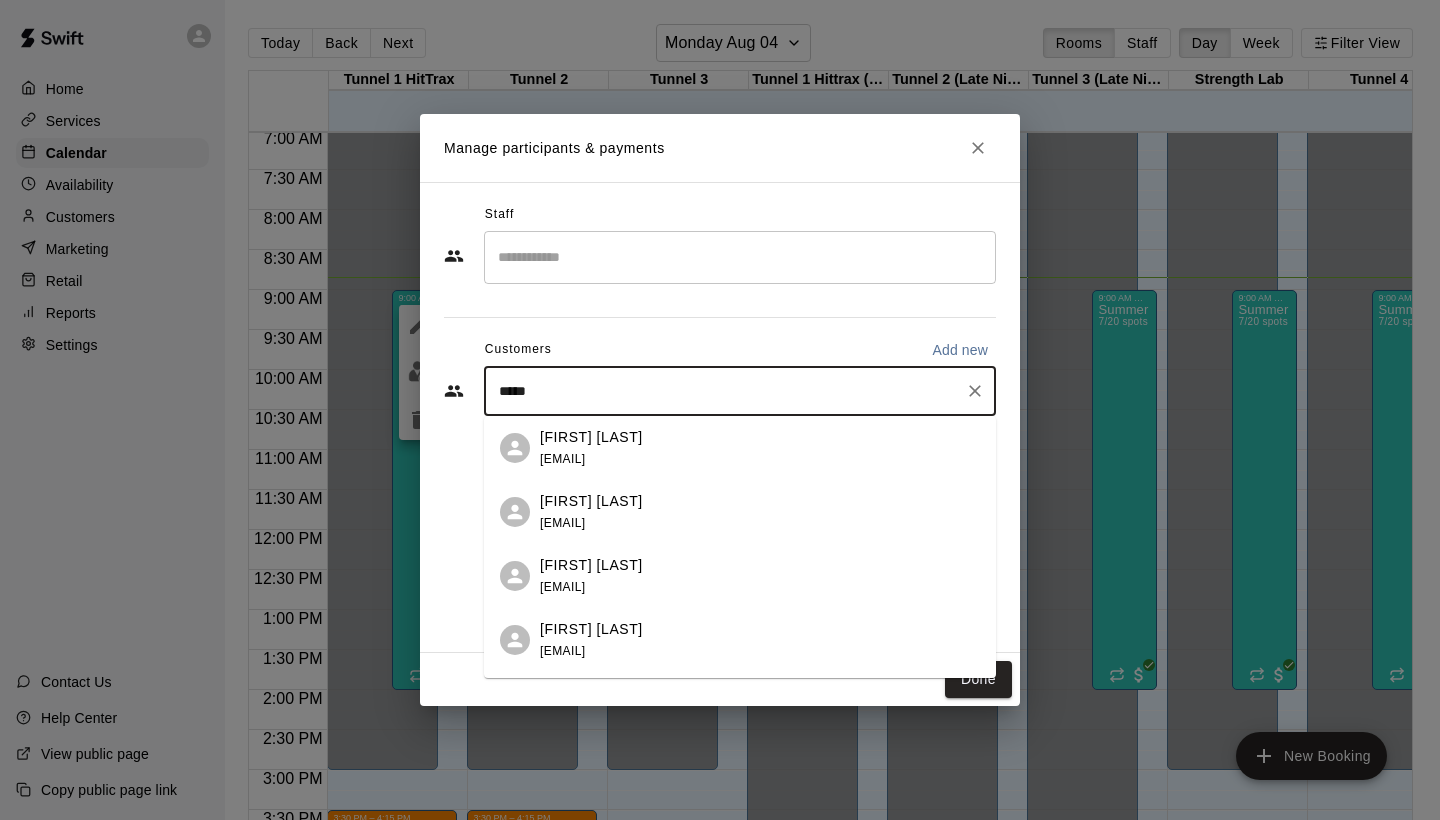 type on "******" 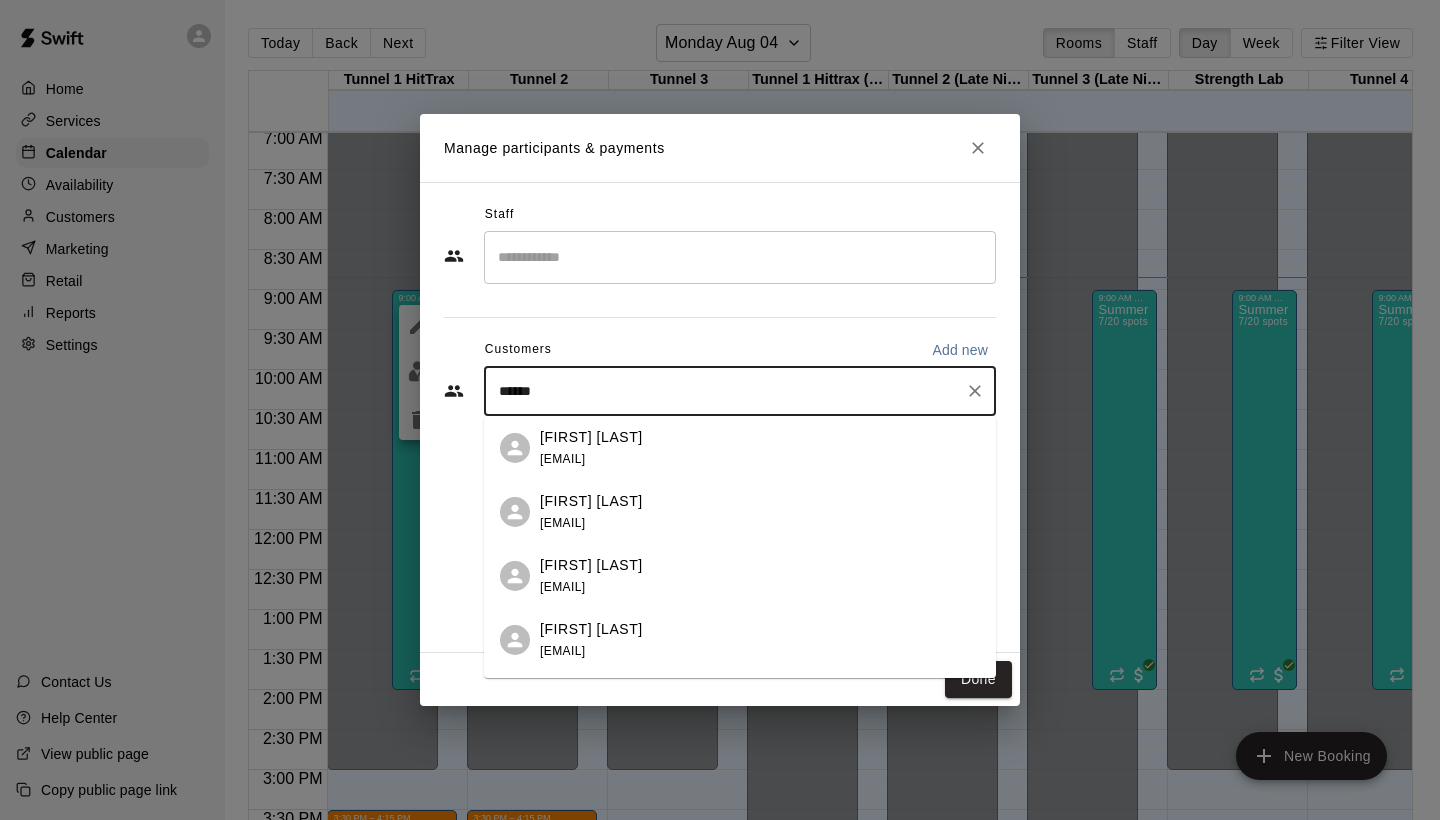 click on "[FIRST] [LAST] [EMAIL]" at bounding box center (591, 512) 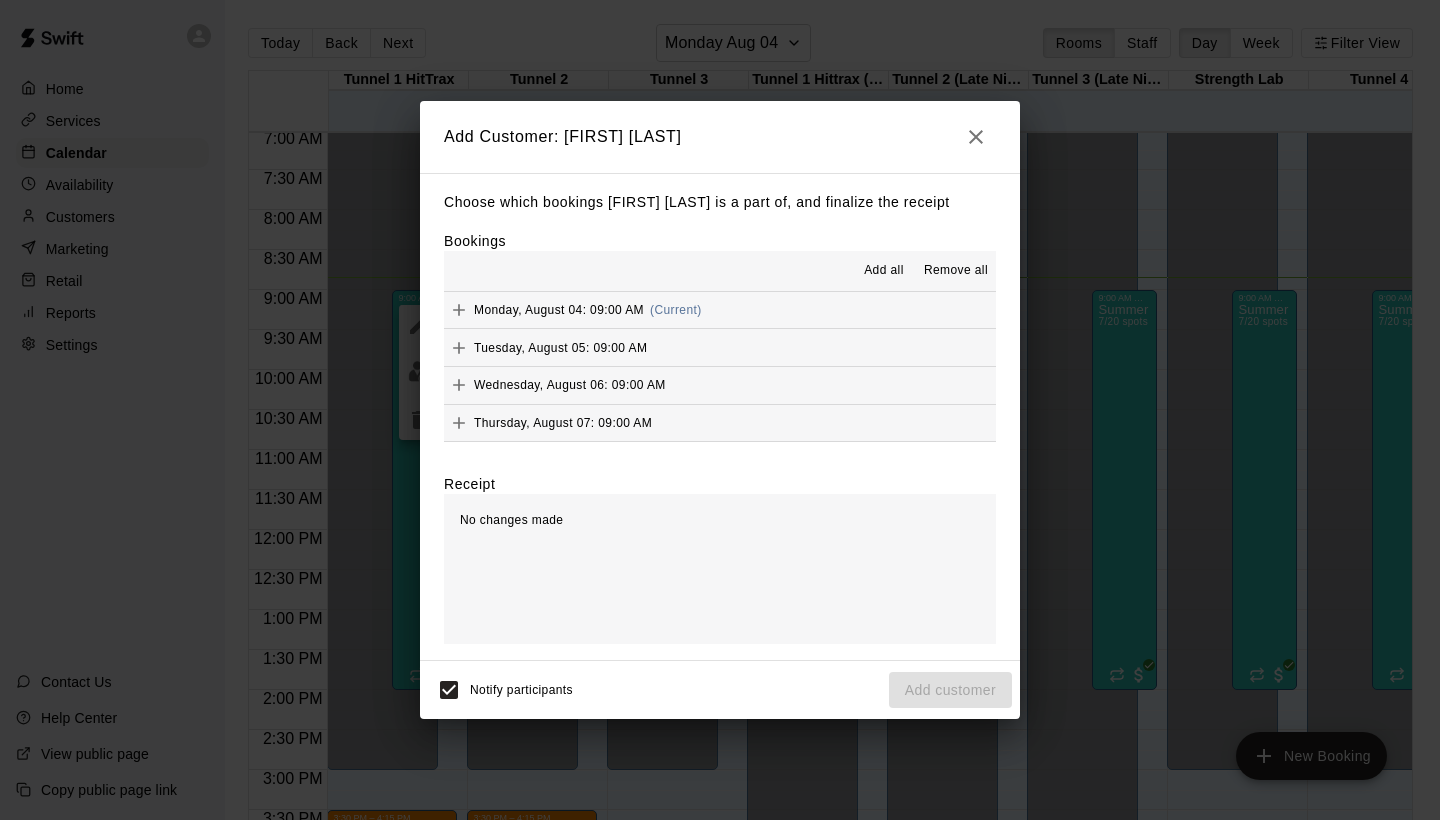 click on "Add all" at bounding box center [884, 271] 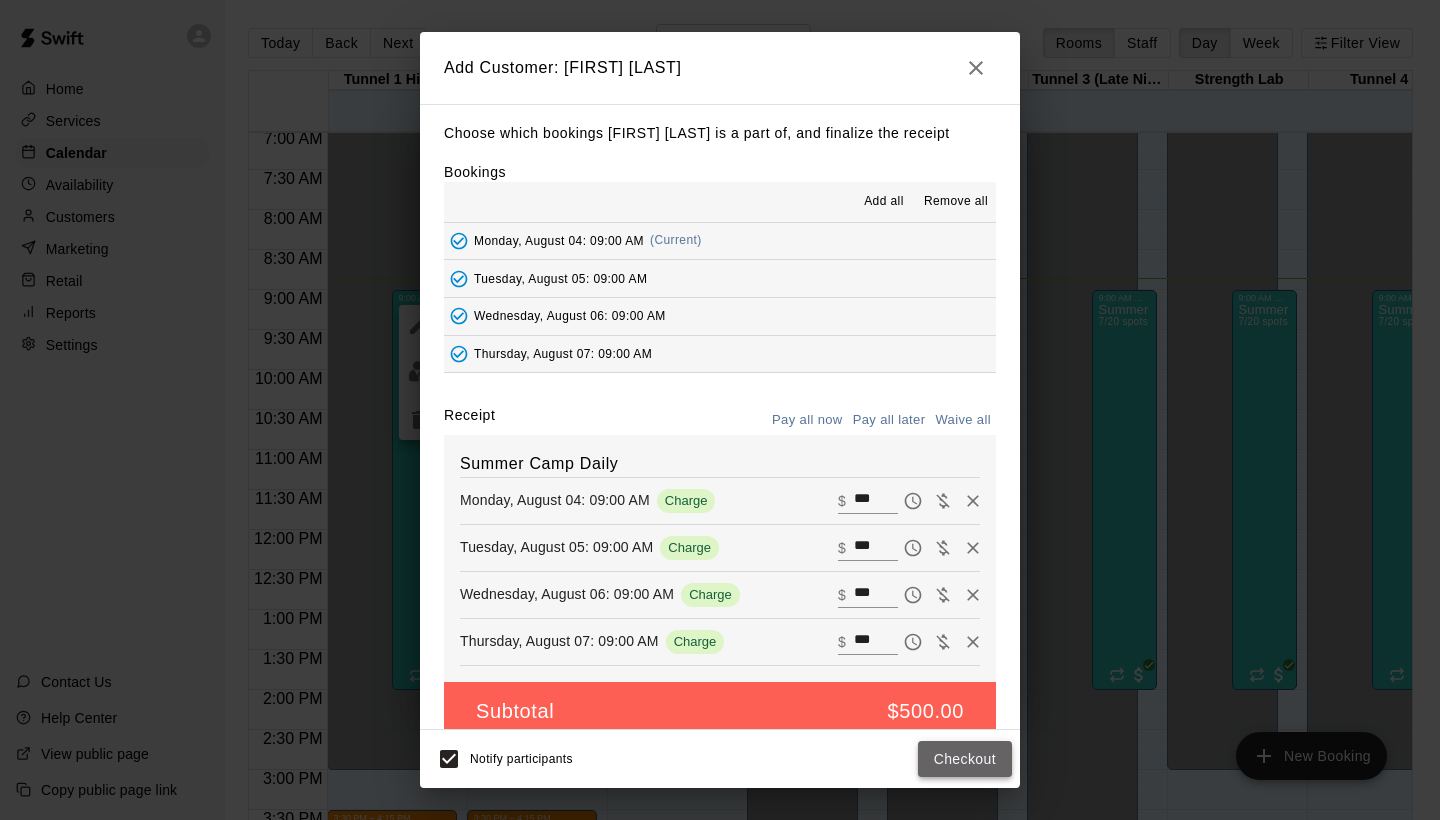 click on "Checkout" at bounding box center (965, 759) 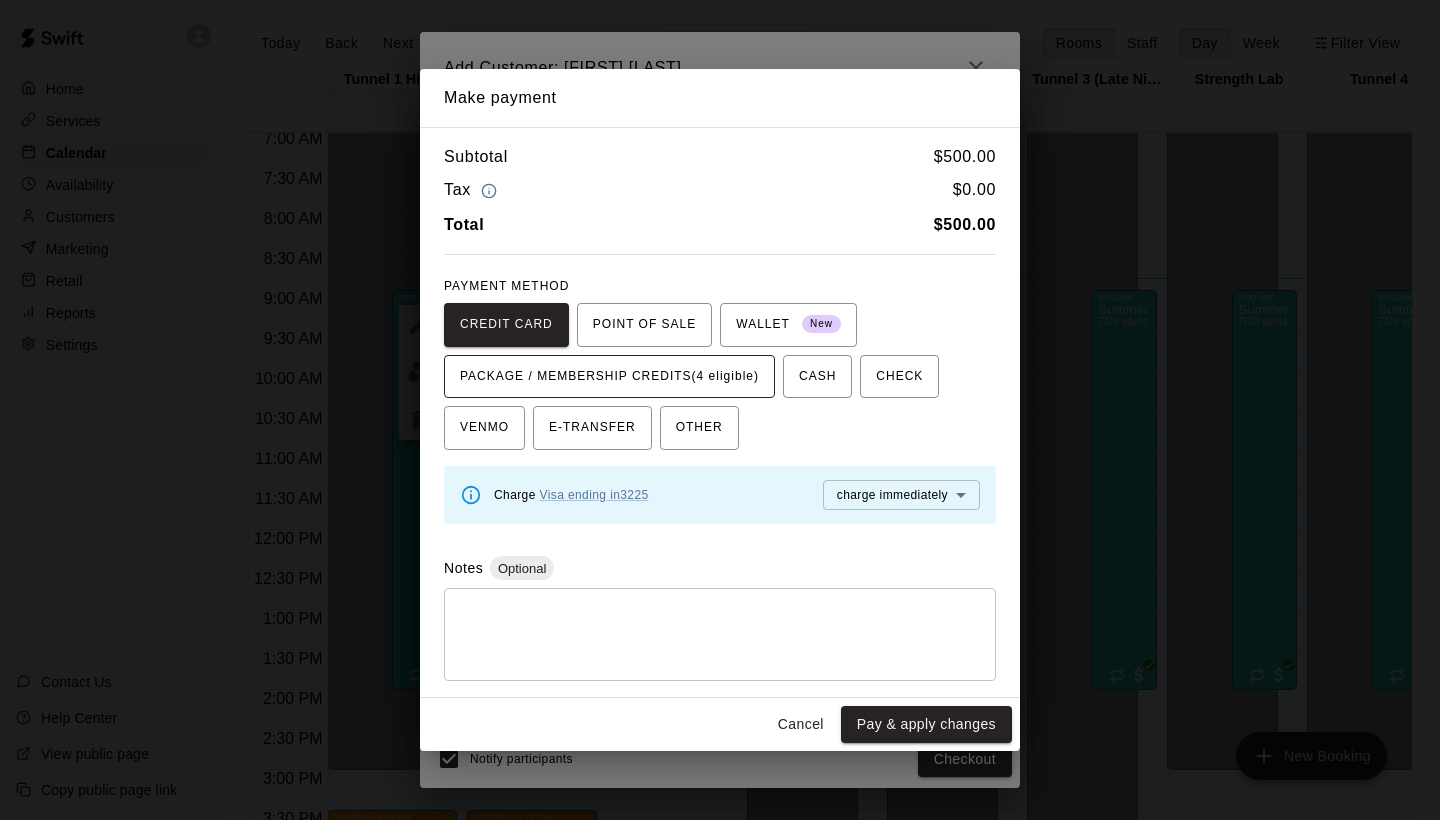 click on "PACKAGE / MEMBERSHIP CREDITS  (4 eligible)" at bounding box center [609, 377] 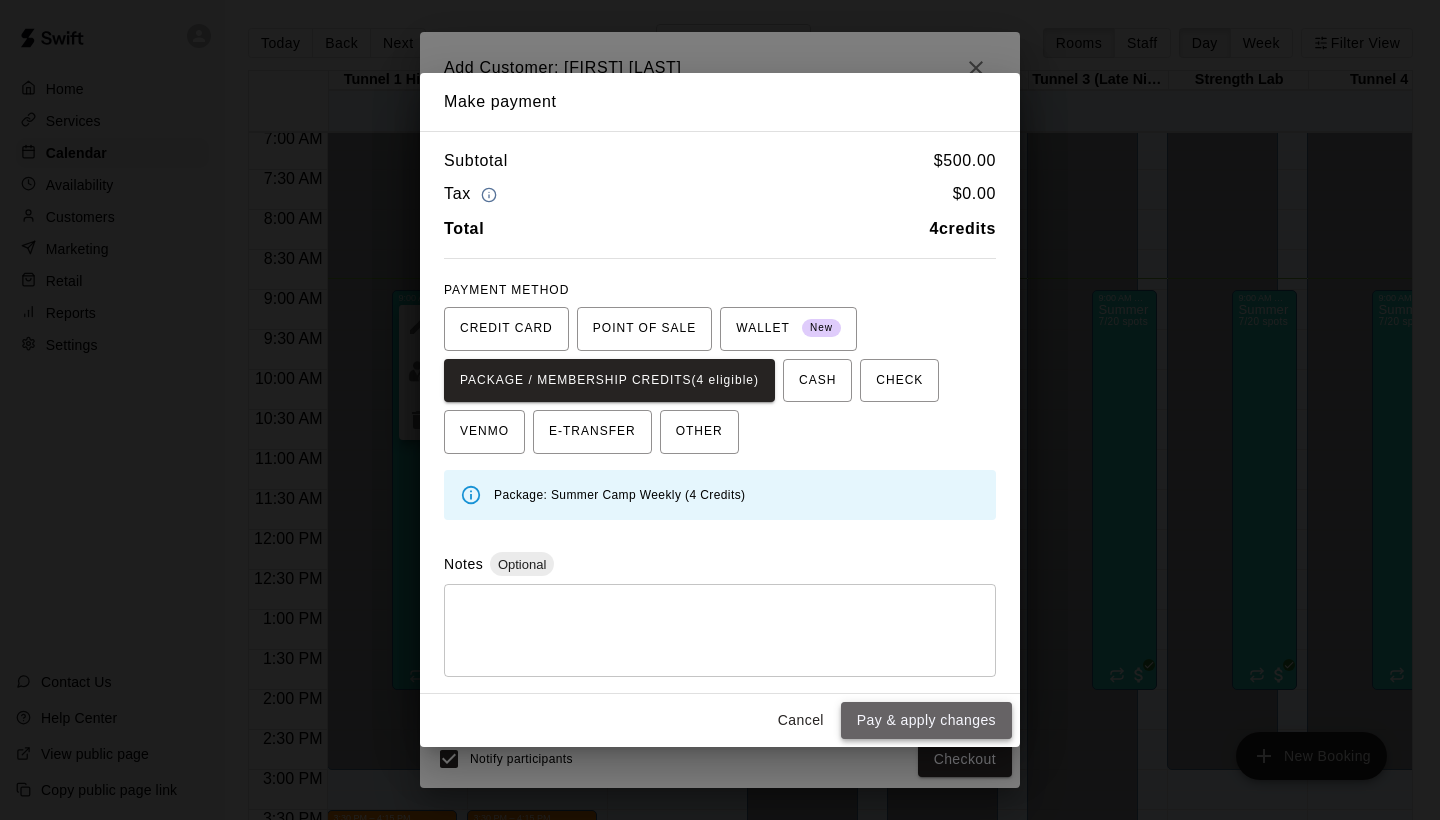 click on "Pay & apply changes" at bounding box center [926, 720] 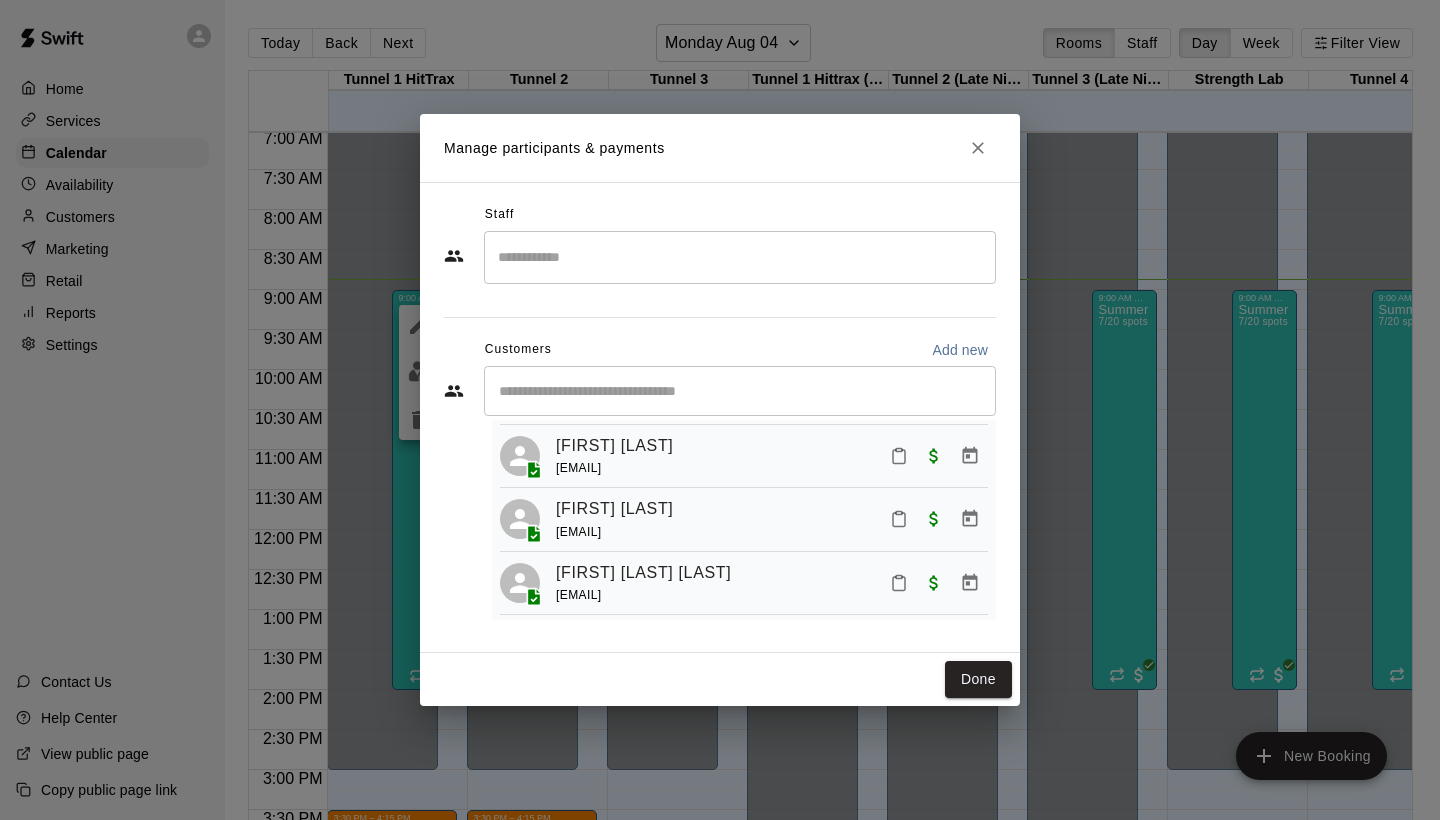scroll, scrollTop: 360, scrollLeft: 0, axis: vertical 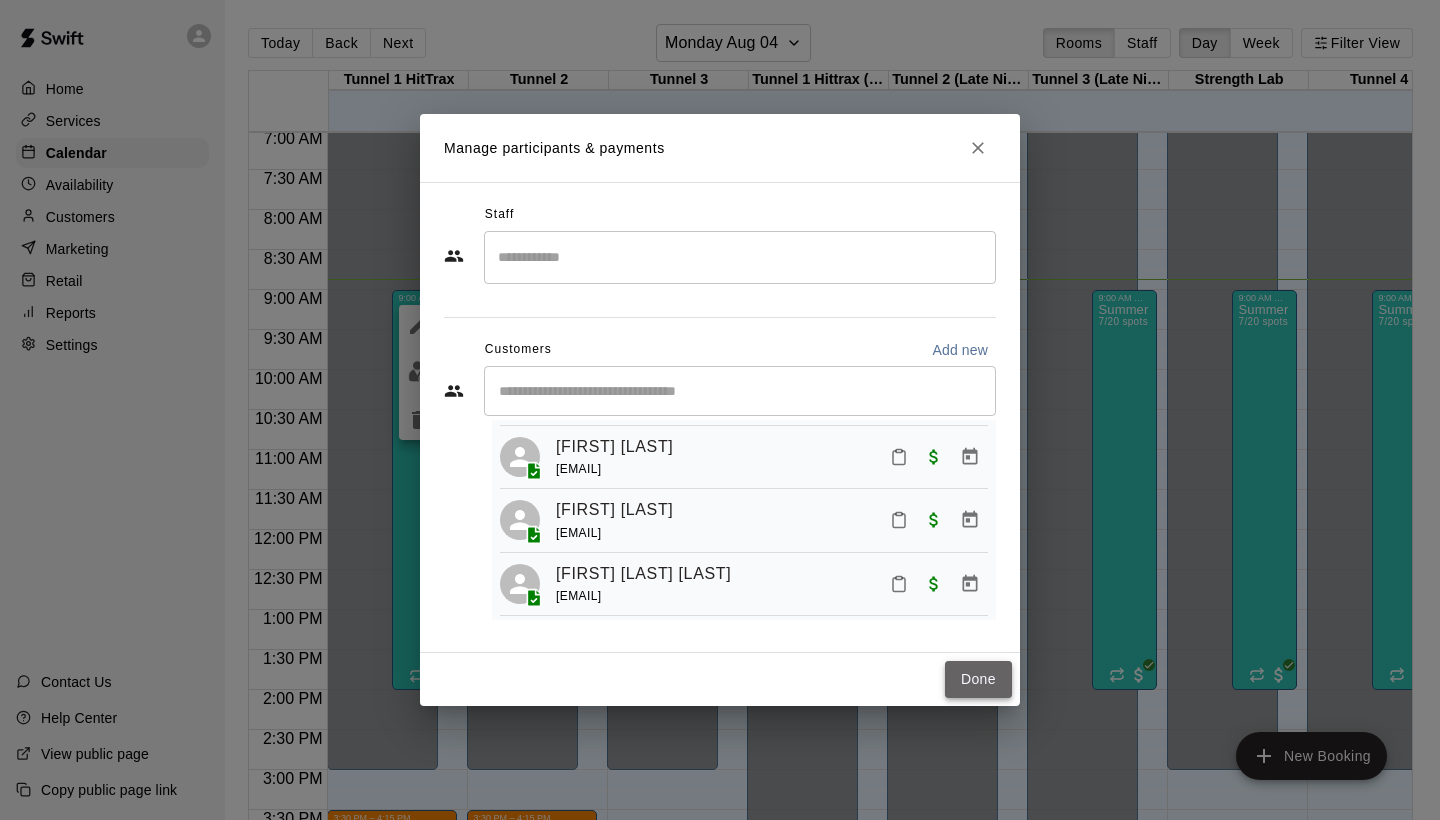click on "Done" at bounding box center [978, 679] 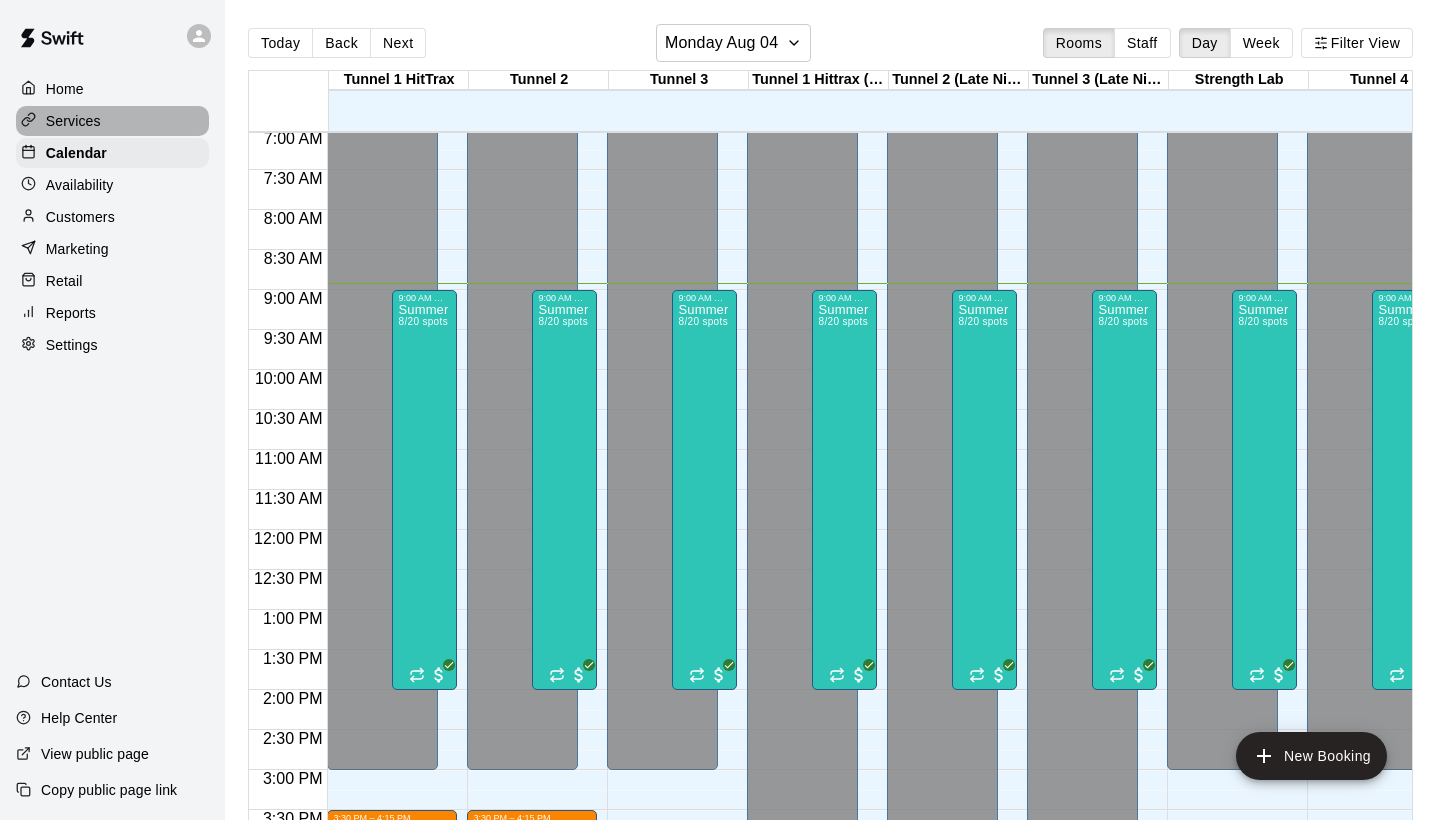click on "Services" at bounding box center (73, 121) 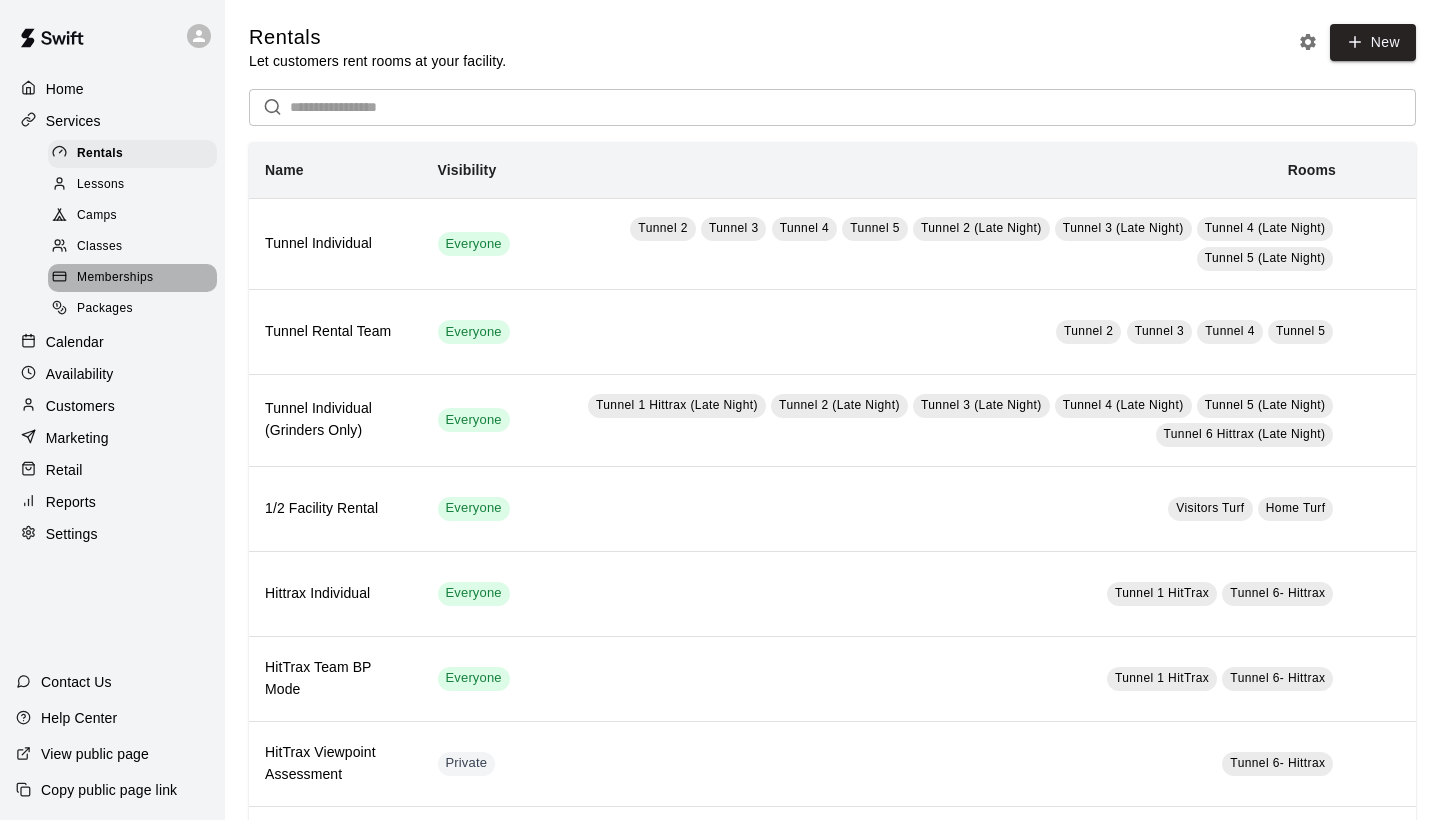 click on "Memberships" at bounding box center (115, 278) 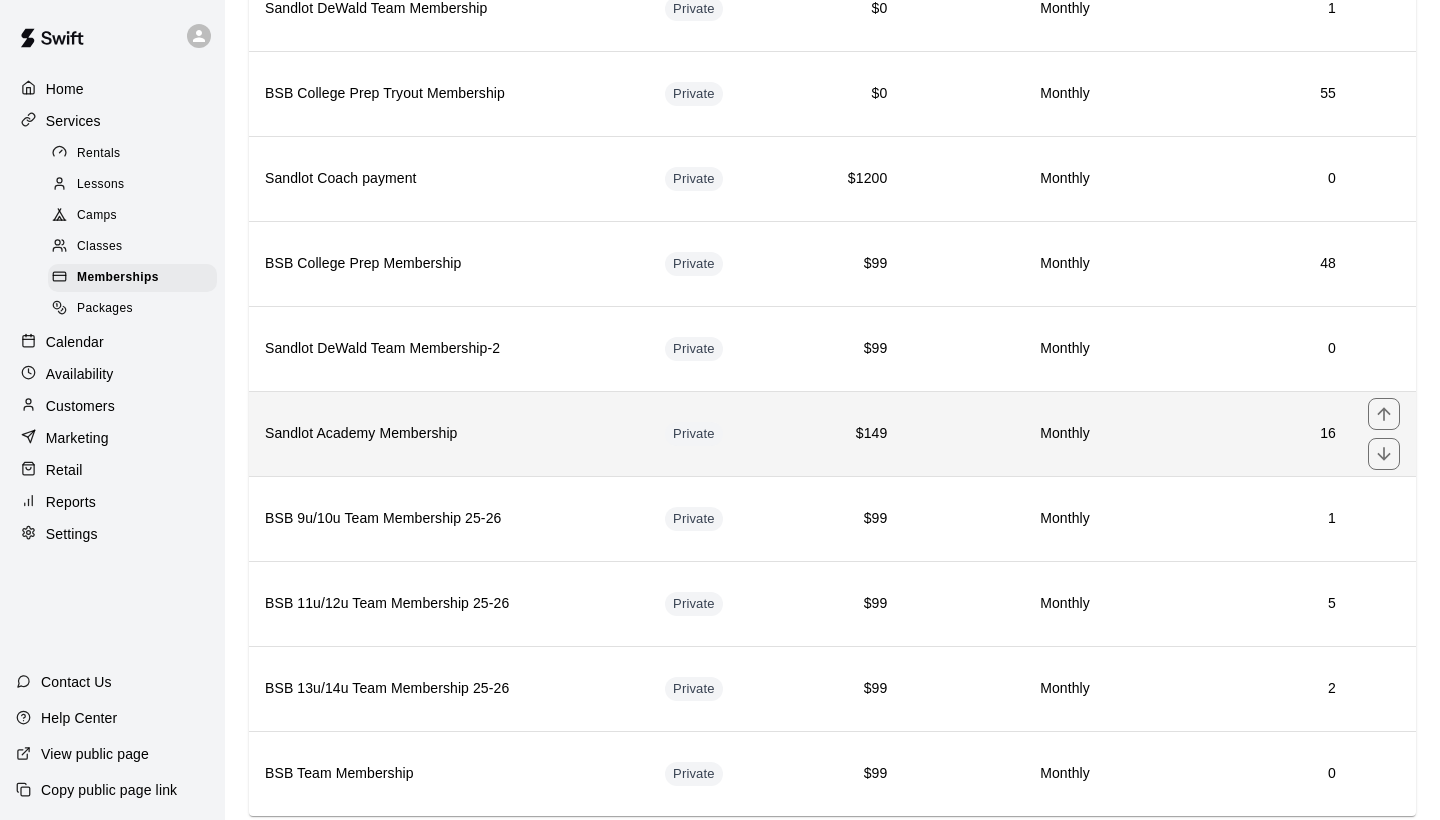 scroll, scrollTop: 1253, scrollLeft: 0, axis: vertical 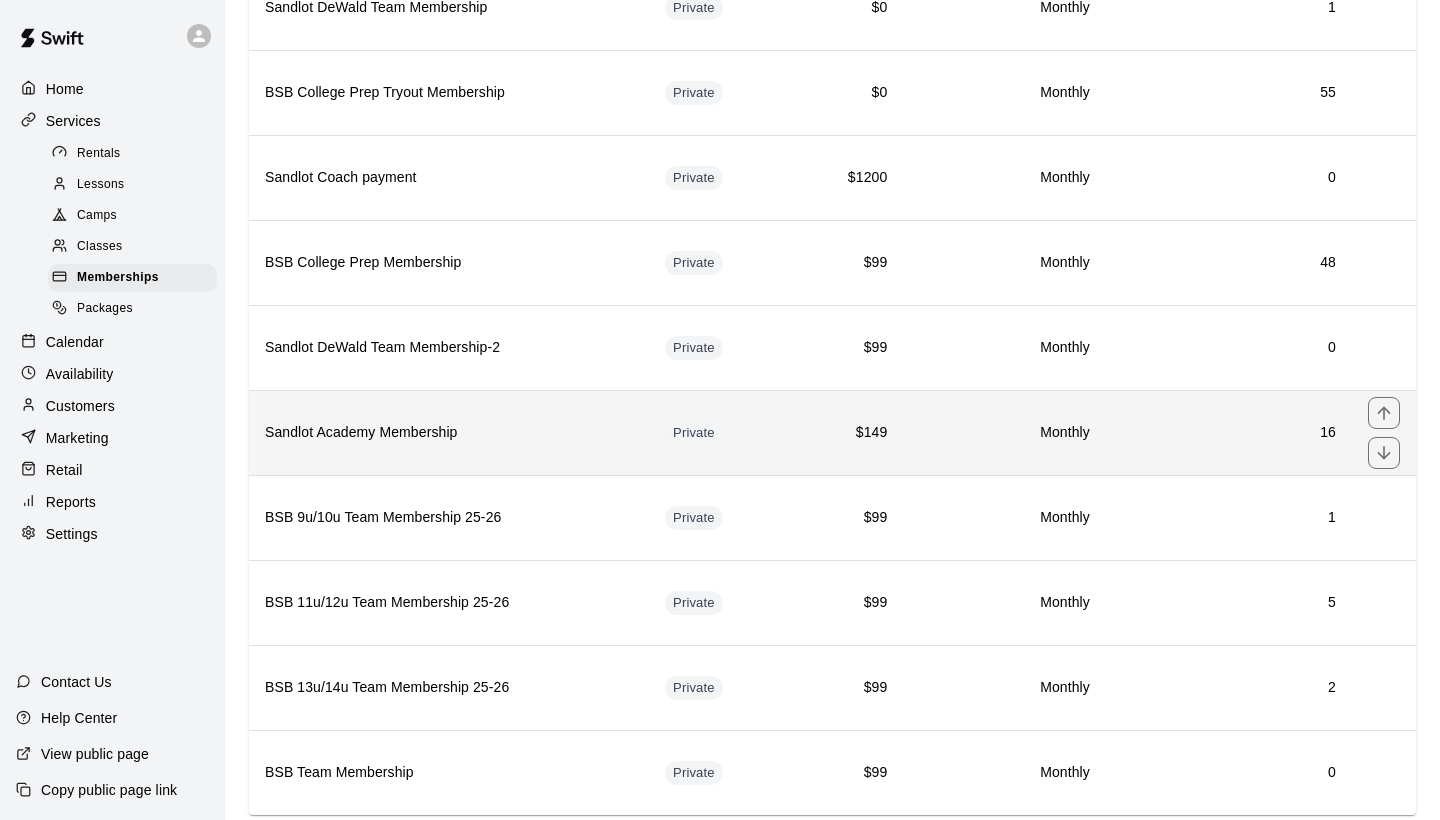 click on "Sandlot Academy Membership" at bounding box center [449, 432] 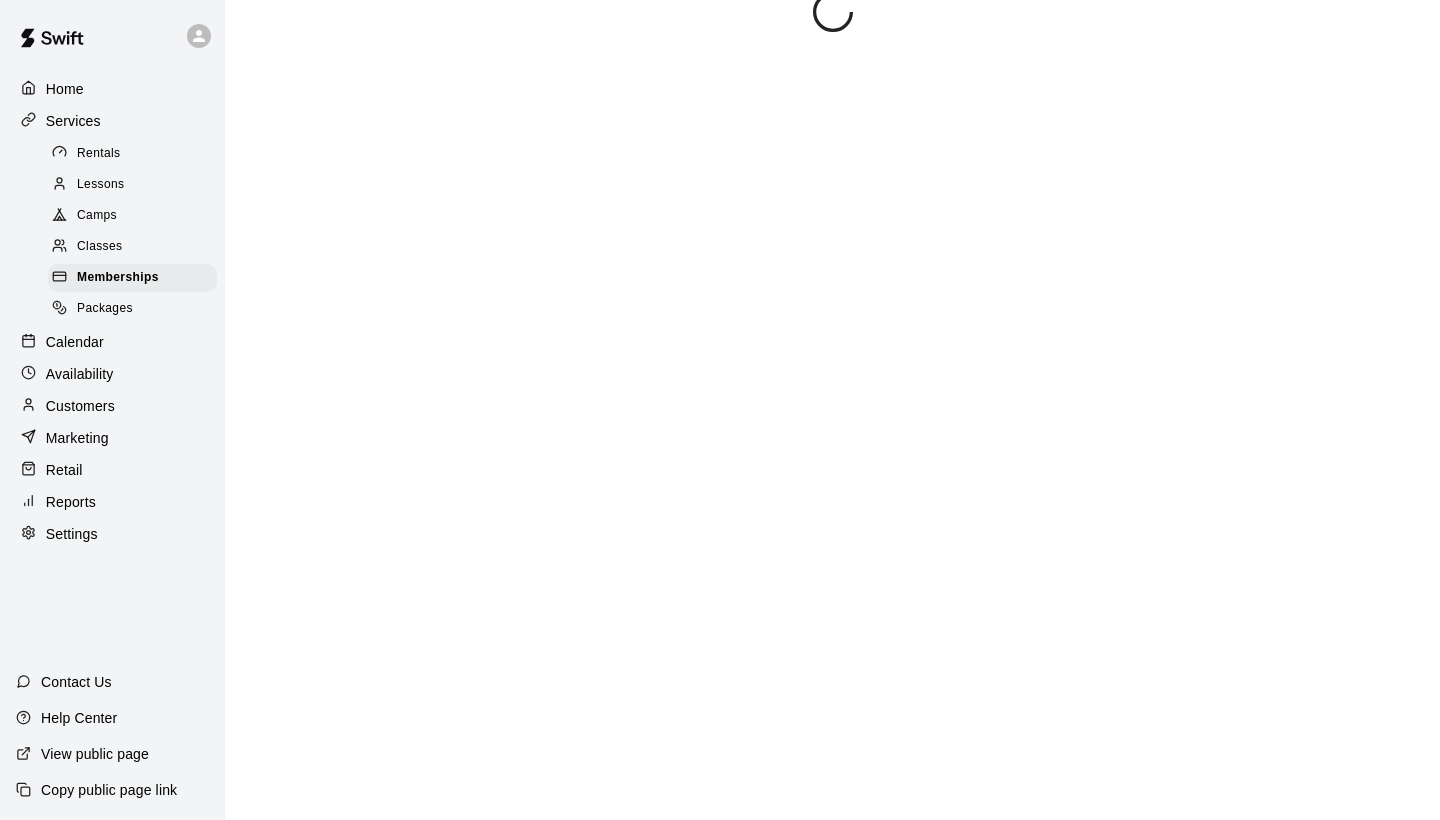 scroll, scrollTop: 0, scrollLeft: 0, axis: both 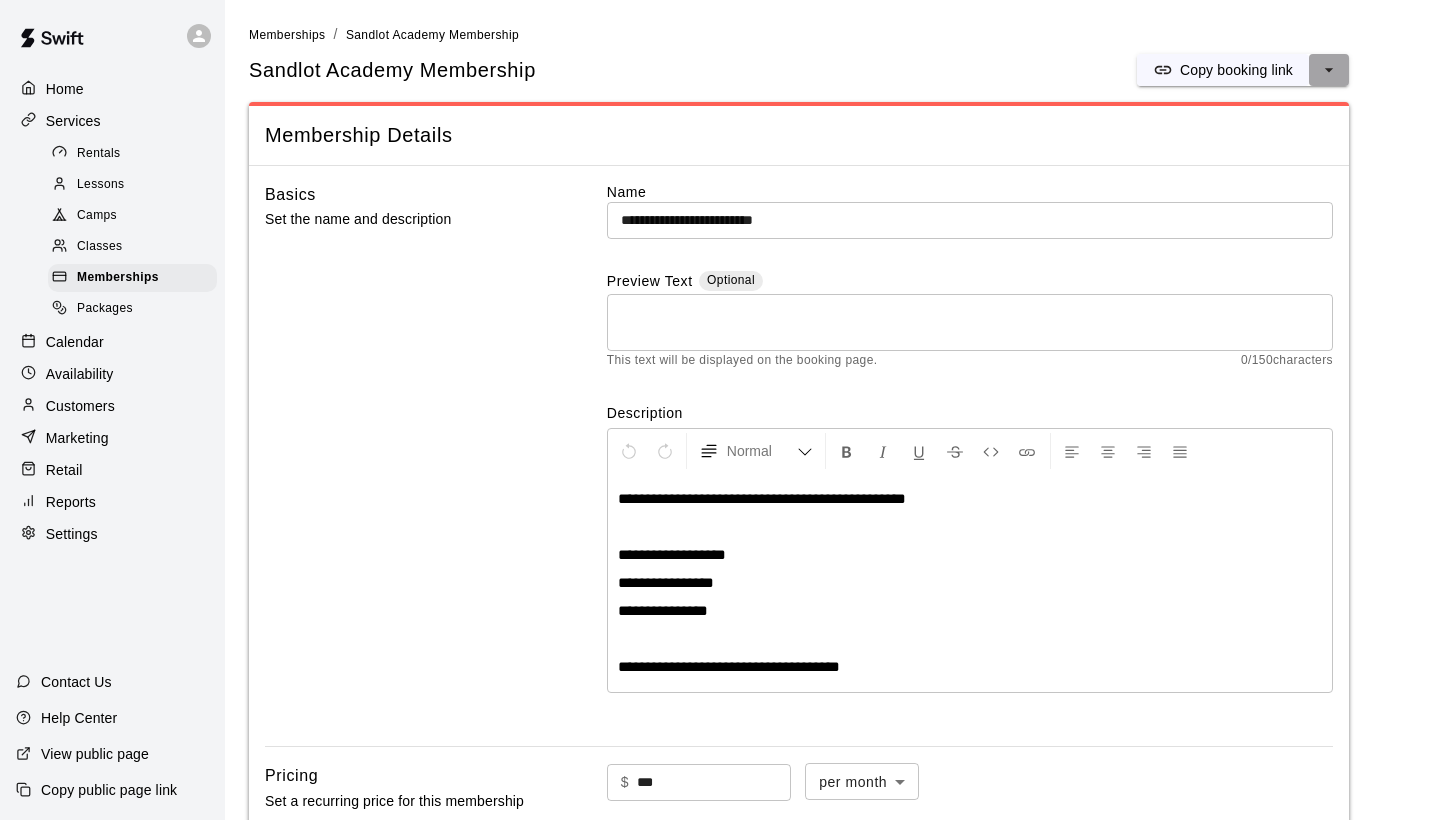 click 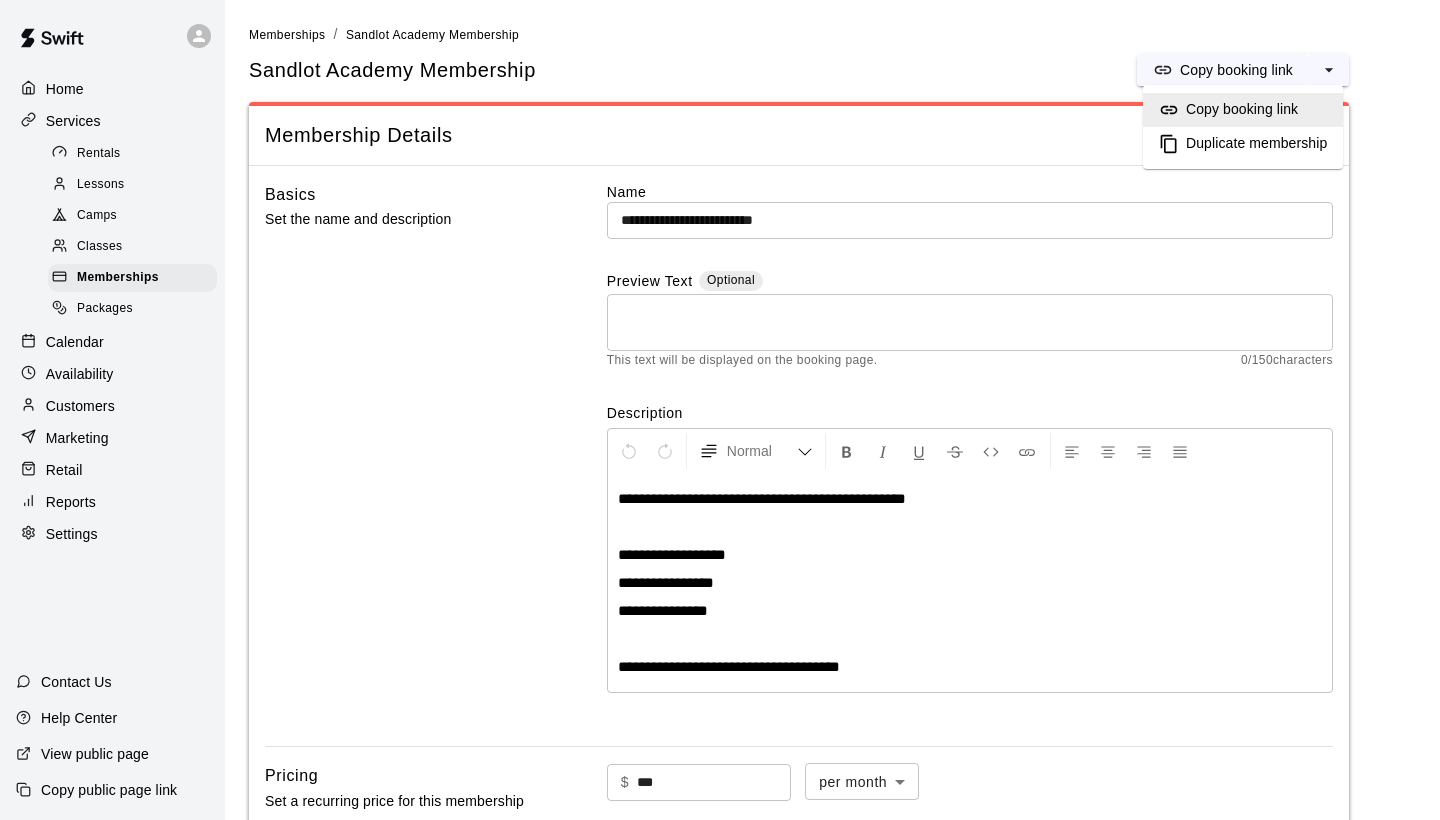 click on "Duplicate membership" at bounding box center [1256, 144] 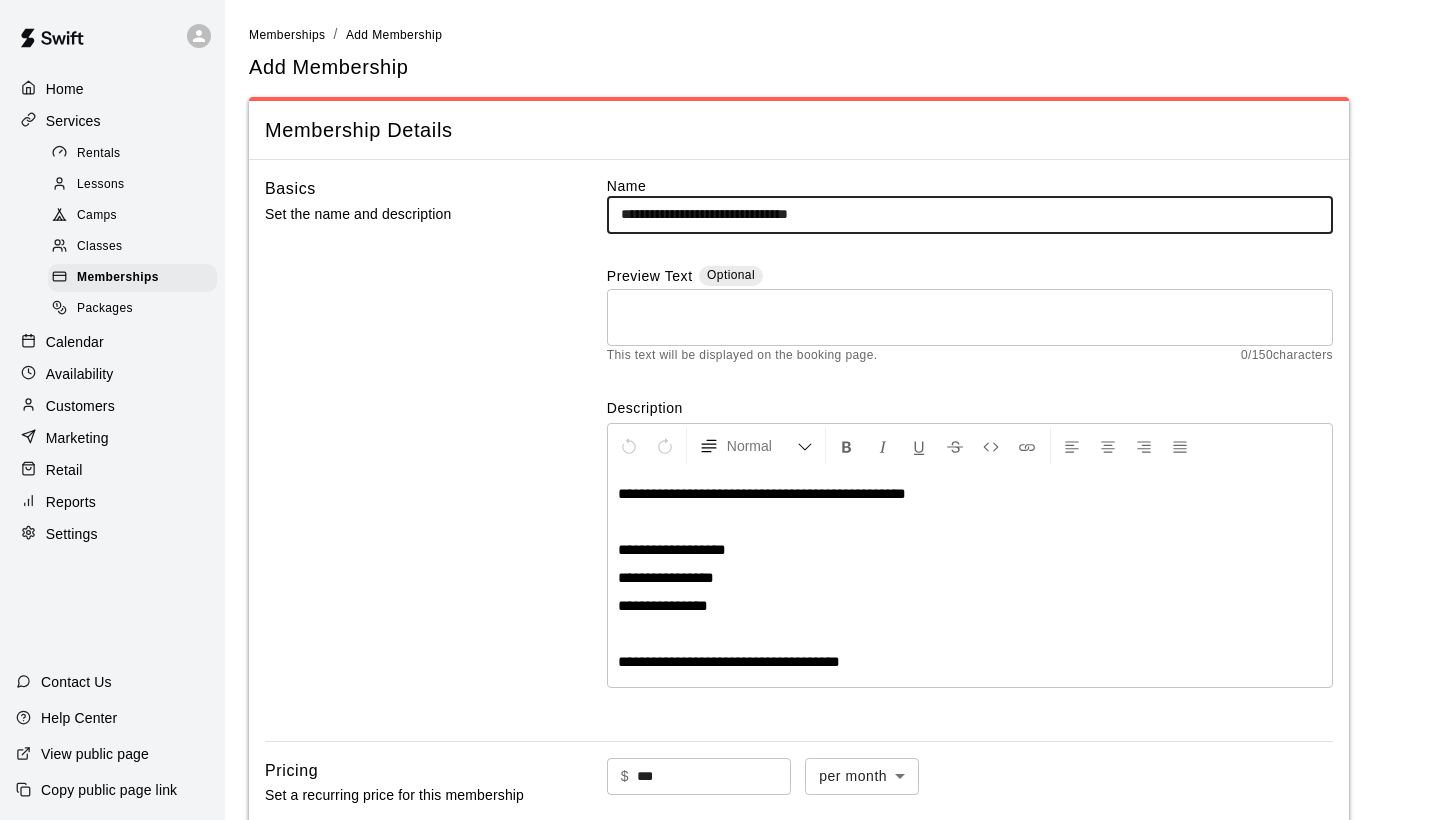 drag, startPoint x: 837, startPoint y: 214, endPoint x: 870, endPoint y: 221, distance: 33.734257 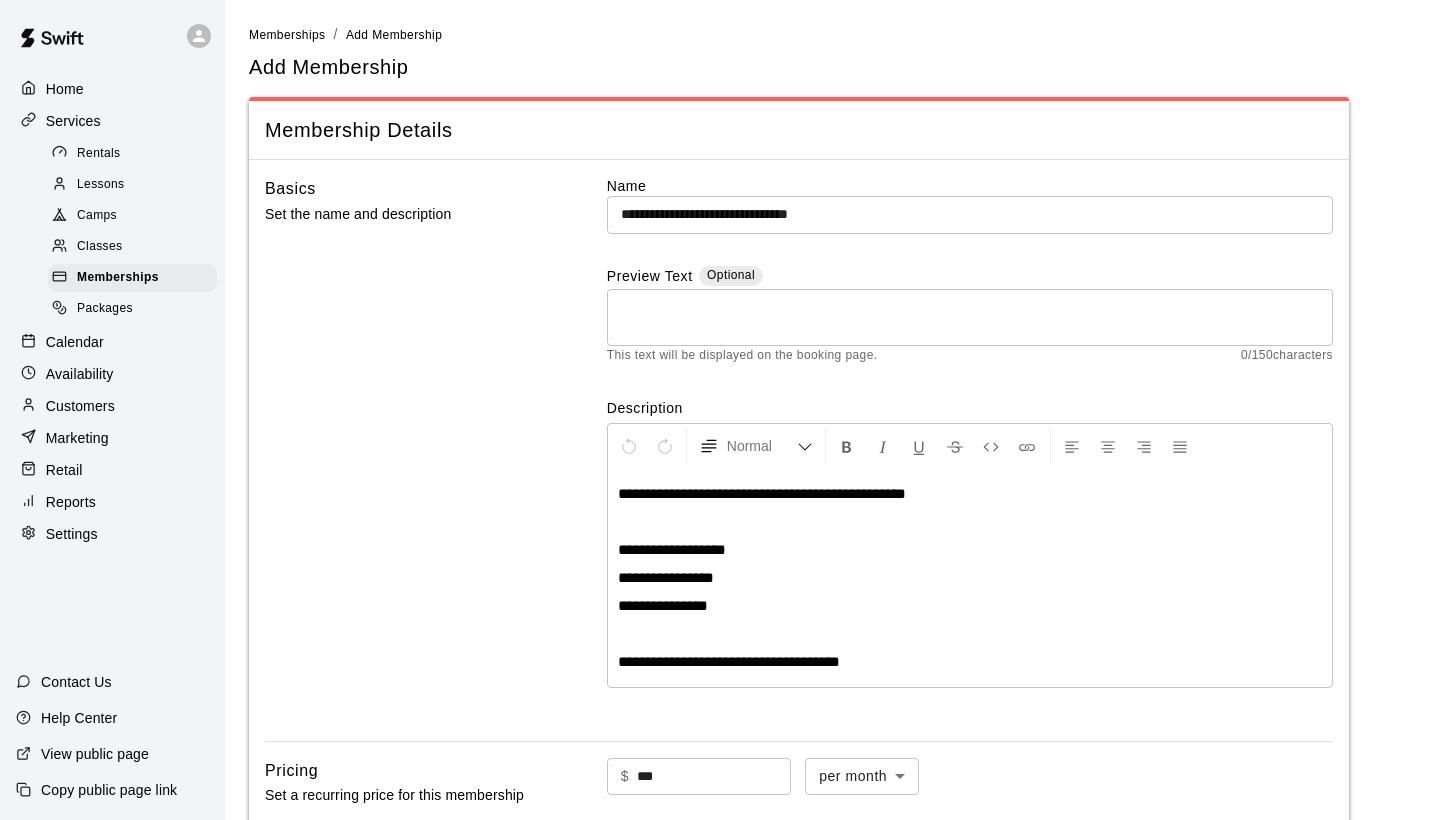 click on "**********" at bounding box center (762, 493) 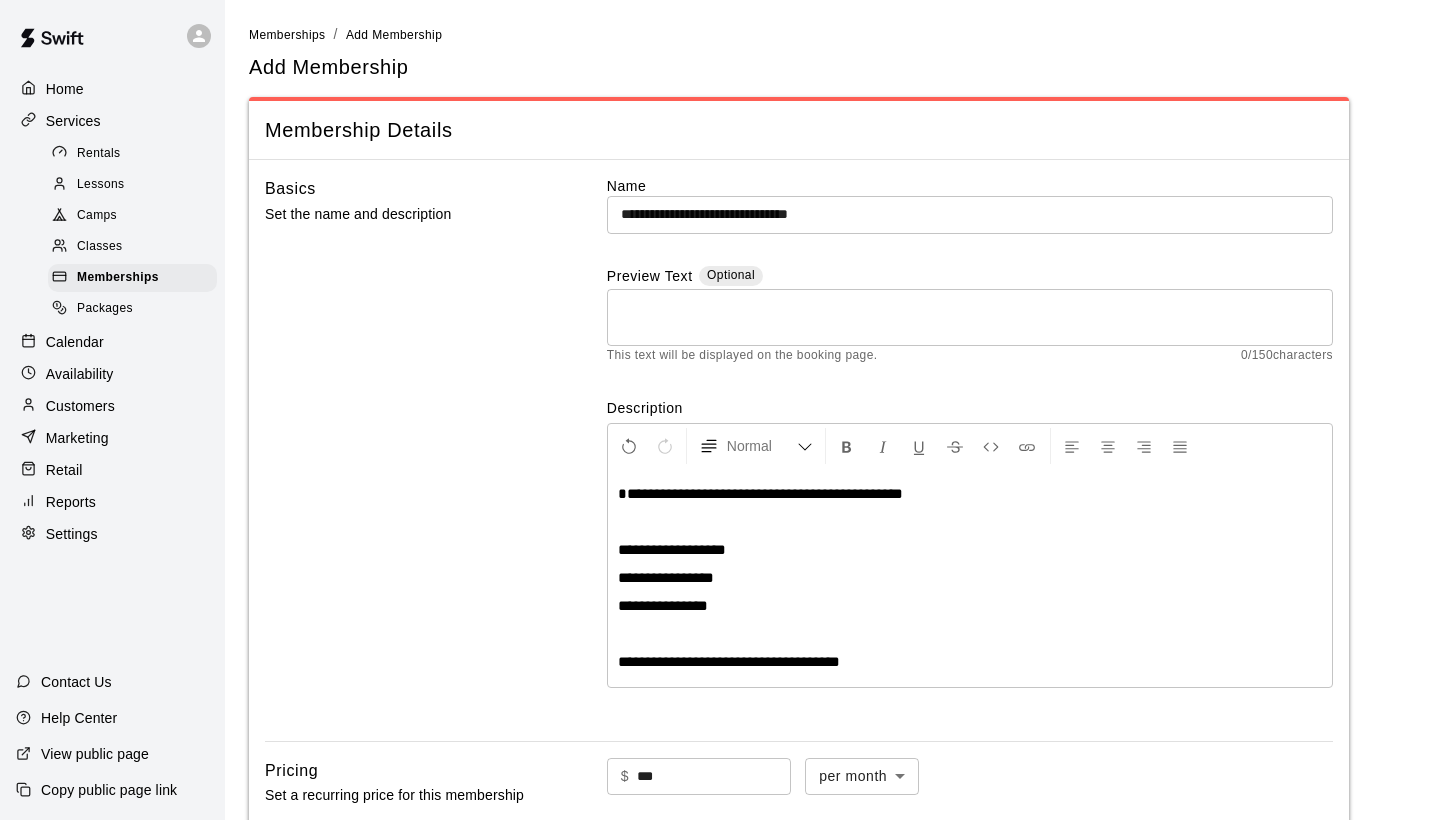 type 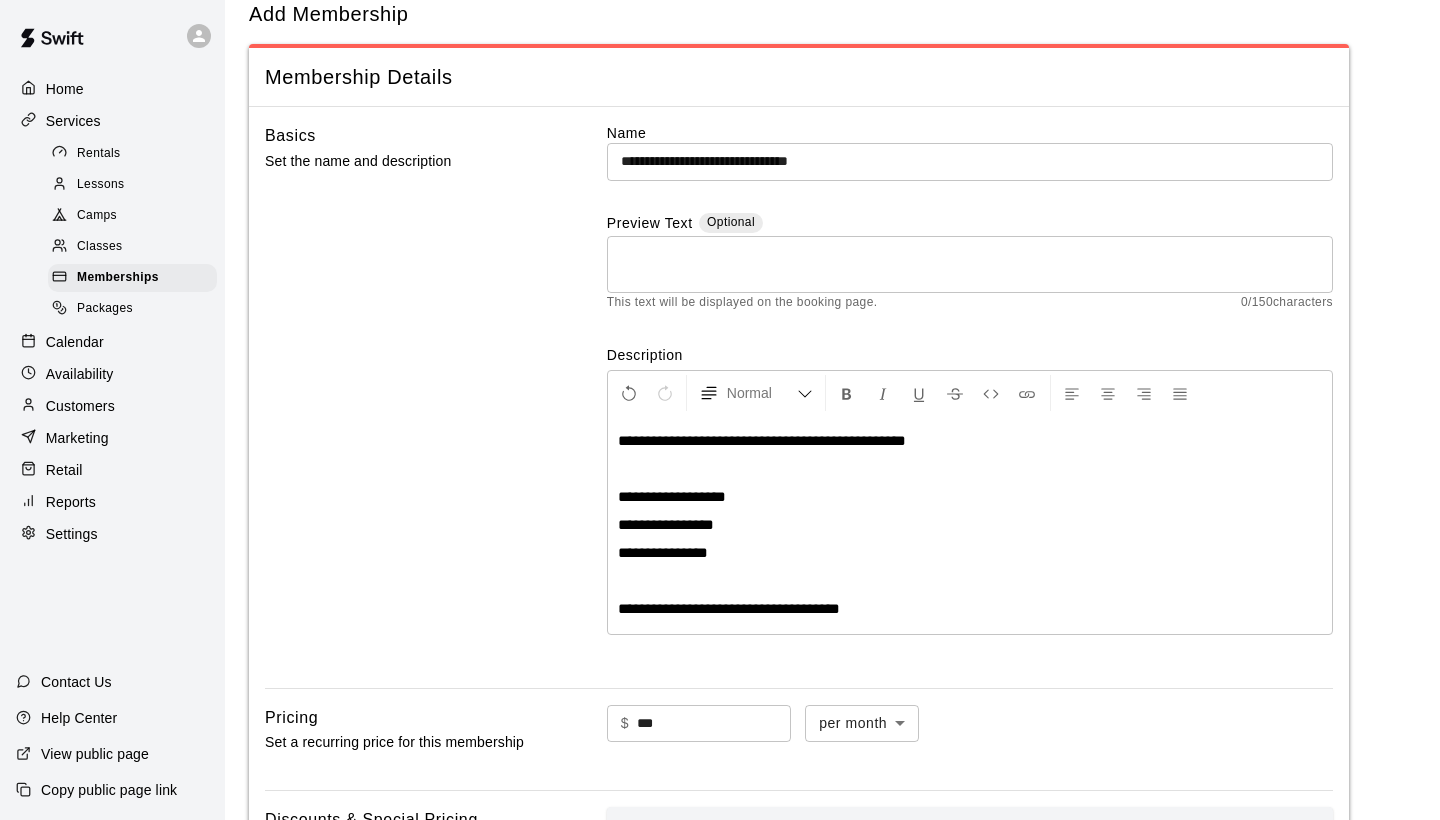 scroll, scrollTop: 65, scrollLeft: 0, axis: vertical 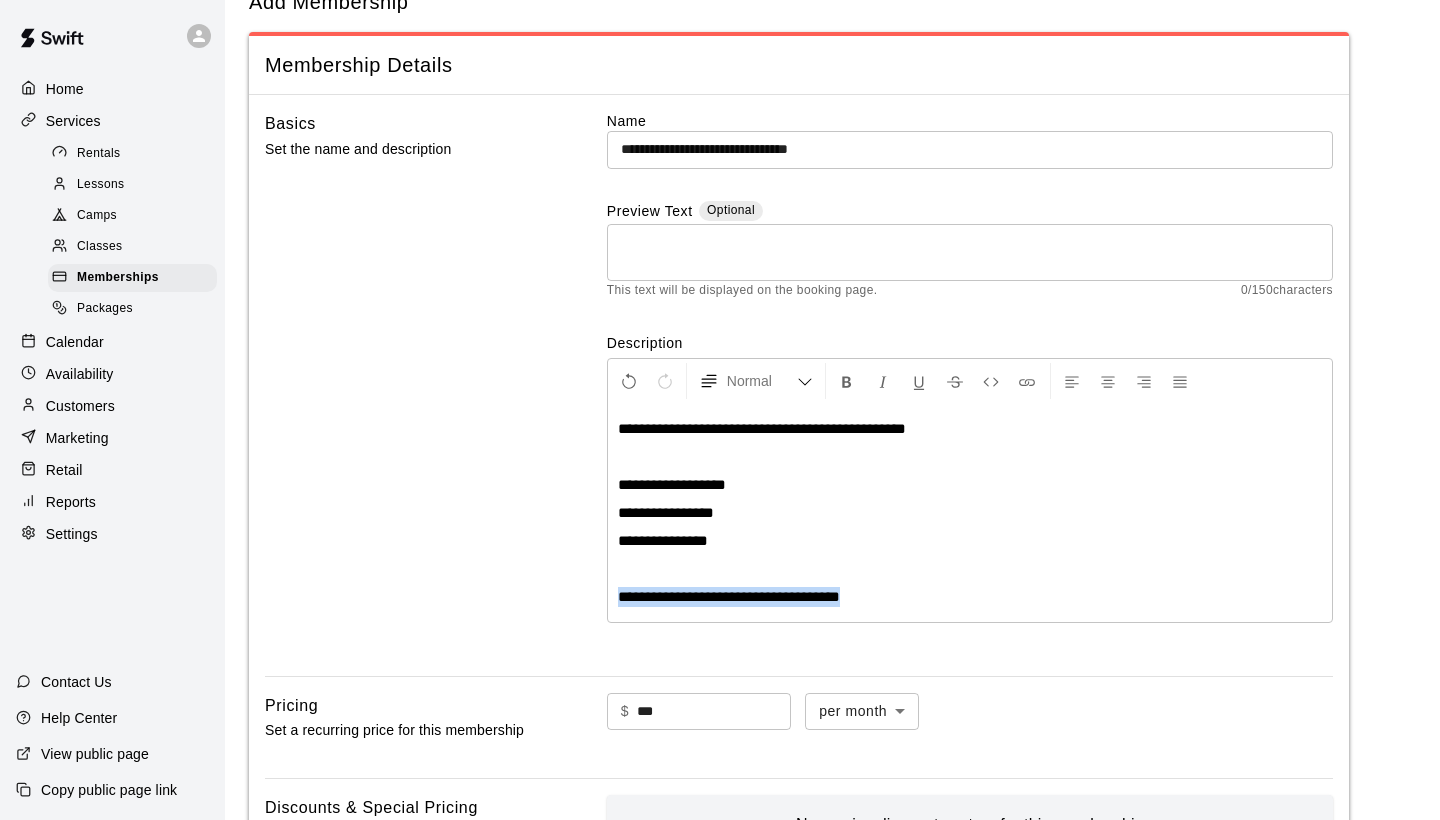 drag, startPoint x: 879, startPoint y: 596, endPoint x: 679, endPoint y: 580, distance: 200.63898 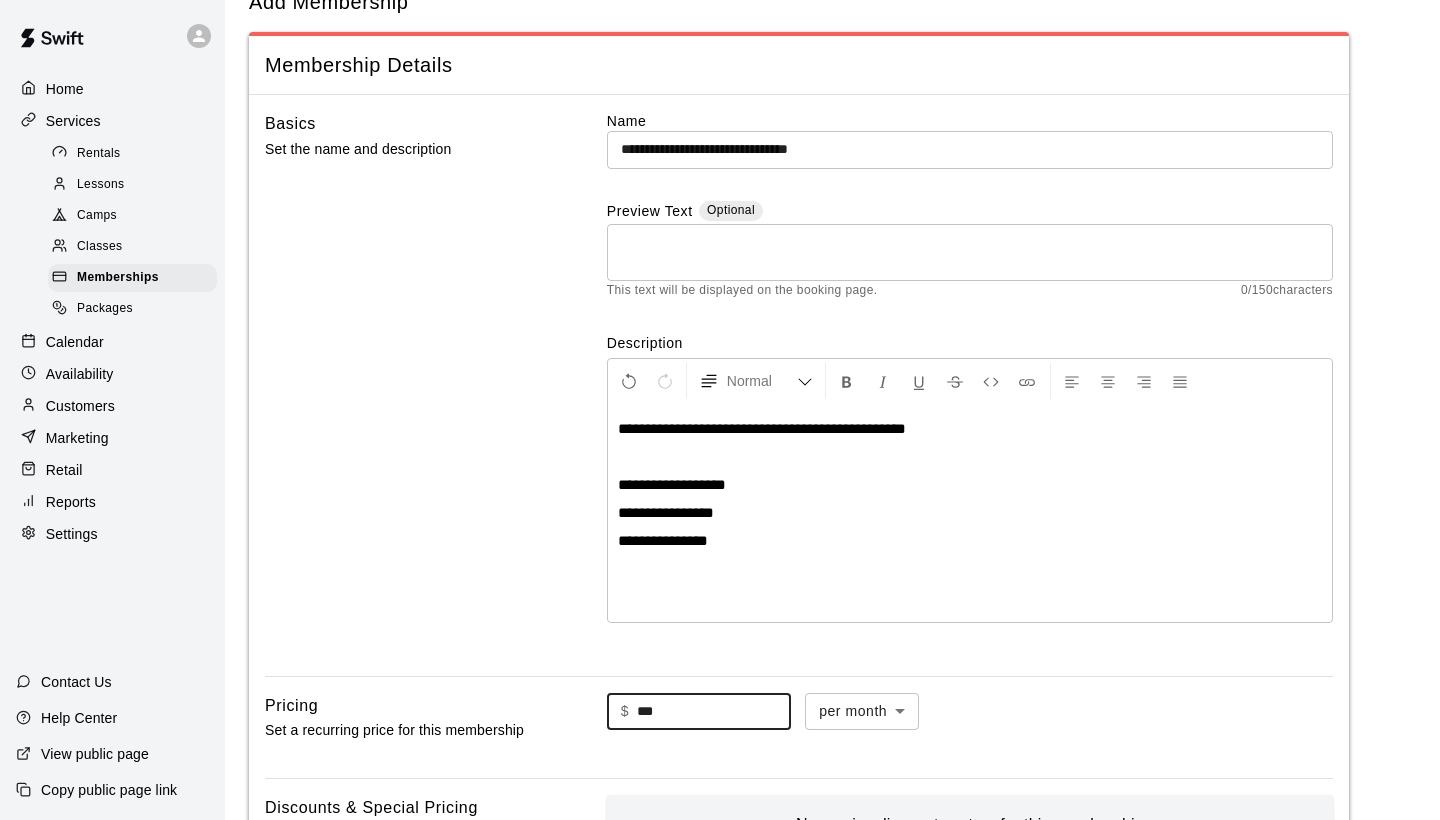 drag, startPoint x: 662, startPoint y: 704, endPoint x: 632, endPoint y: 705, distance: 30.016663 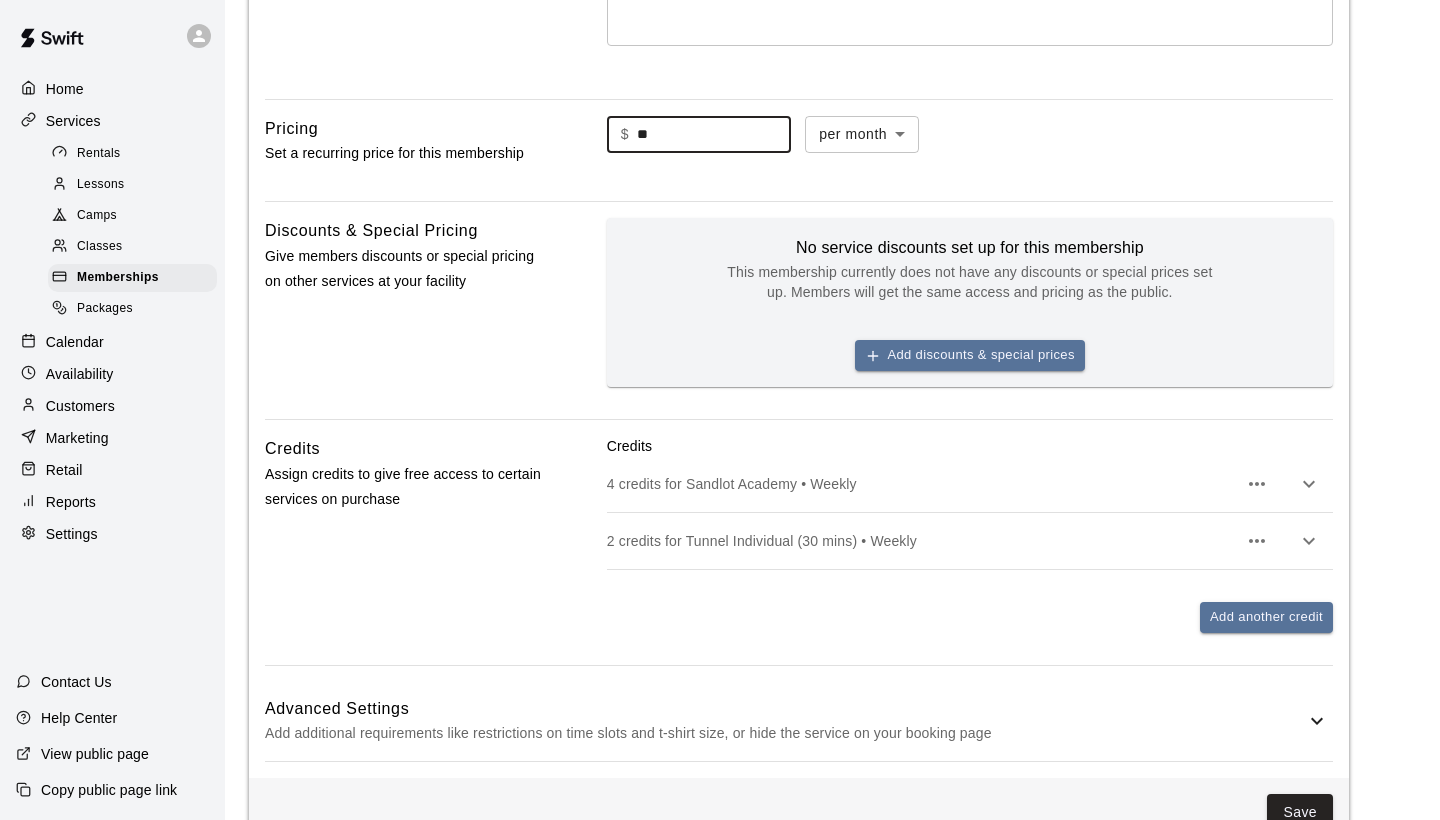 scroll, scrollTop: 643, scrollLeft: 0, axis: vertical 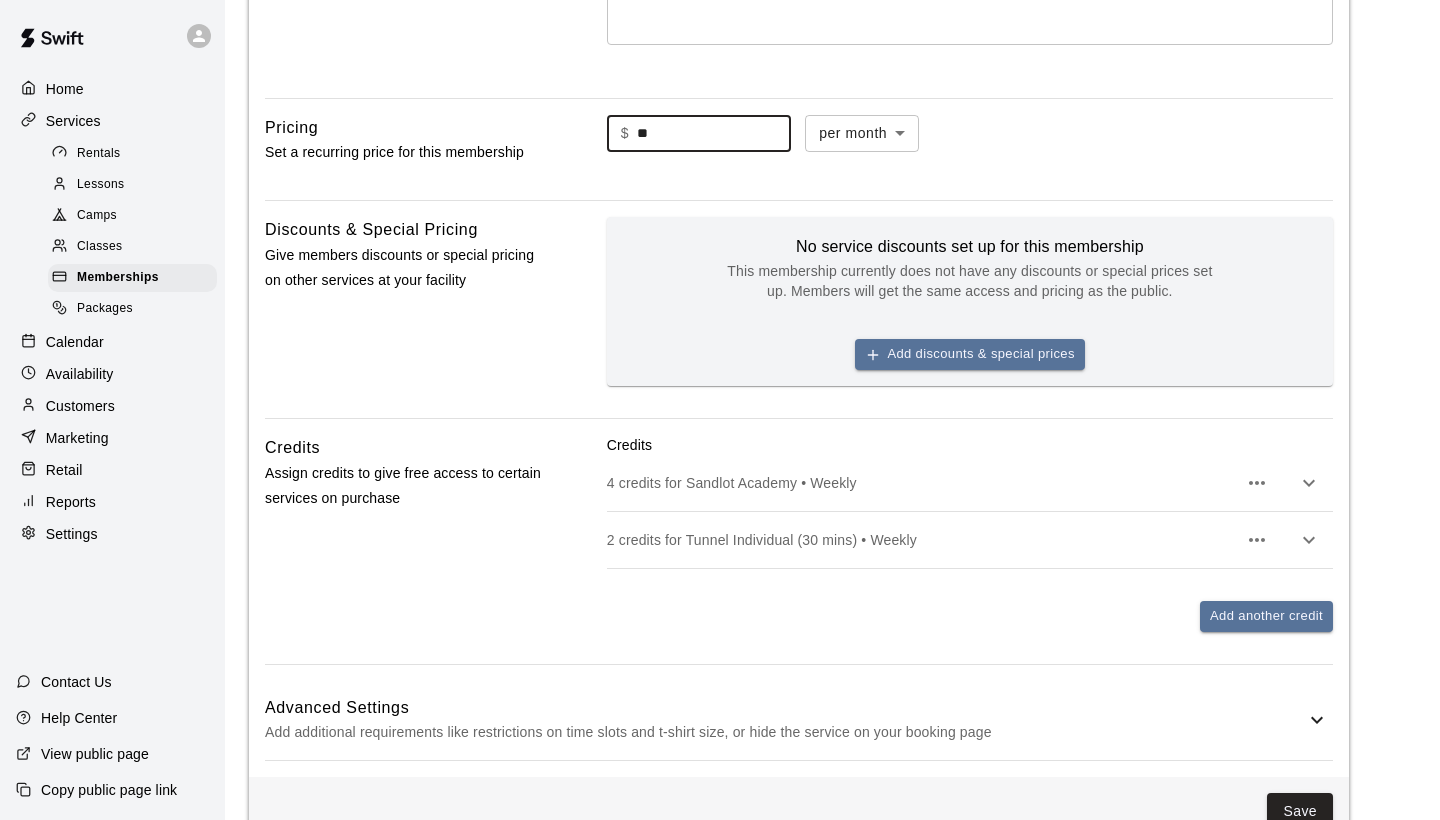 type on "**" 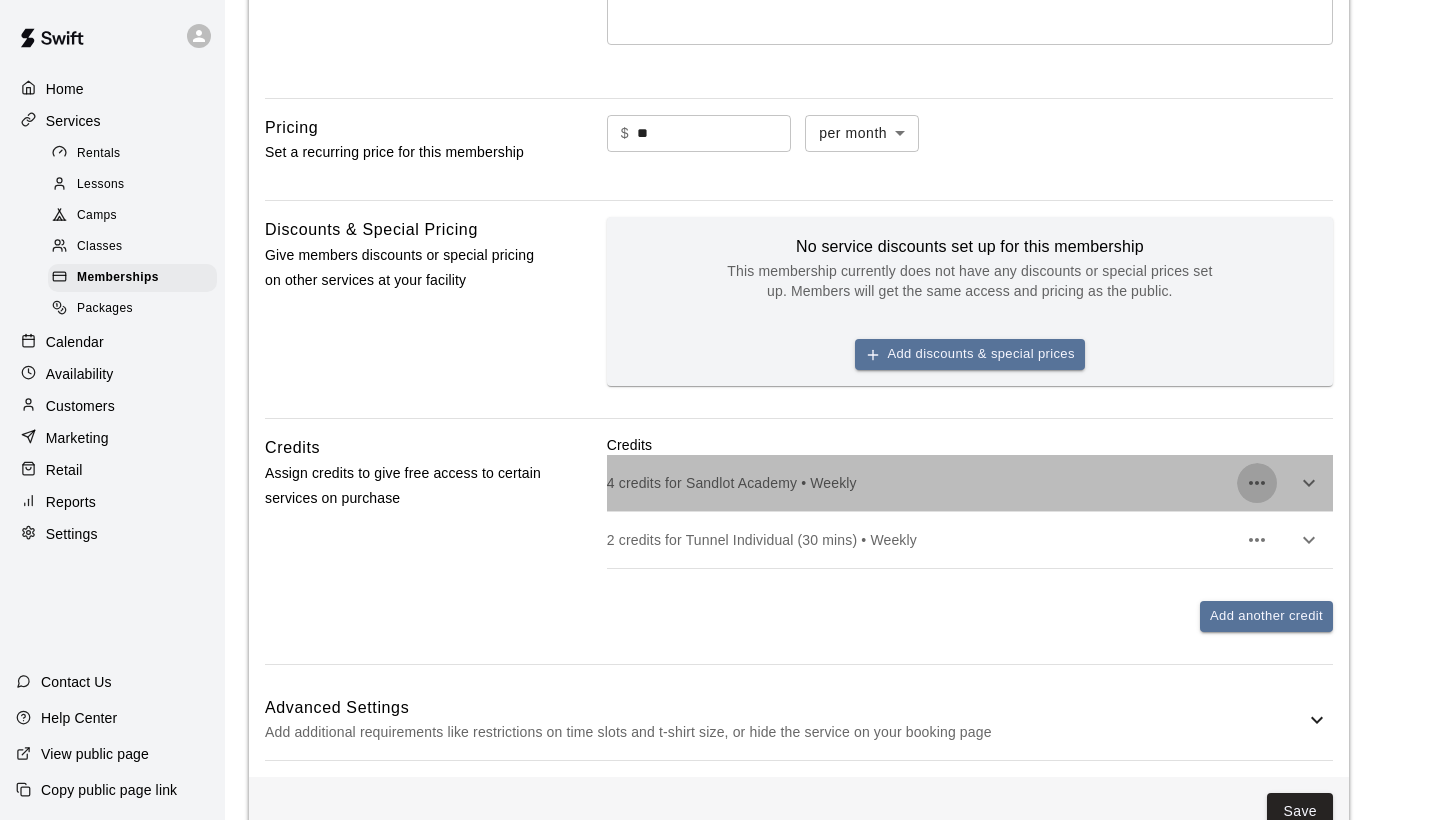 click 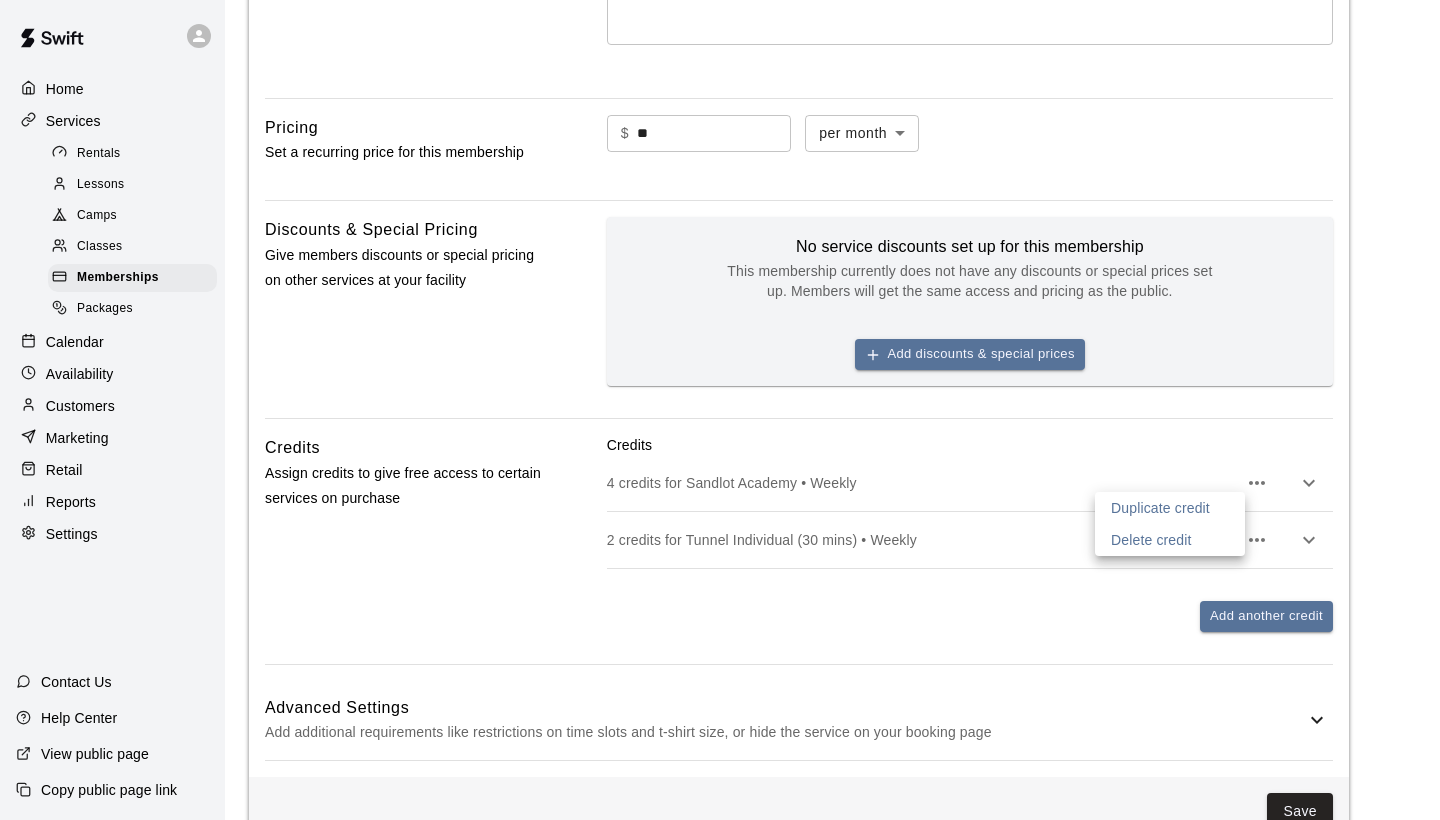 click at bounding box center [720, 410] 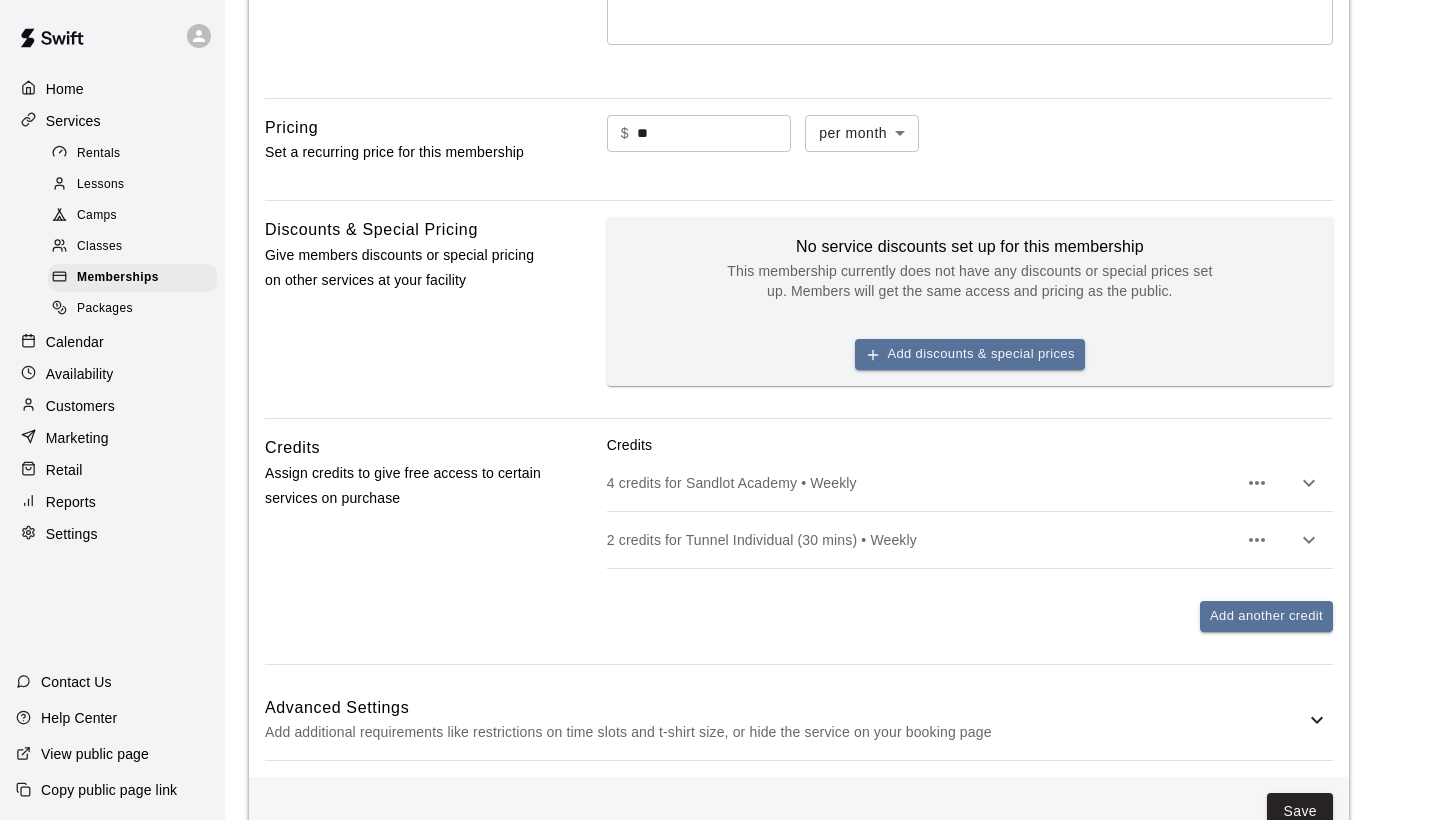 click 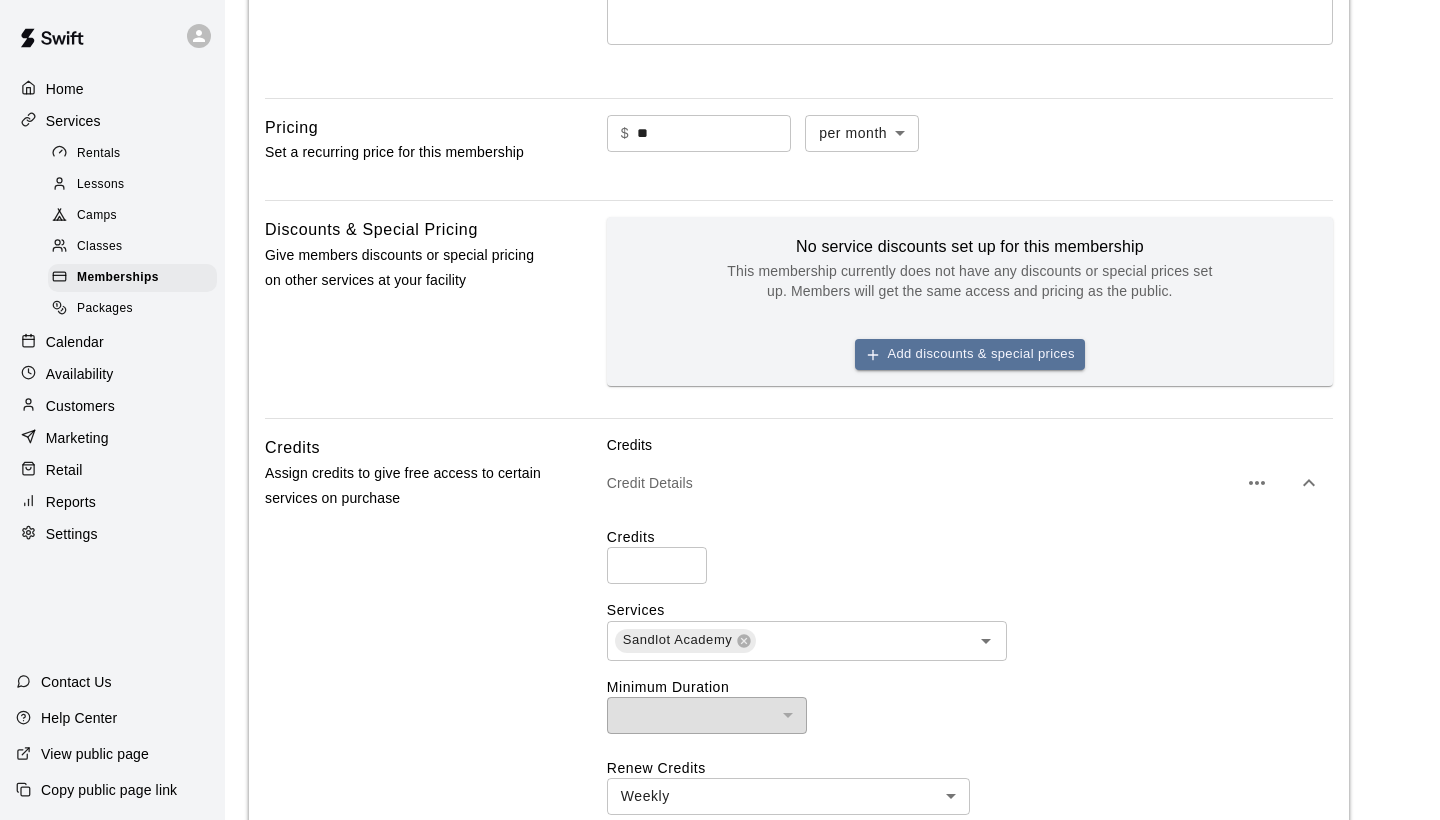 click on "*" at bounding box center [657, 565] 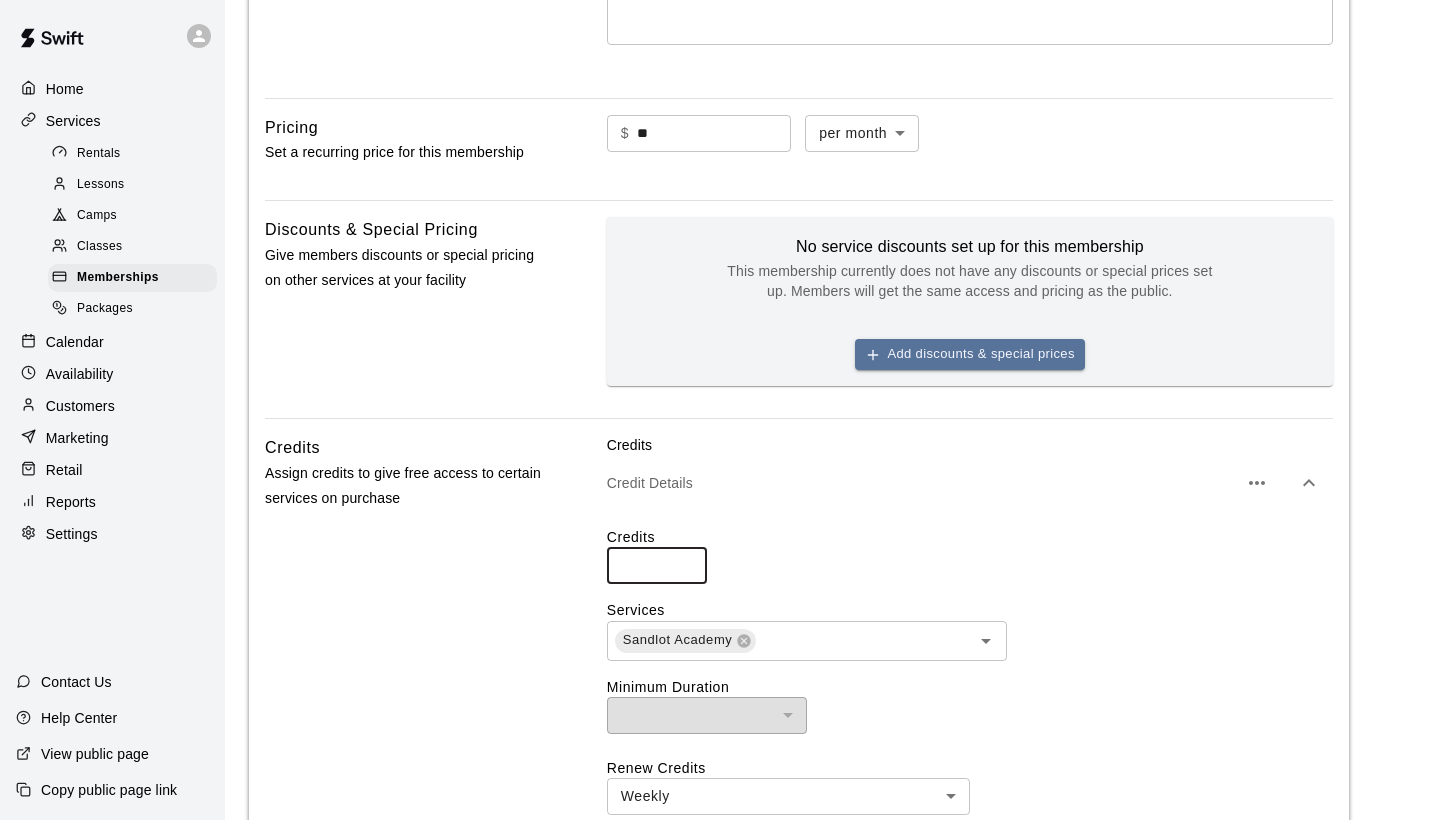 click on "*" at bounding box center (657, 565) 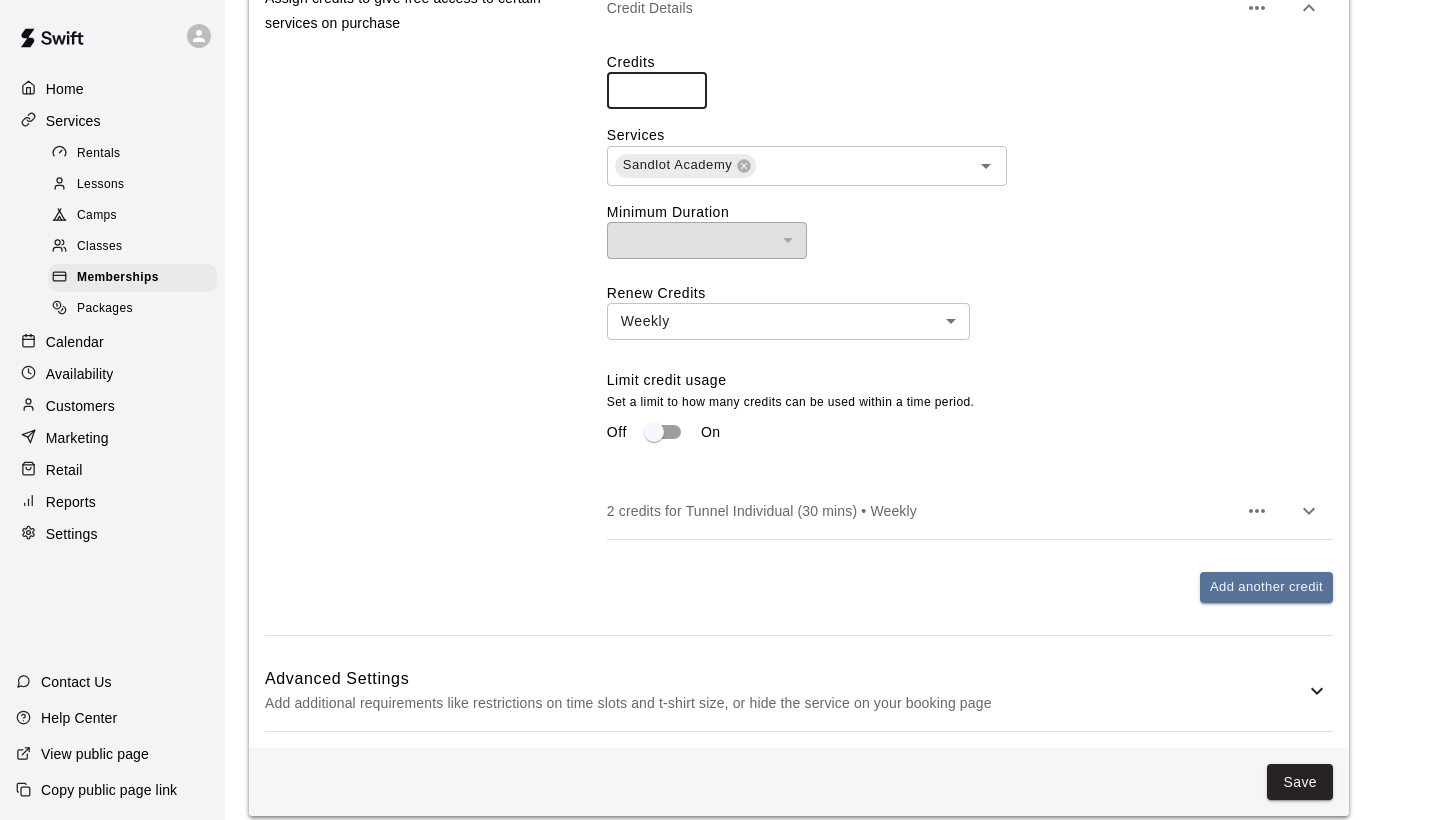 scroll, scrollTop: 1119, scrollLeft: 0, axis: vertical 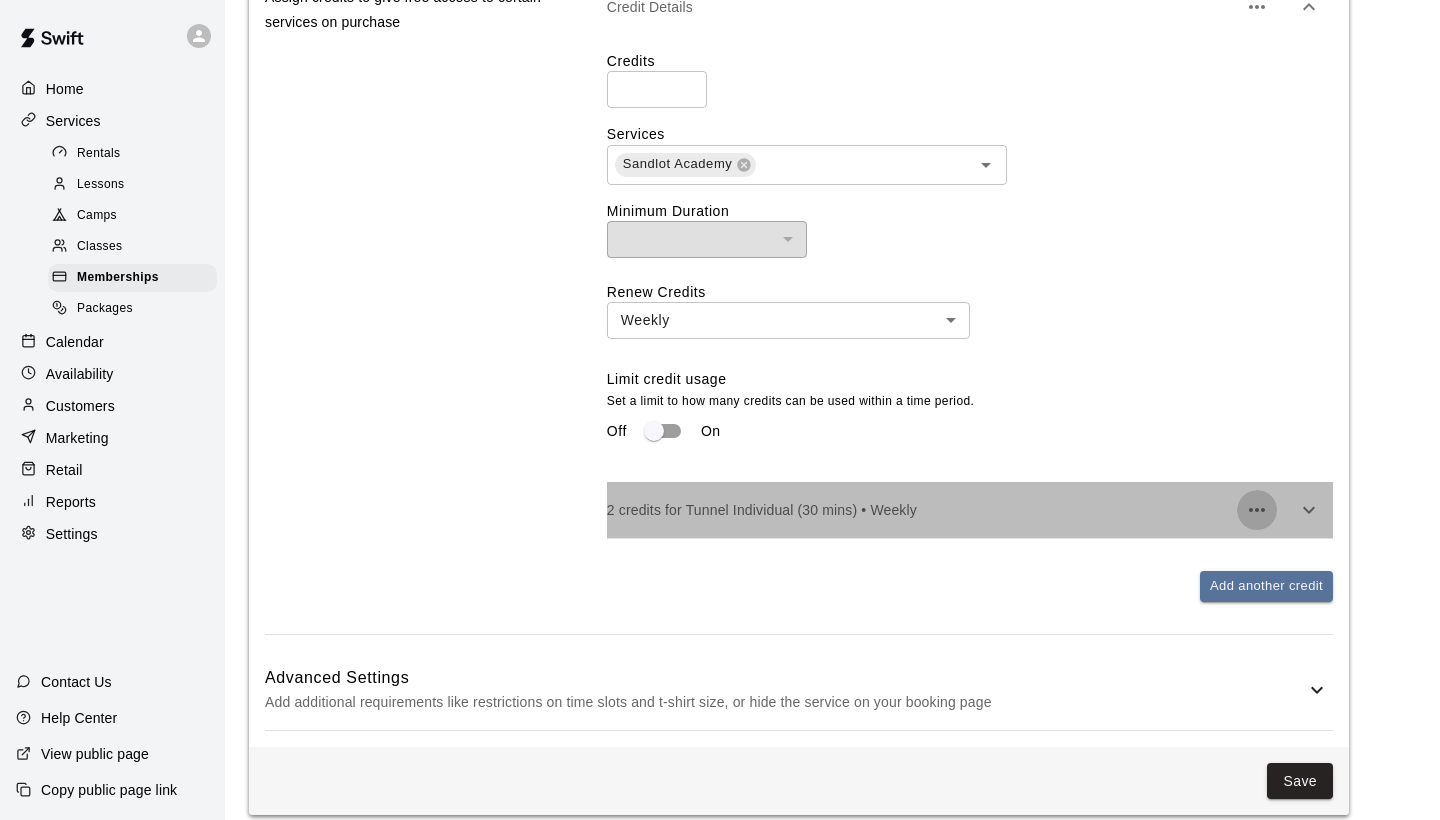 click 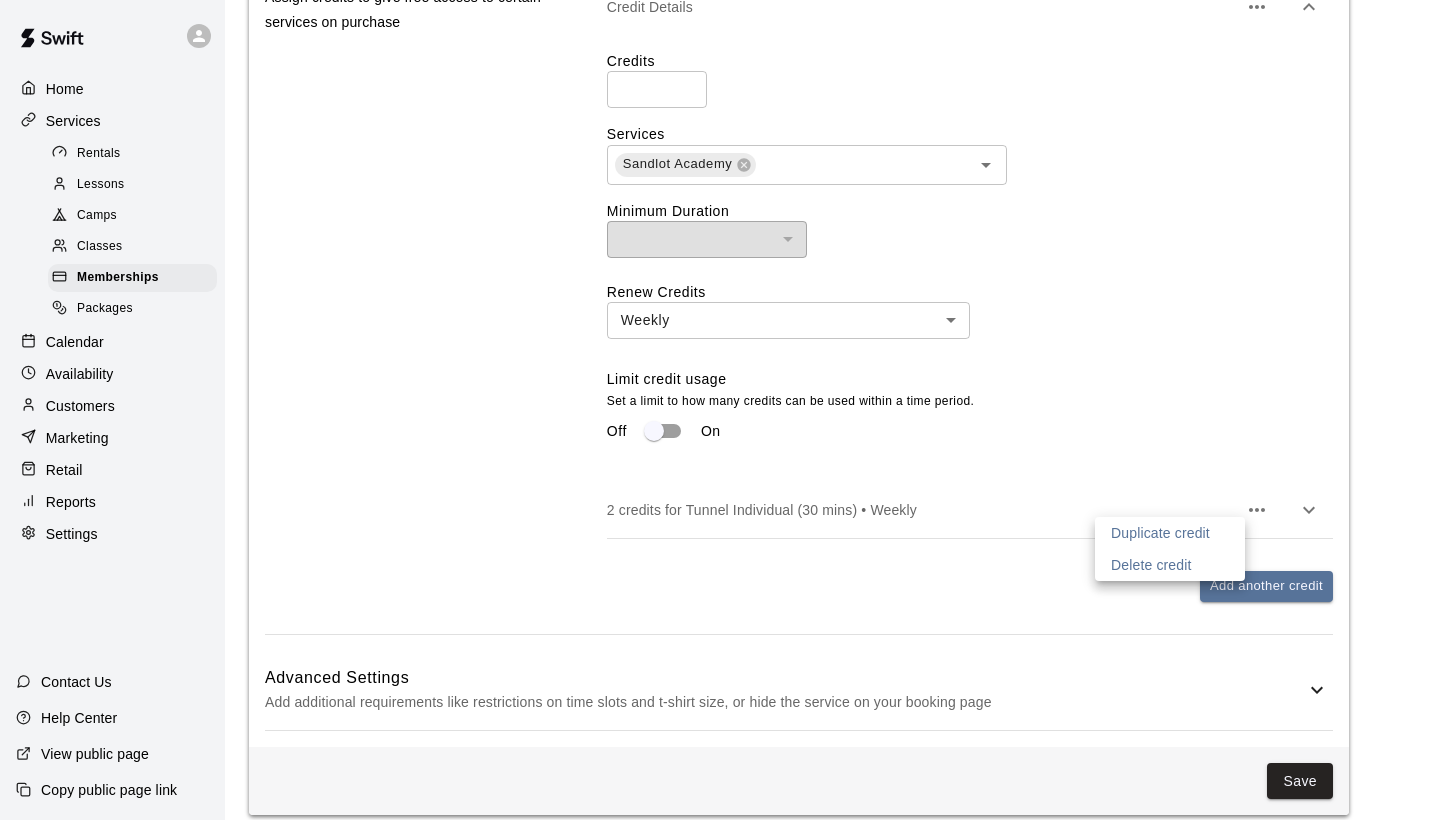 click on "Delete credit" at bounding box center (1151, 565) 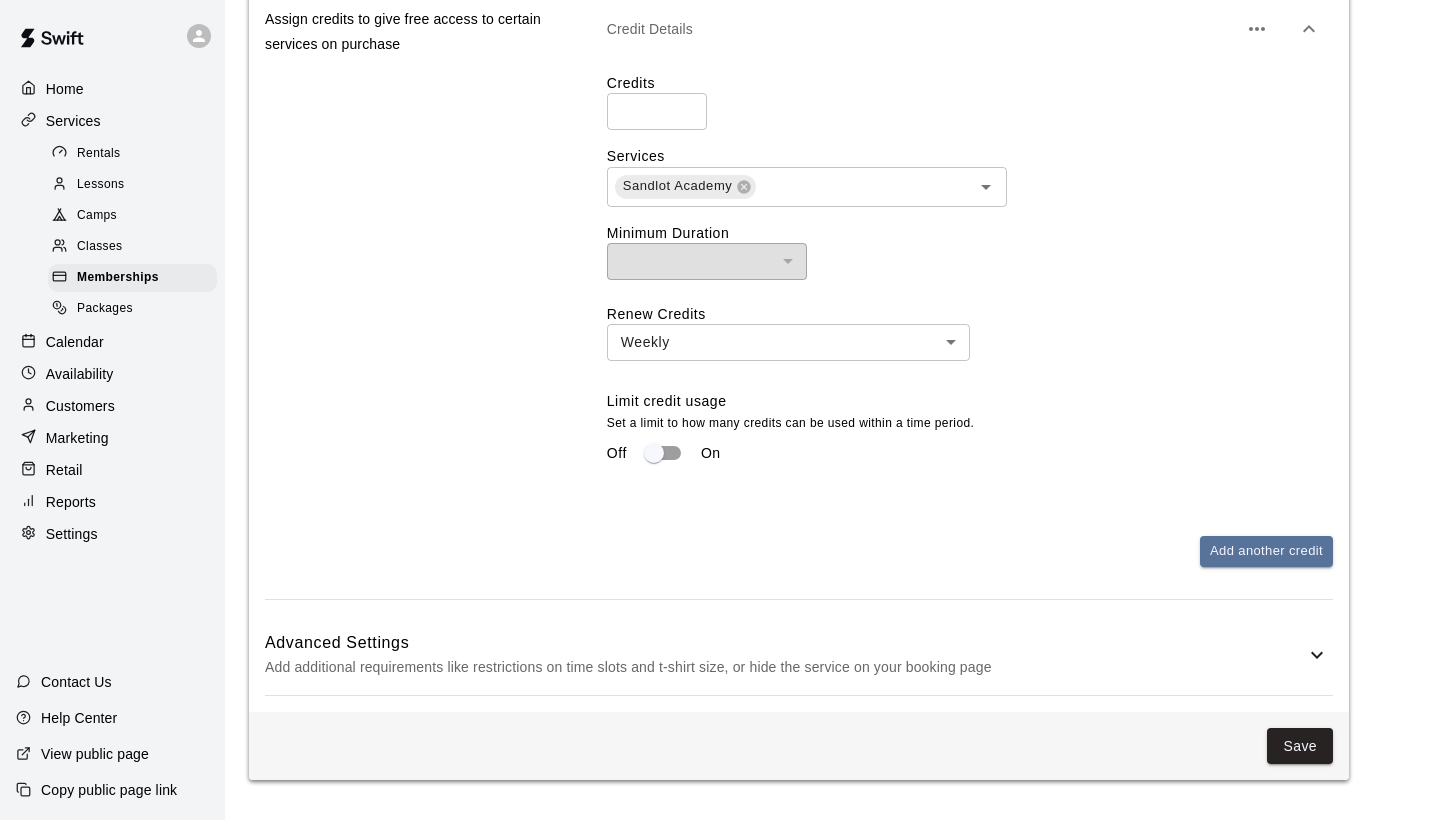 scroll, scrollTop: 1090, scrollLeft: 0, axis: vertical 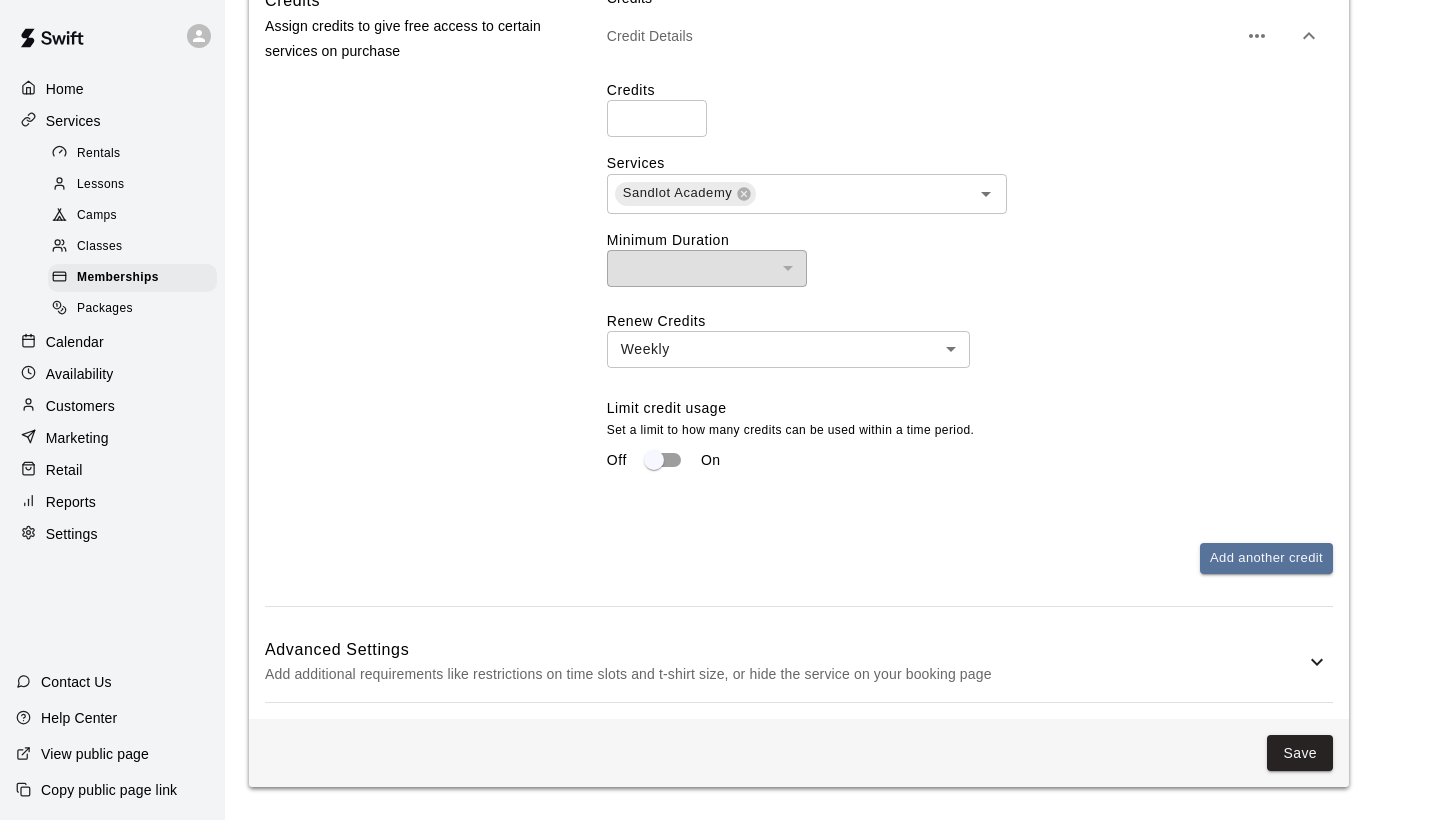 click 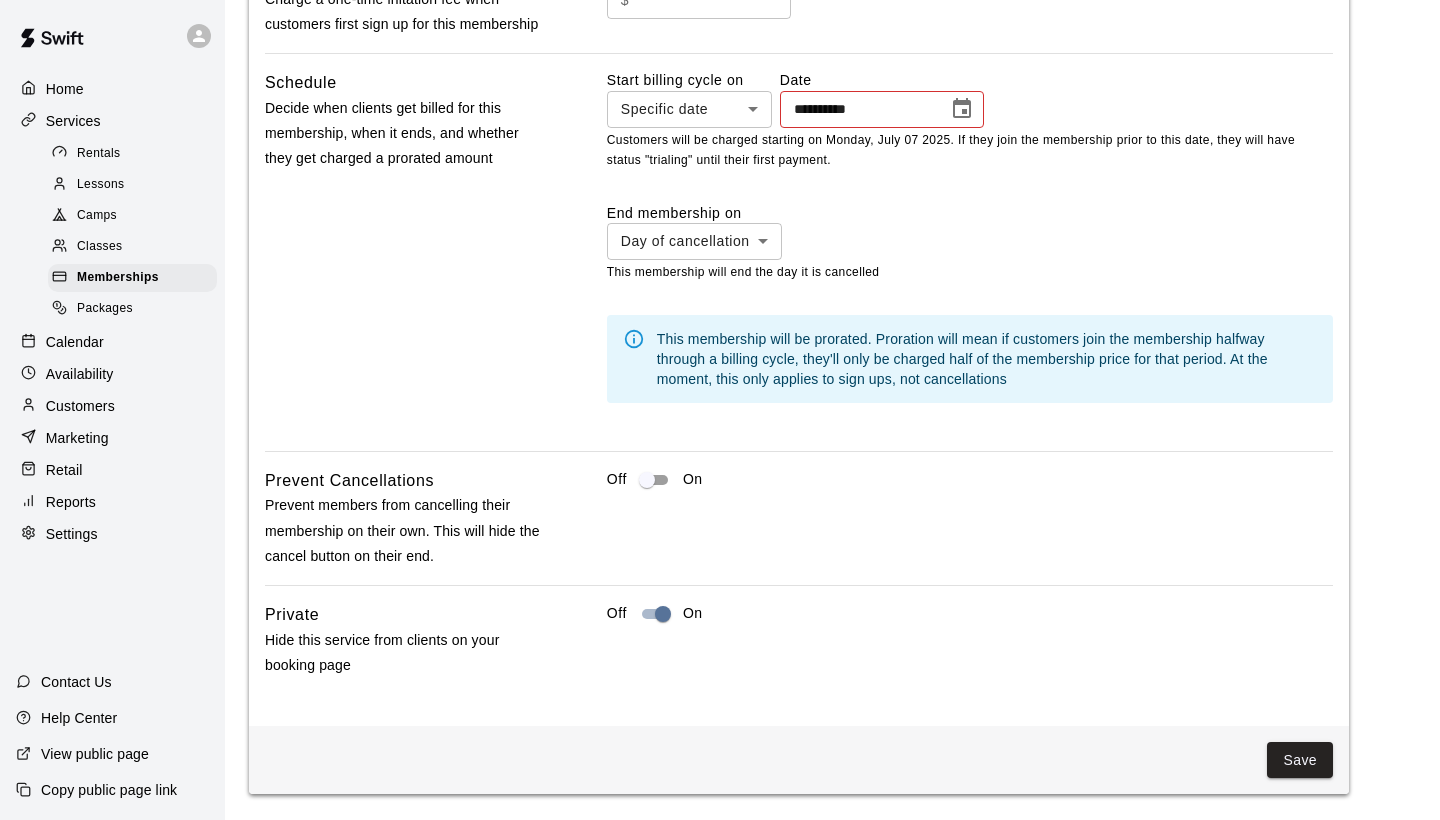 scroll, scrollTop: 2080, scrollLeft: 0, axis: vertical 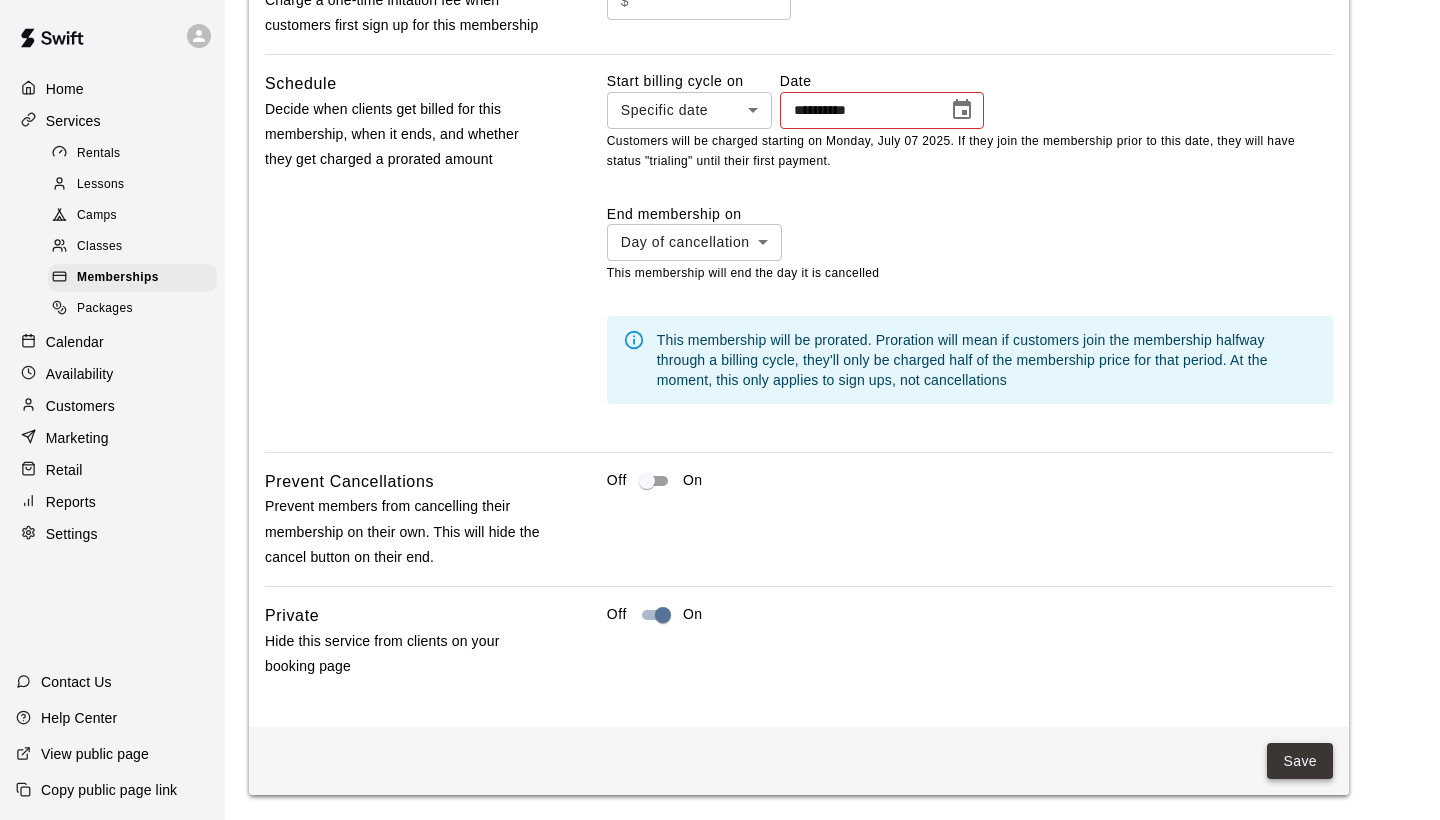 click on "Save" at bounding box center (1300, 761) 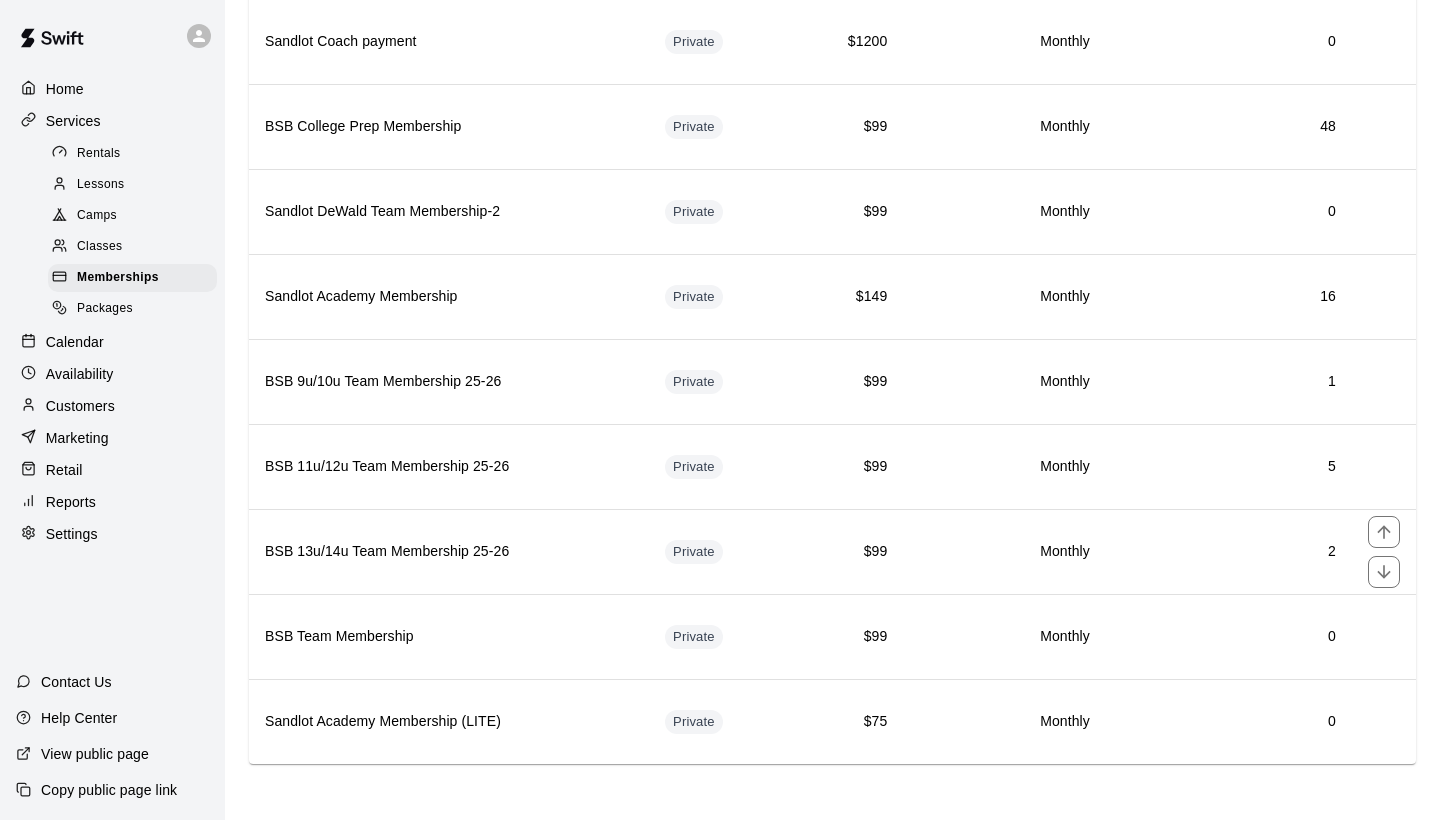 scroll, scrollTop: 1388, scrollLeft: 0, axis: vertical 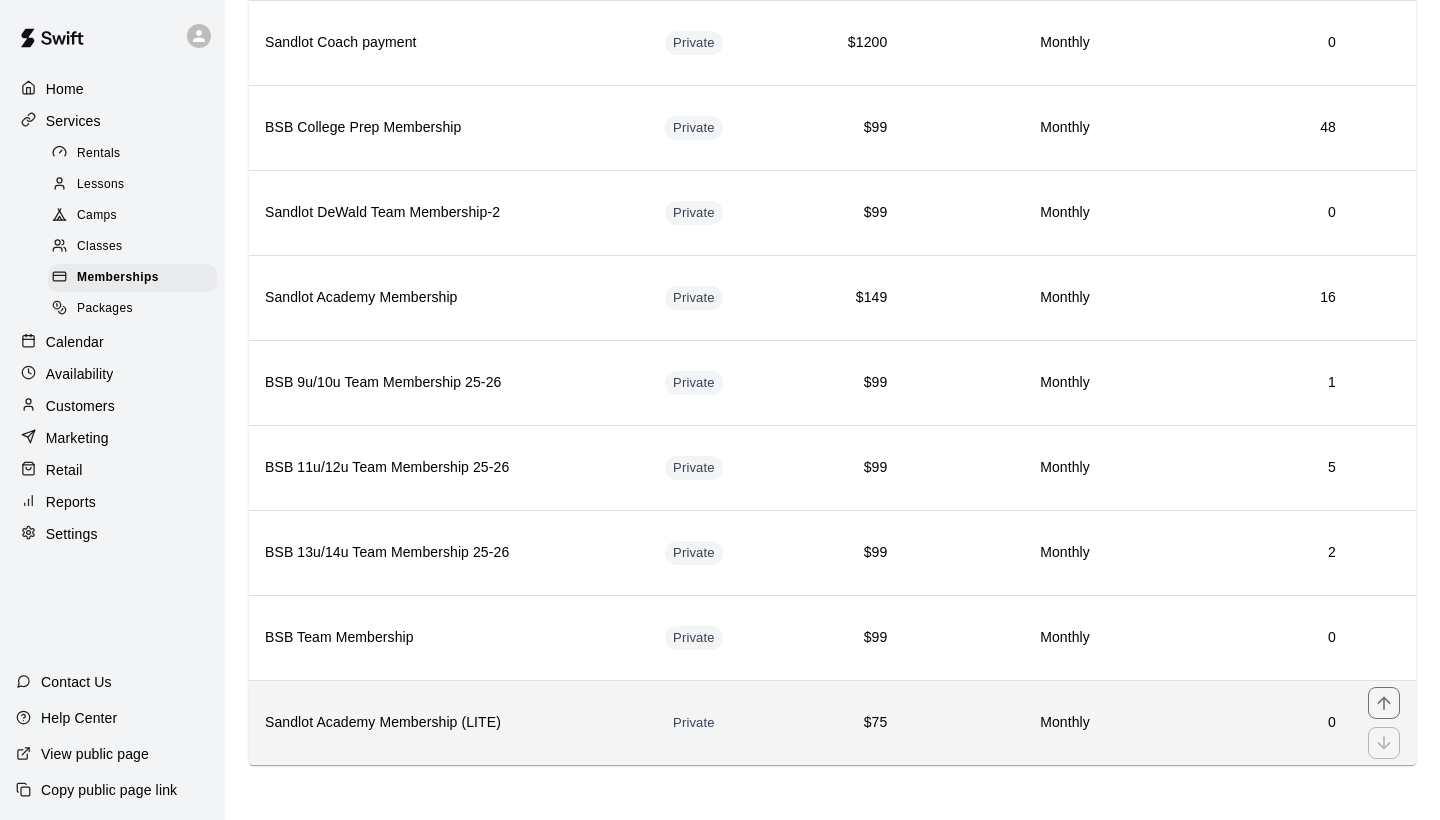 click on "Sandlot Academy Membership (LITE)" at bounding box center [449, 723] 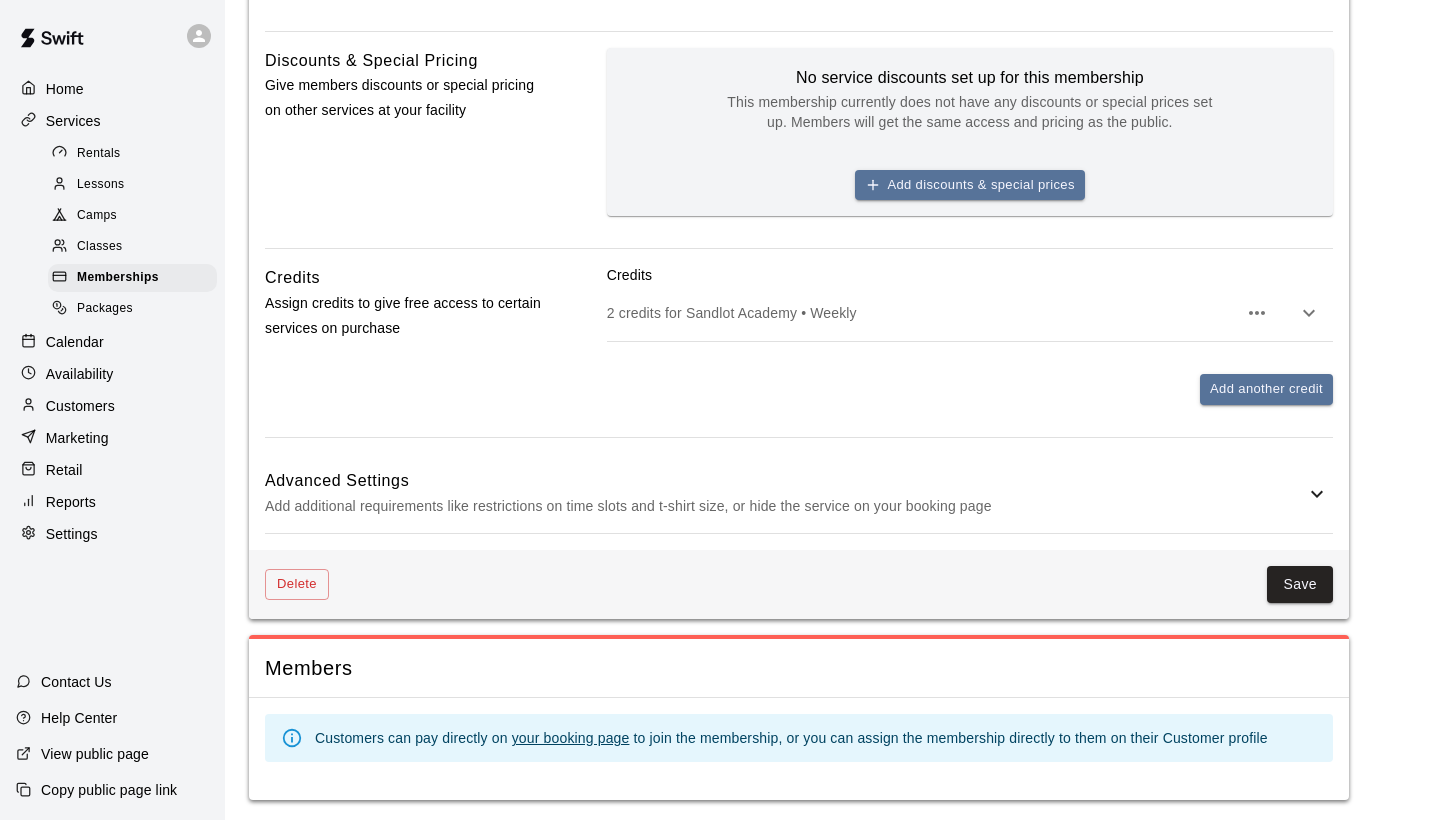 scroll, scrollTop: 817, scrollLeft: 0, axis: vertical 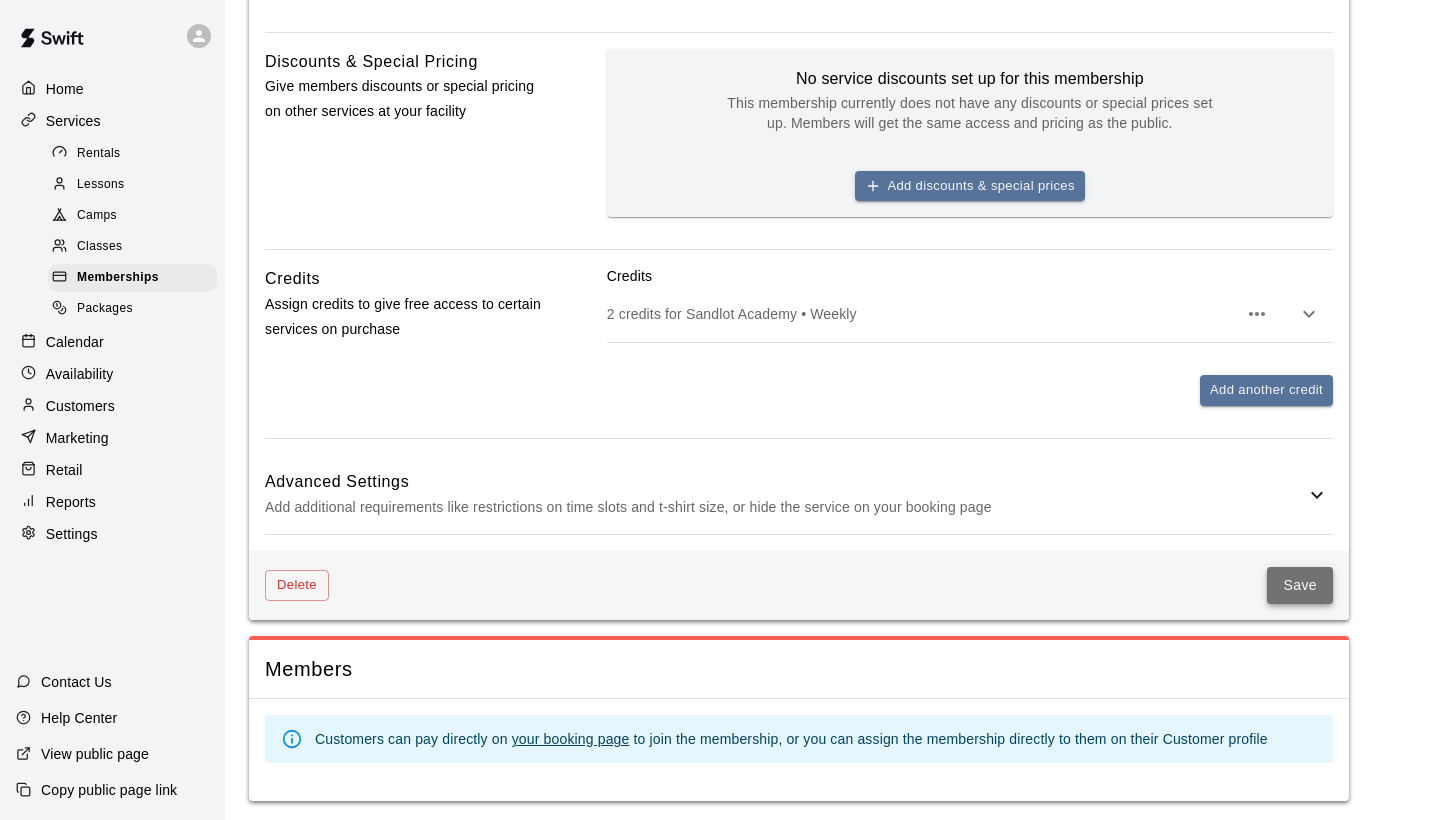 click on "Save" at bounding box center (1300, 585) 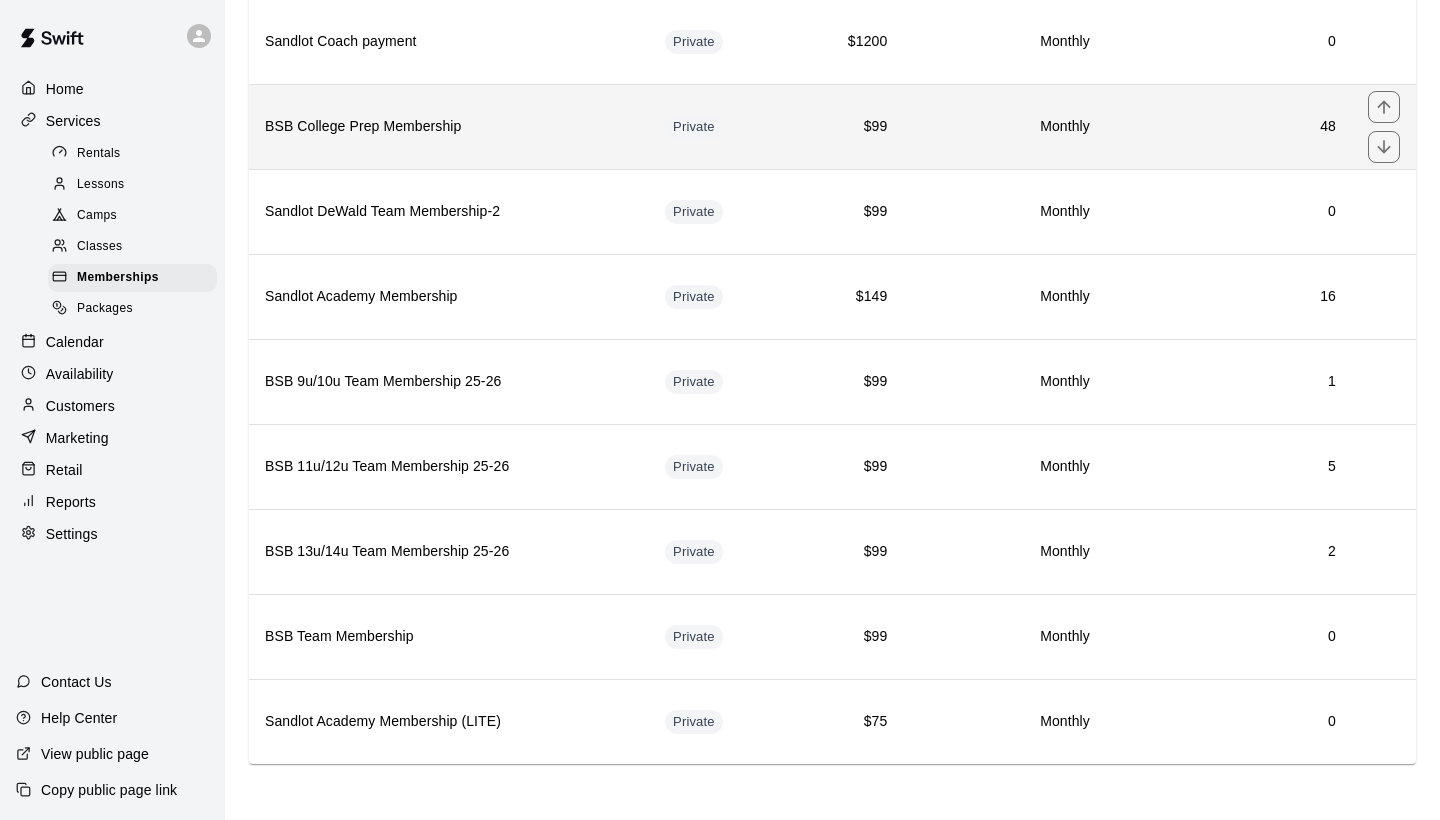 scroll, scrollTop: 1388, scrollLeft: 0, axis: vertical 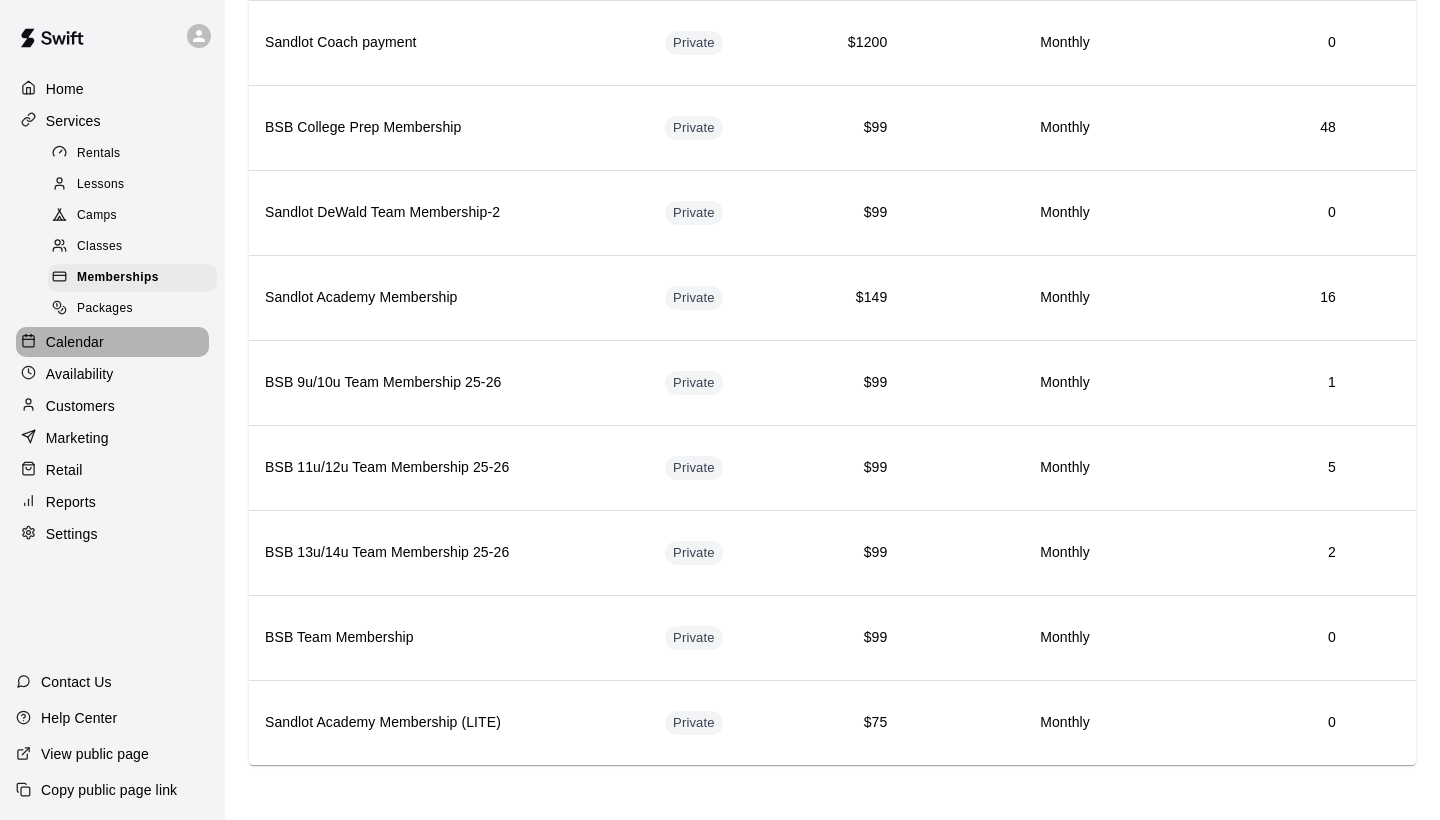 click on "Calendar" at bounding box center (75, 342) 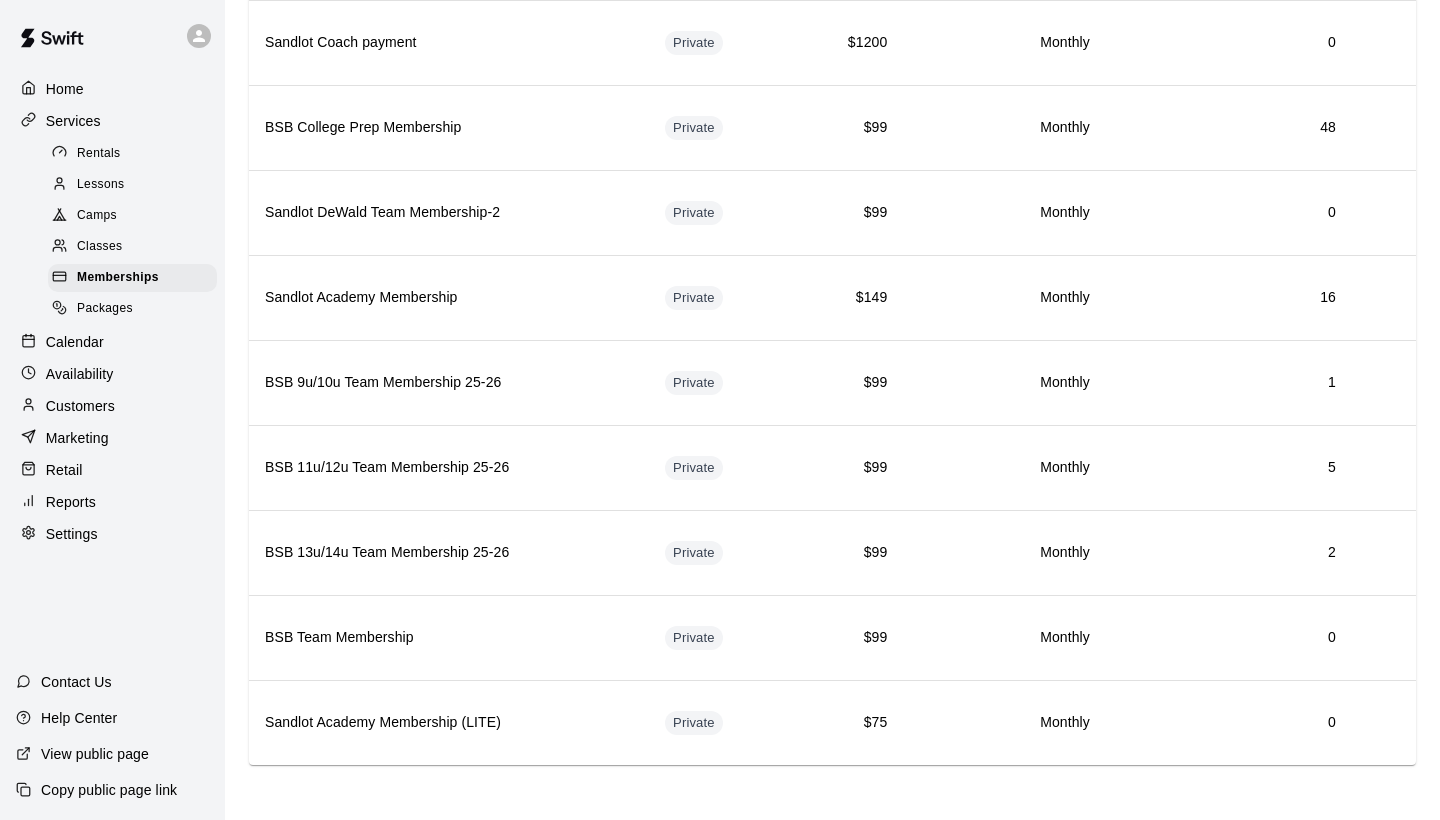 scroll, scrollTop: 0, scrollLeft: 0, axis: both 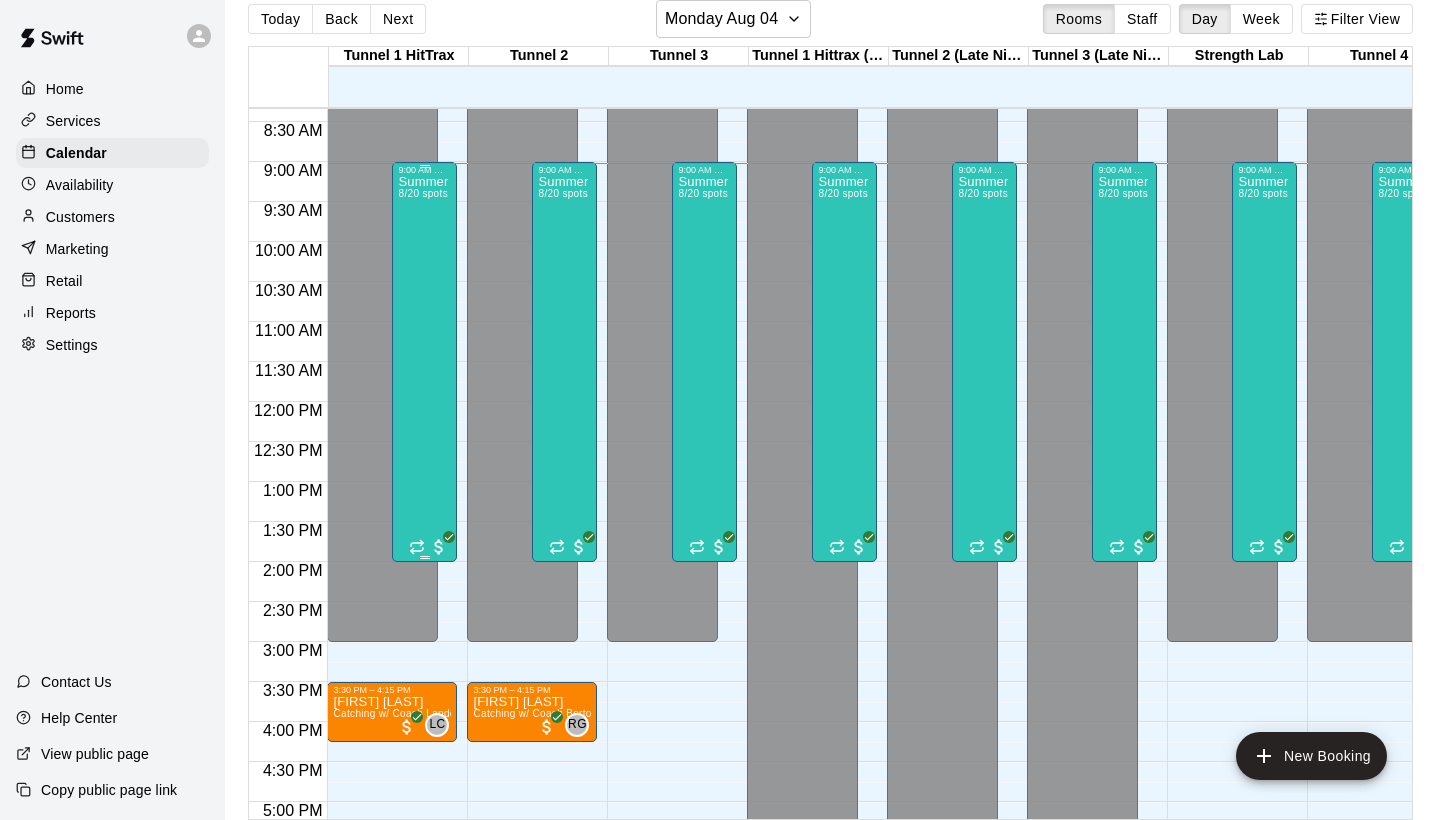 click on "Summer Camp Daily 8/20 spots" at bounding box center (424, 585) 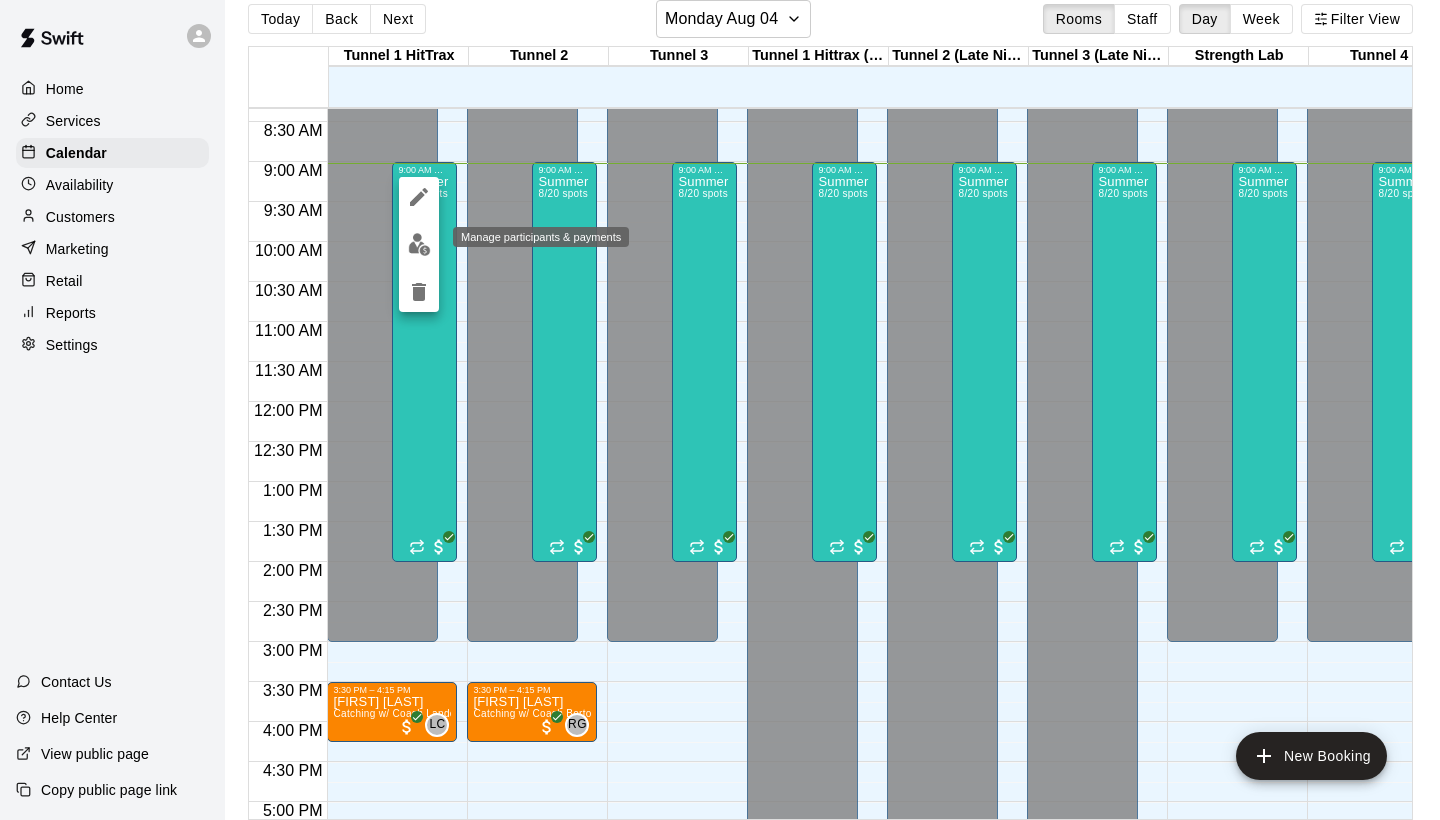 click at bounding box center [419, 244] 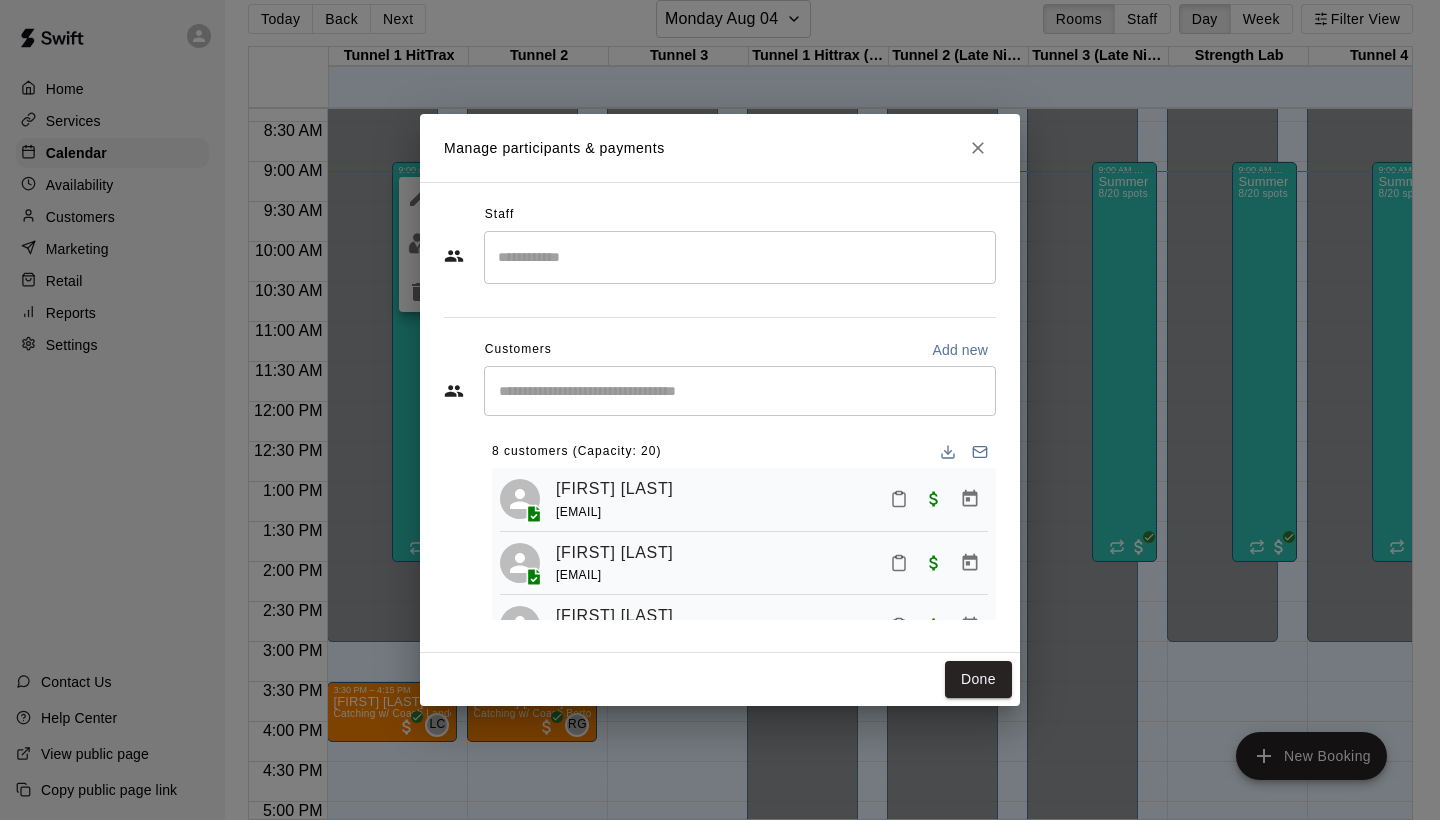 scroll, scrollTop: 0, scrollLeft: 0, axis: both 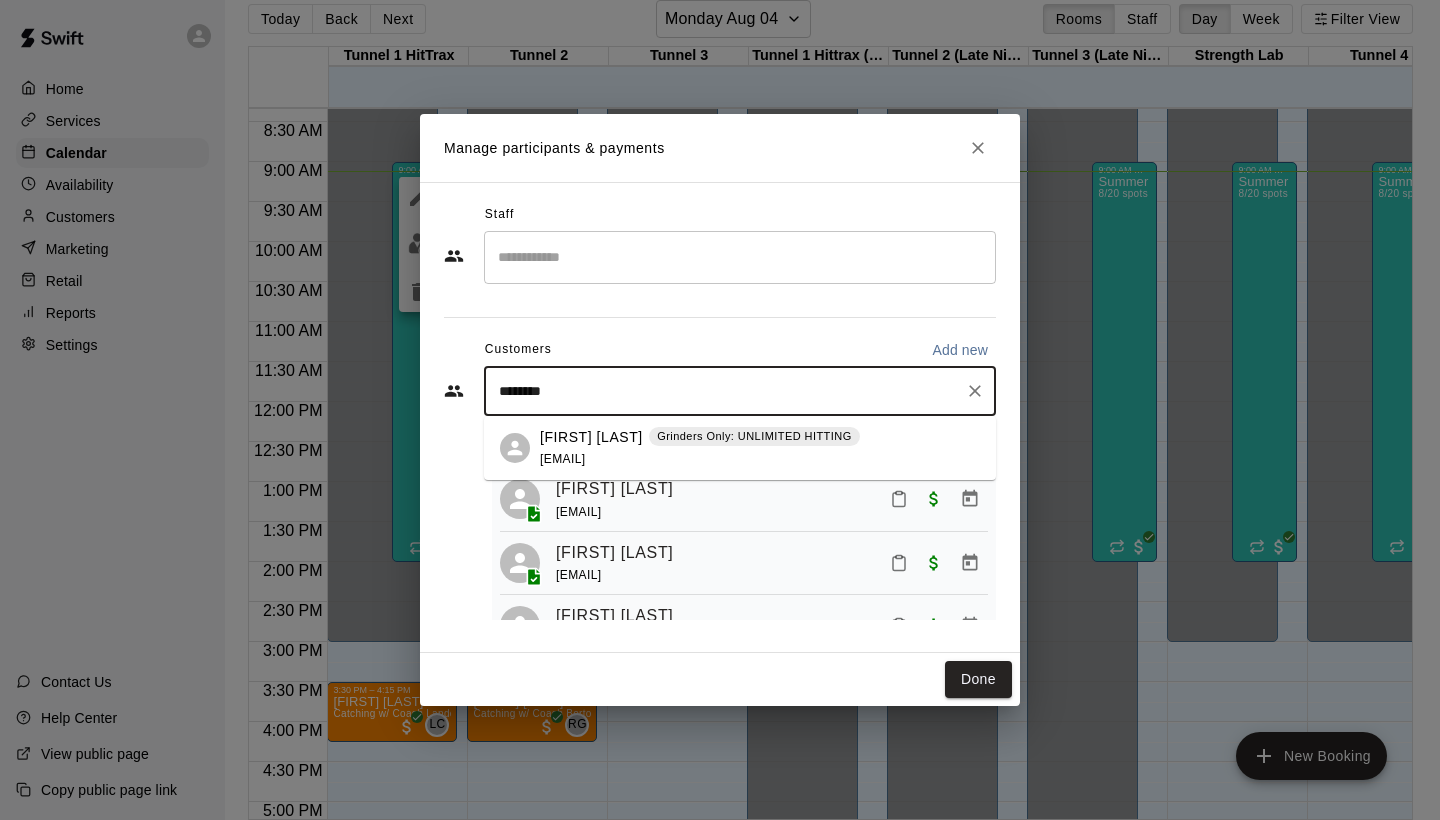type on "*********" 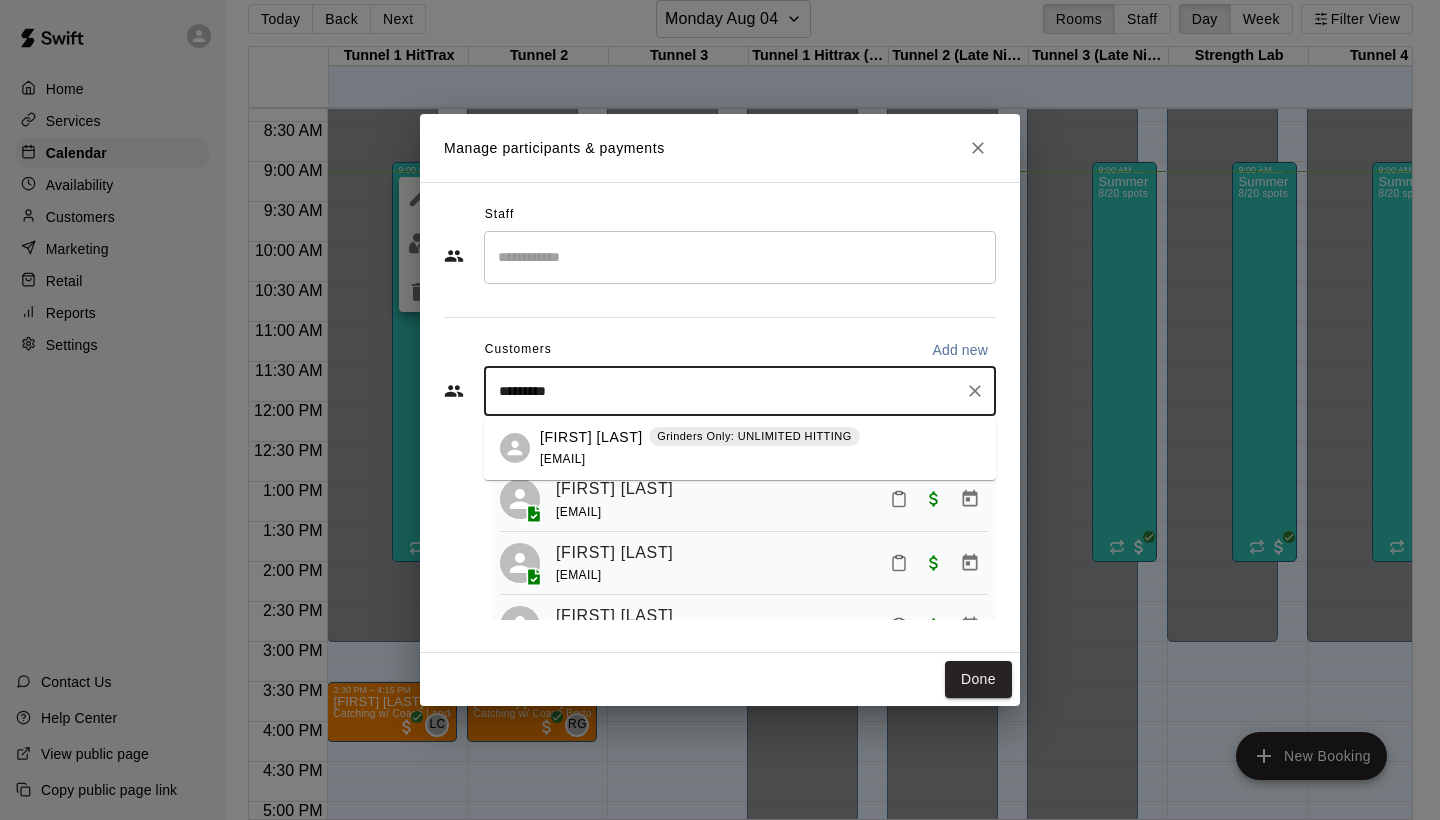 click on "[FIRST] [LAST]" at bounding box center (591, 437) 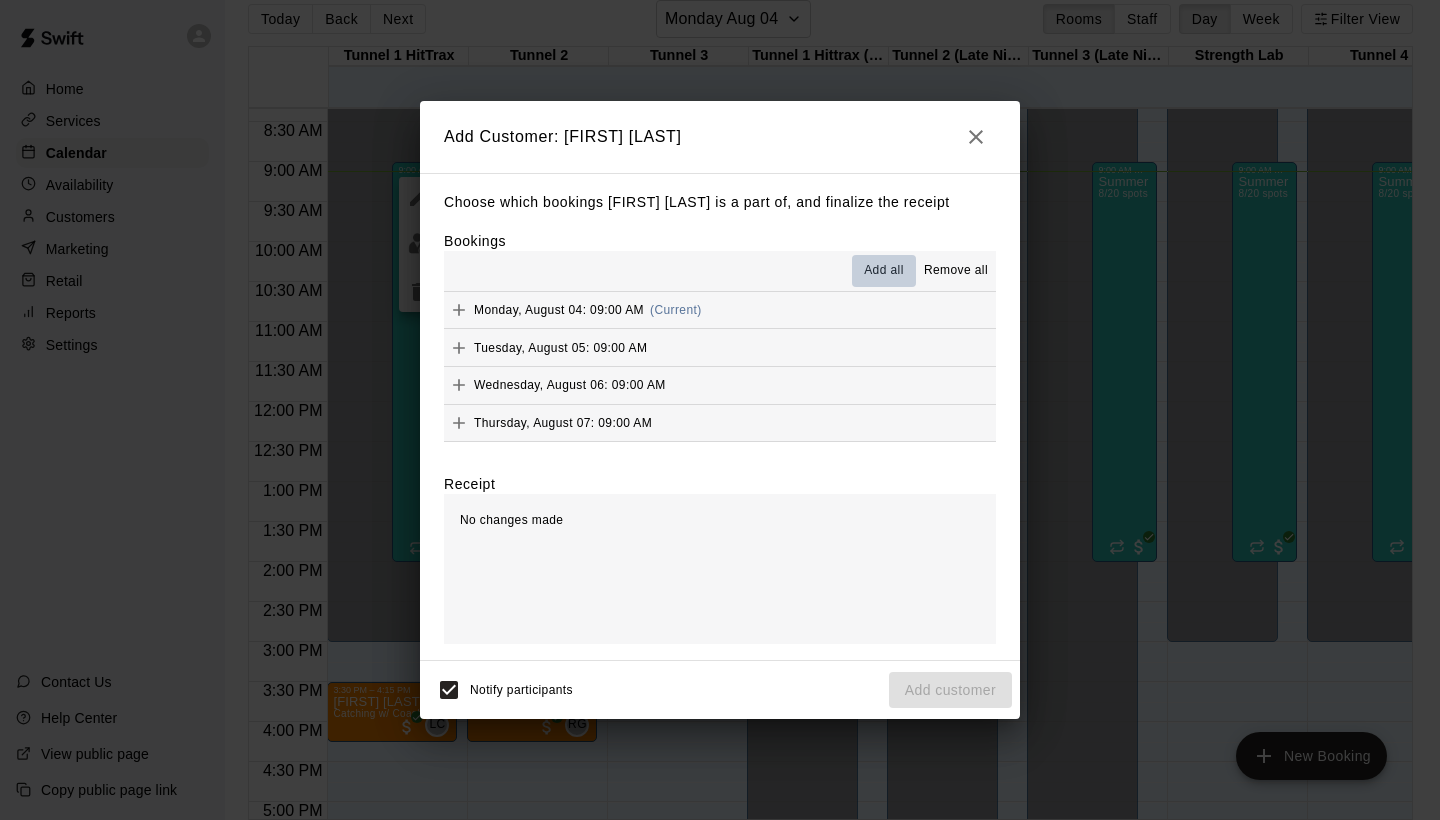 click on "Add all" at bounding box center (884, 271) 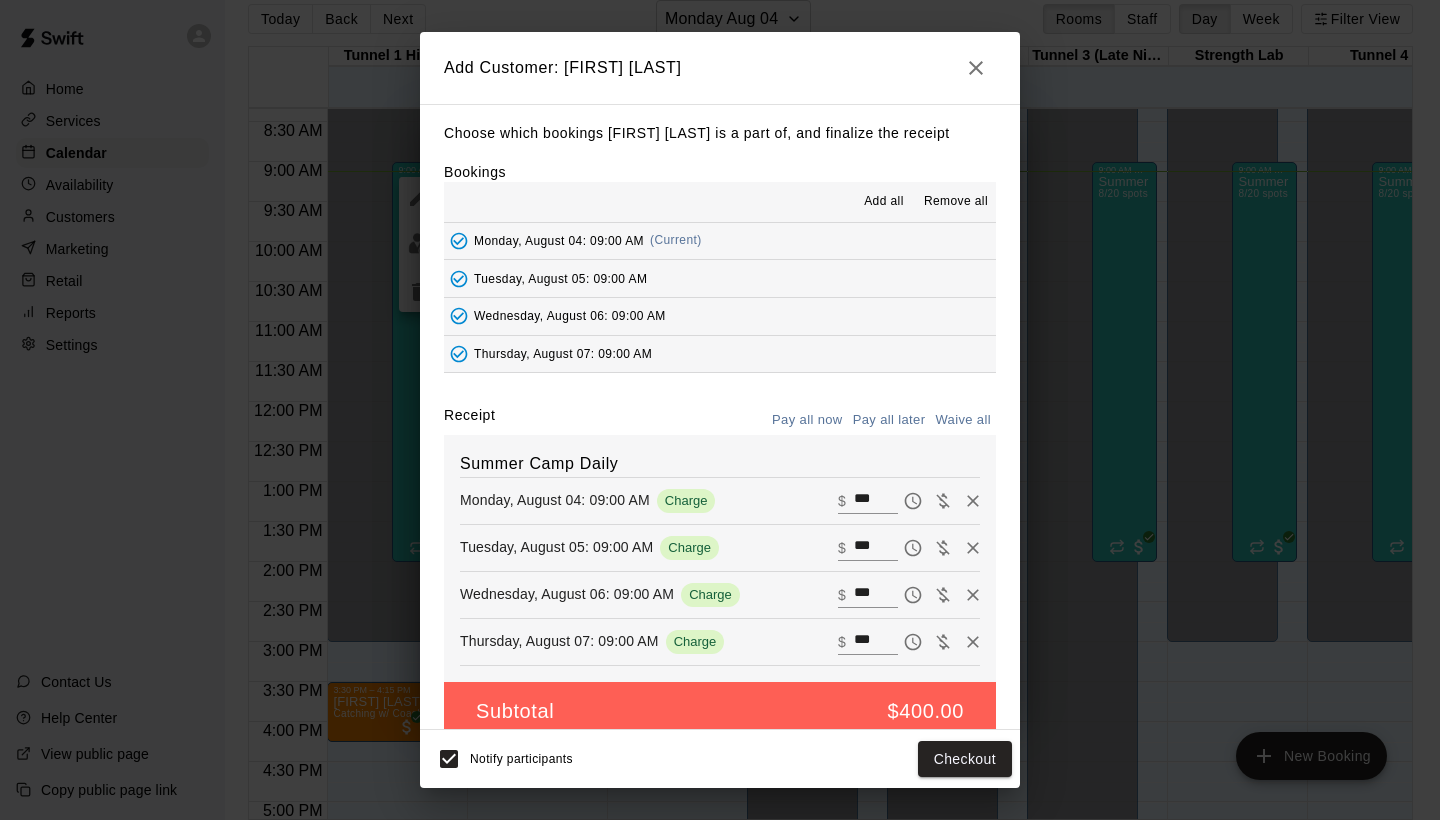 click on "Waive all" at bounding box center [963, 420] 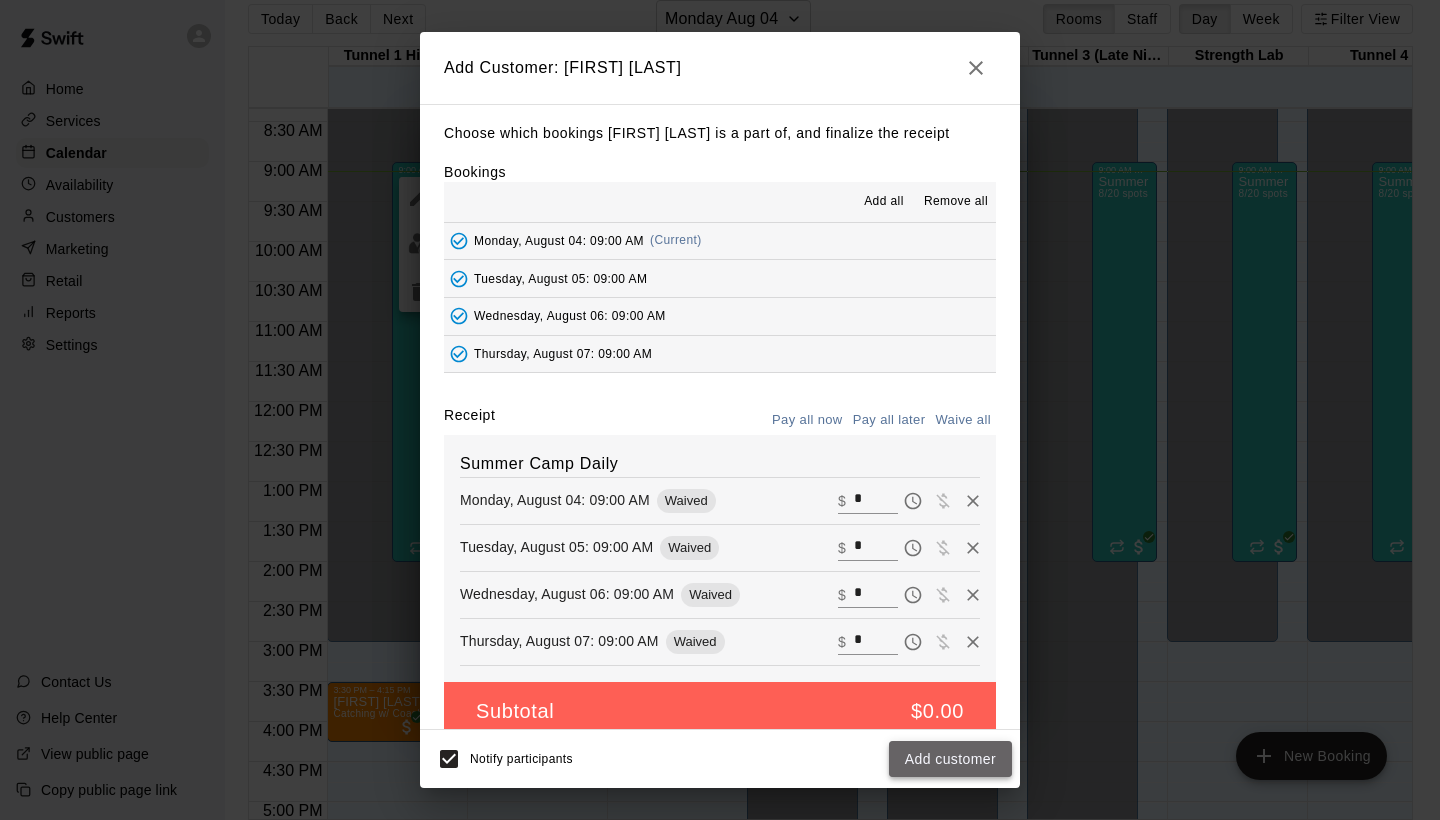 click on "Add customer" at bounding box center (950, 759) 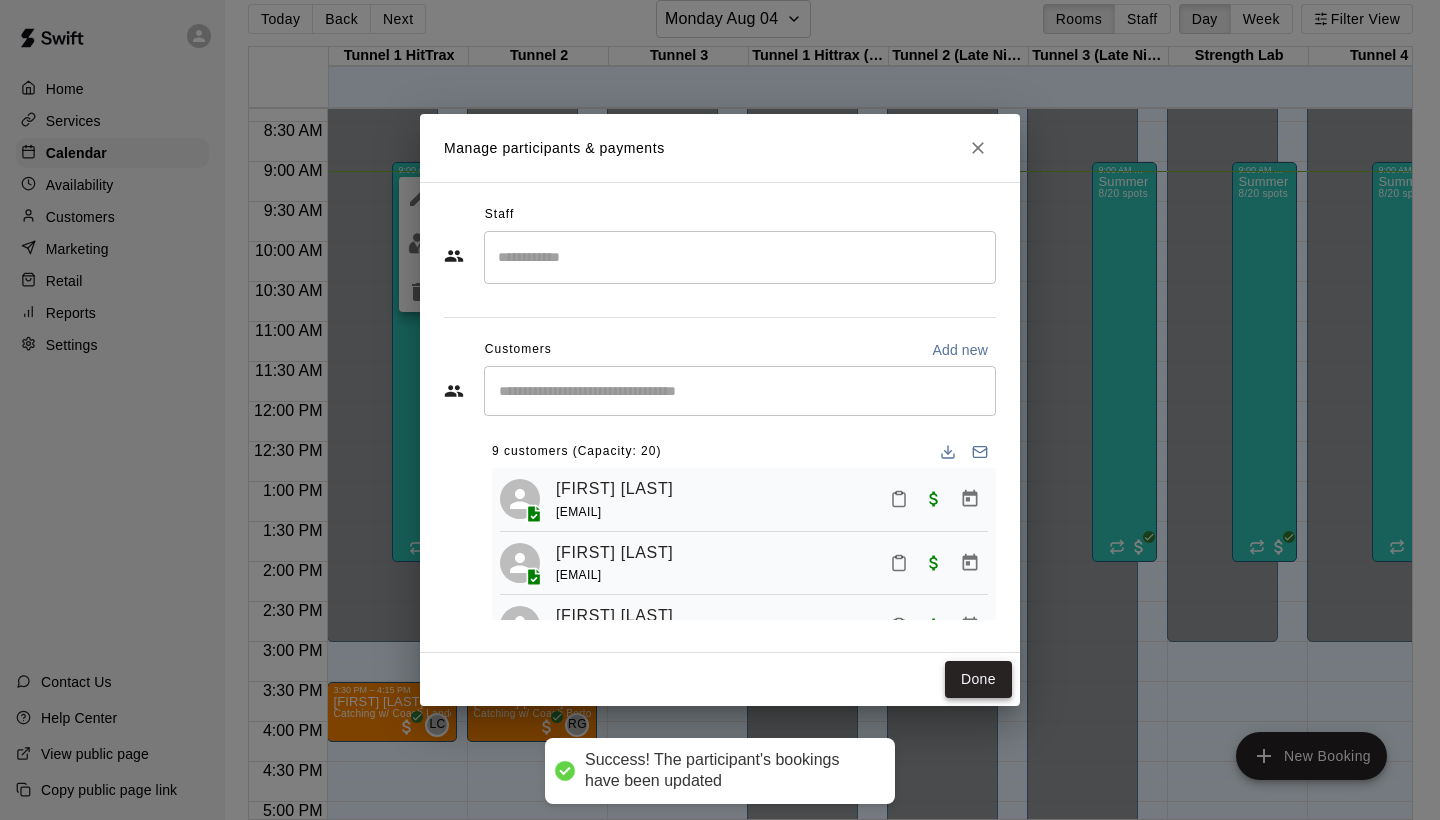 click on "Done" at bounding box center (978, 679) 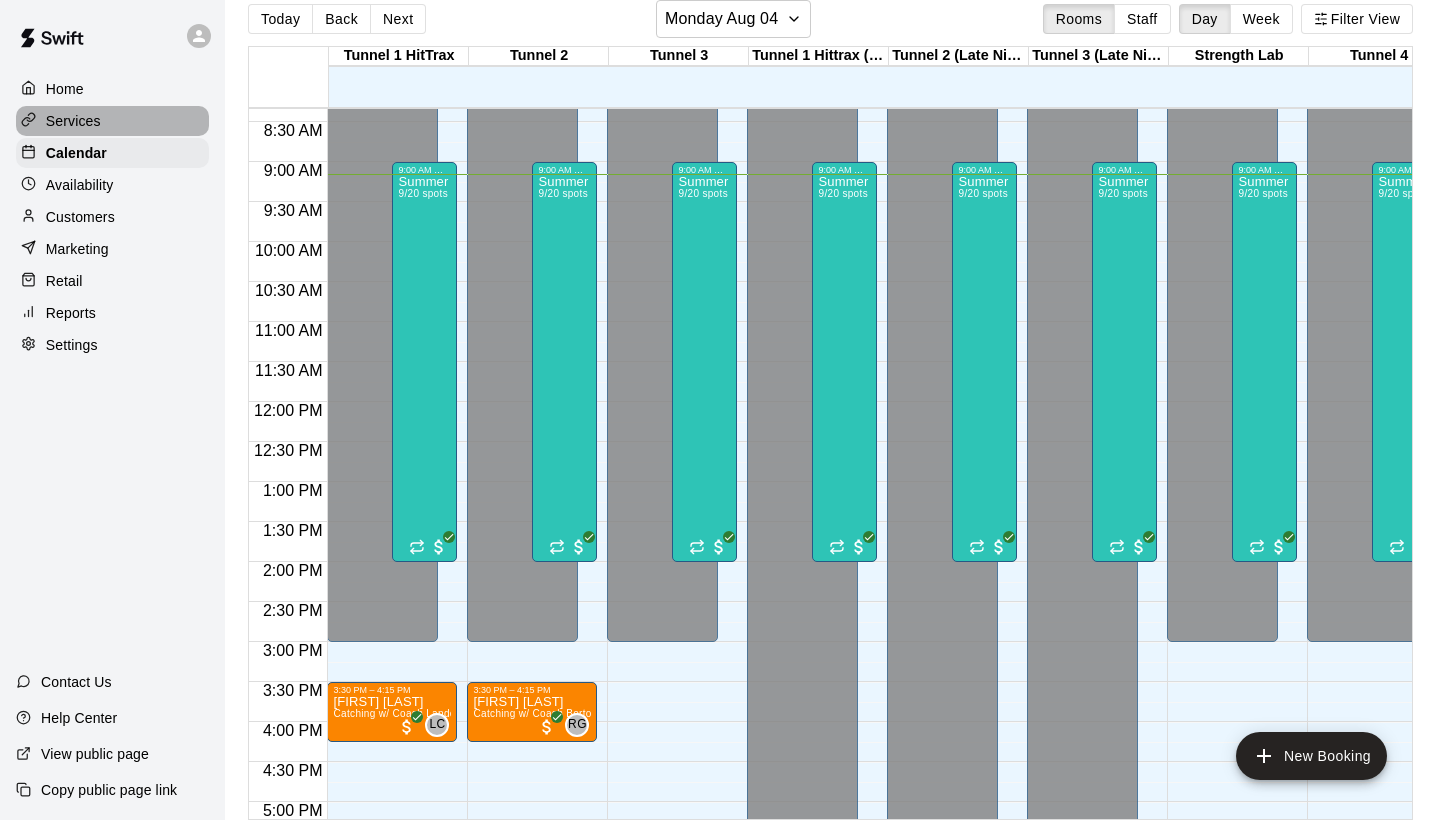 click on "Services" at bounding box center [73, 121] 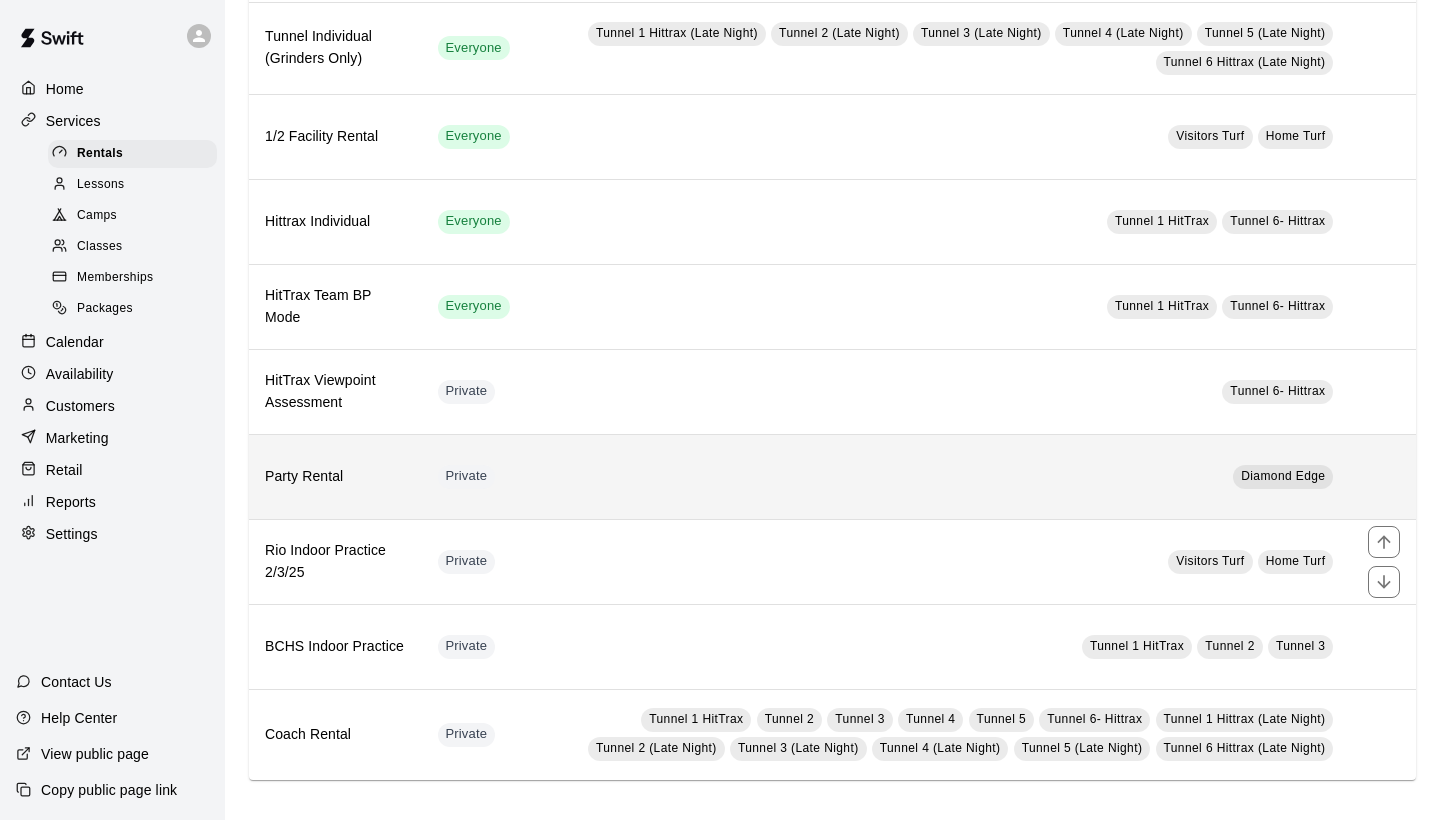 scroll, scrollTop: 371, scrollLeft: 0, axis: vertical 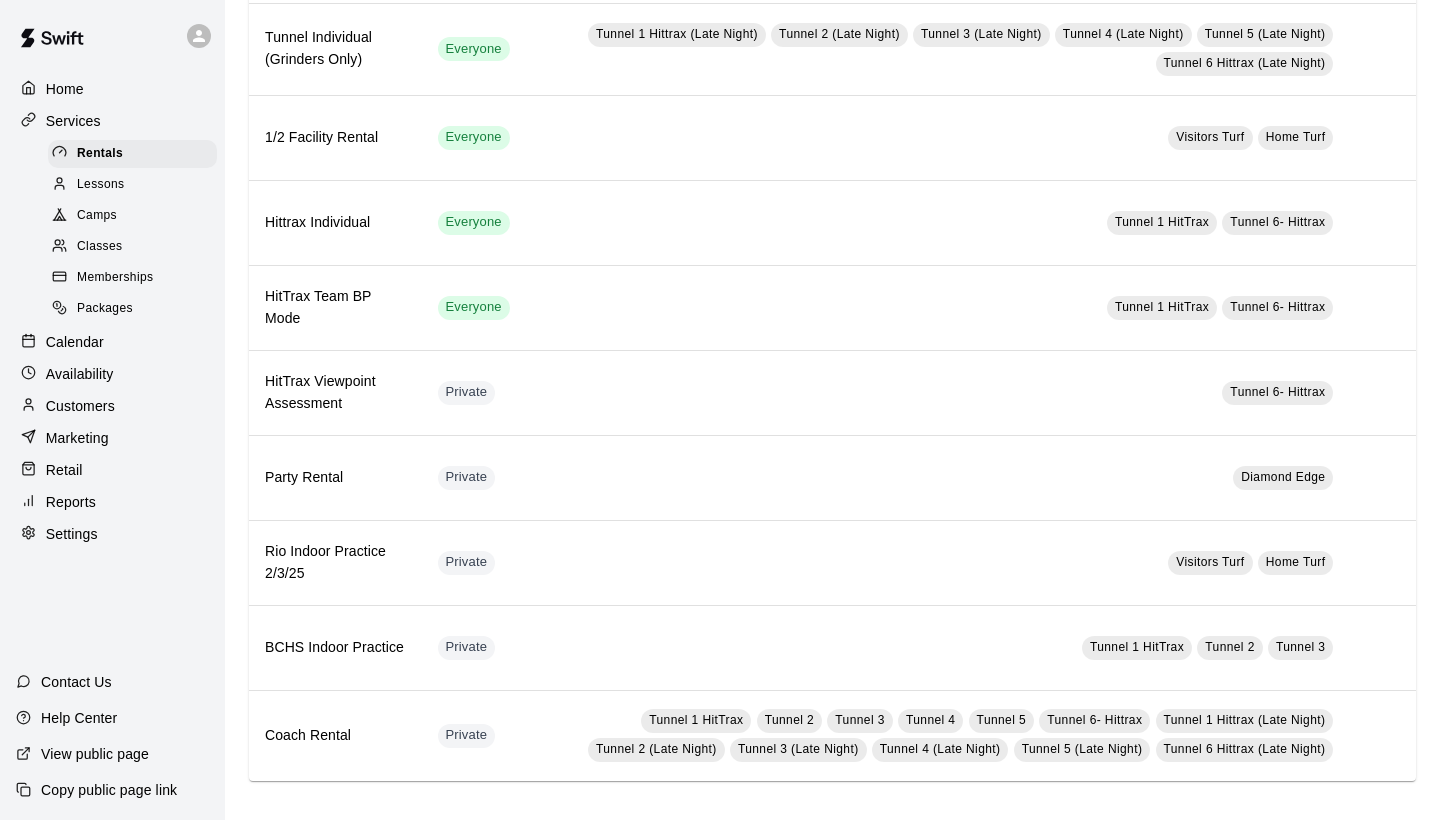click on "Memberships" at bounding box center [115, 278] 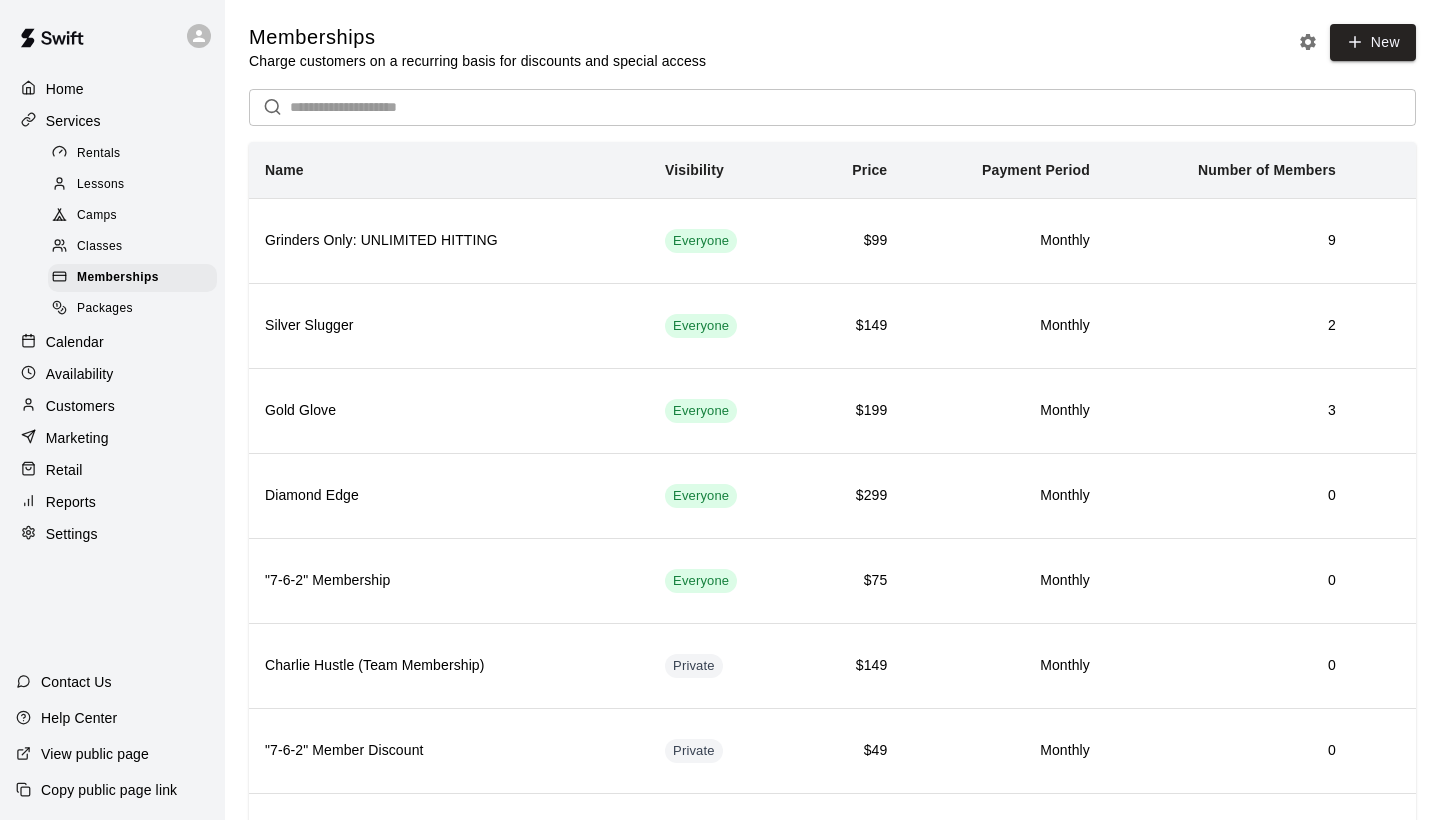 click on "Calendar" at bounding box center (75, 342) 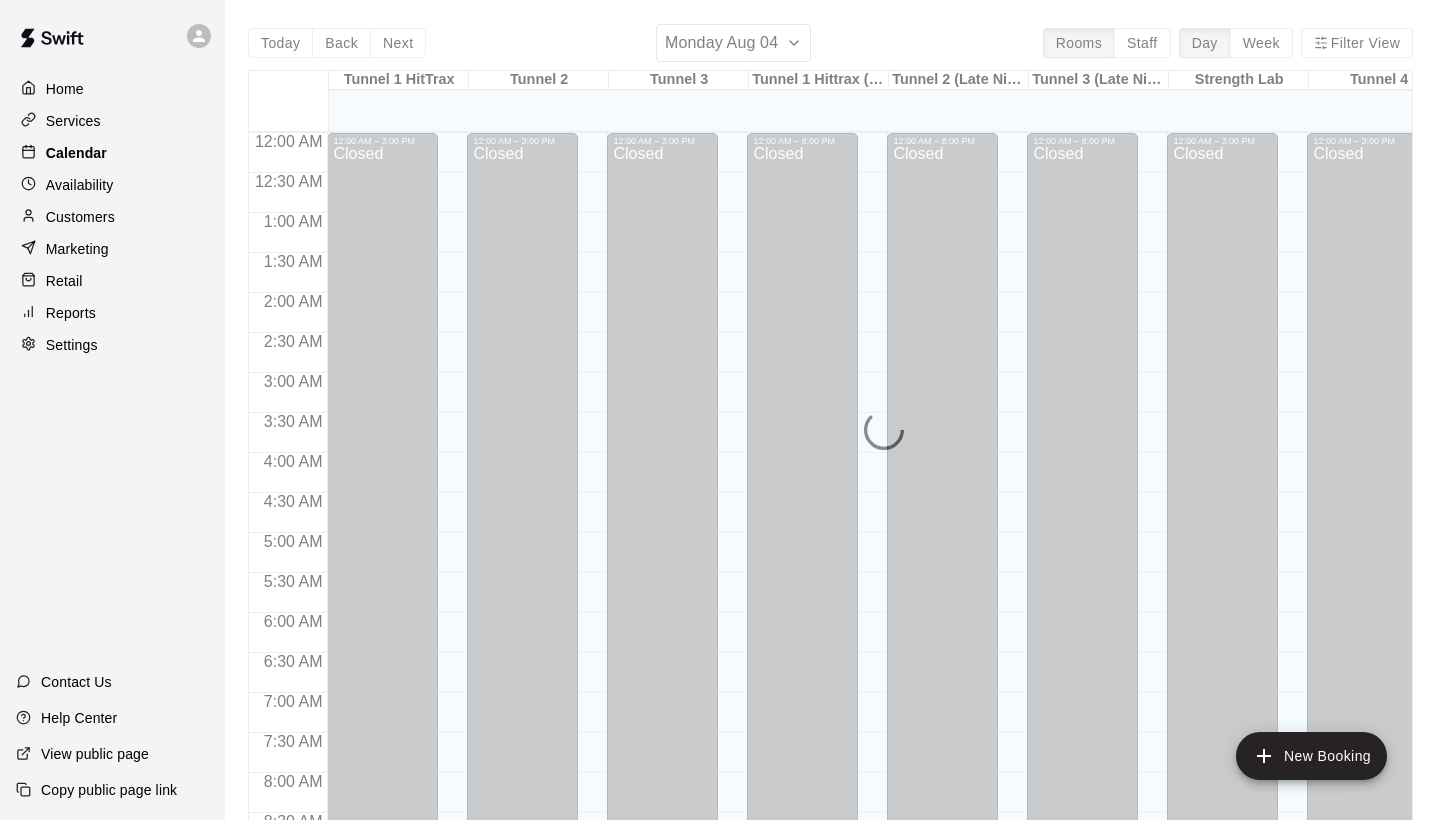 scroll, scrollTop: 733, scrollLeft: 0, axis: vertical 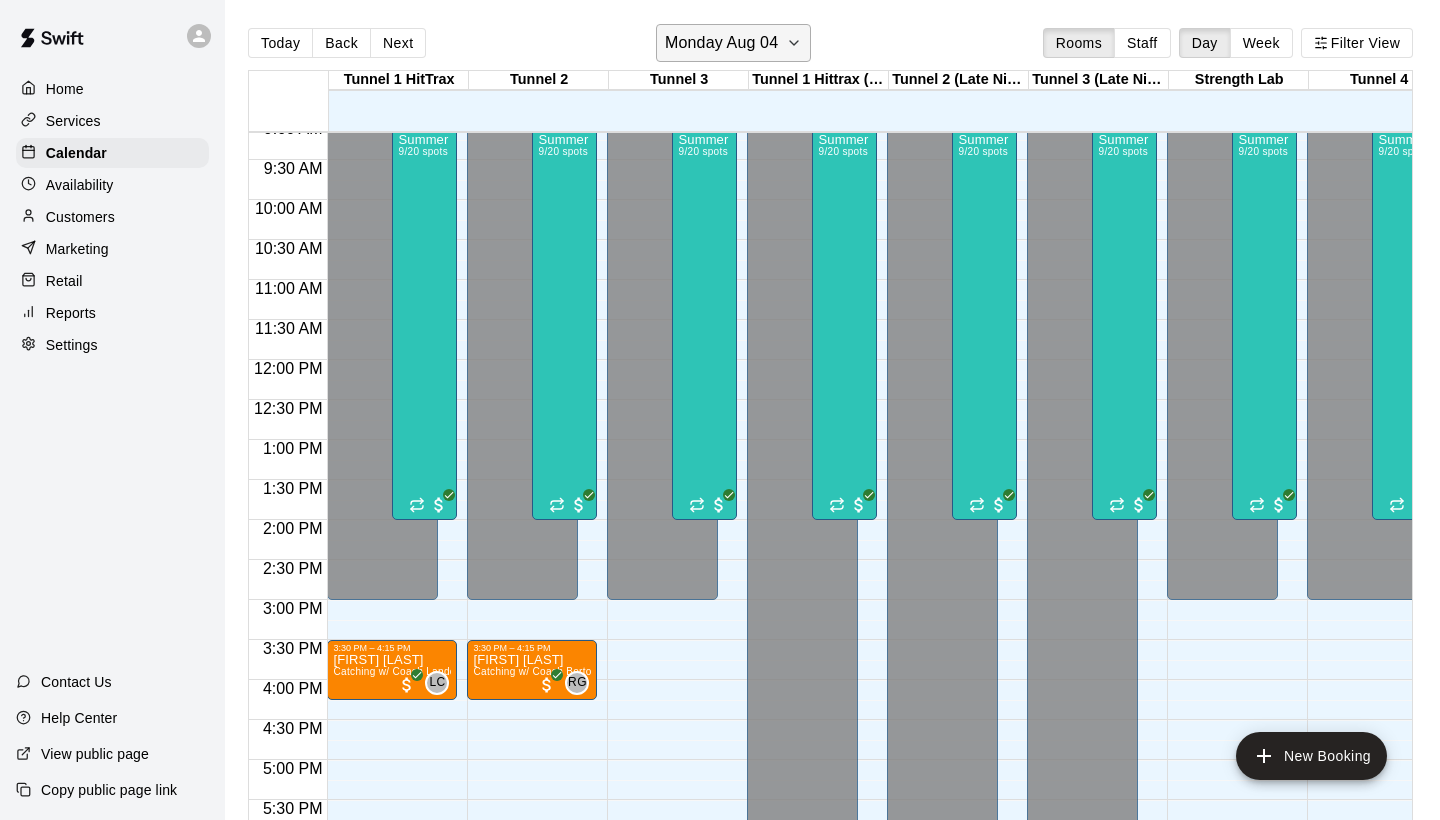 click 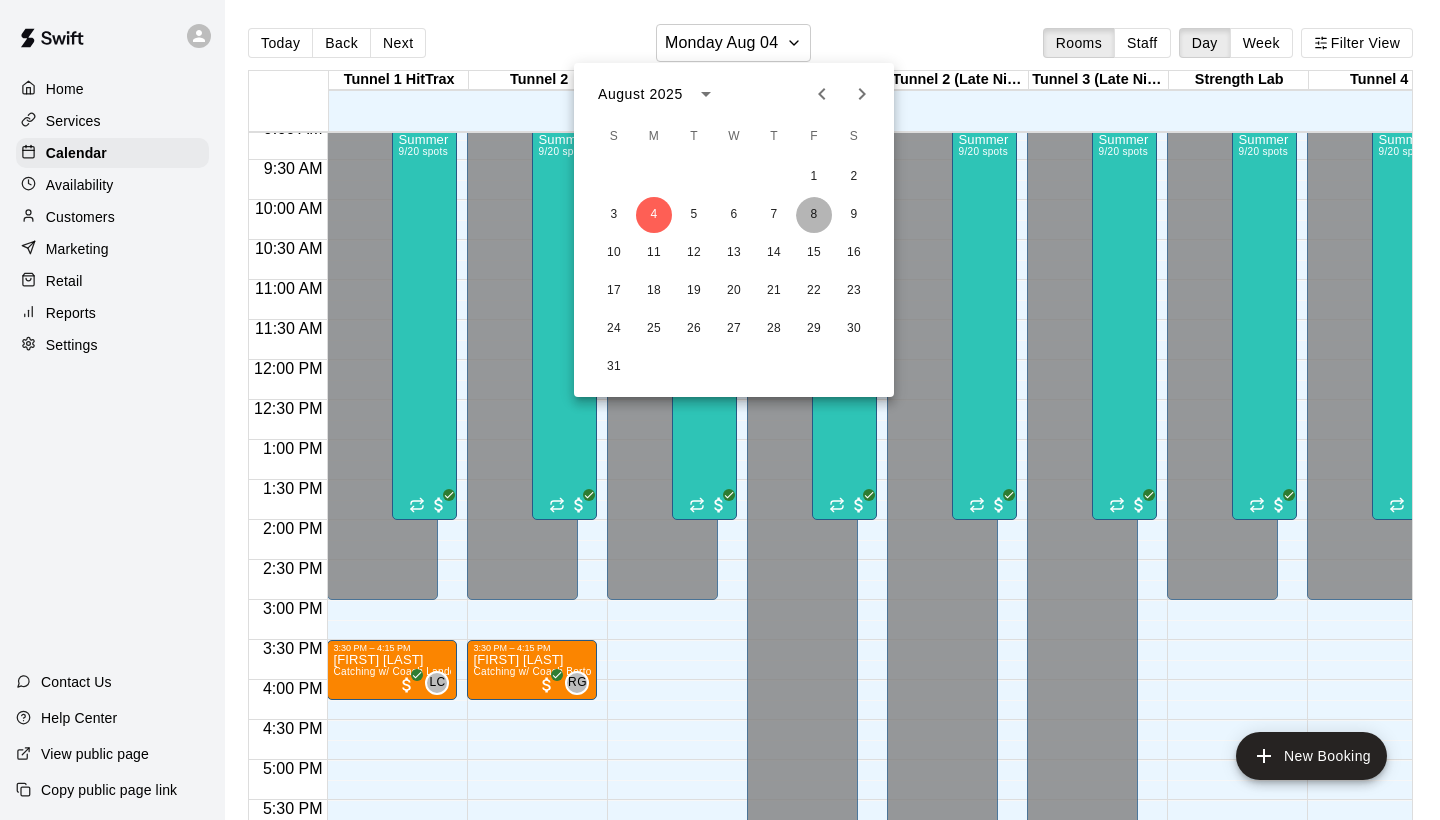 click on "8" at bounding box center [814, 215] 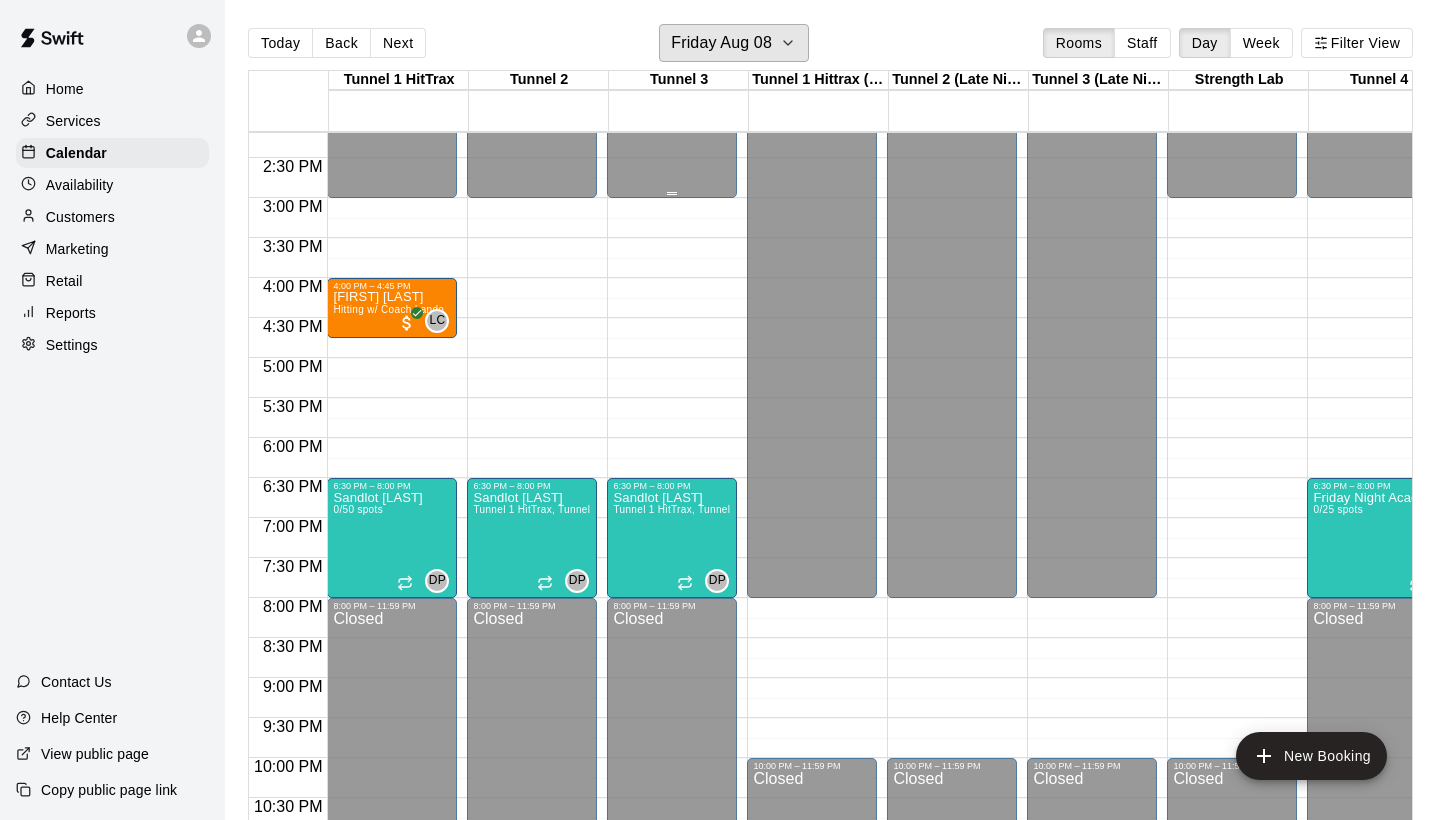 scroll, scrollTop: 1157, scrollLeft: 1, axis: both 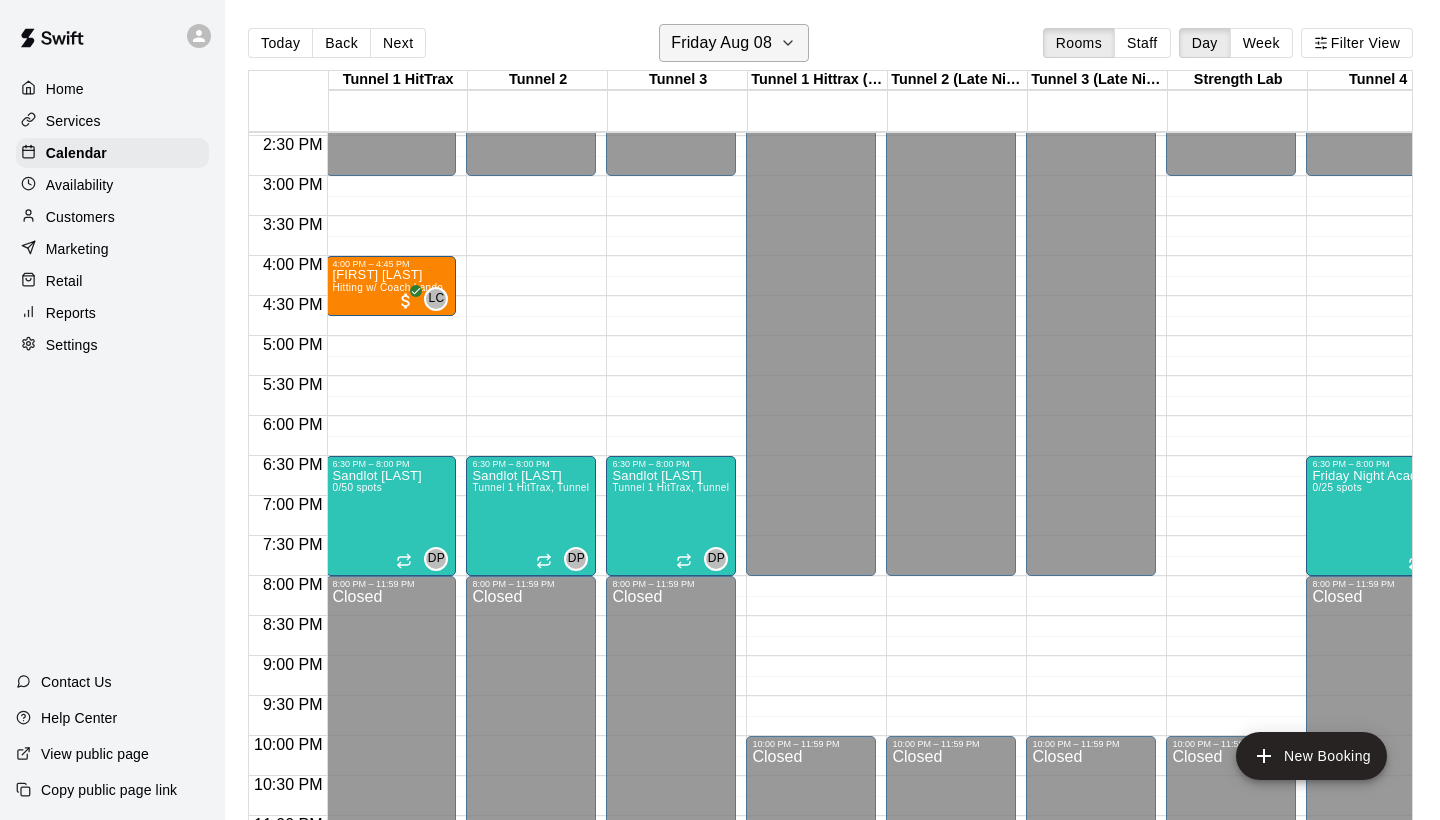click 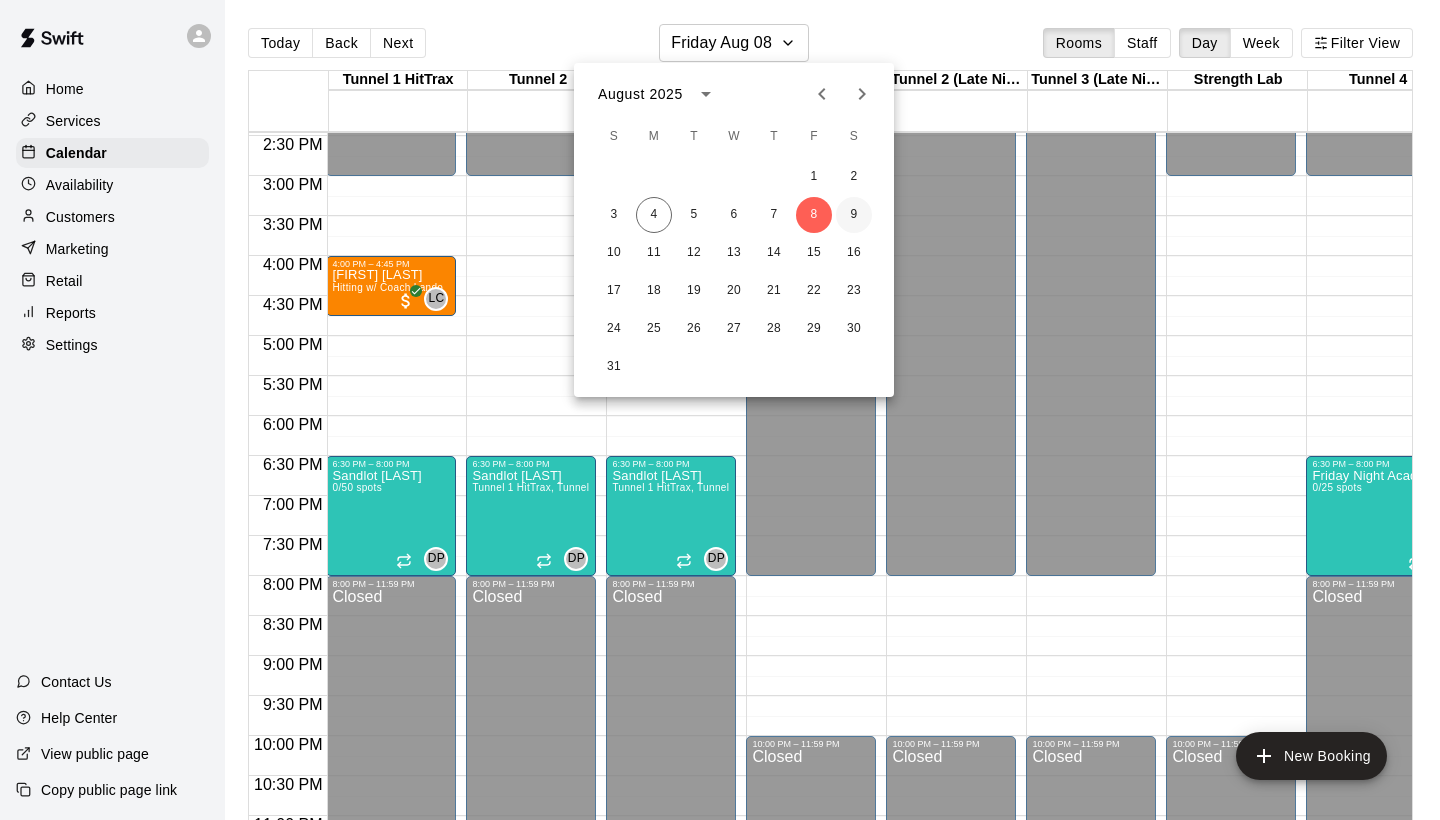 click on "9" at bounding box center [854, 215] 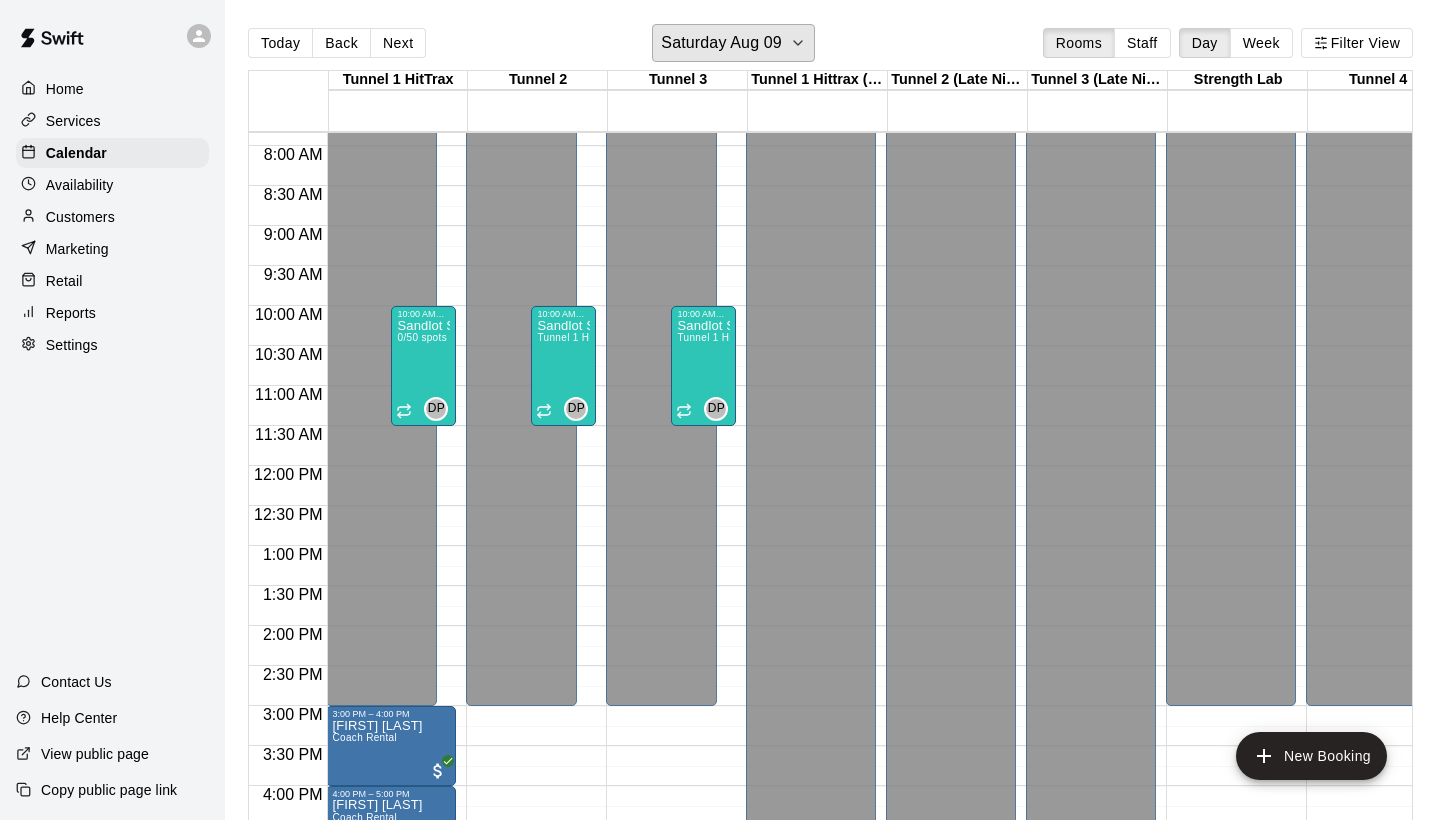 scroll, scrollTop: 623, scrollLeft: 0, axis: vertical 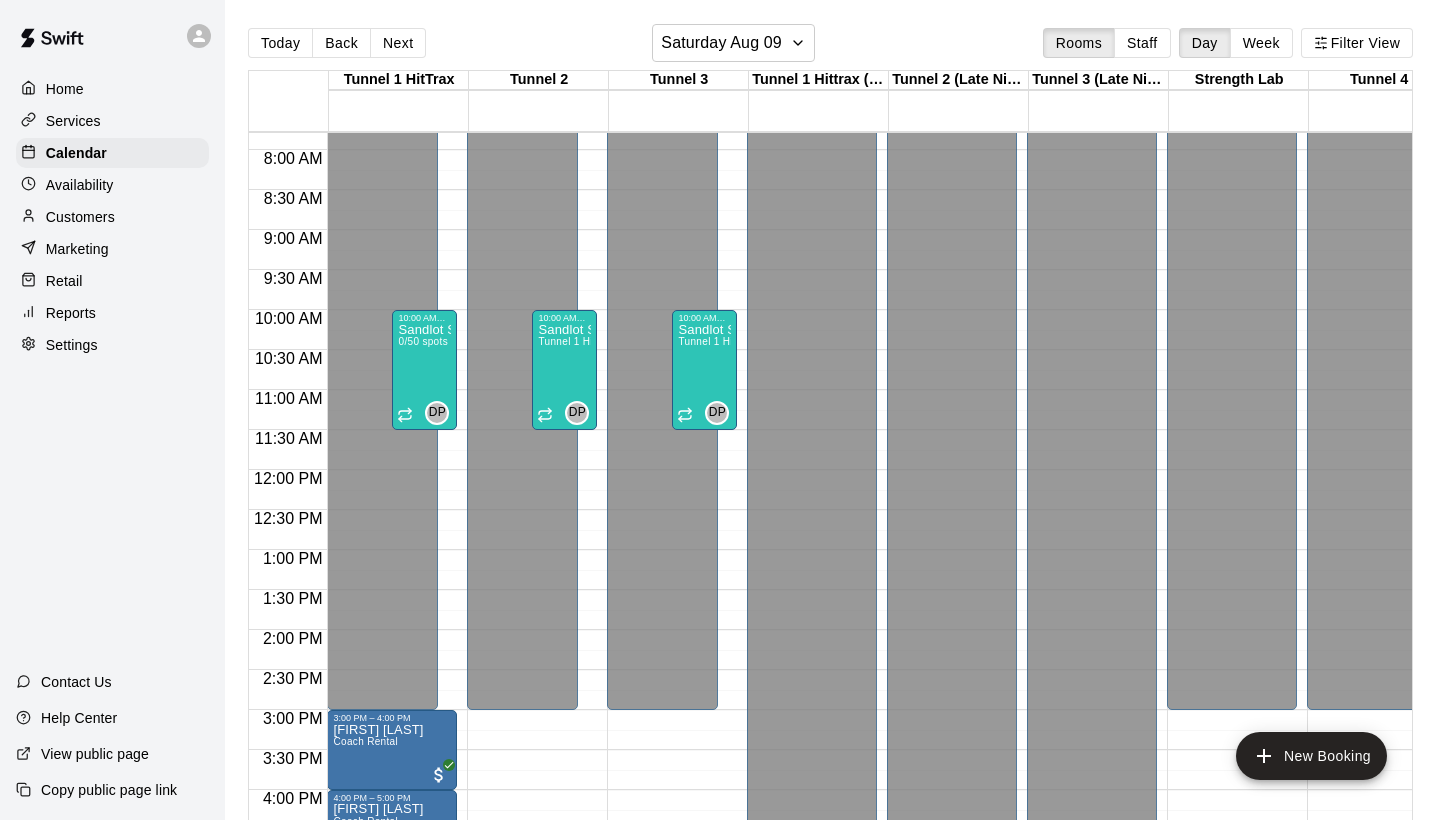 click on "Services" at bounding box center (73, 121) 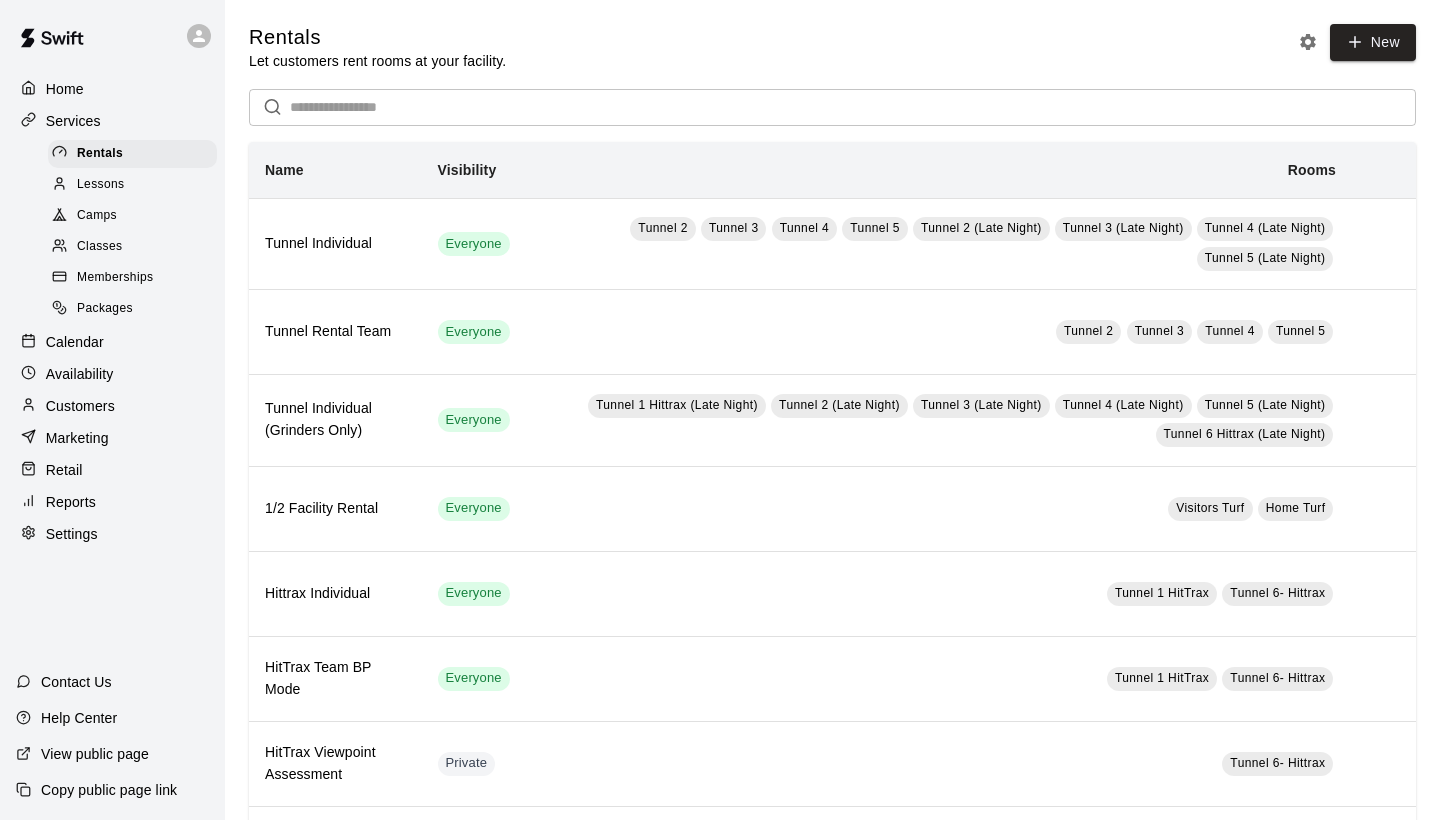 click on "Memberships" at bounding box center (115, 278) 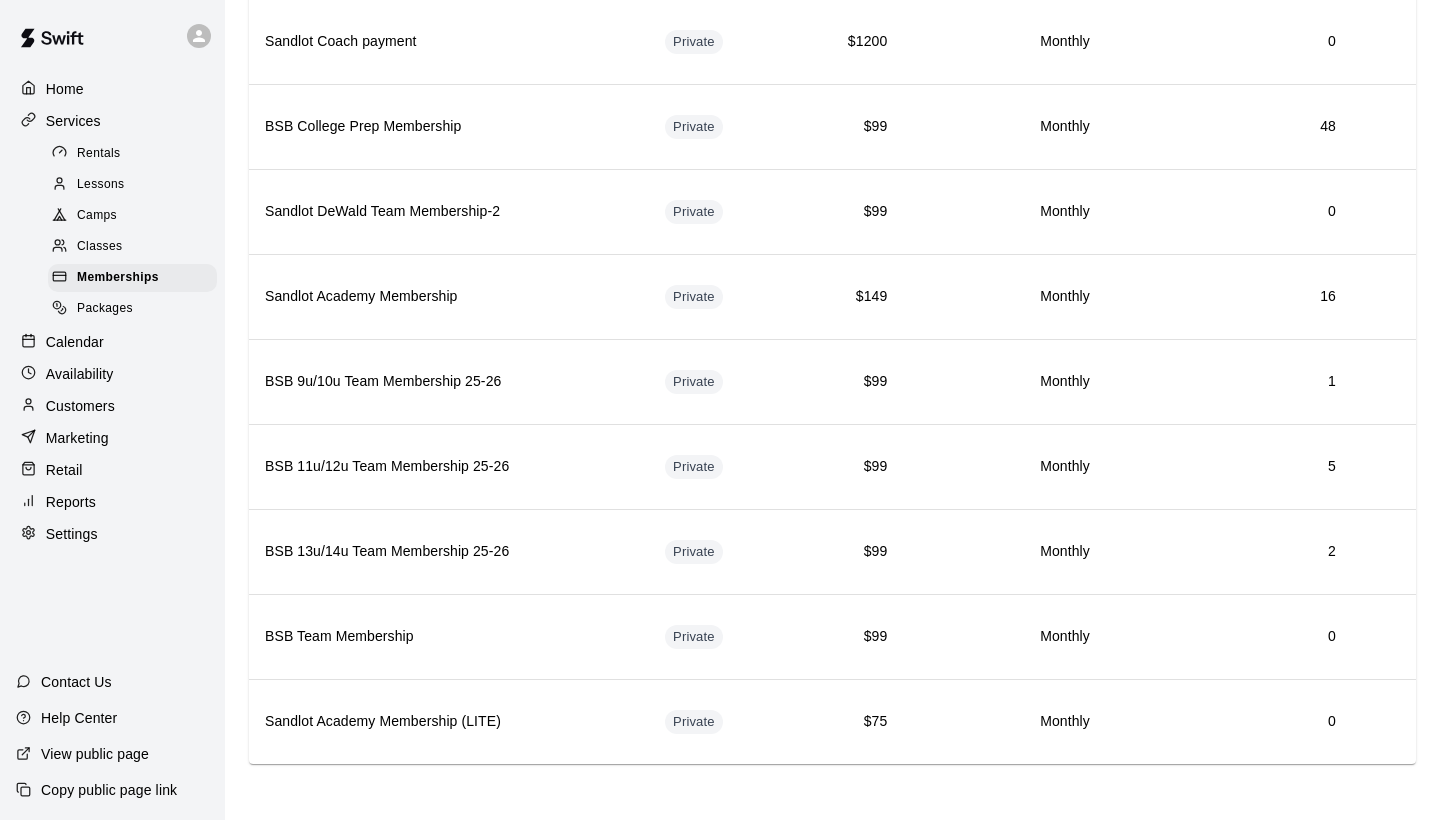 scroll, scrollTop: 1388, scrollLeft: 0, axis: vertical 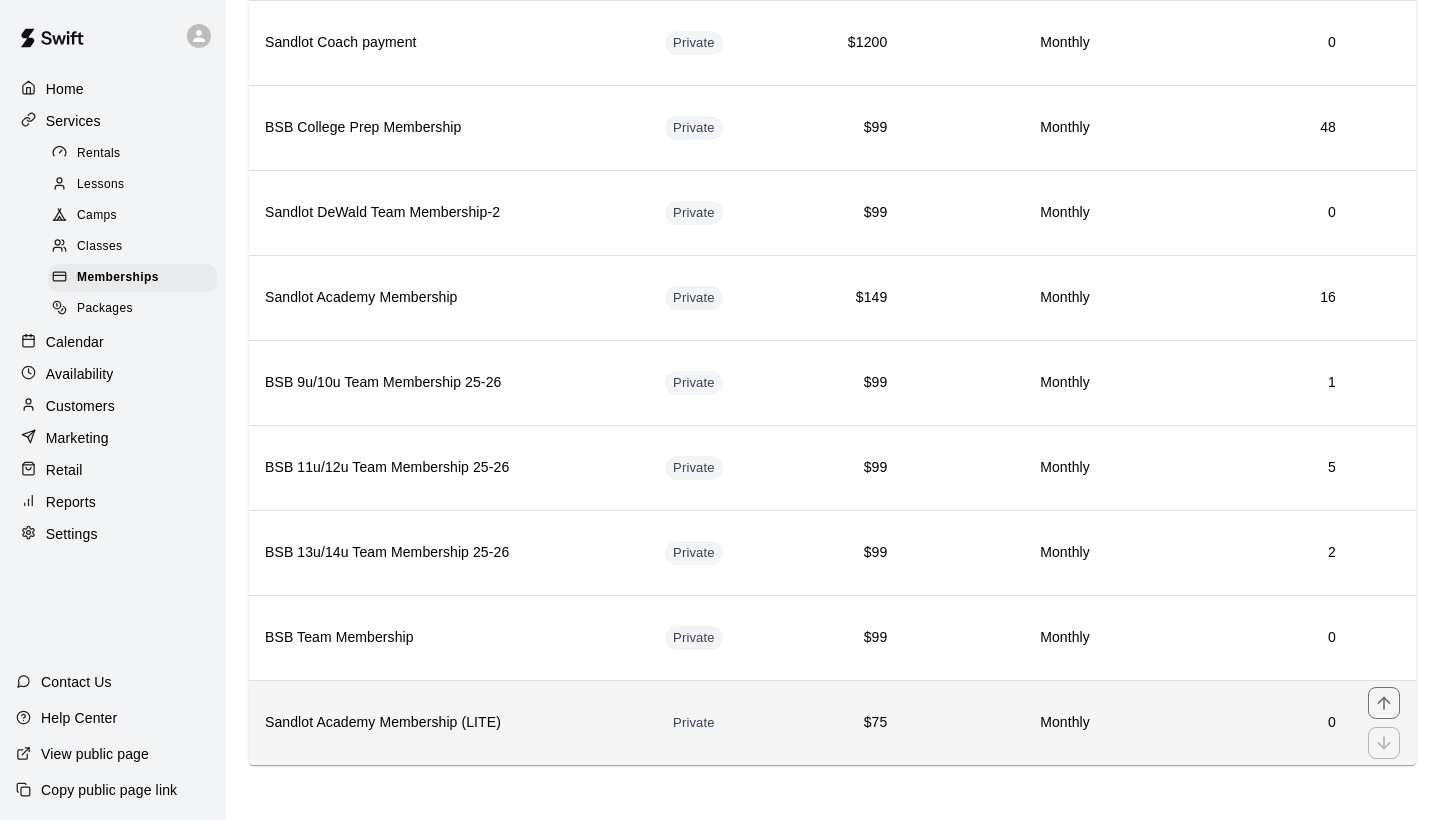 click on "Sandlot Academy Membership (LITE)" at bounding box center [449, 723] 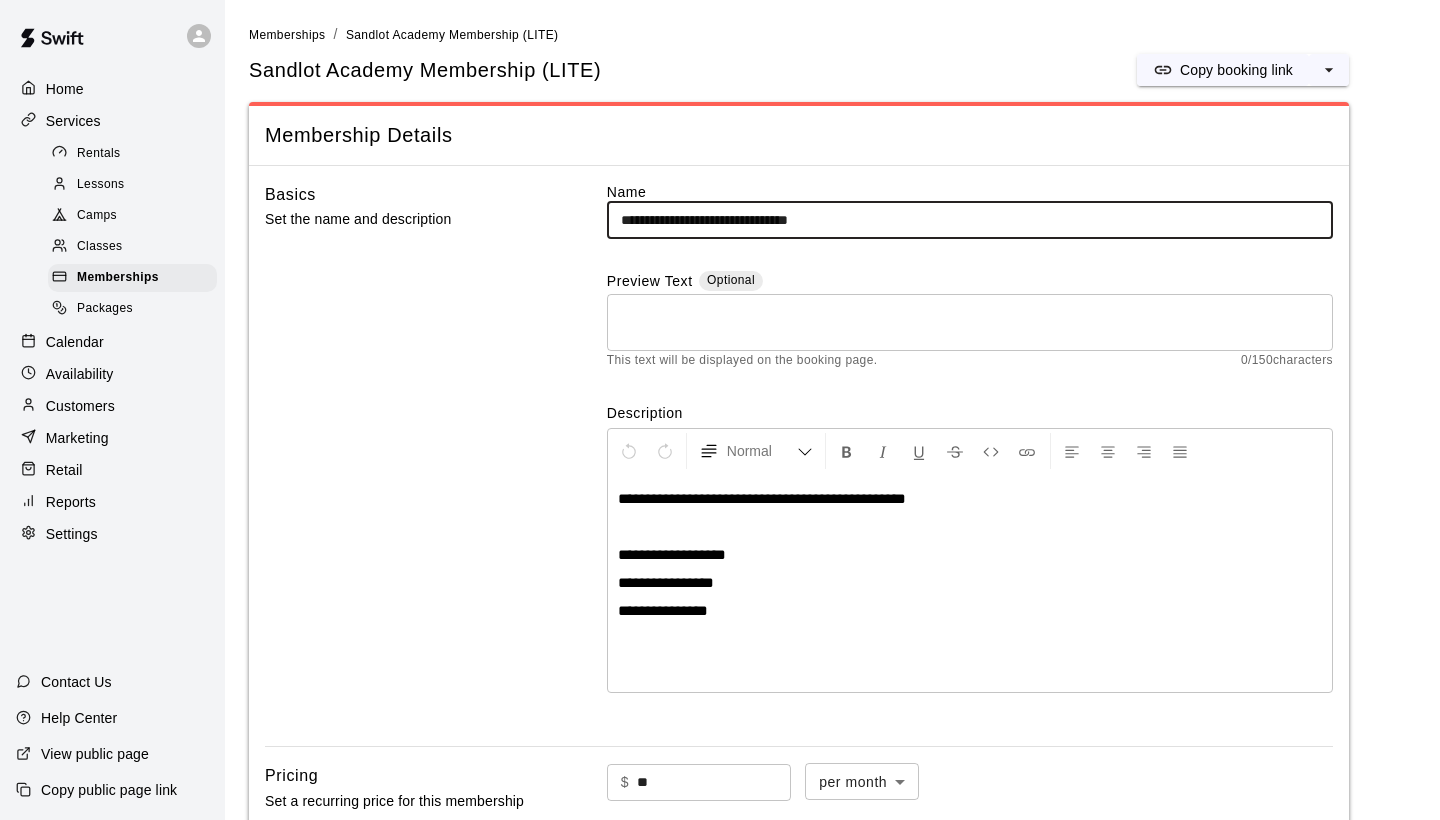 drag, startPoint x: 832, startPoint y: 221, endPoint x: 887, endPoint y: 218, distance: 55.081757 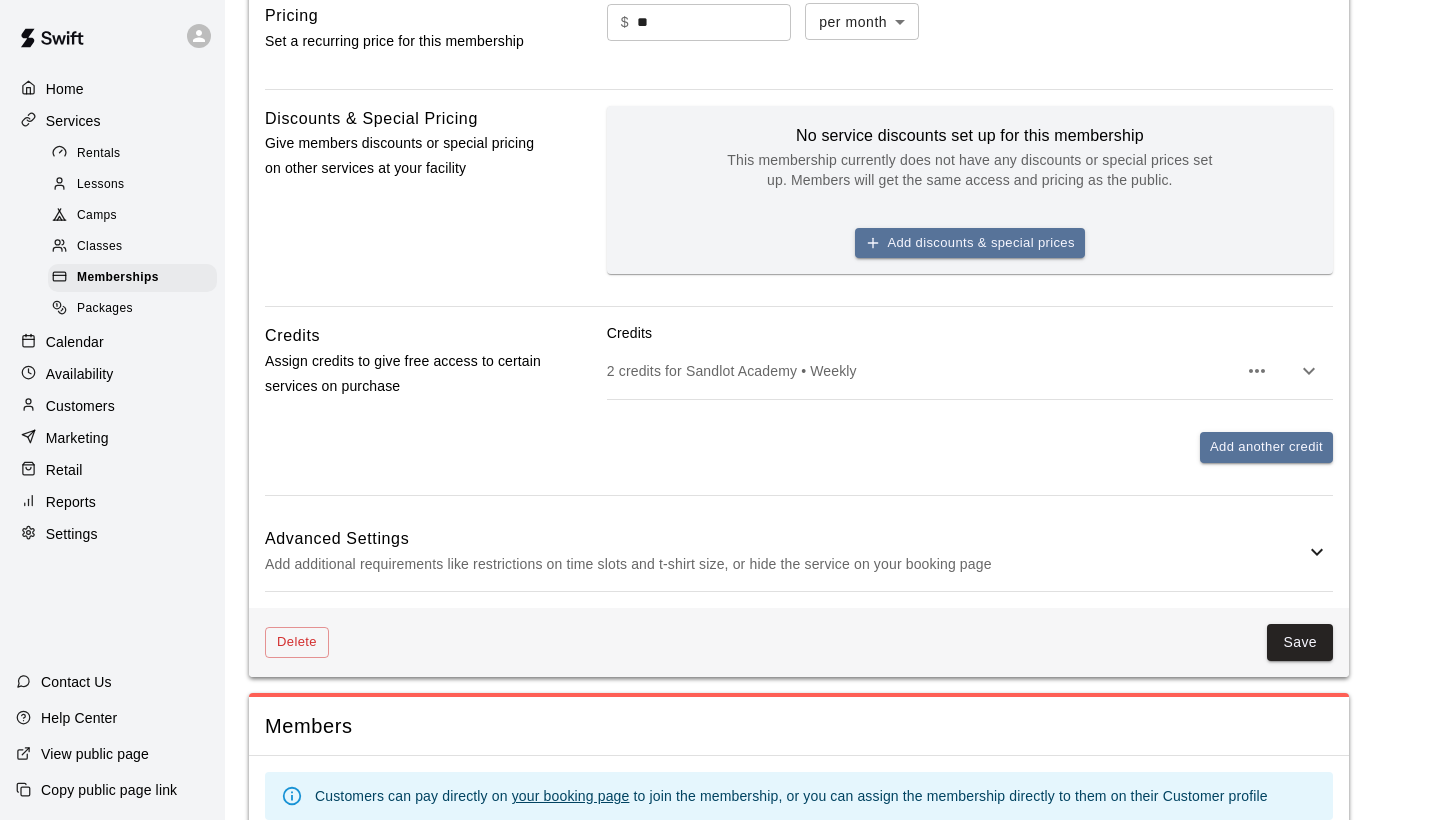 scroll, scrollTop: 763, scrollLeft: 0, axis: vertical 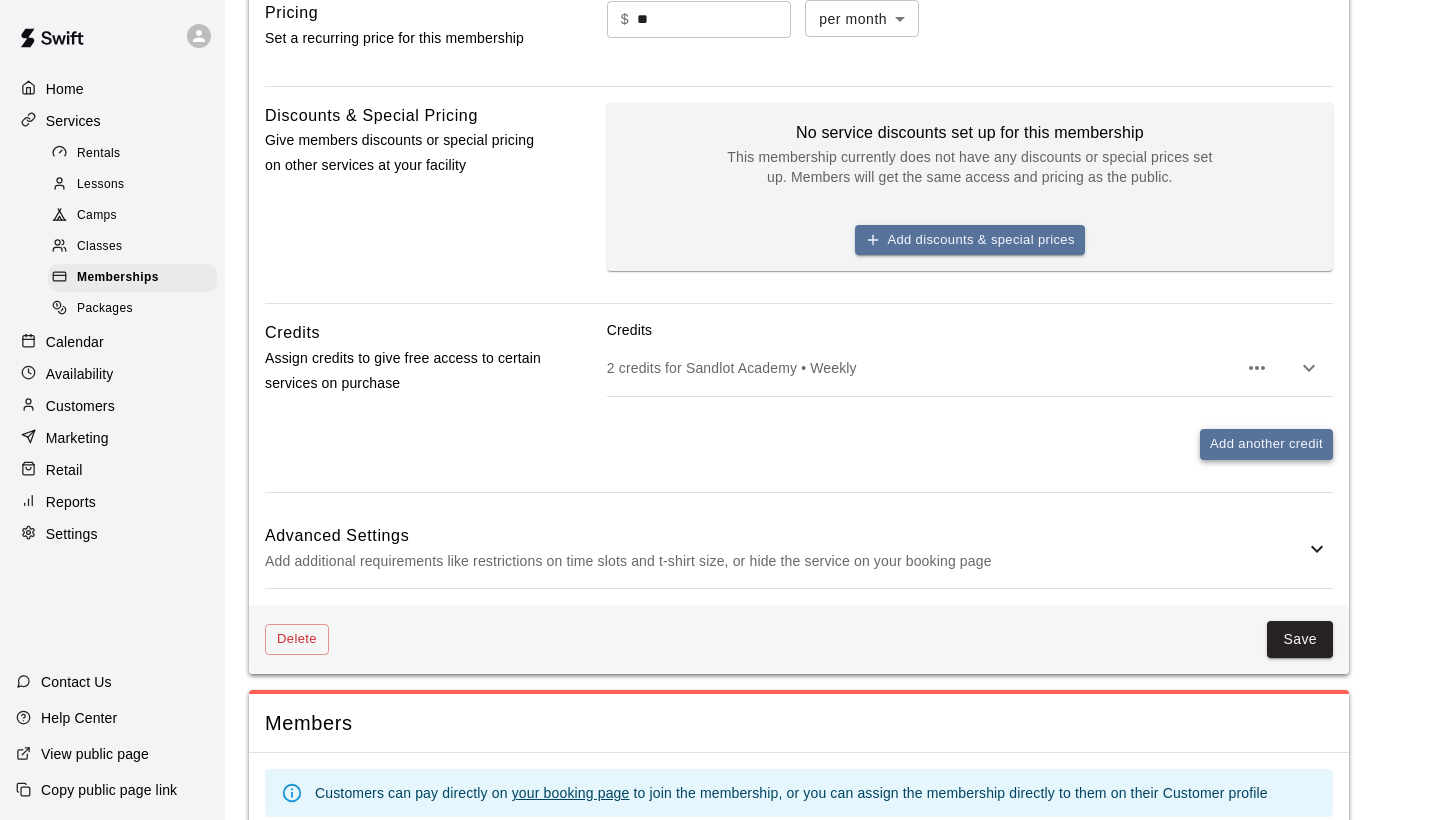 type on "**********" 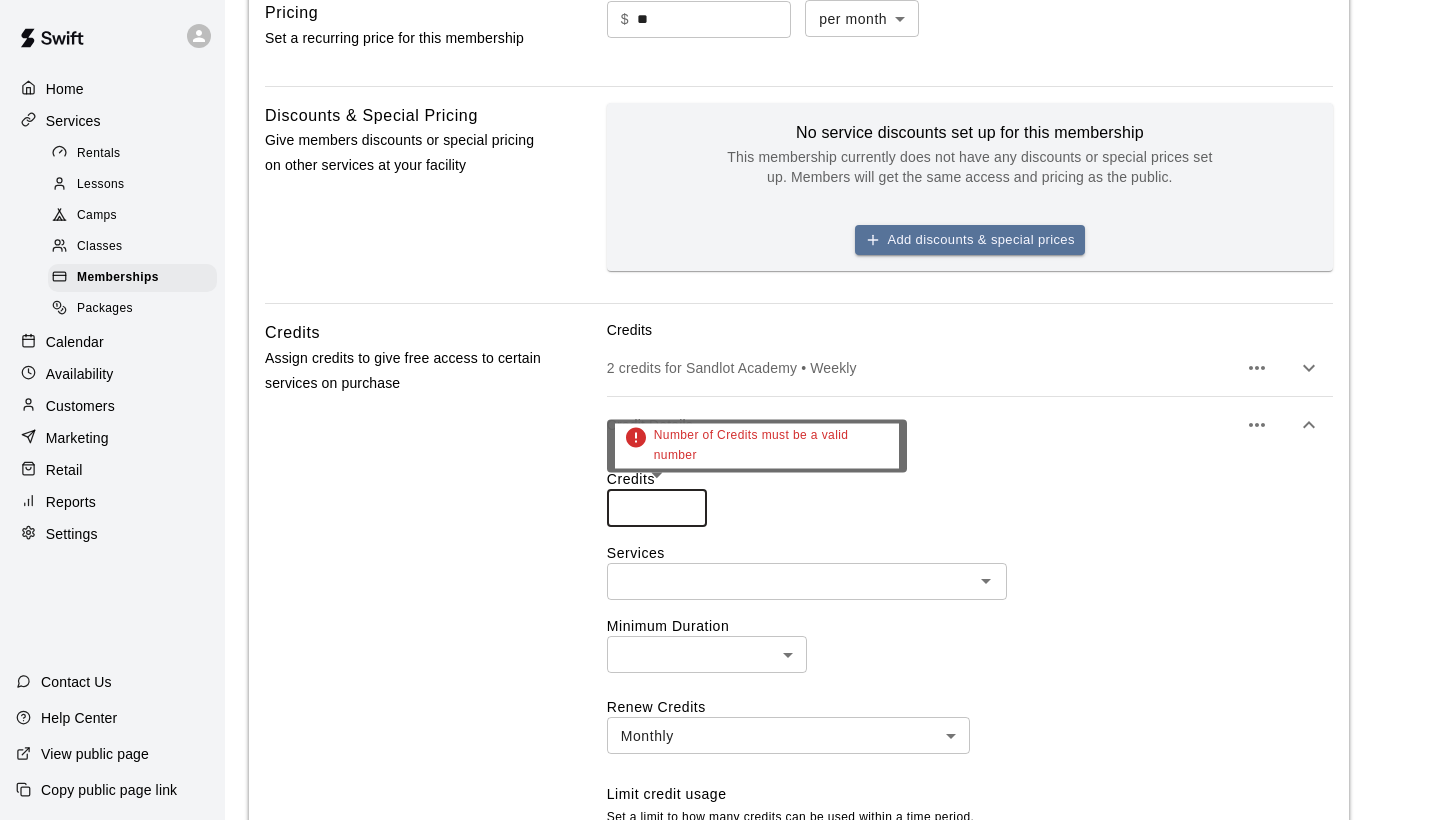 click on "*" at bounding box center (657, 508) 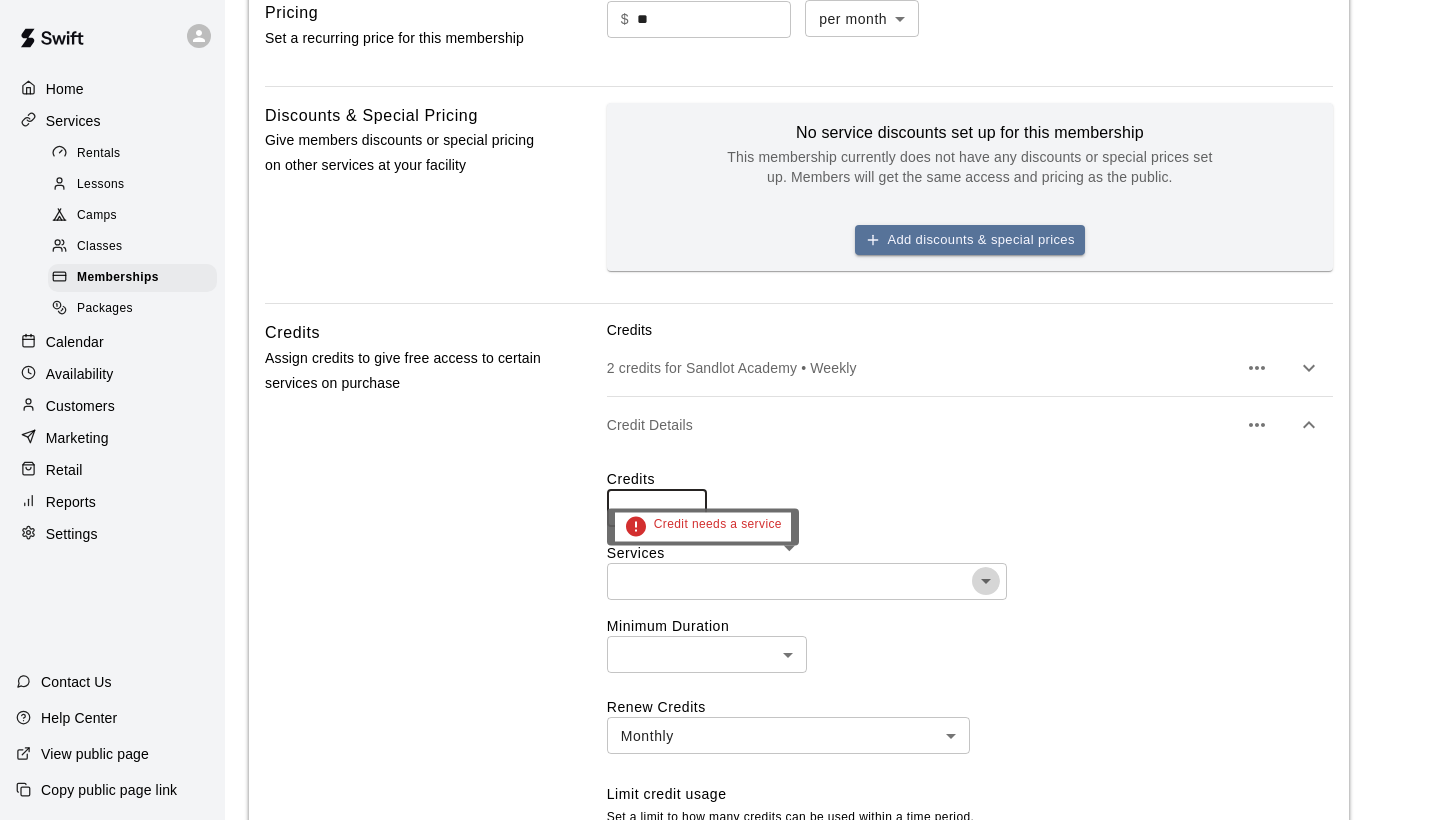 click 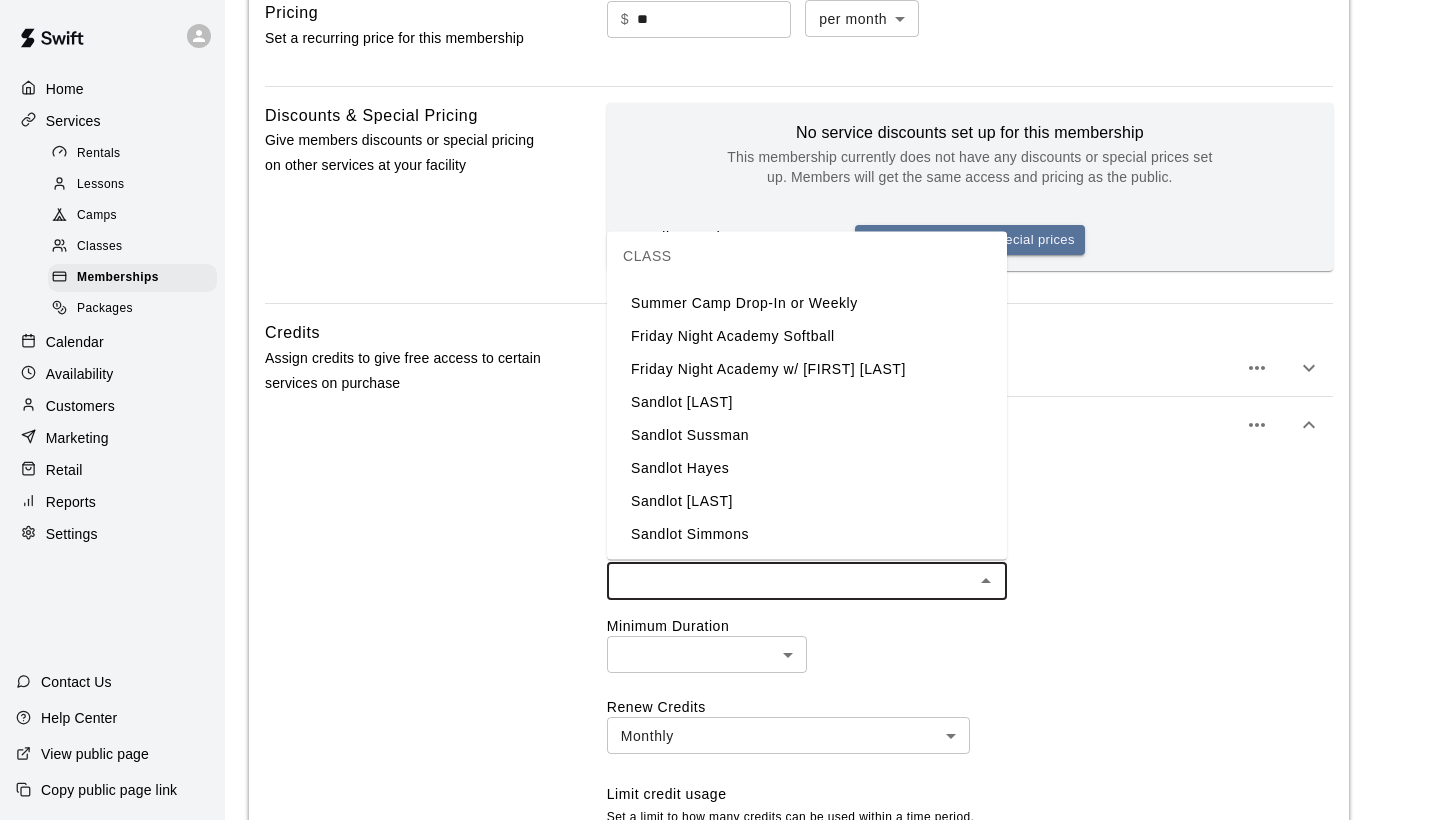 scroll, scrollTop: 987, scrollLeft: 0, axis: vertical 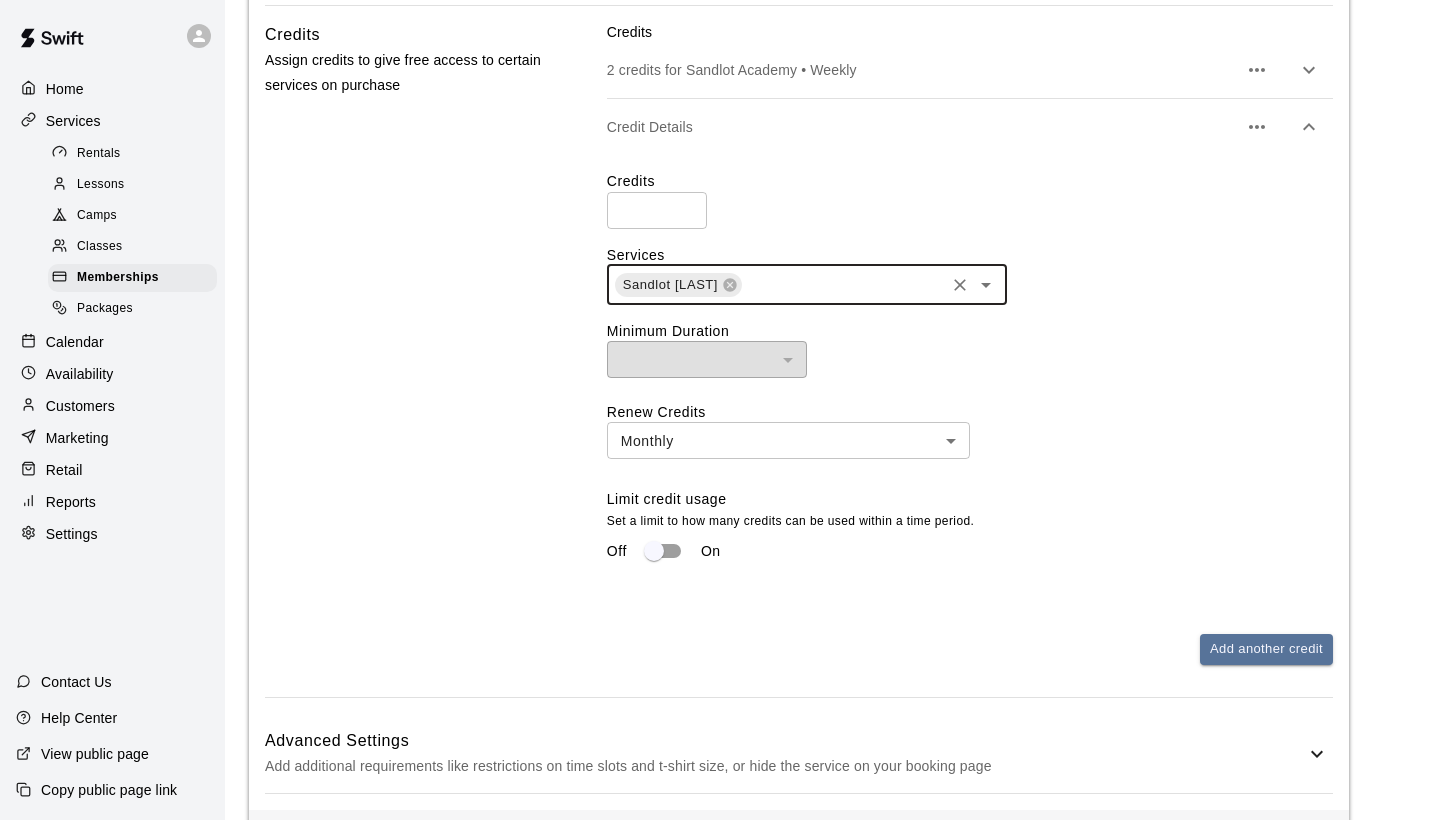 click on "**********" at bounding box center [720, 11] 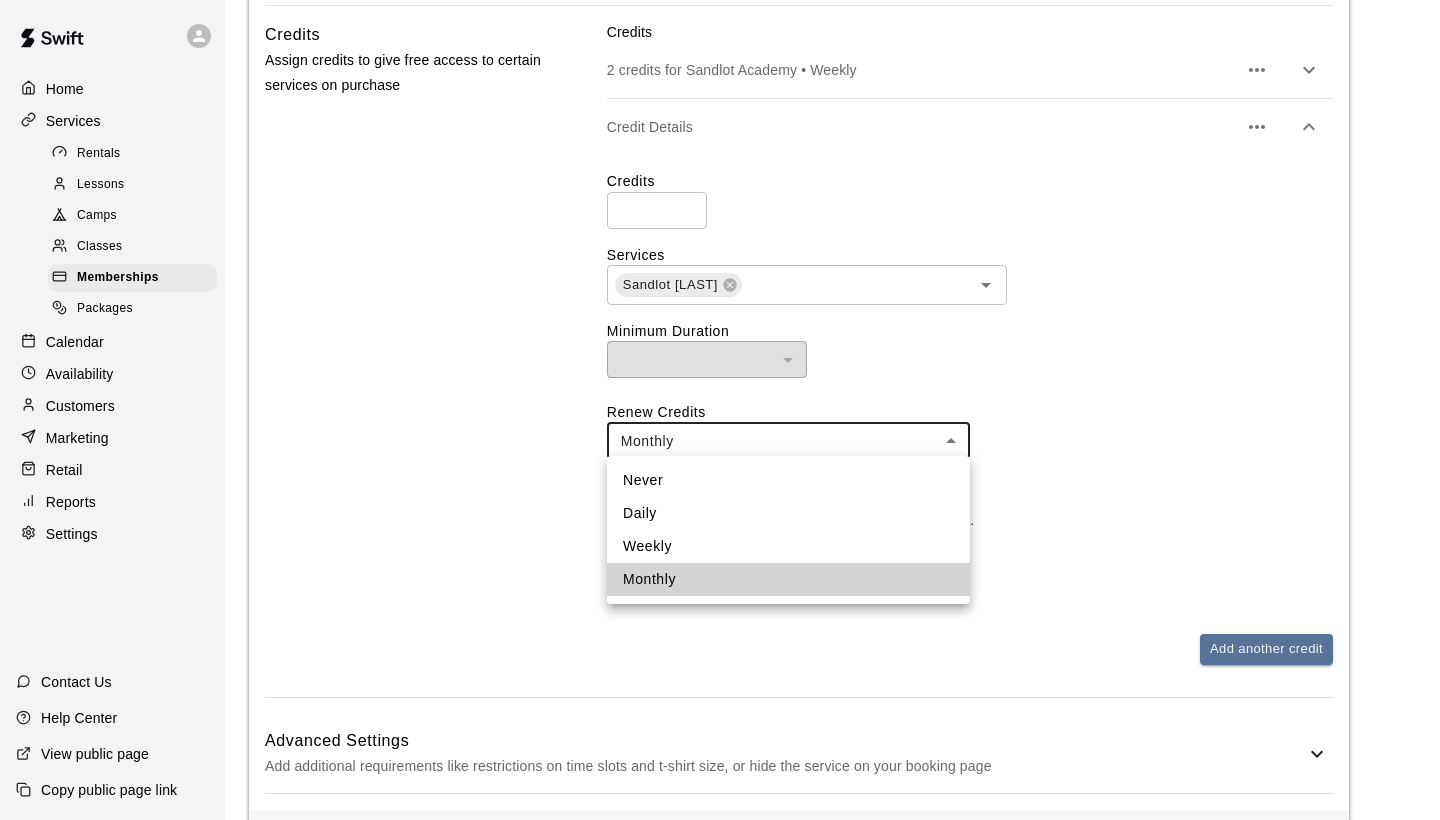click at bounding box center [720, 410] 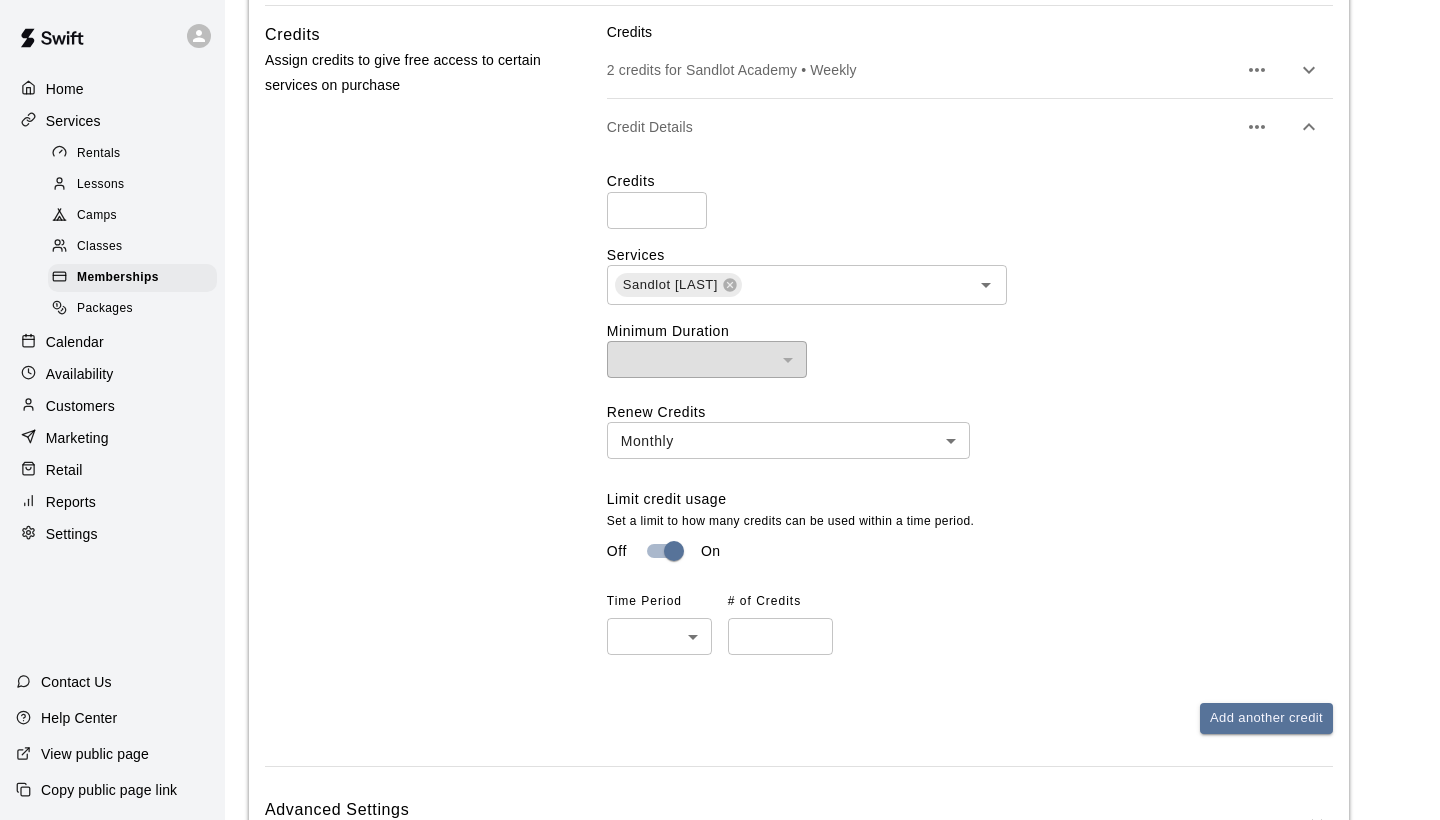 click on "**********" at bounding box center [720, 46] 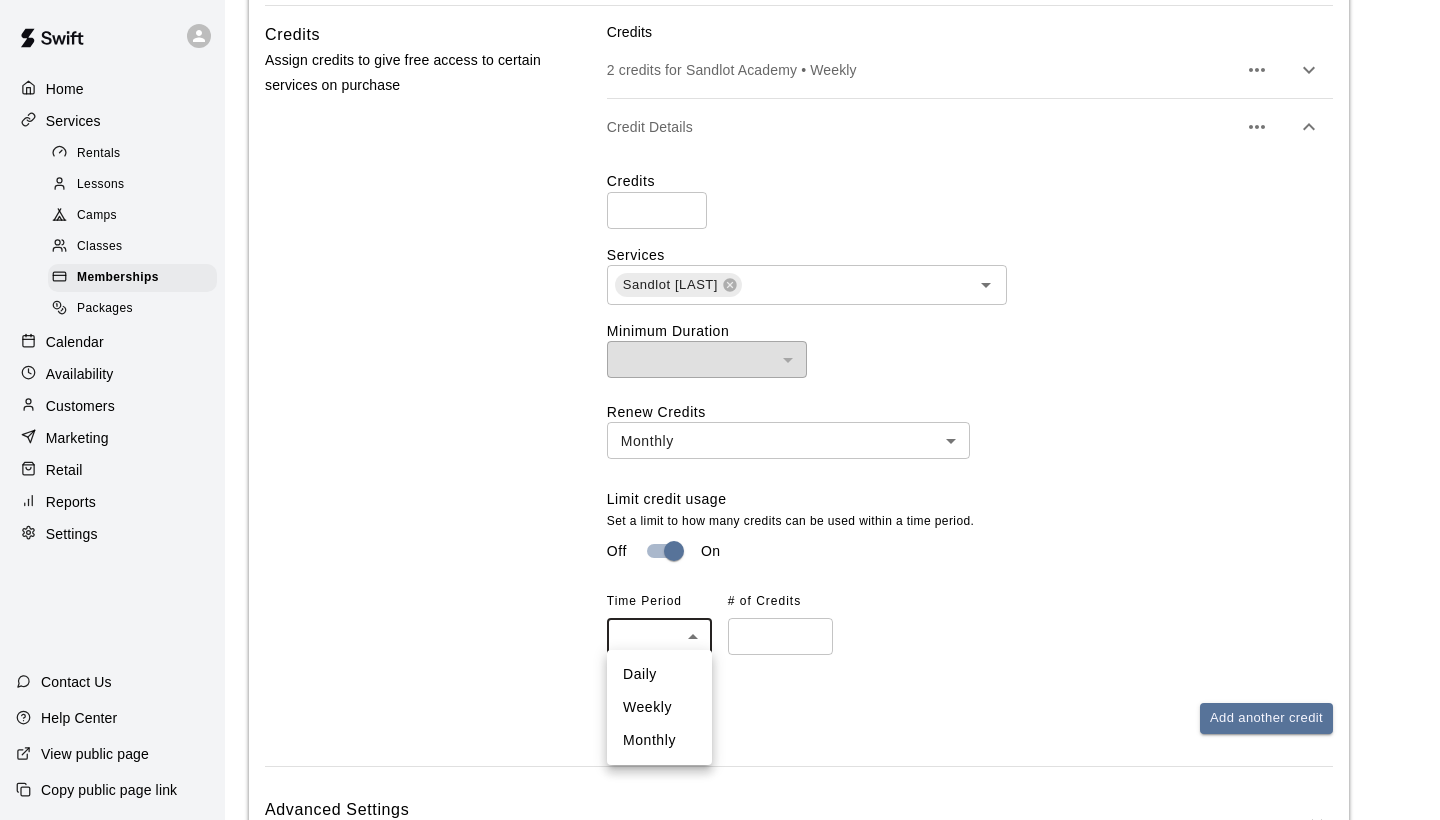 click on "Weekly" at bounding box center [659, 707] 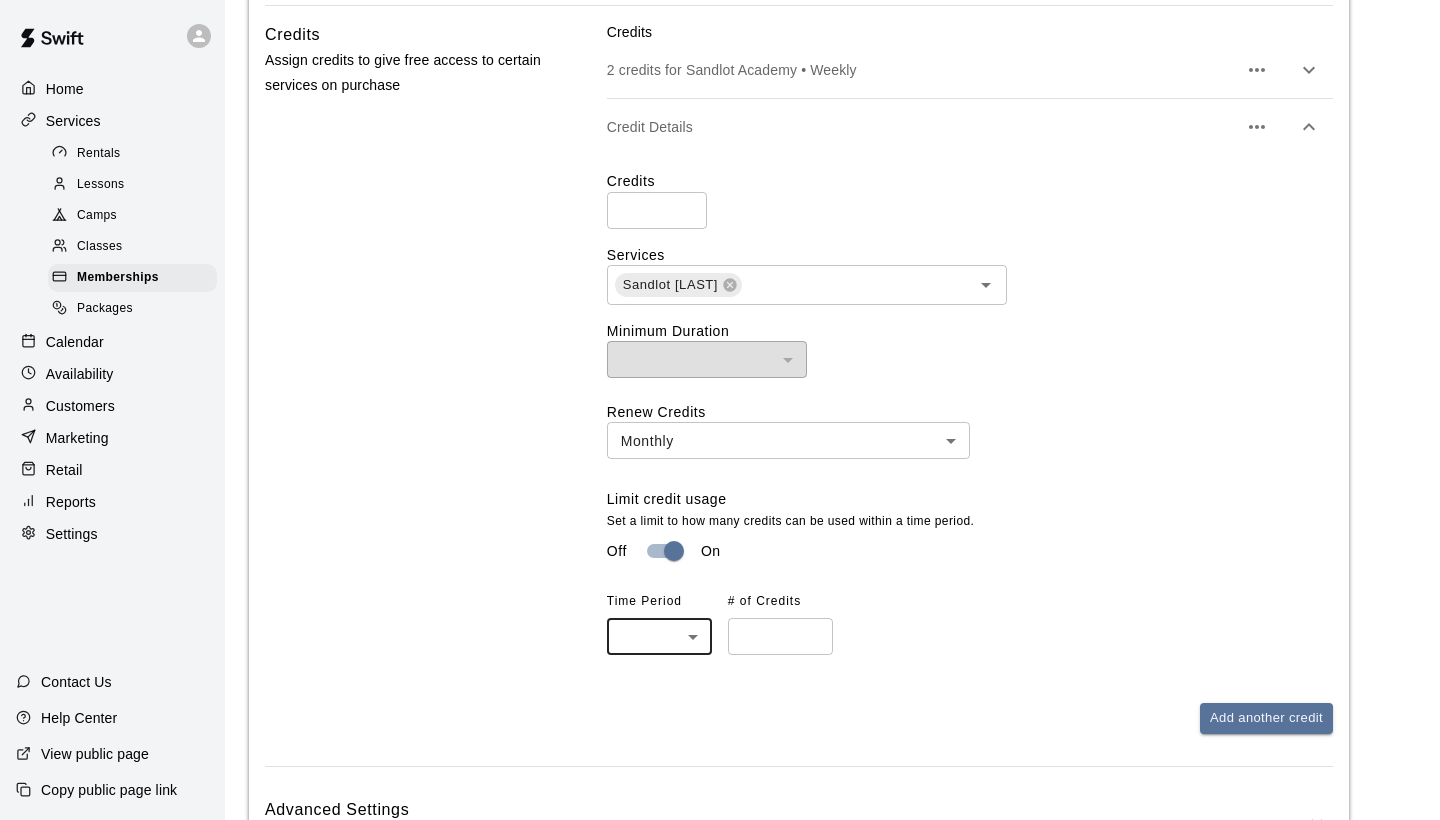 type on "******" 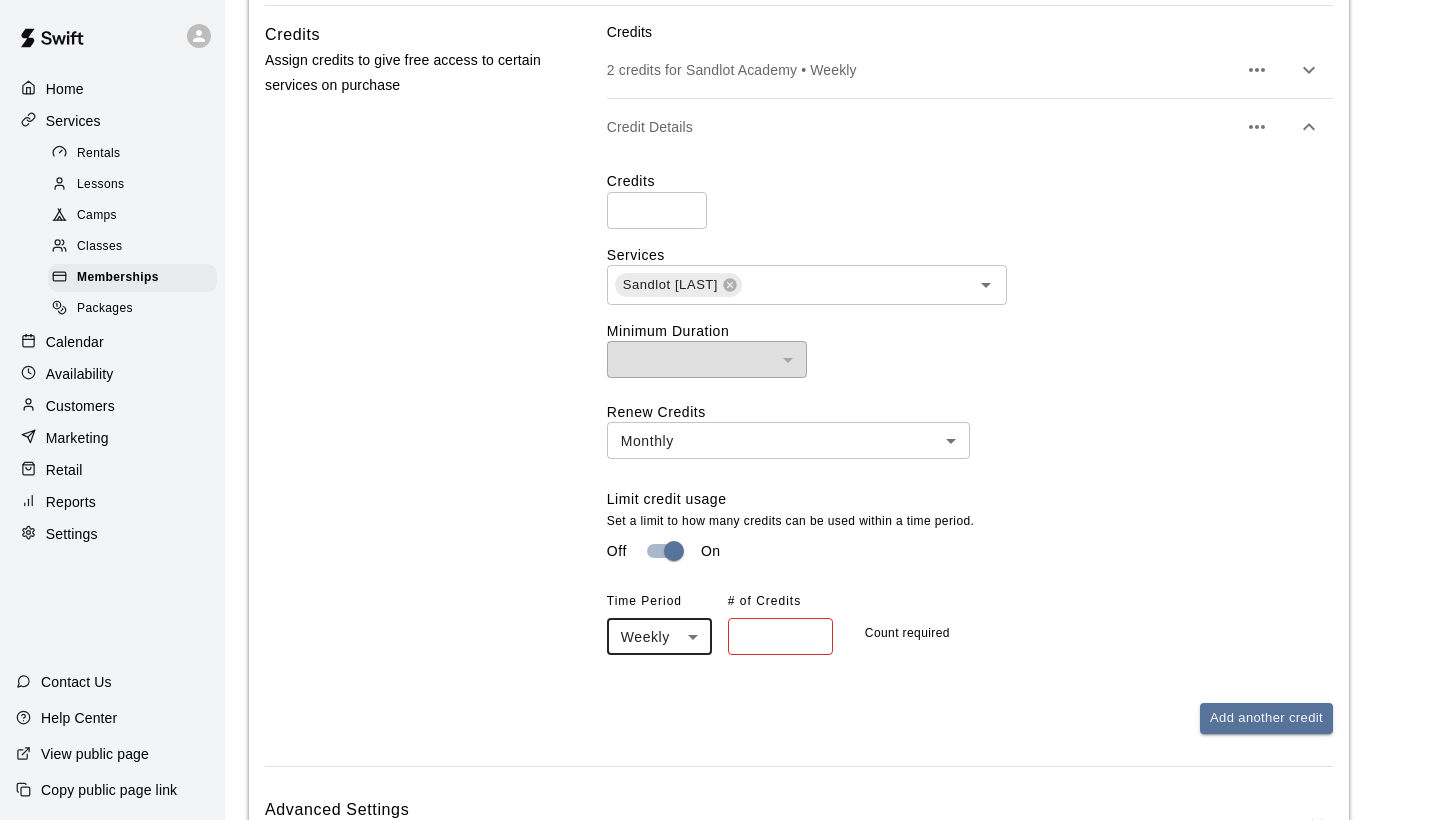 click on "*" at bounding box center [780, 636] 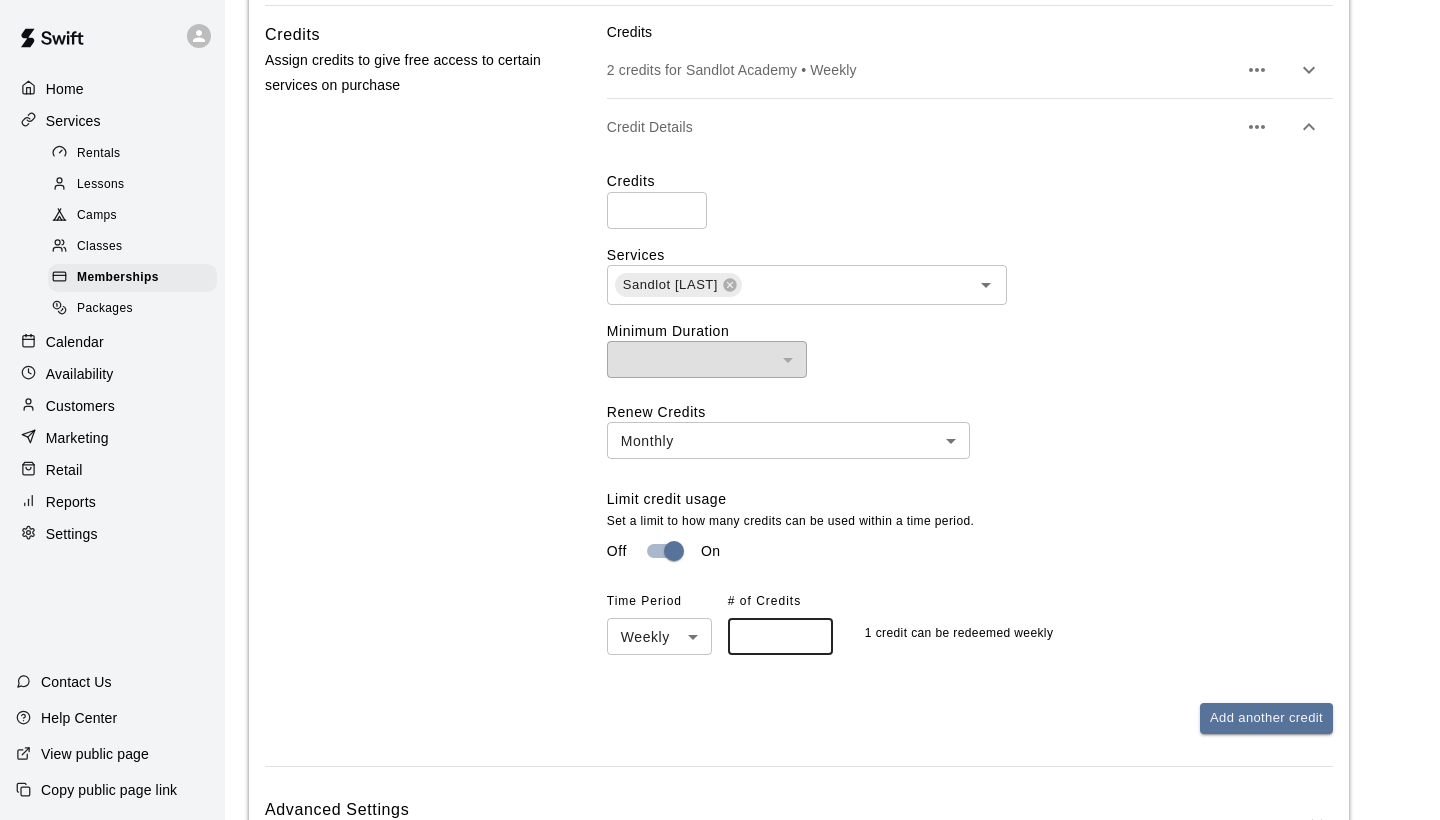type on "*" 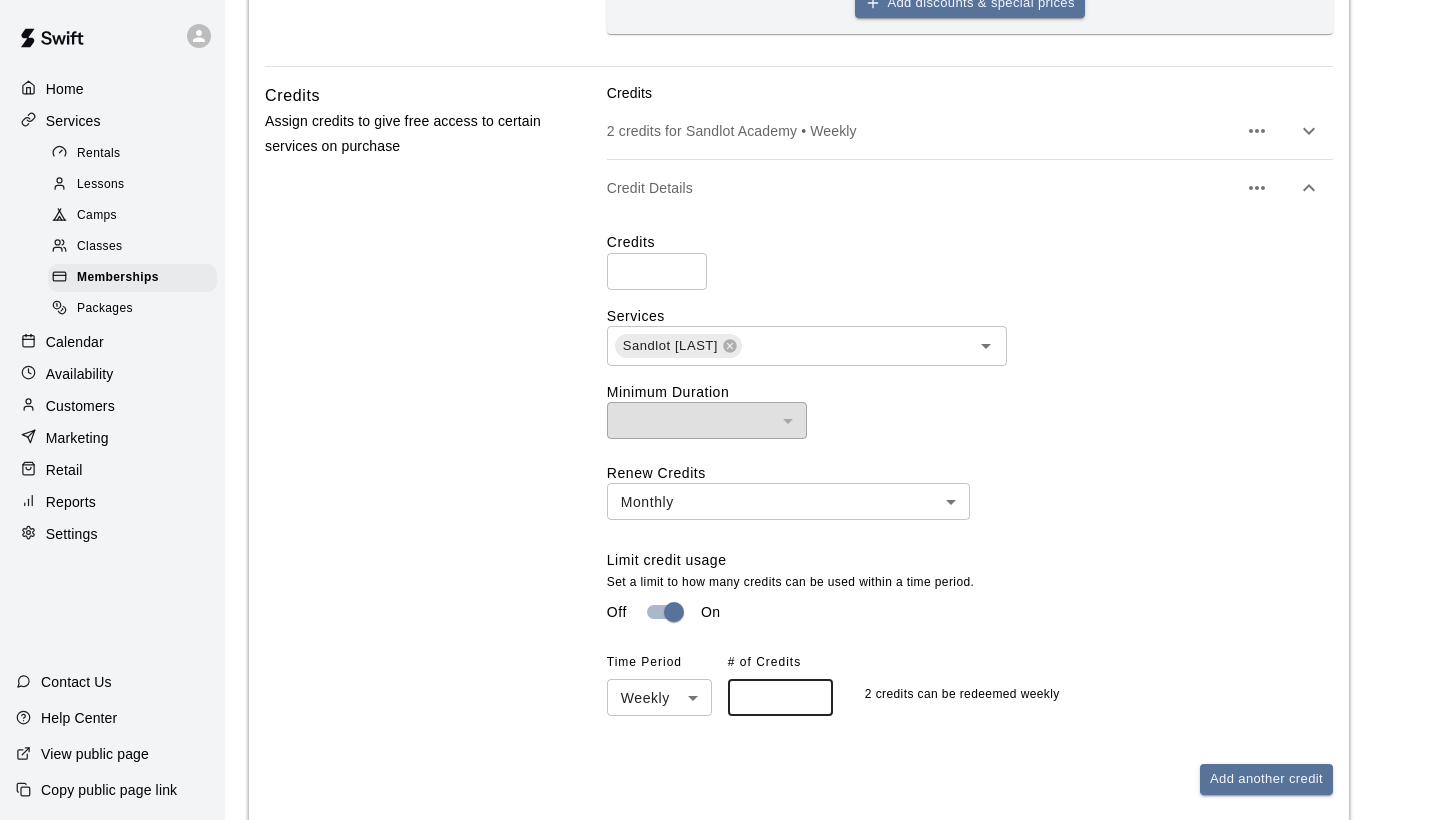 scroll, scrollTop: 995, scrollLeft: 0, axis: vertical 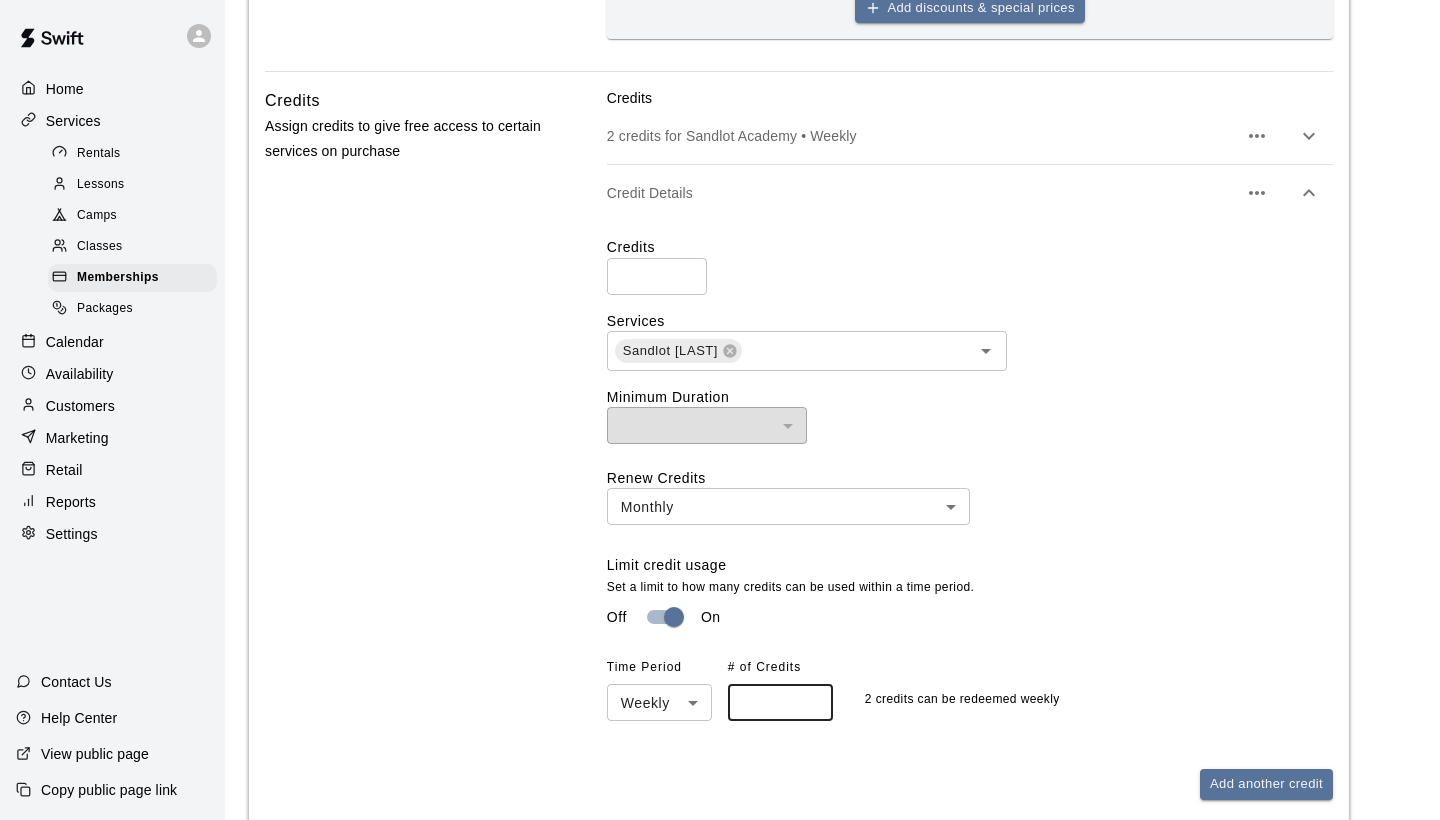 click on "*" at bounding box center [657, 276] 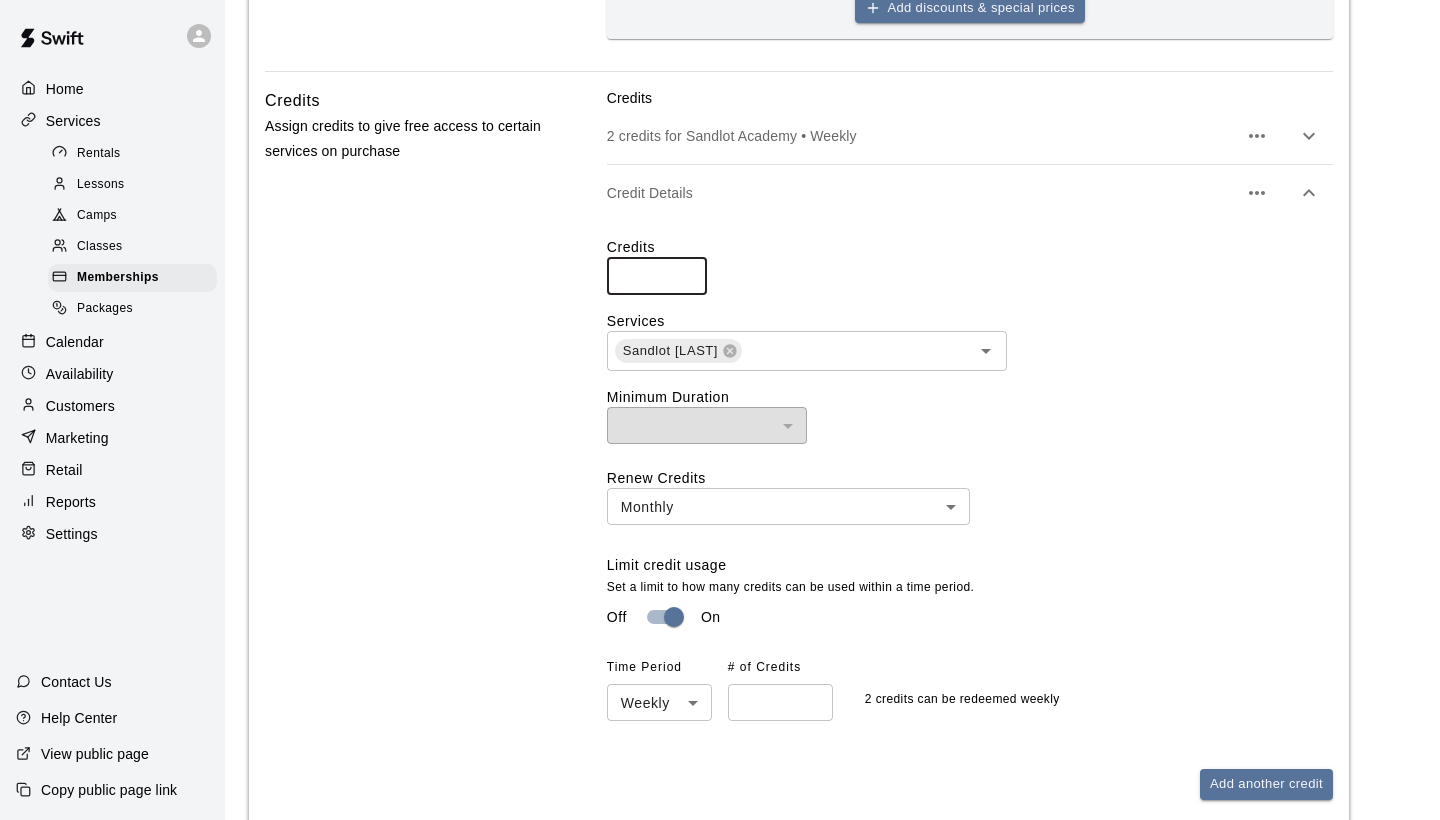 click on "*" at bounding box center (657, 276) 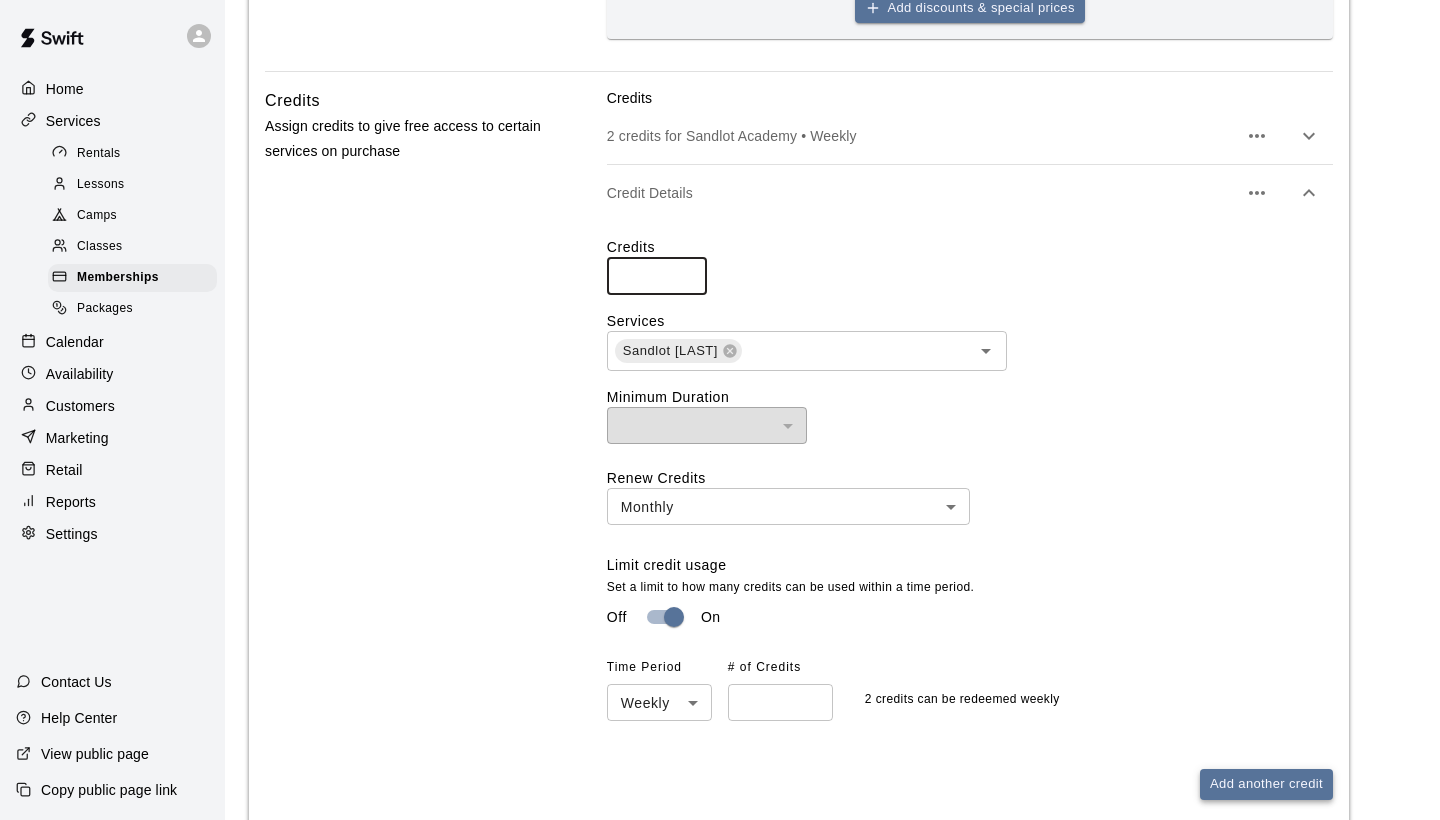 click on "Add another credit" at bounding box center [1266, 784] 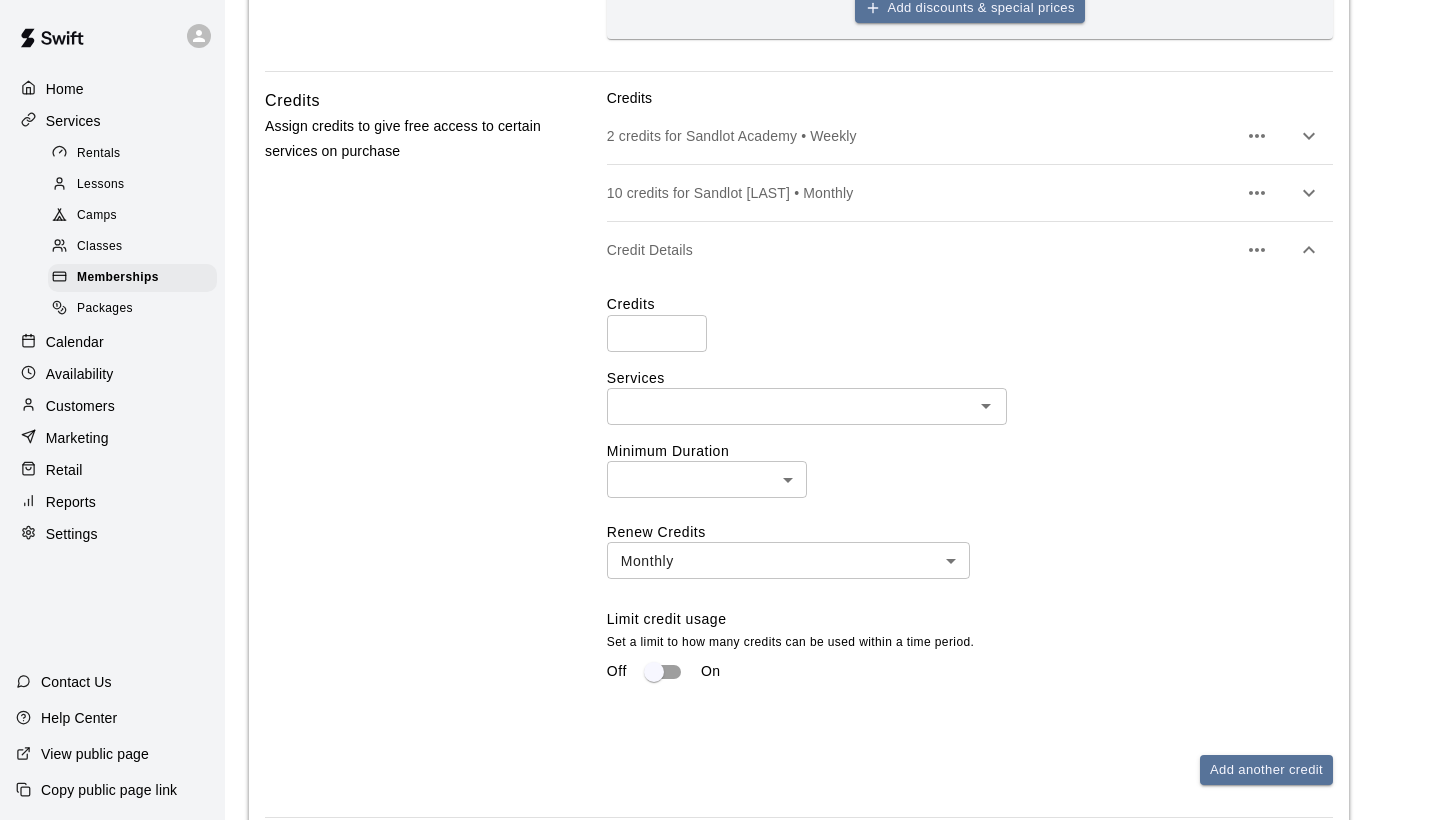 click 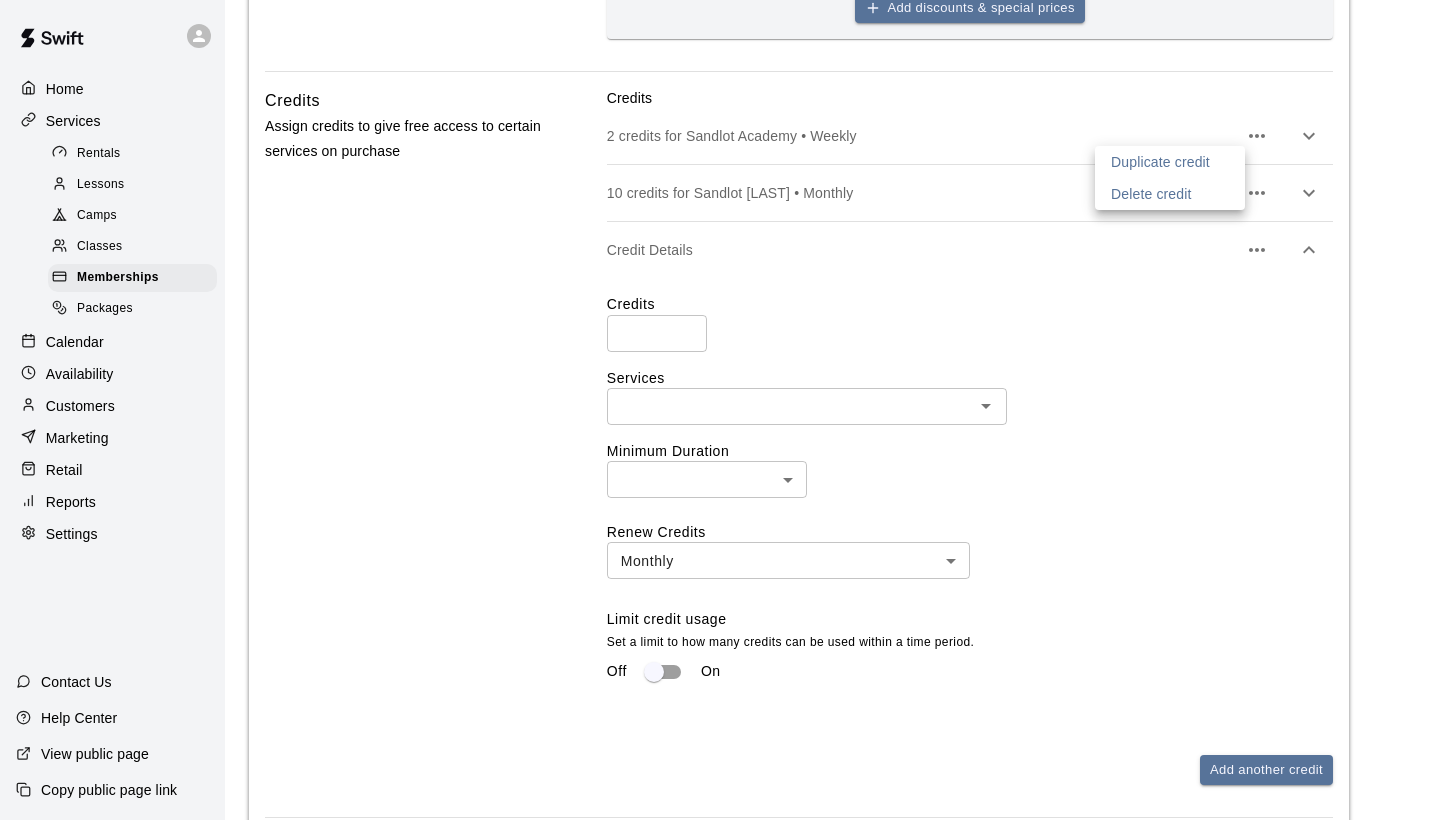 click on "Delete credit" at bounding box center (1170, 194) 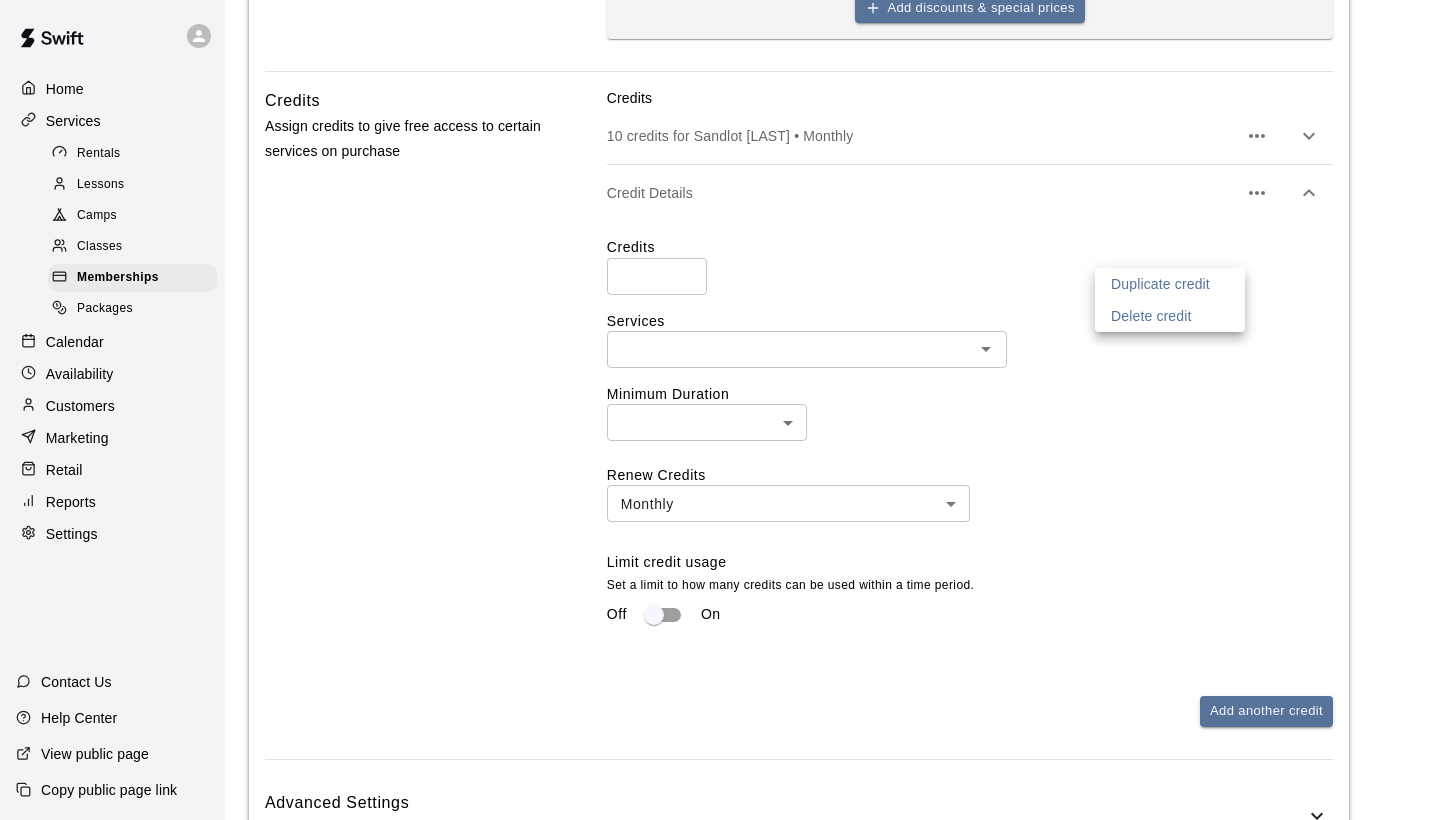 scroll, scrollTop: 873, scrollLeft: 0, axis: vertical 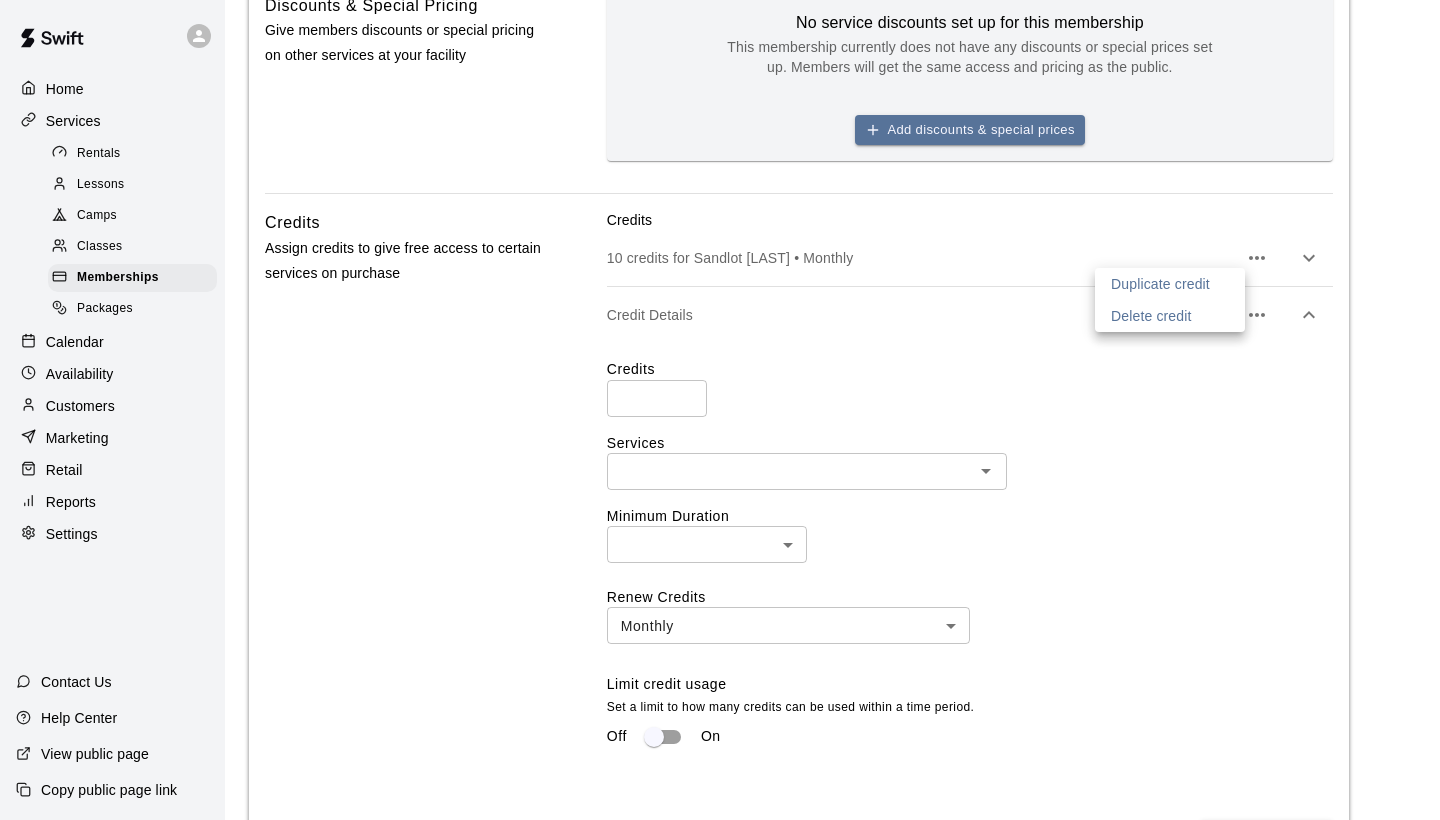 click at bounding box center (720, 410) 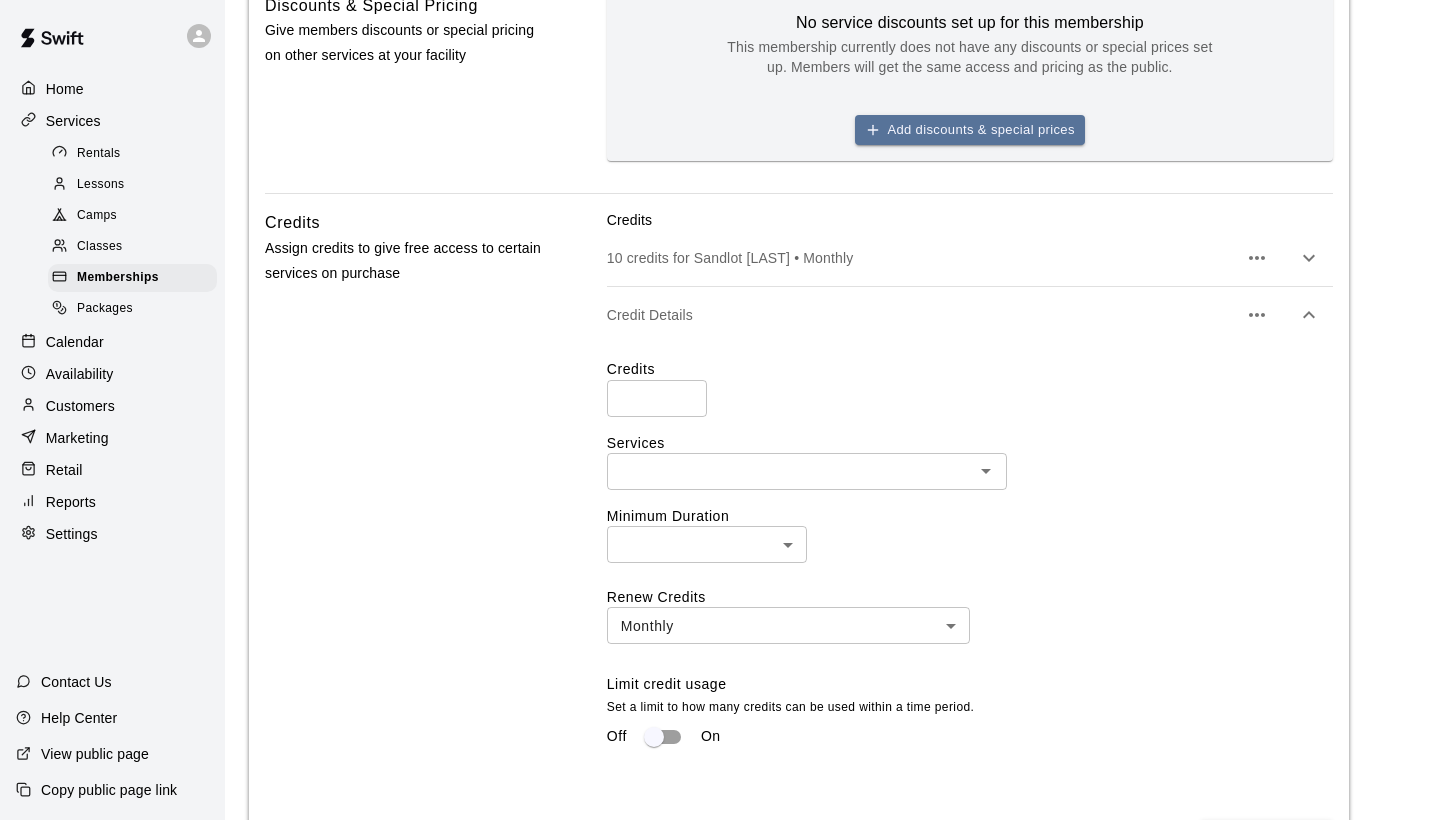 click 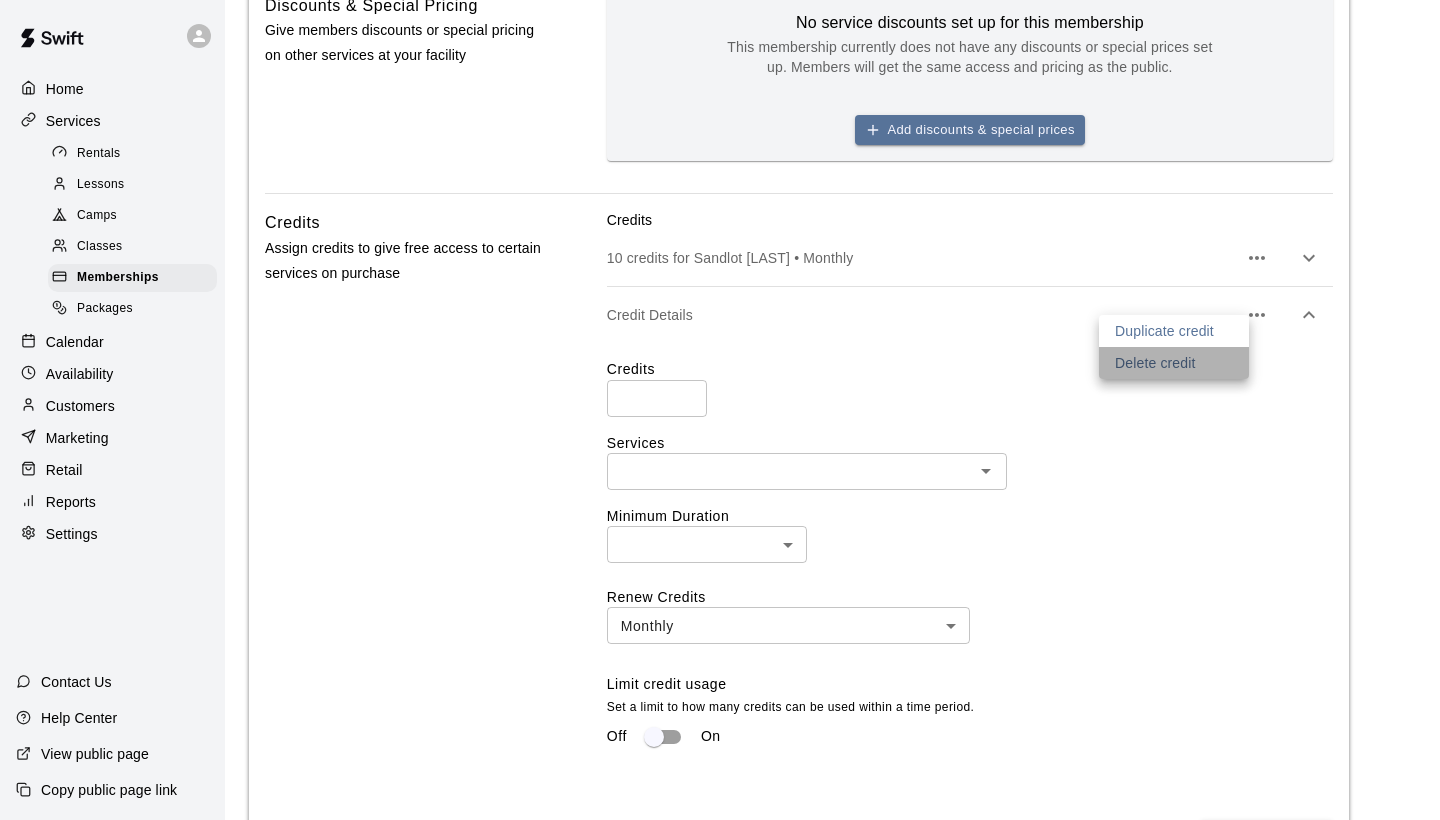 click on "Delete credit" at bounding box center (1155, 363) 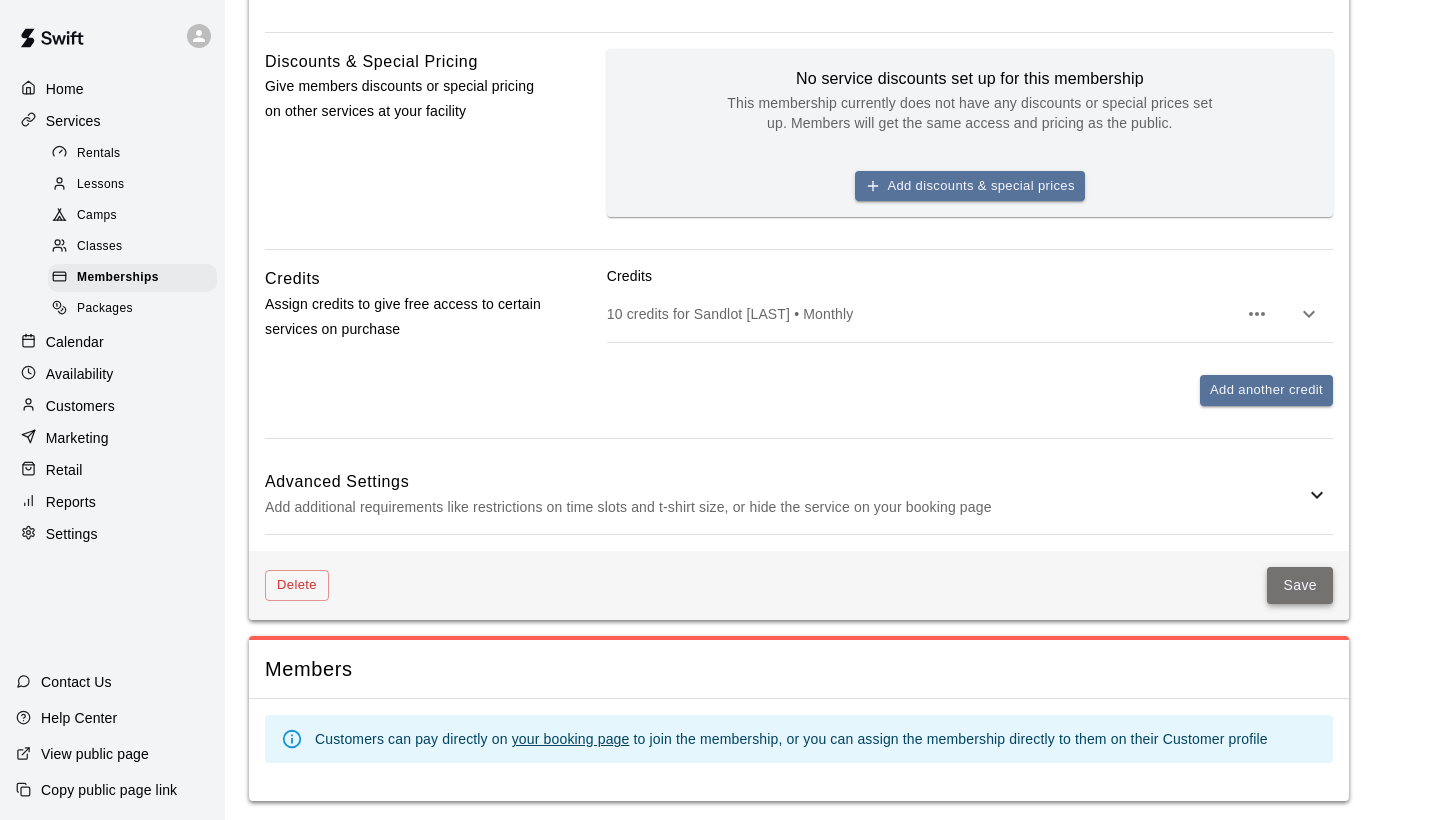 click on "Save" at bounding box center (1300, 585) 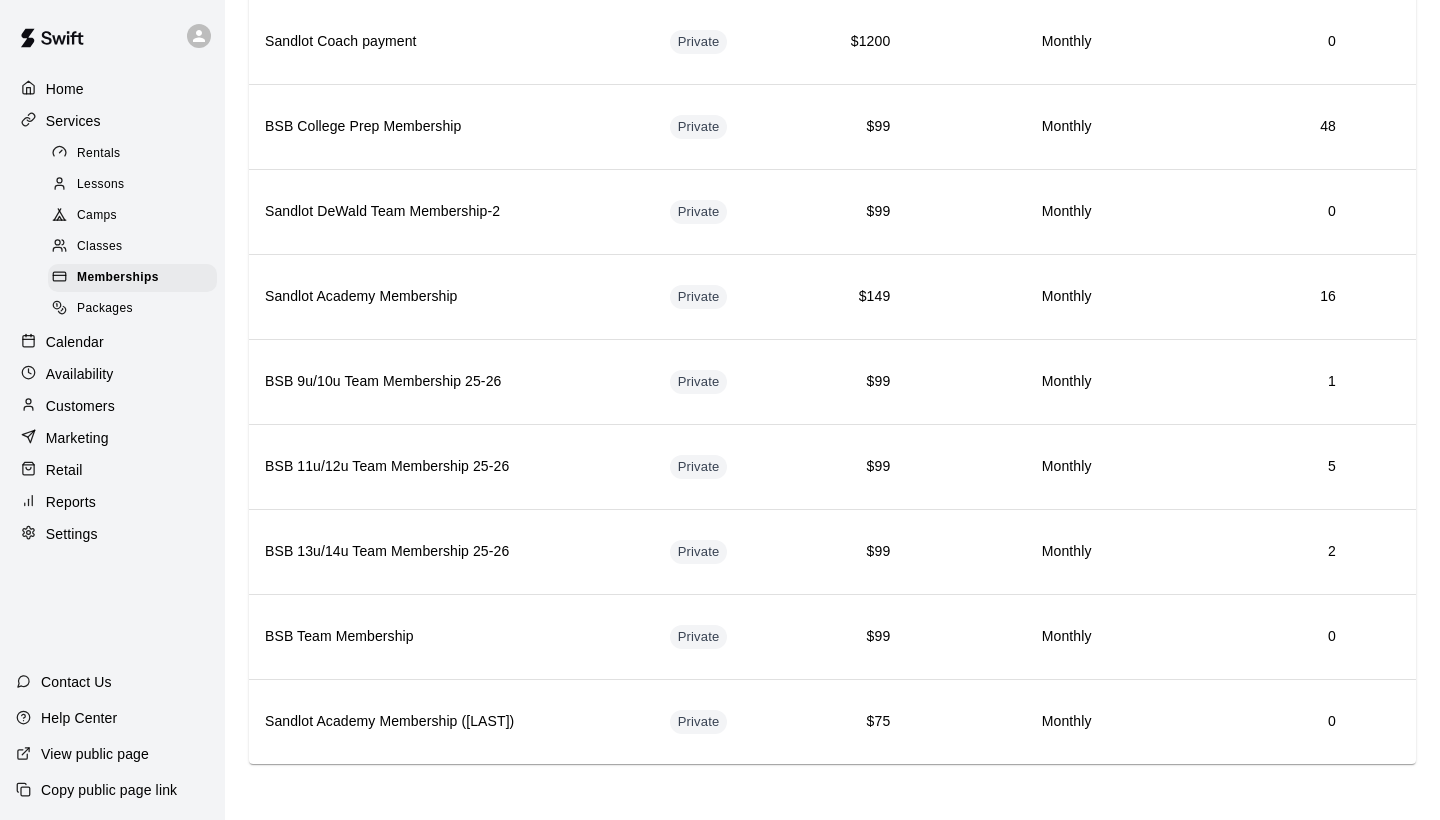 scroll, scrollTop: 1388, scrollLeft: 0, axis: vertical 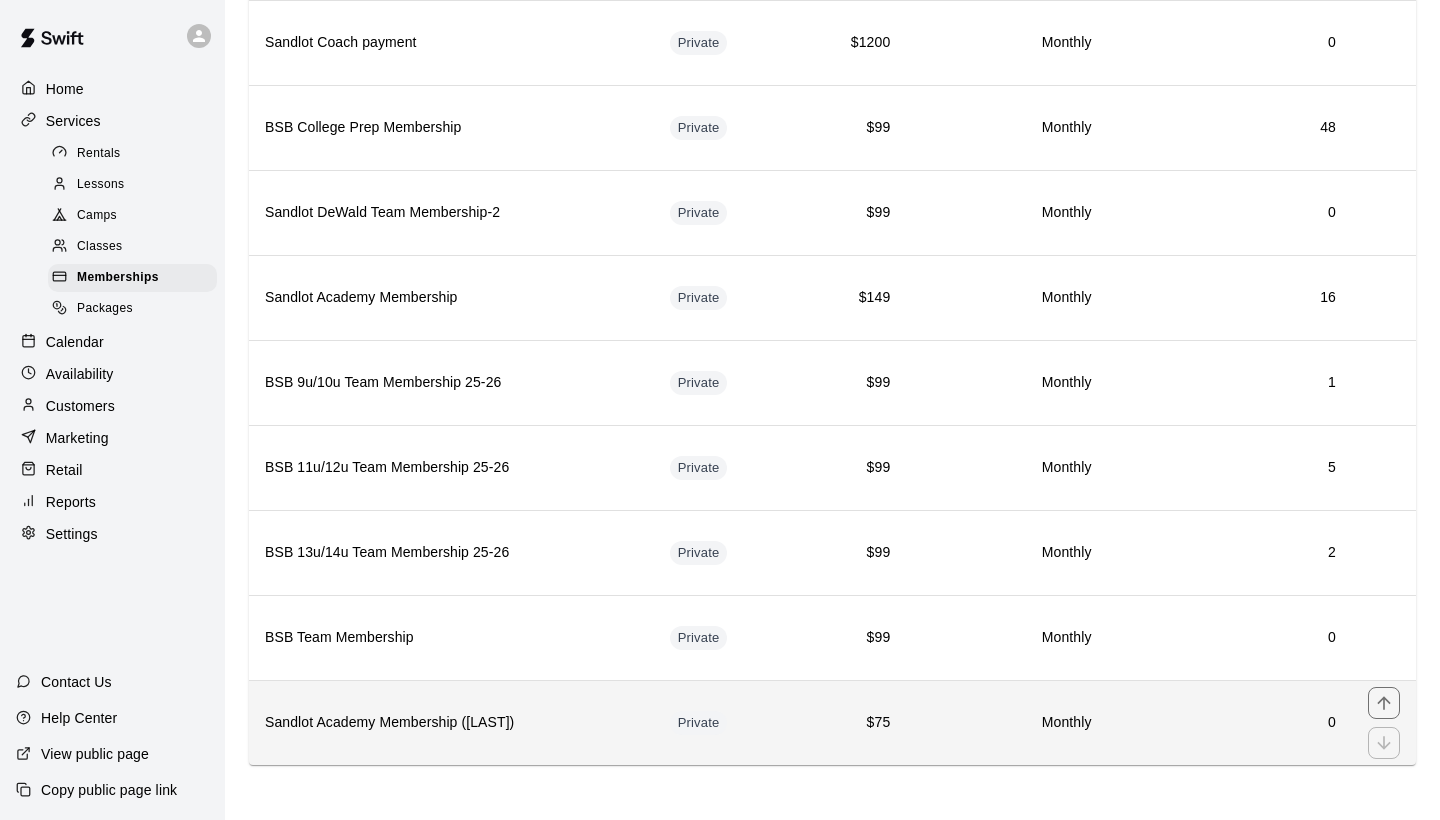 click on "Sandlot Academy Membership ([LAST])" at bounding box center [451, 723] 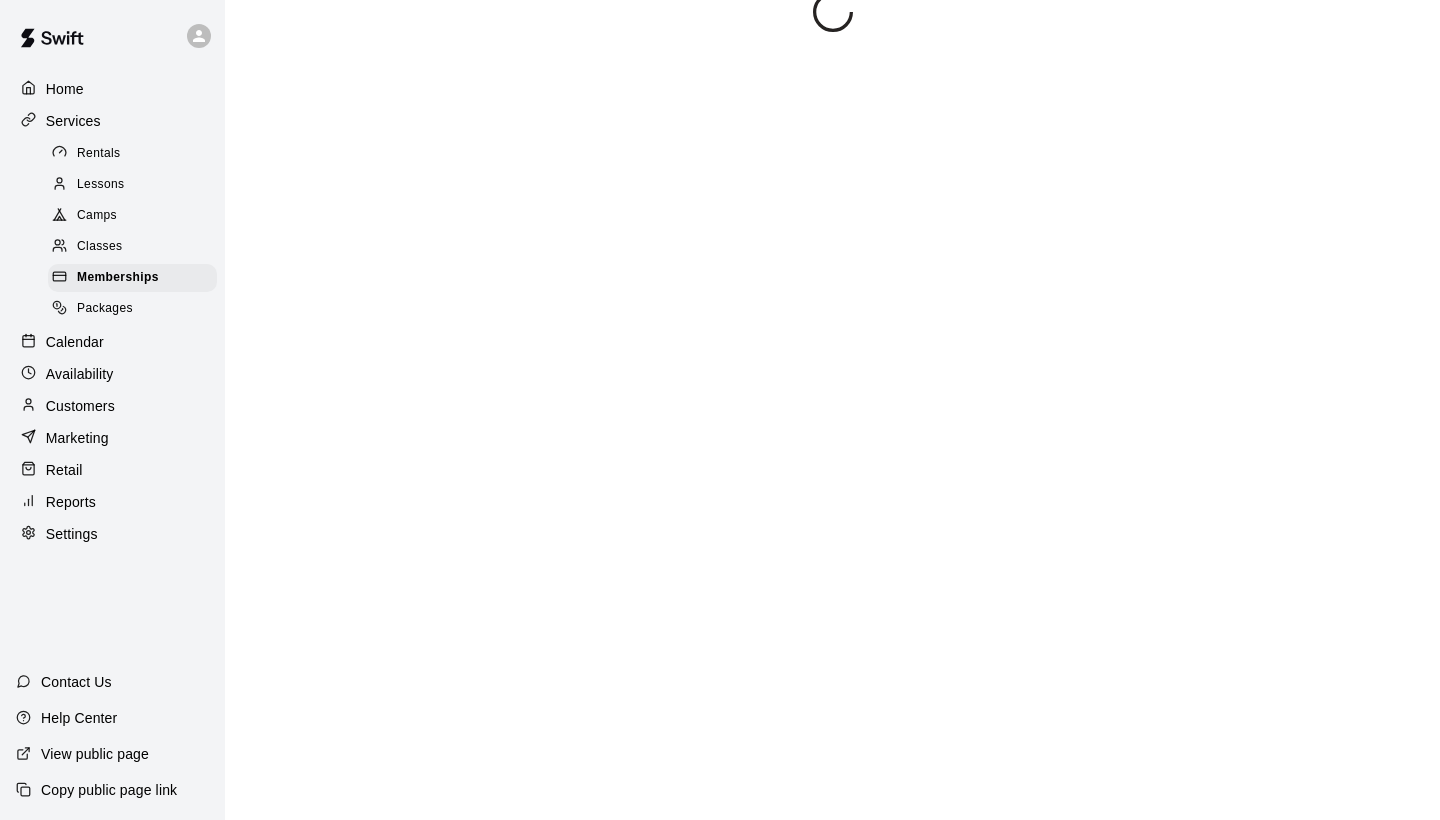 scroll, scrollTop: 0, scrollLeft: 0, axis: both 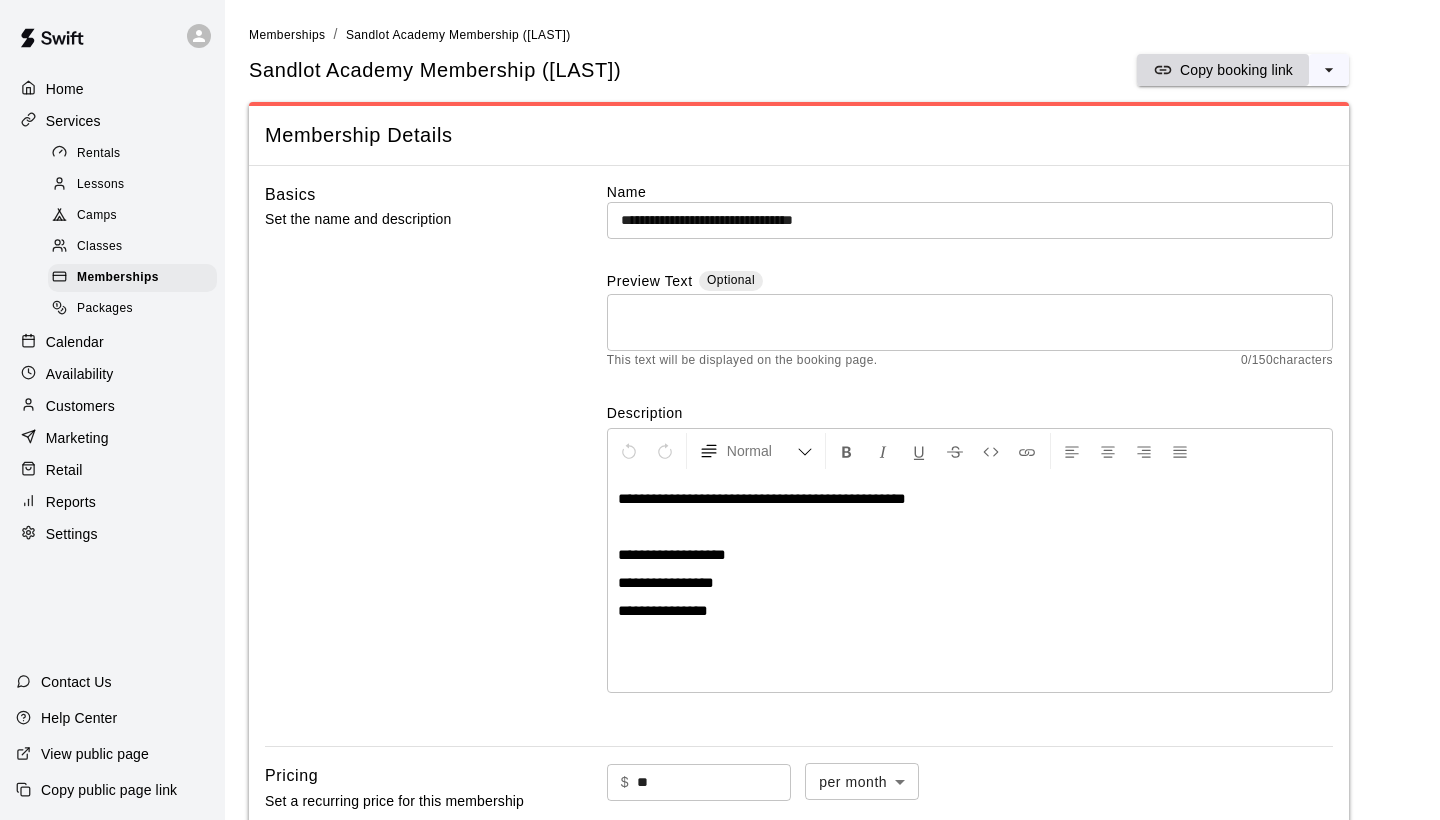 click on "Copy booking link" at bounding box center [1236, 70] 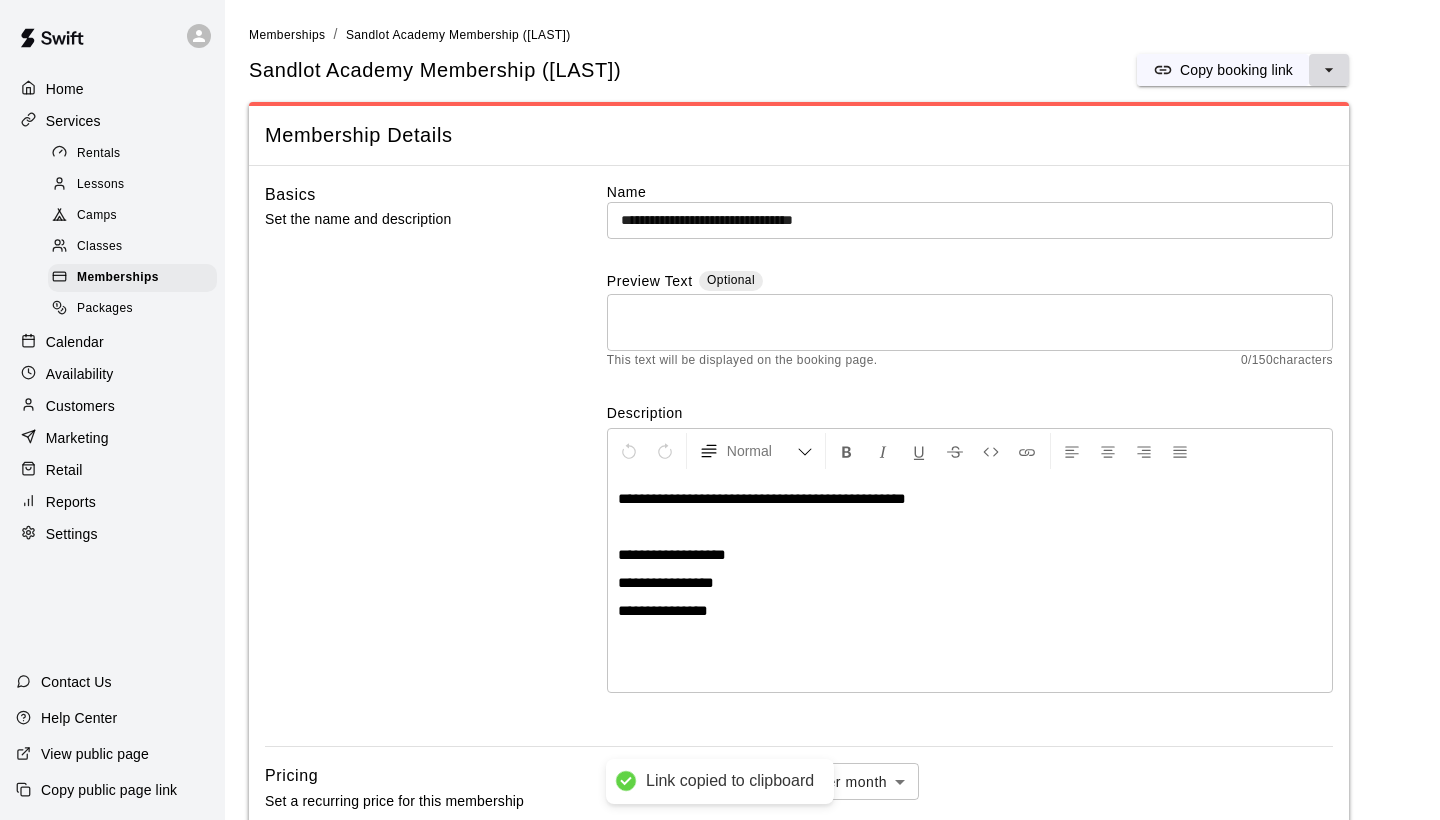 click 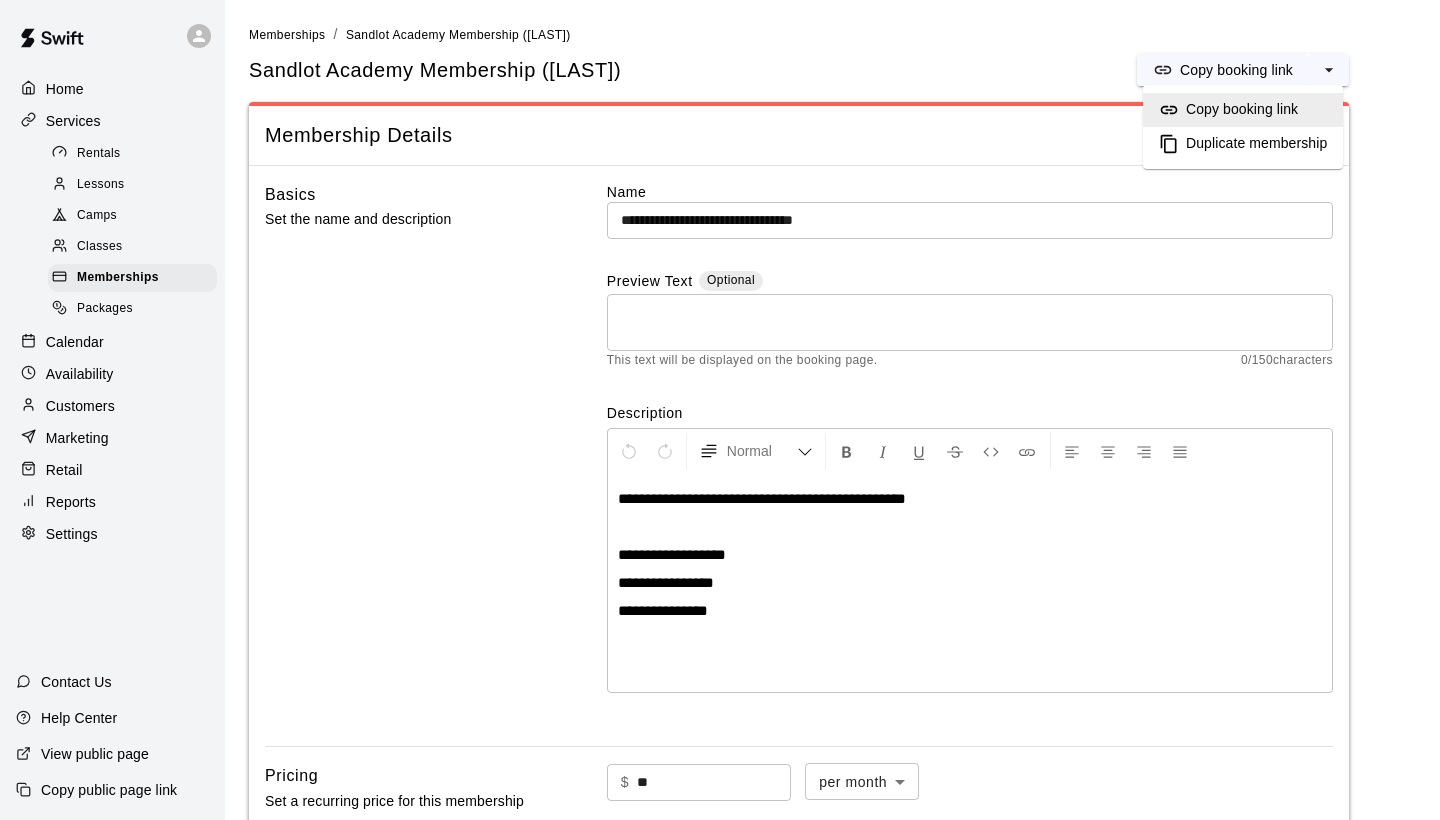 click on "Duplicate membership" at bounding box center [1256, 144] 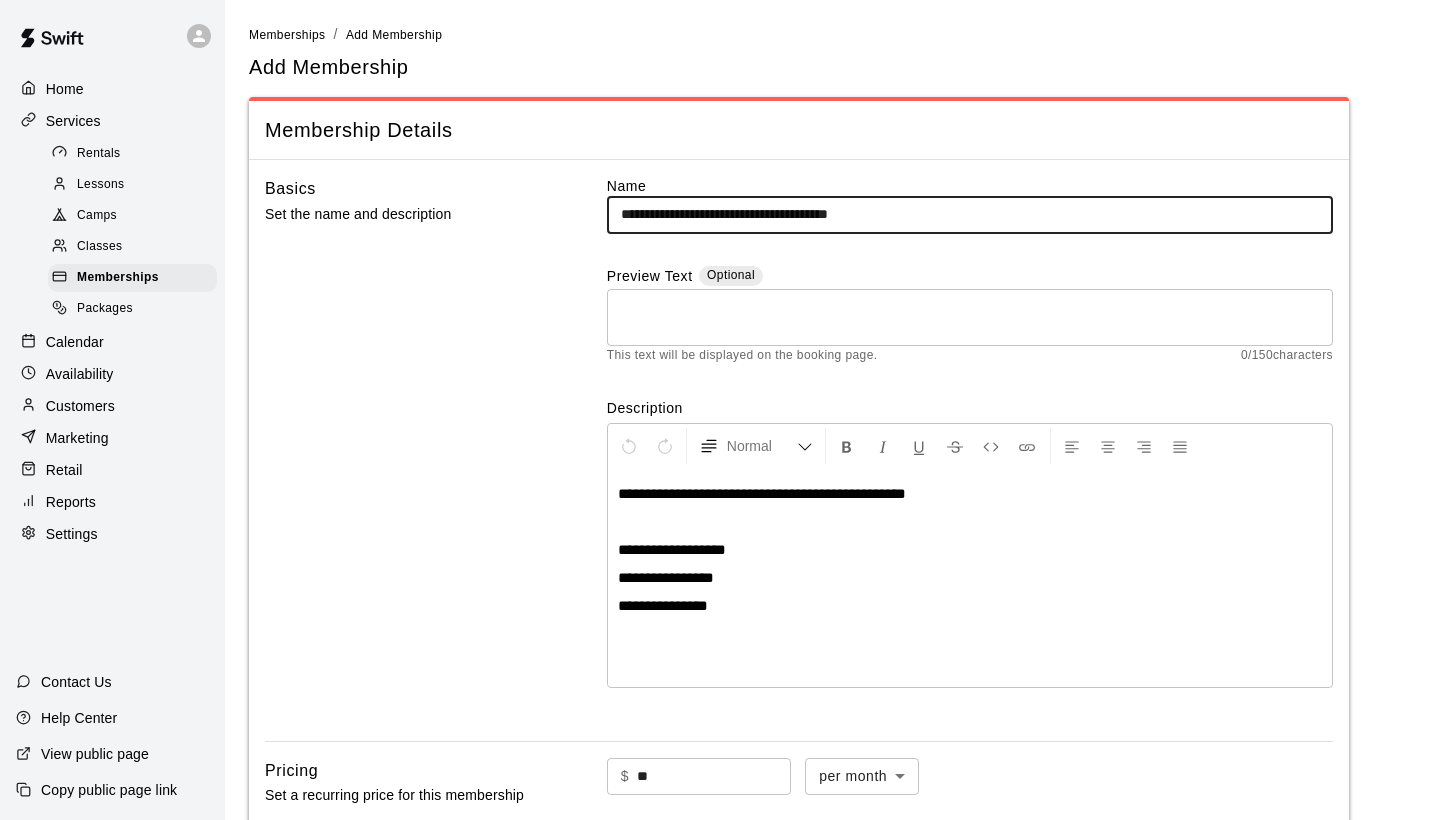 click on "**********" at bounding box center [970, 214] 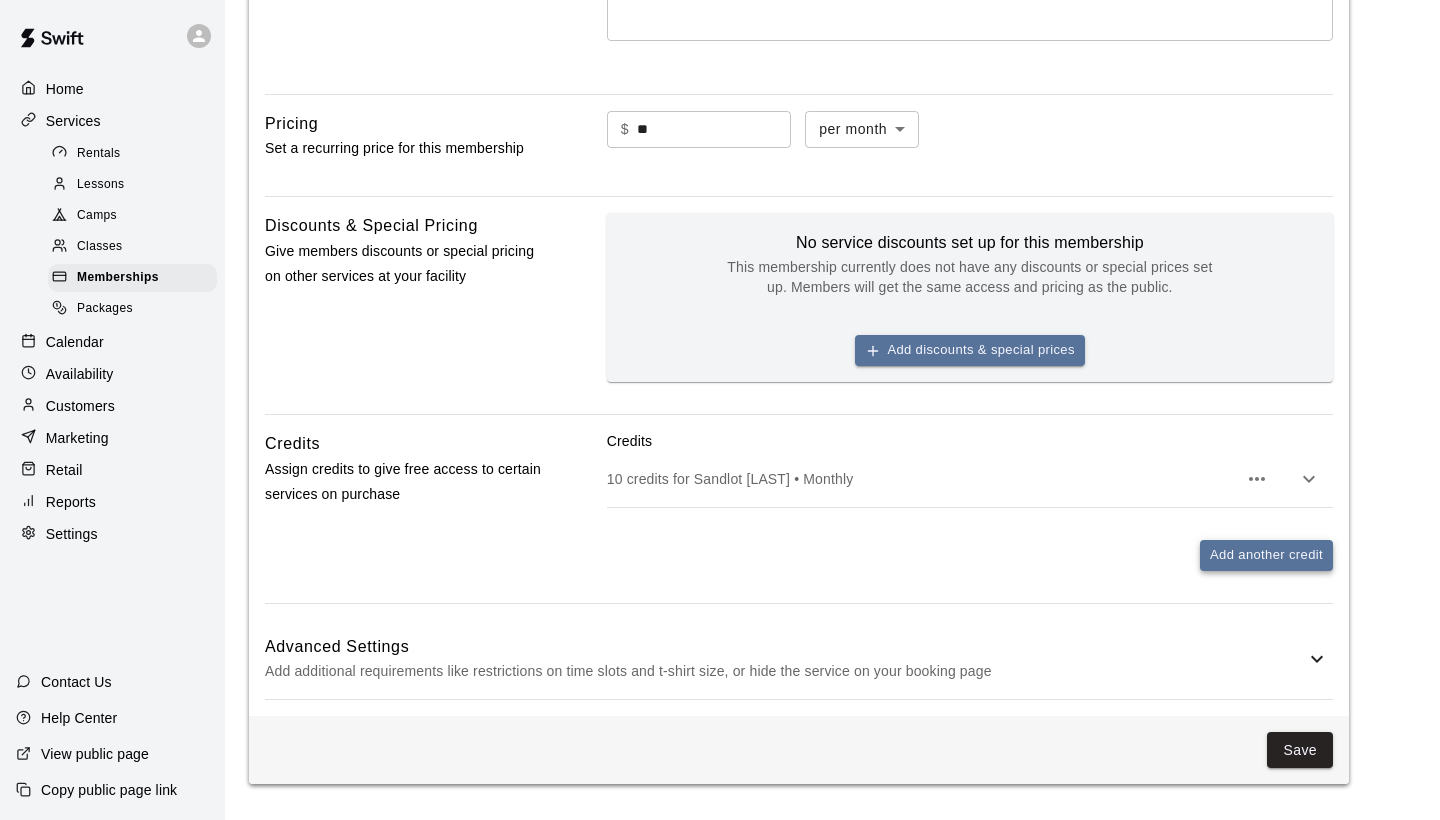 scroll, scrollTop: 646, scrollLeft: 0, axis: vertical 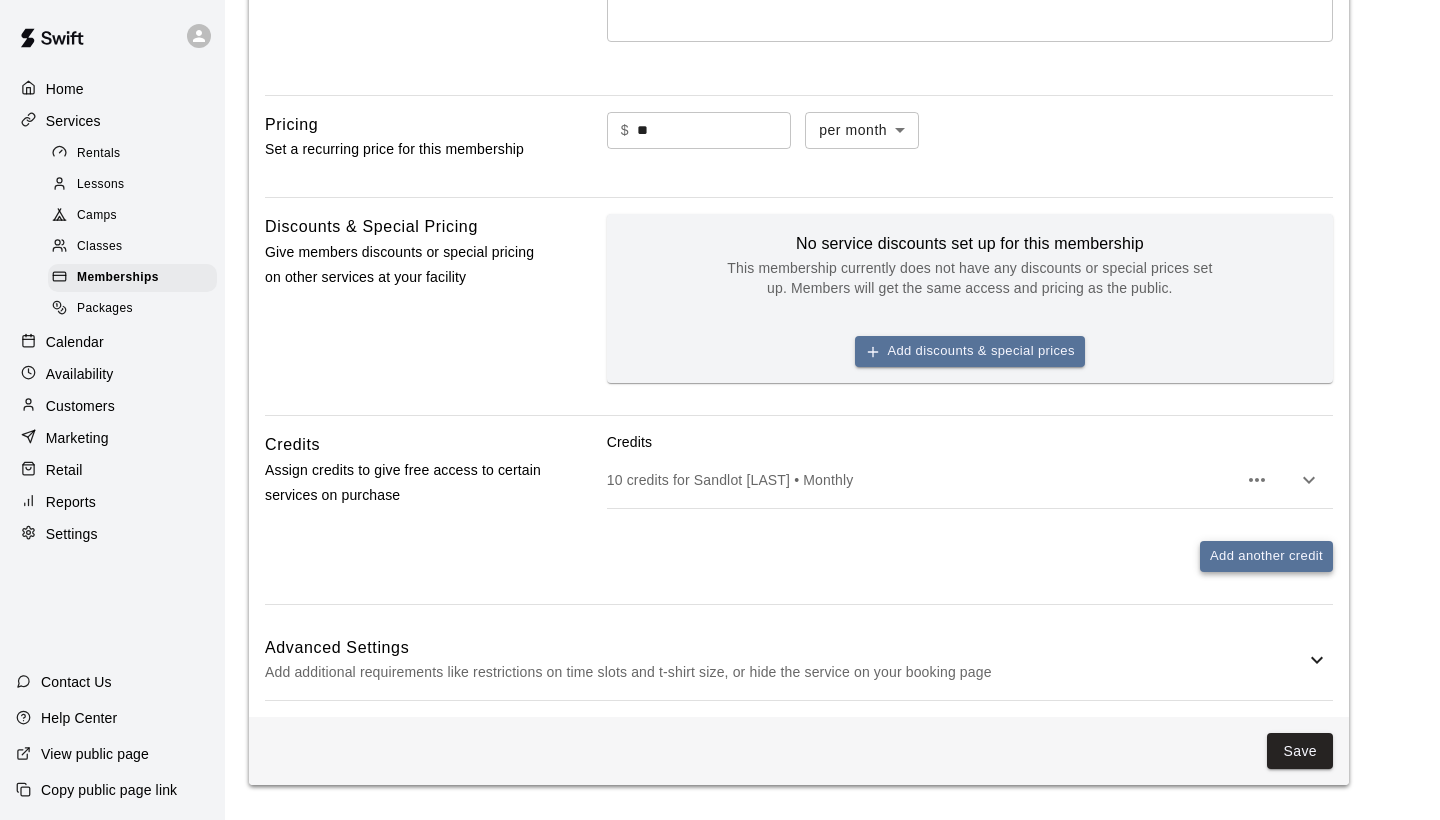 type on "**********" 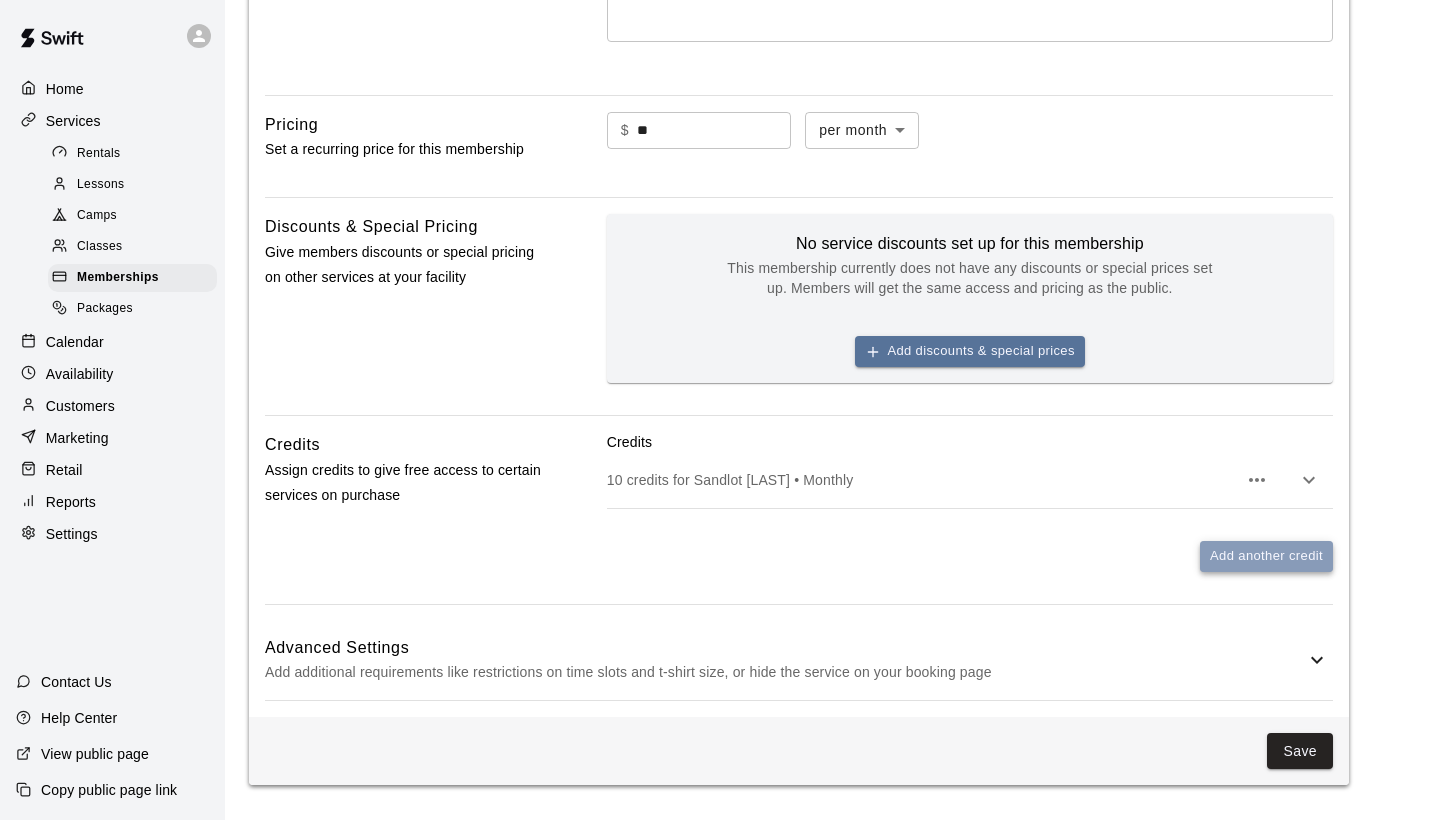 click on "Add another credit" at bounding box center [1266, 556] 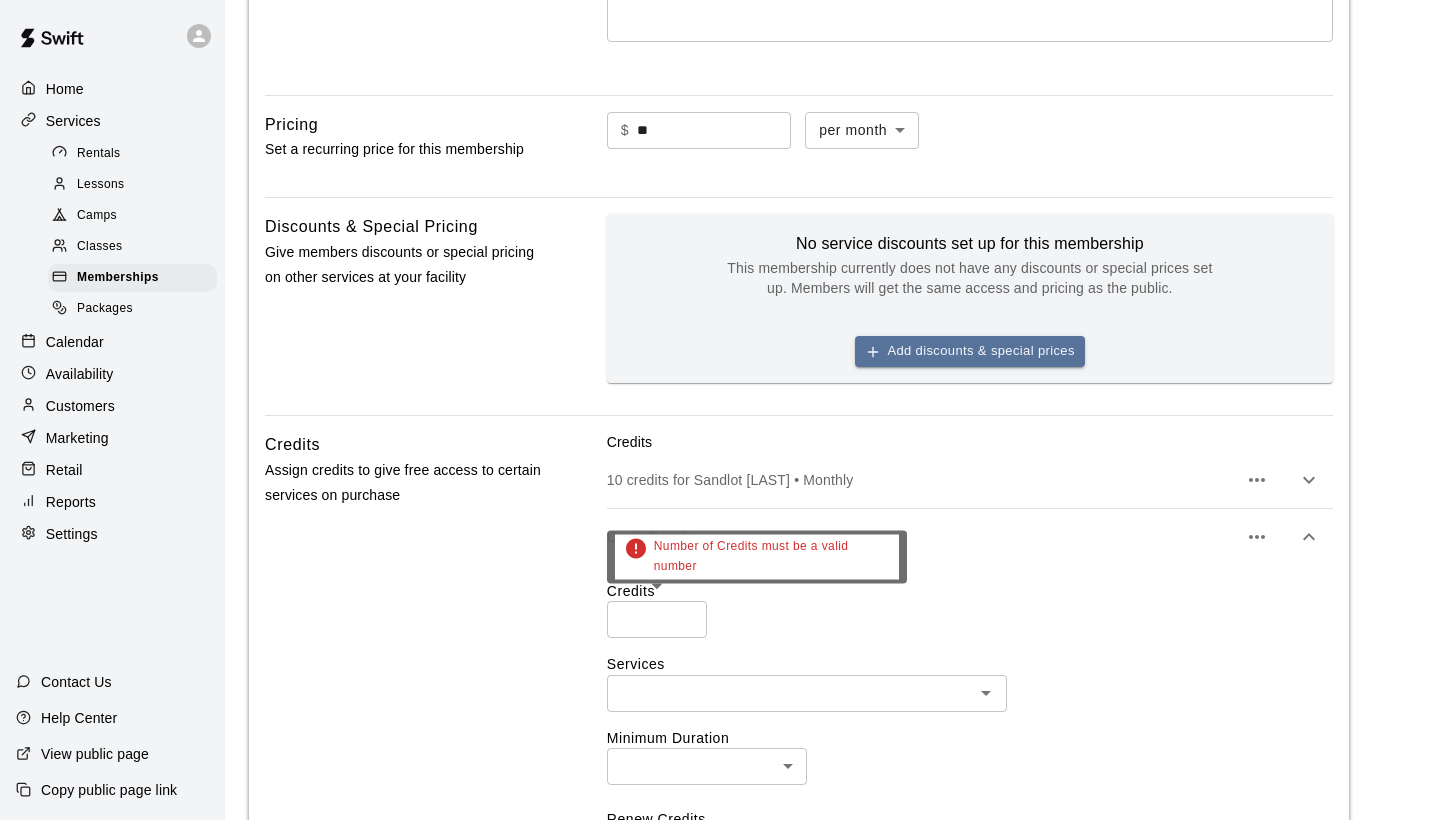 click on "*" at bounding box center [657, 619] 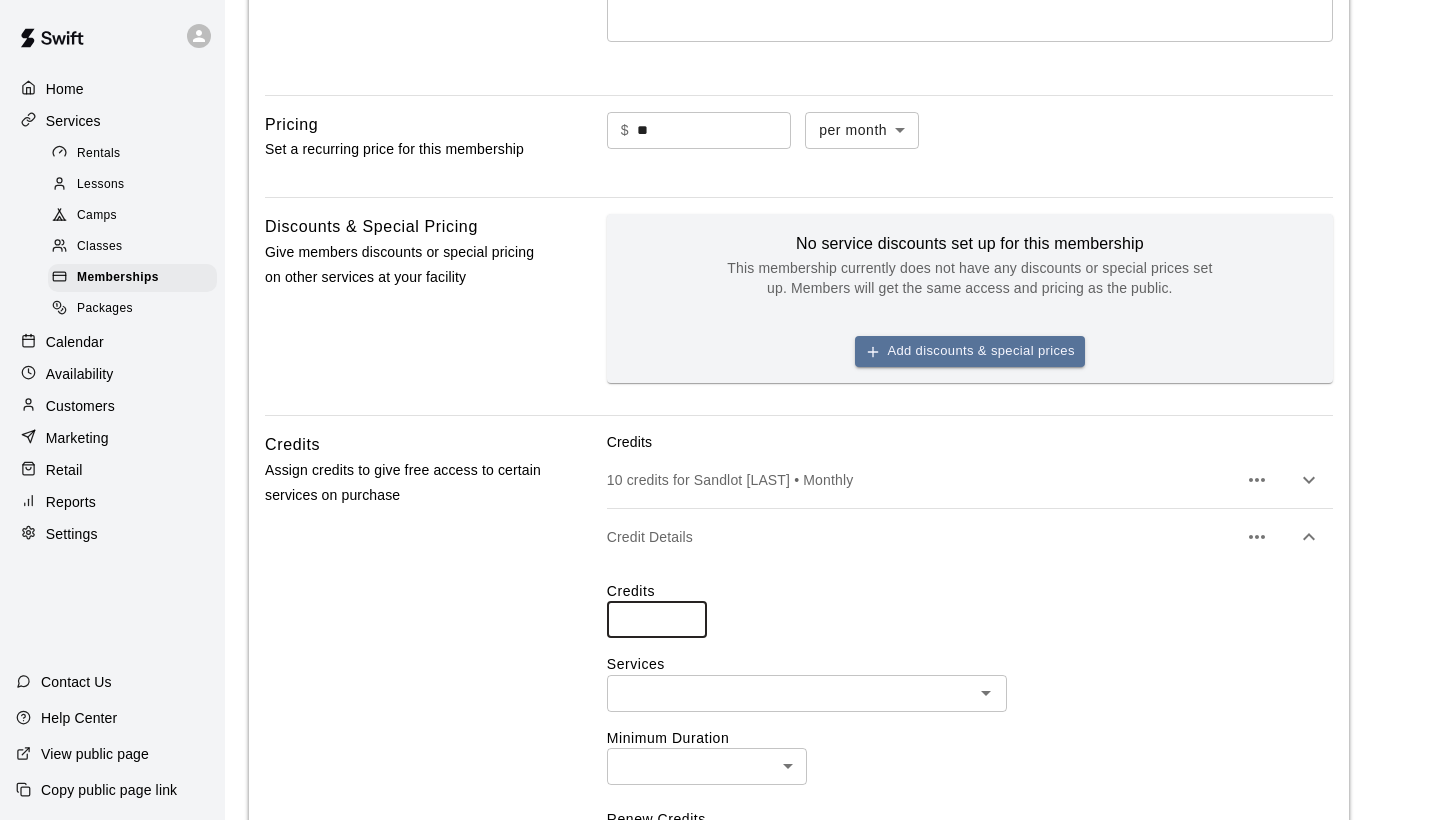 click on "*" at bounding box center [657, 619] 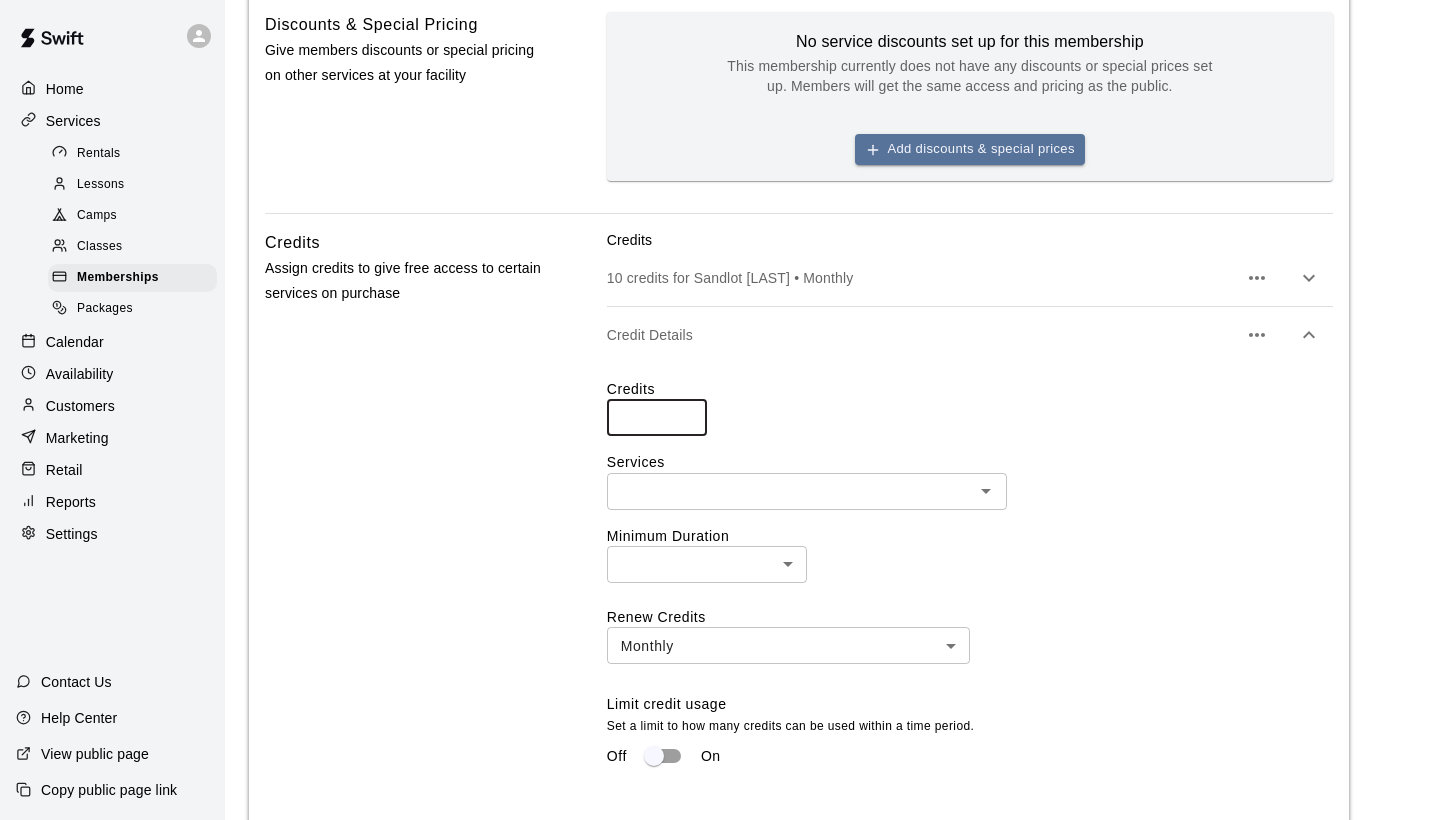 scroll, scrollTop: 868, scrollLeft: 0, axis: vertical 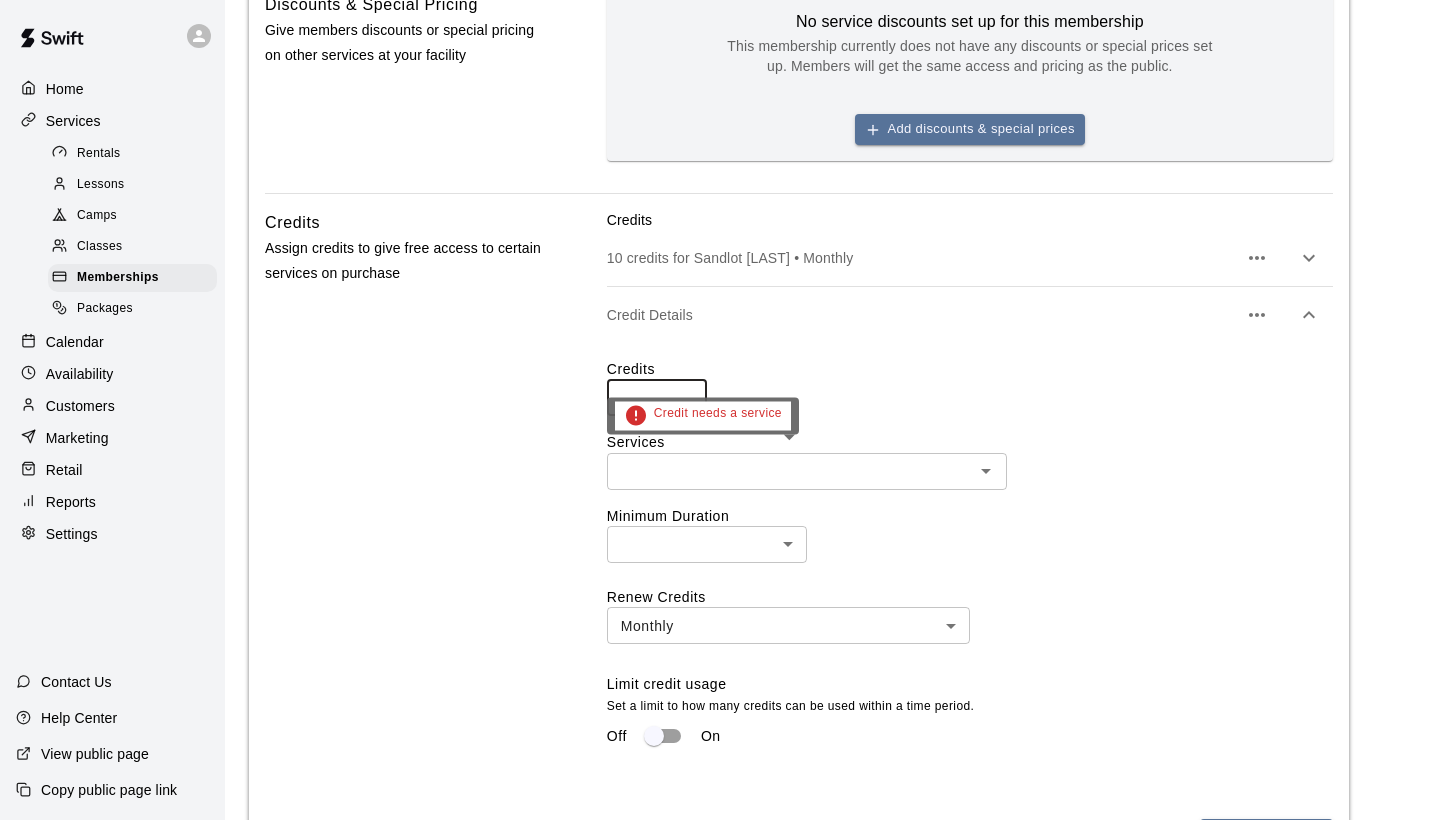 click 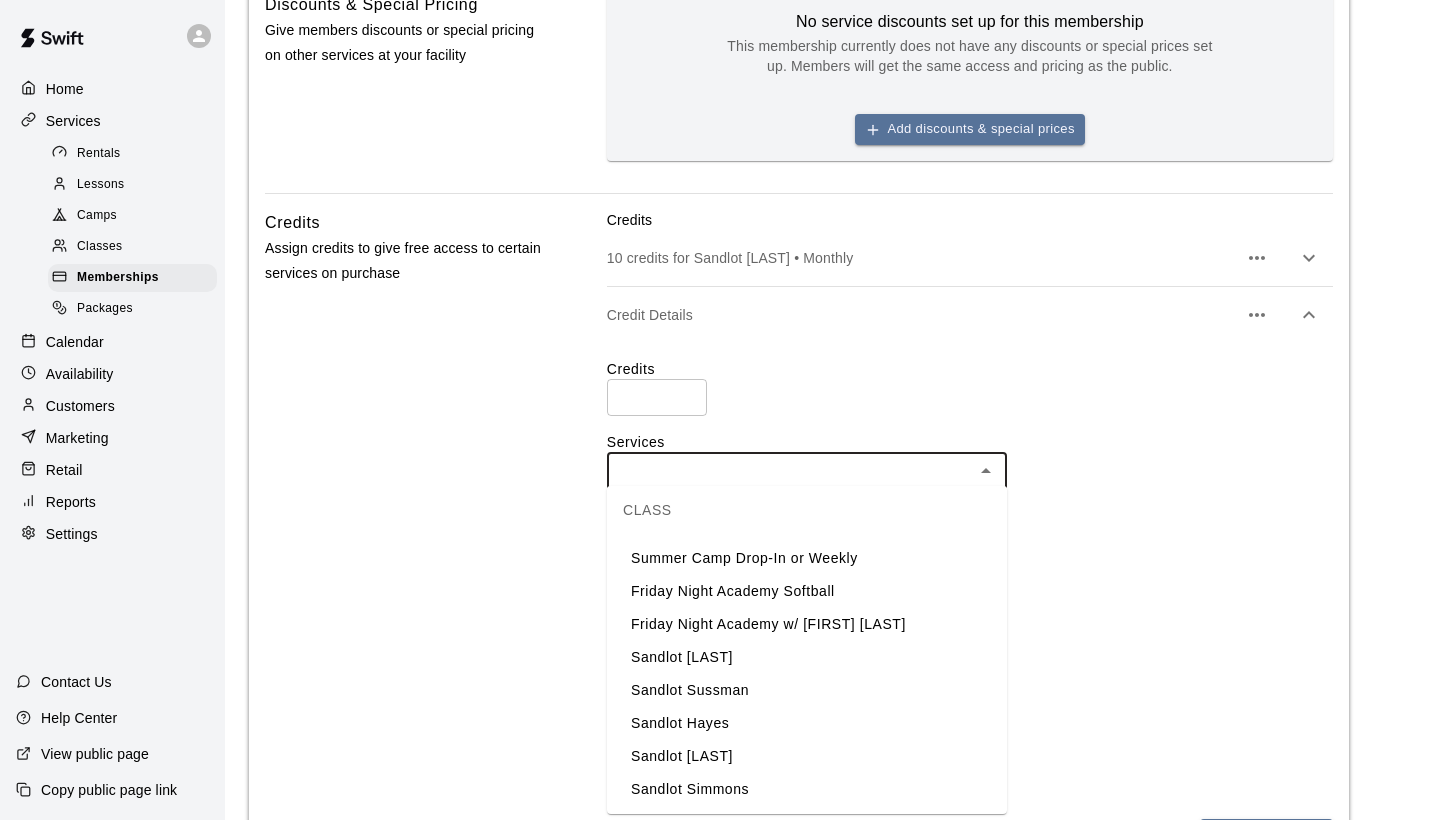 scroll, scrollTop: 987, scrollLeft: 0, axis: vertical 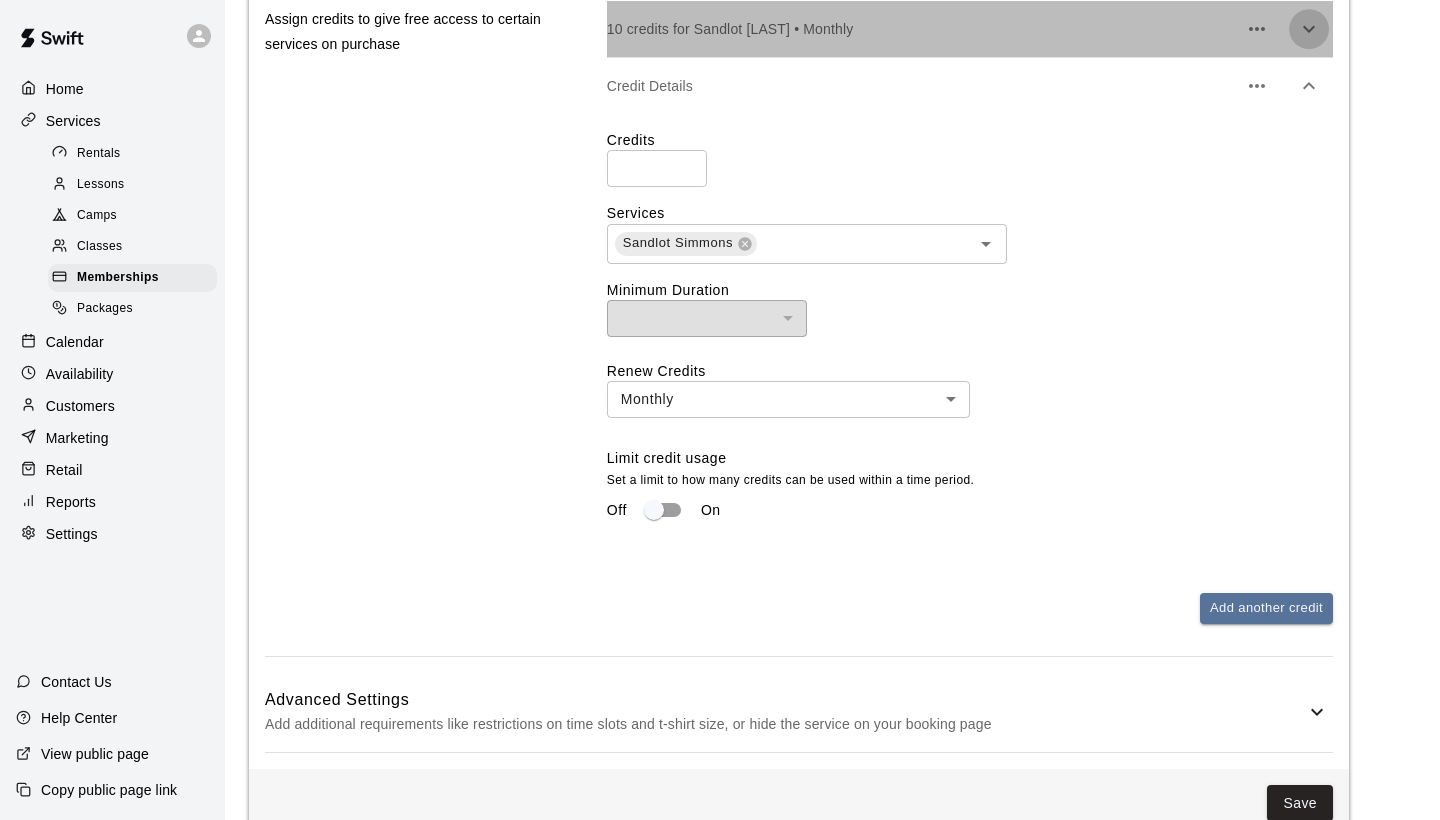 click 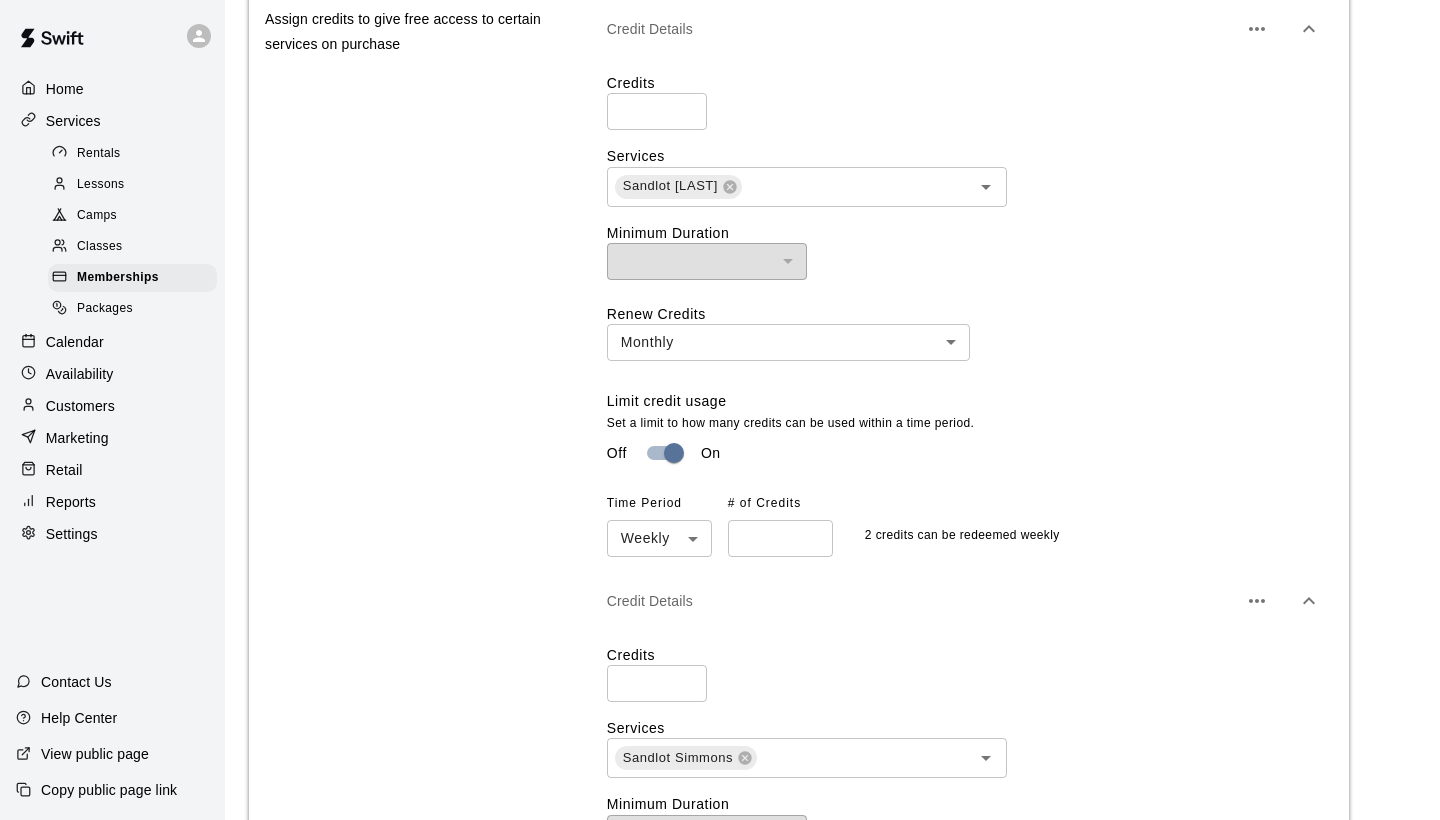 click 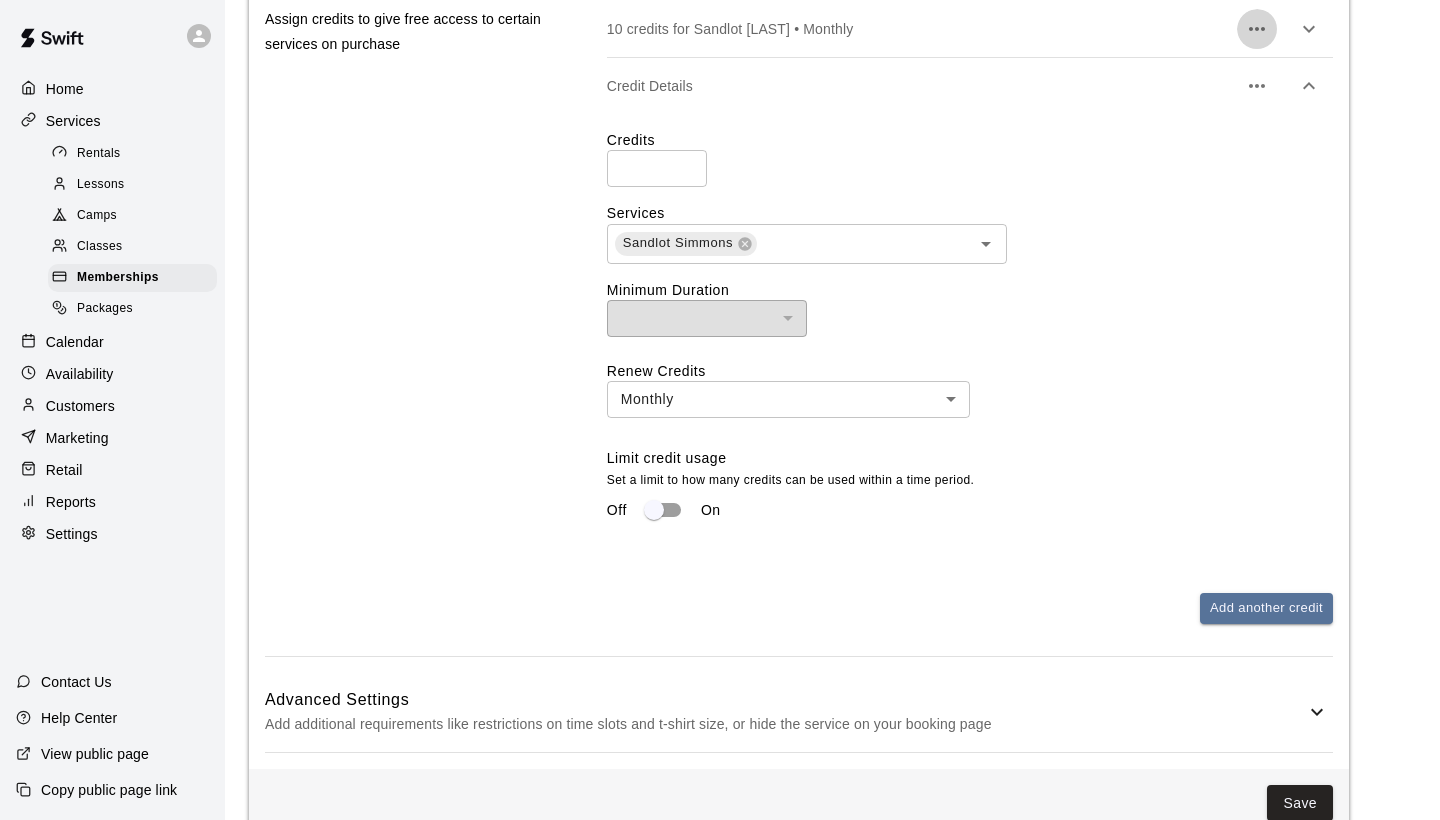 click 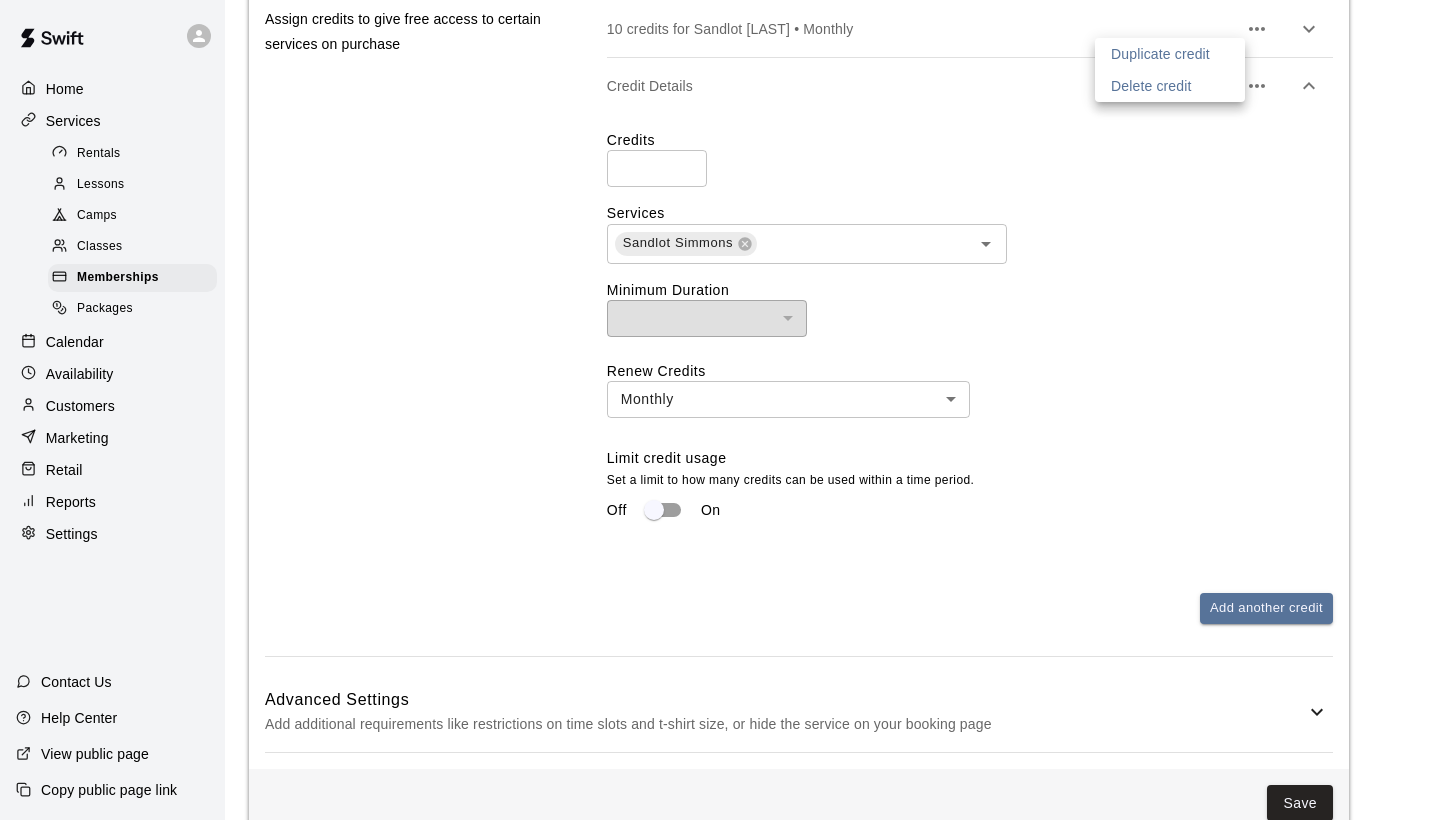 click on "Delete credit" at bounding box center (1170, 86) 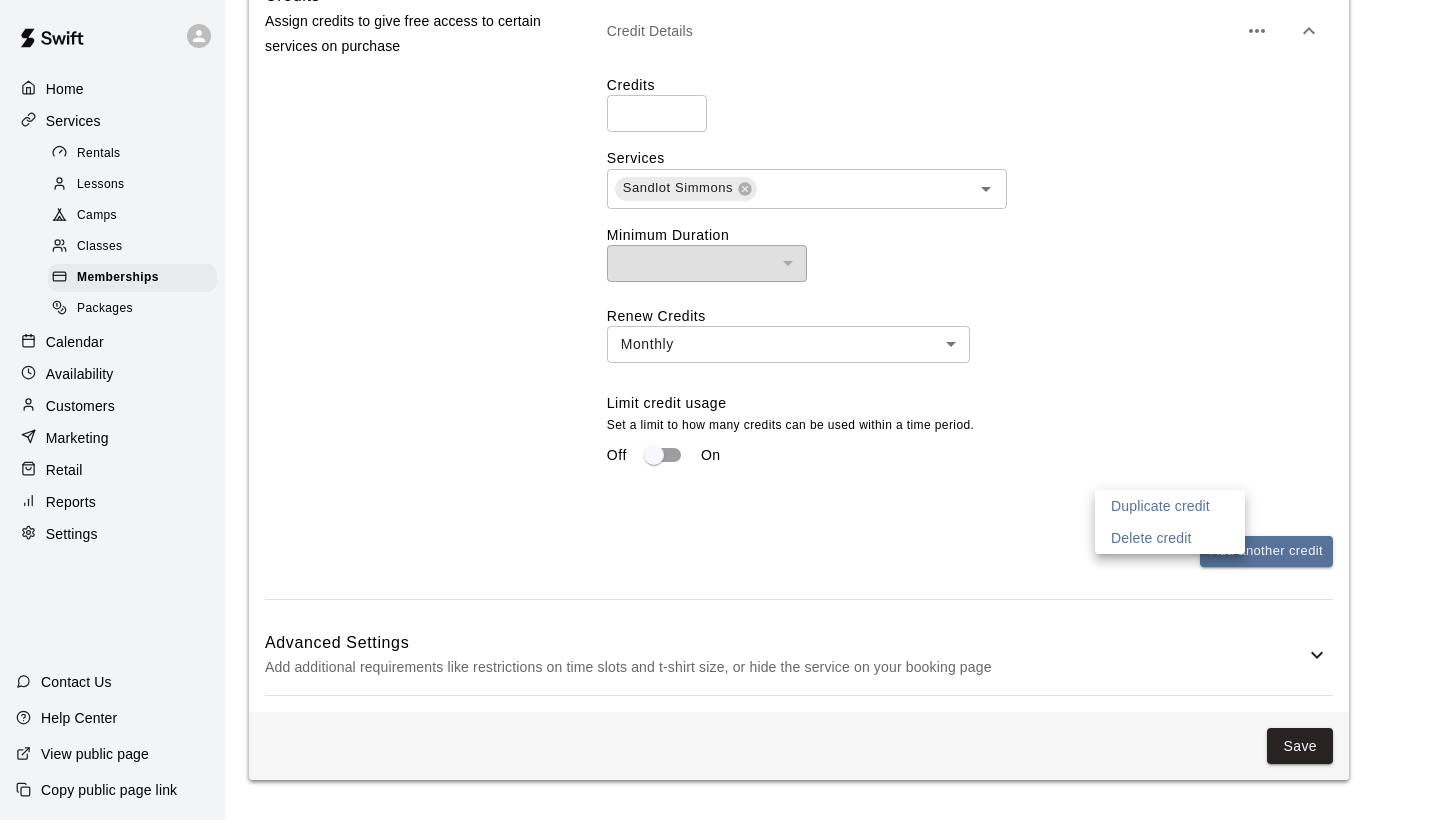 scroll, scrollTop: 645, scrollLeft: 0, axis: vertical 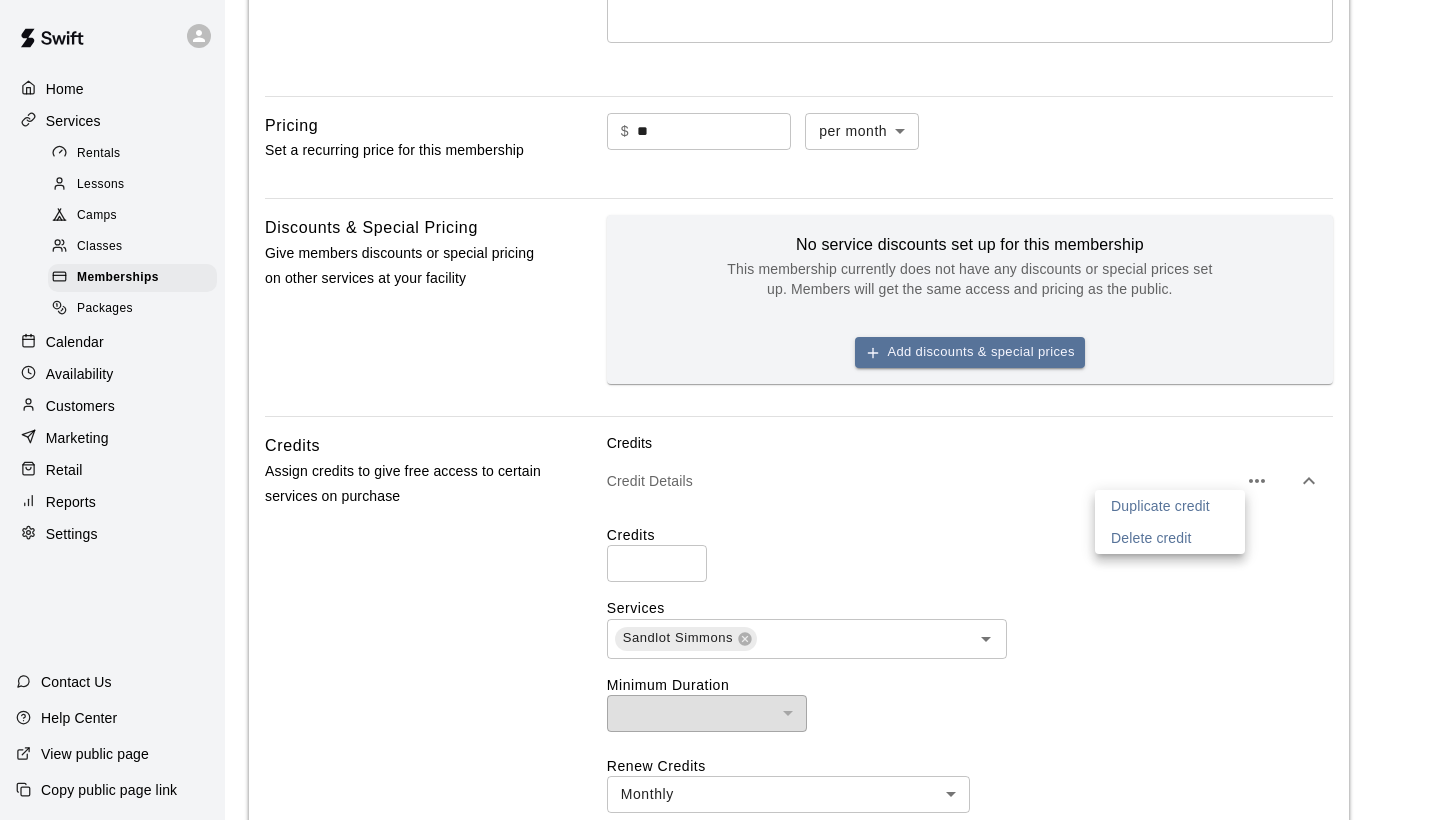 click at bounding box center (720, 410) 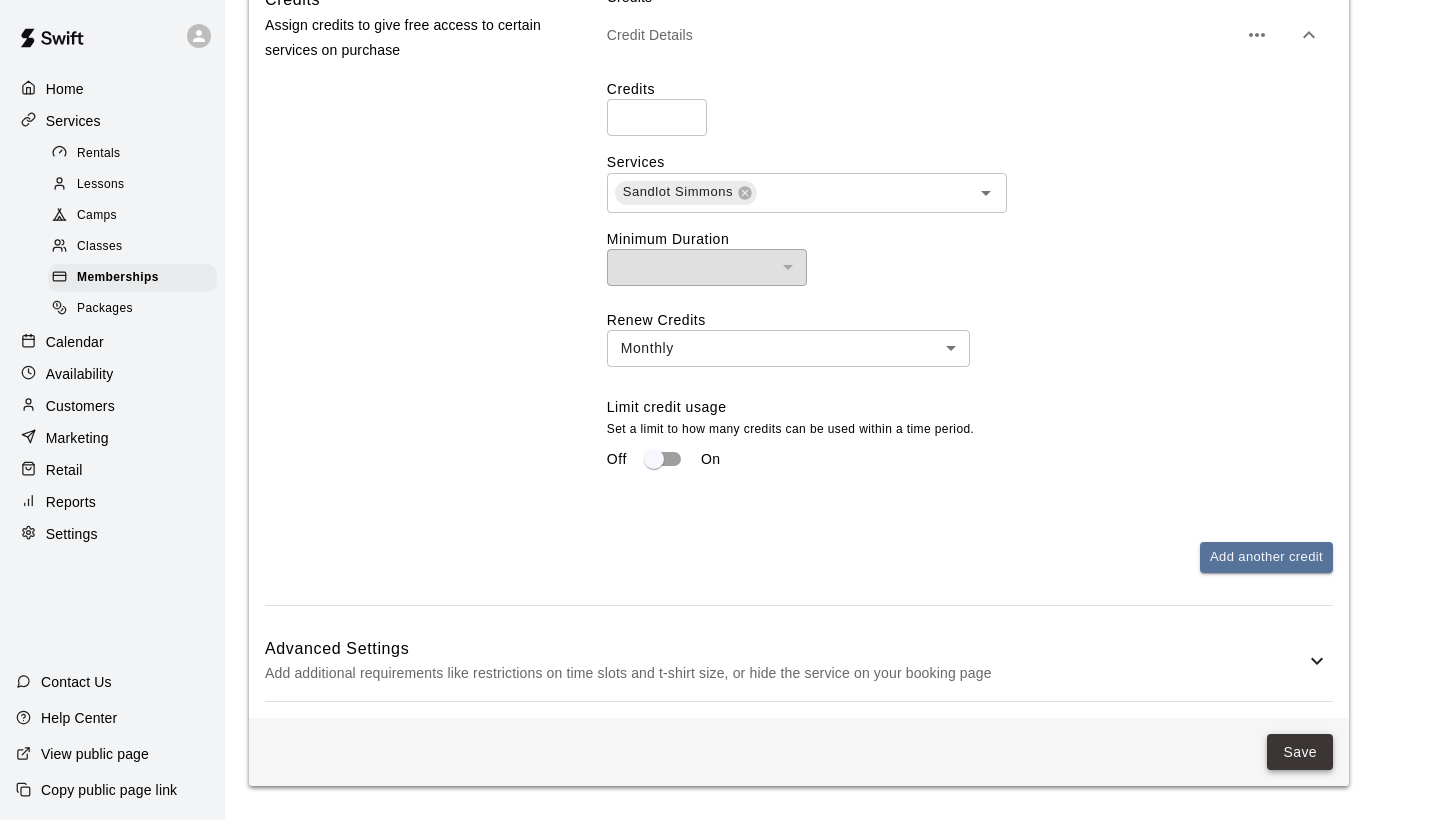 scroll, scrollTop: 1090, scrollLeft: 0, axis: vertical 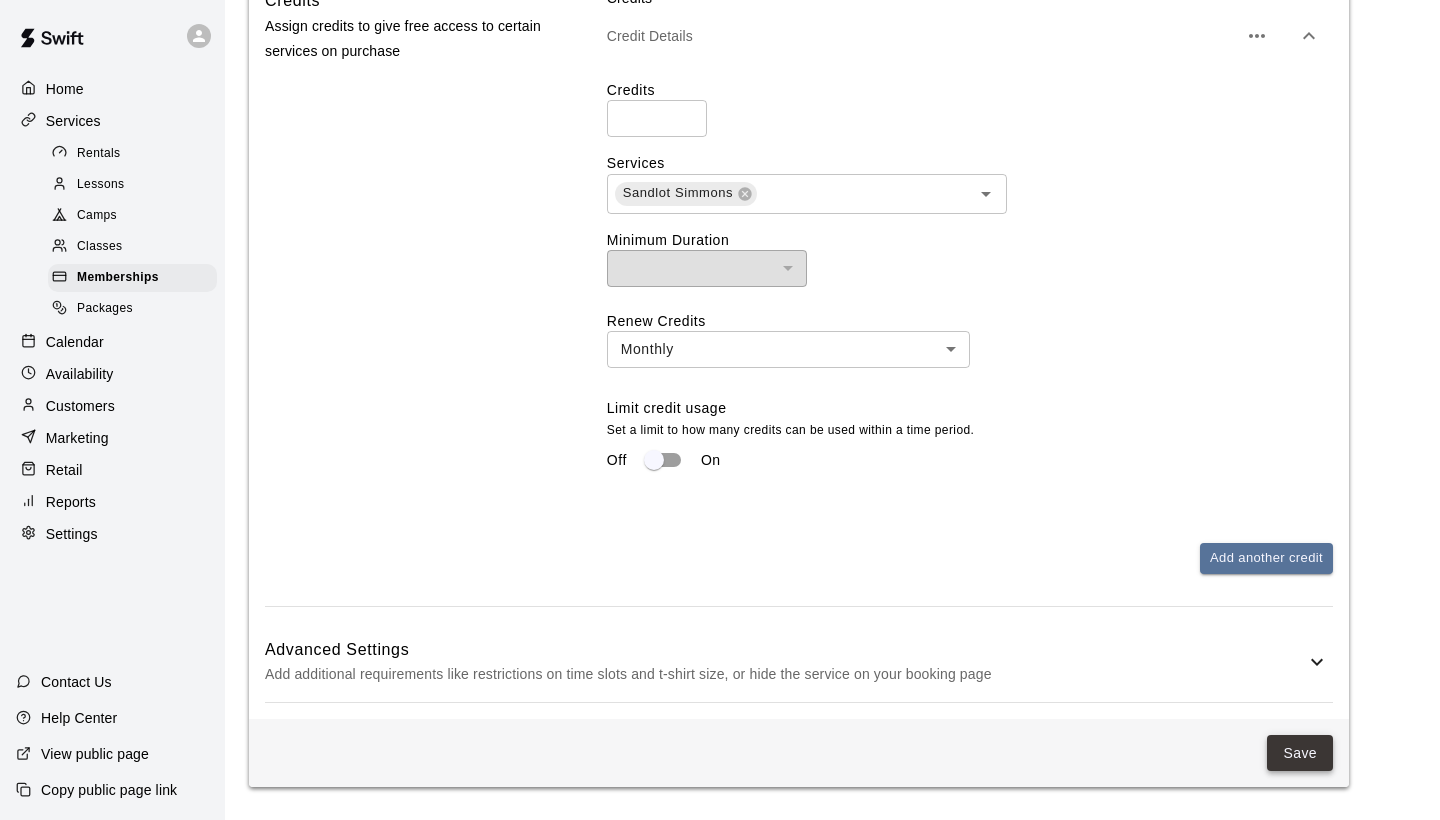 click on "Save" at bounding box center (1300, 753) 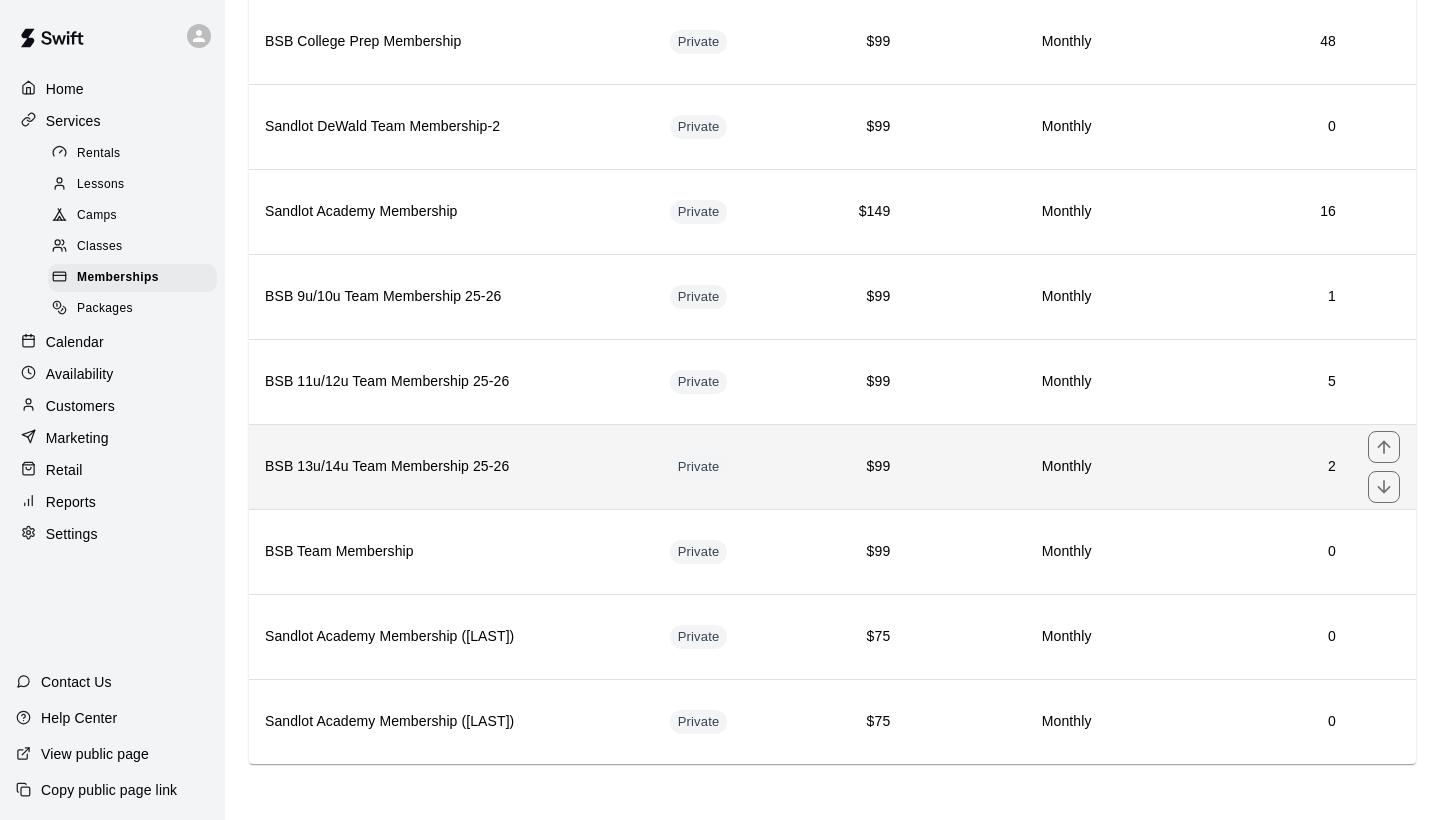 scroll, scrollTop: 1473, scrollLeft: 0, axis: vertical 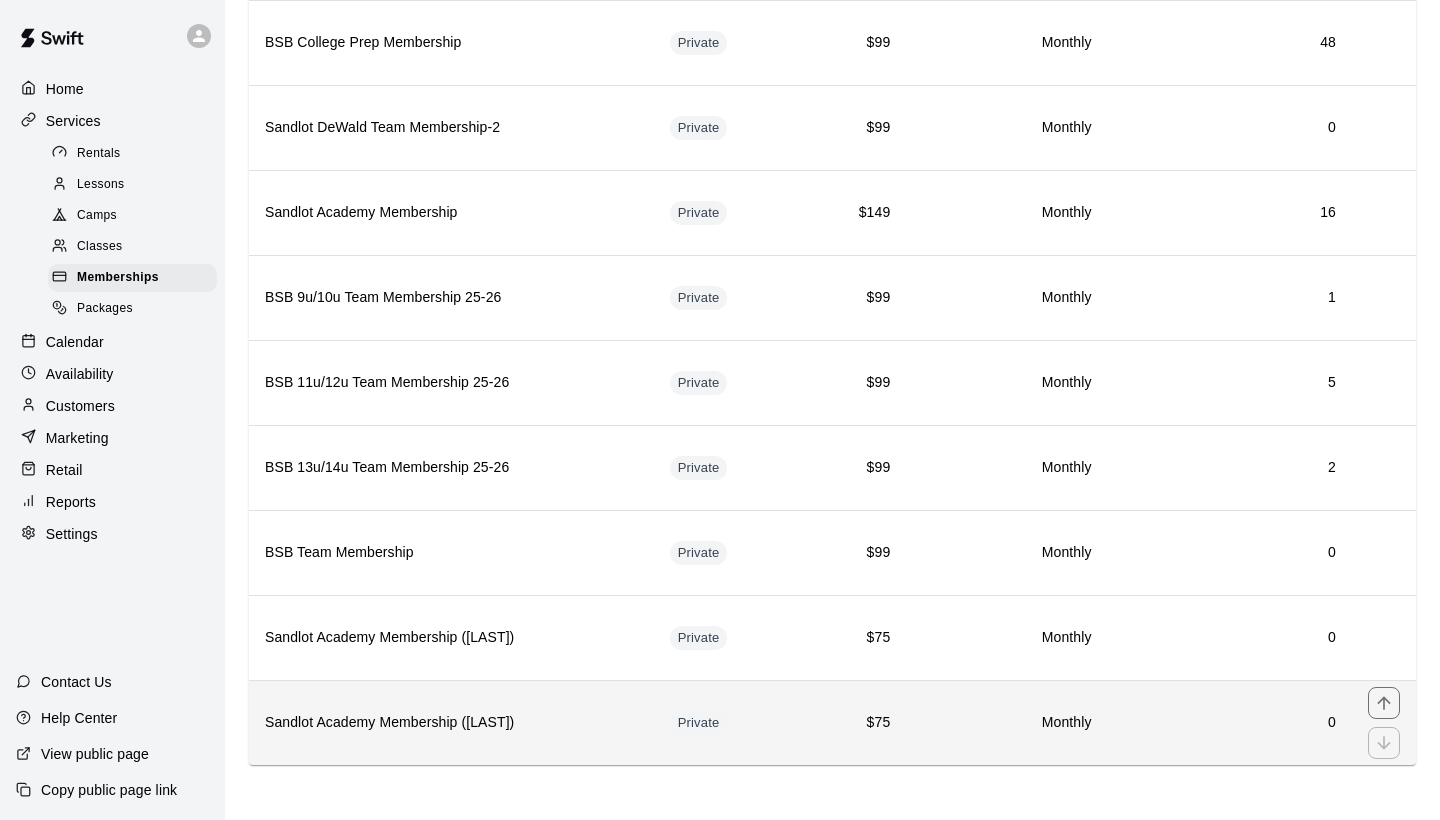 click on "Sandlot Academy Membership ([LAST])" at bounding box center (451, 723) 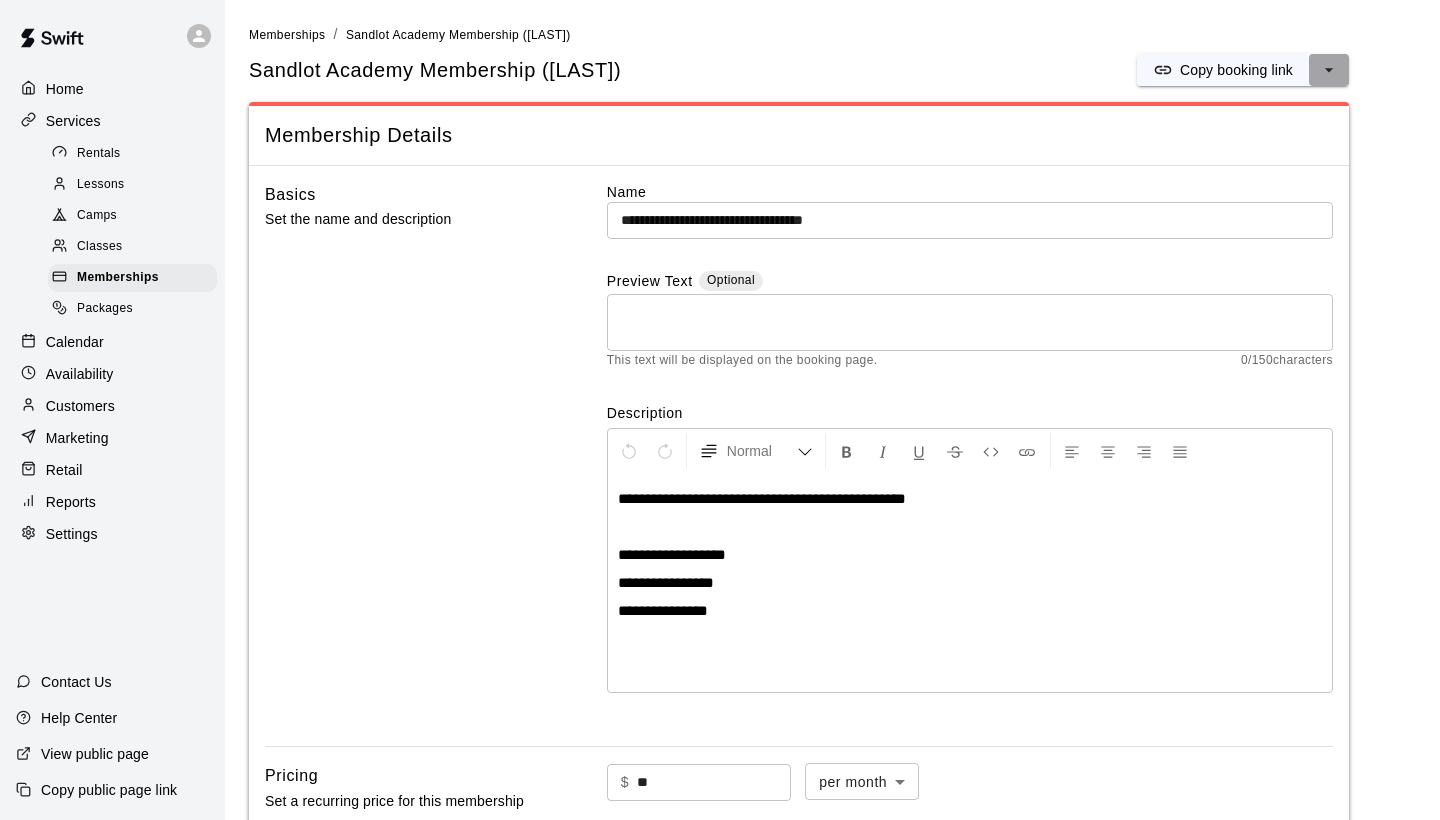 click 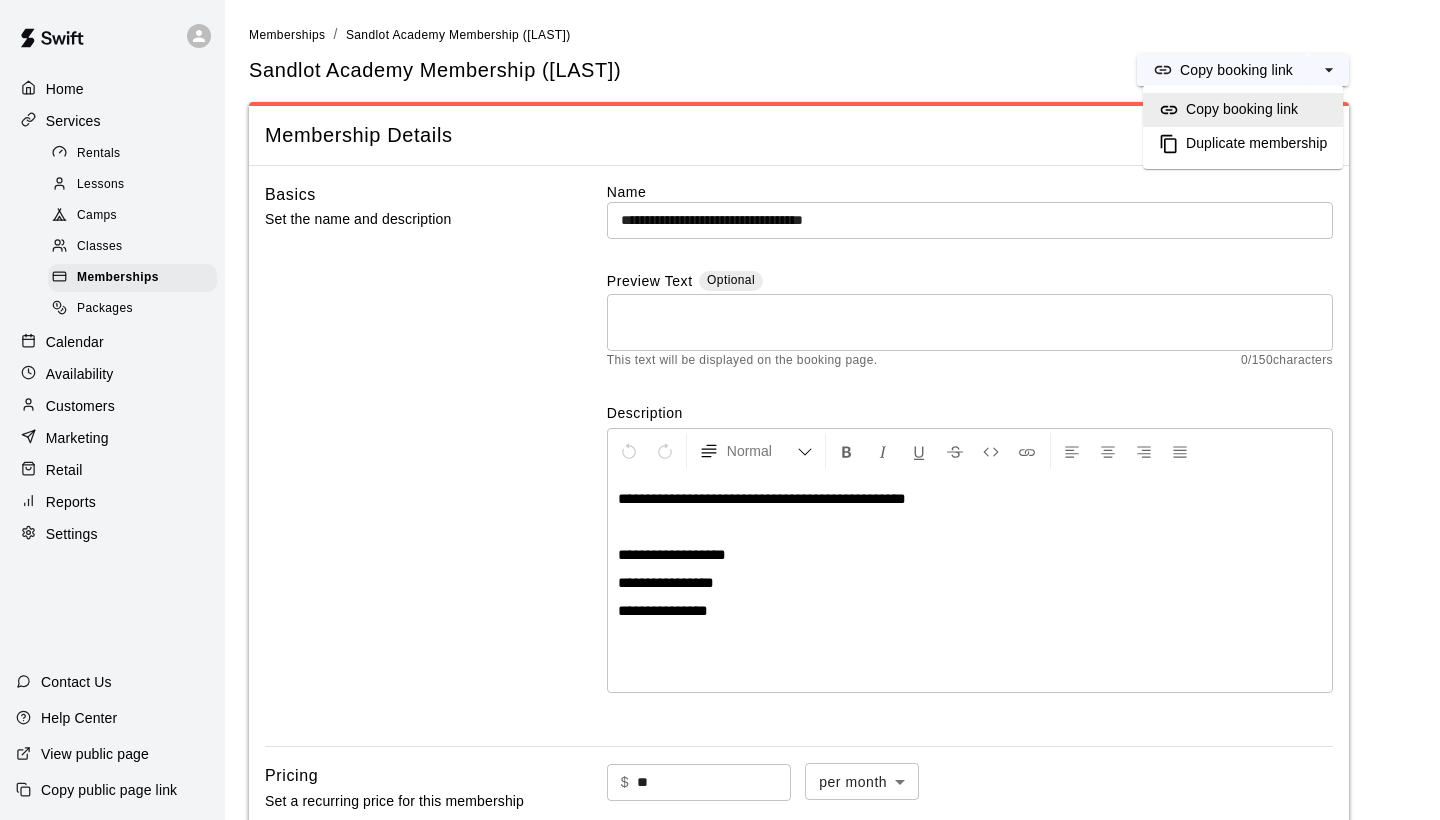 click on "Duplicate membership" at bounding box center [1256, 144] 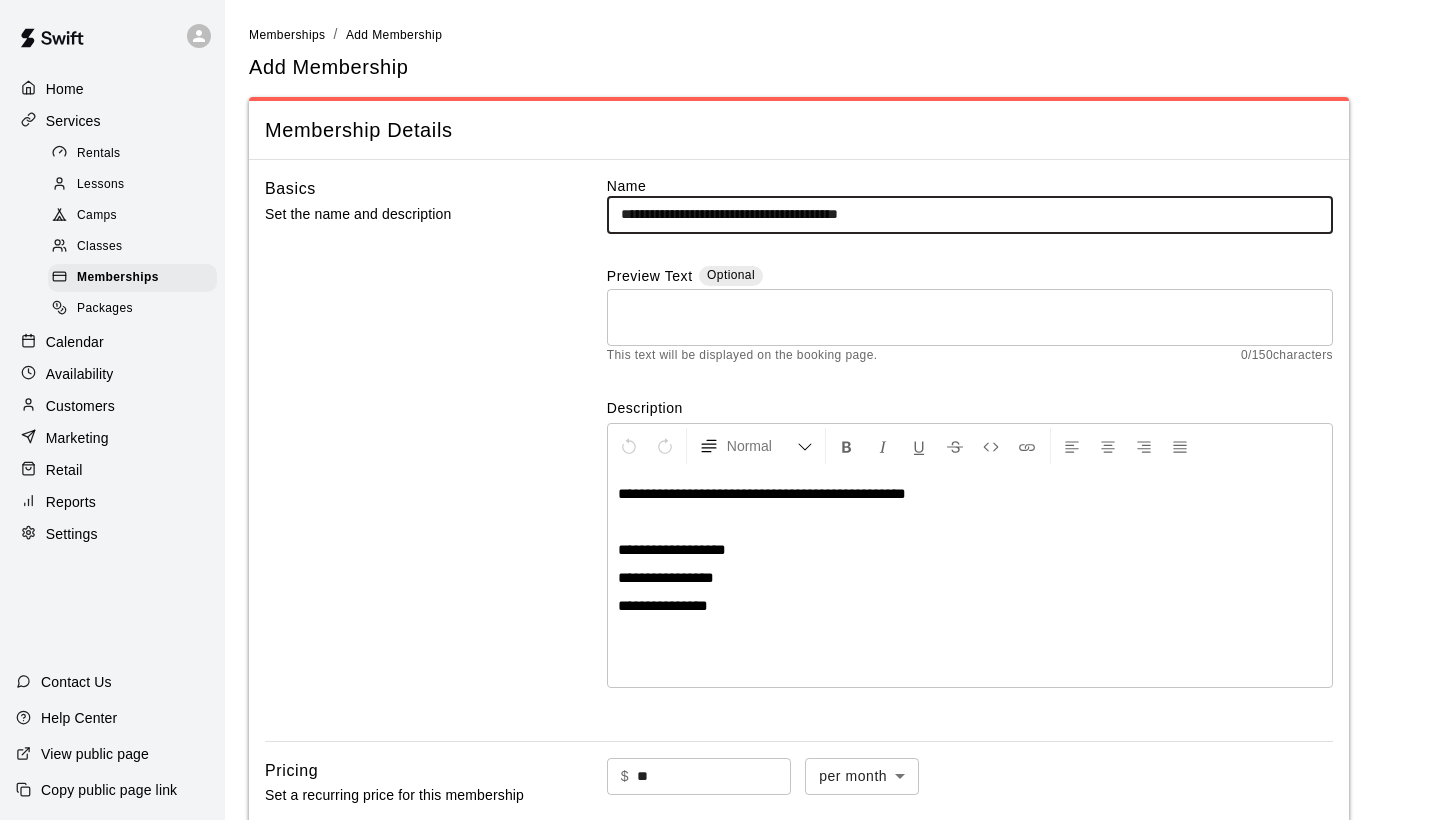 drag, startPoint x: 840, startPoint y: 216, endPoint x: 986, endPoint y: 238, distance: 147.64822 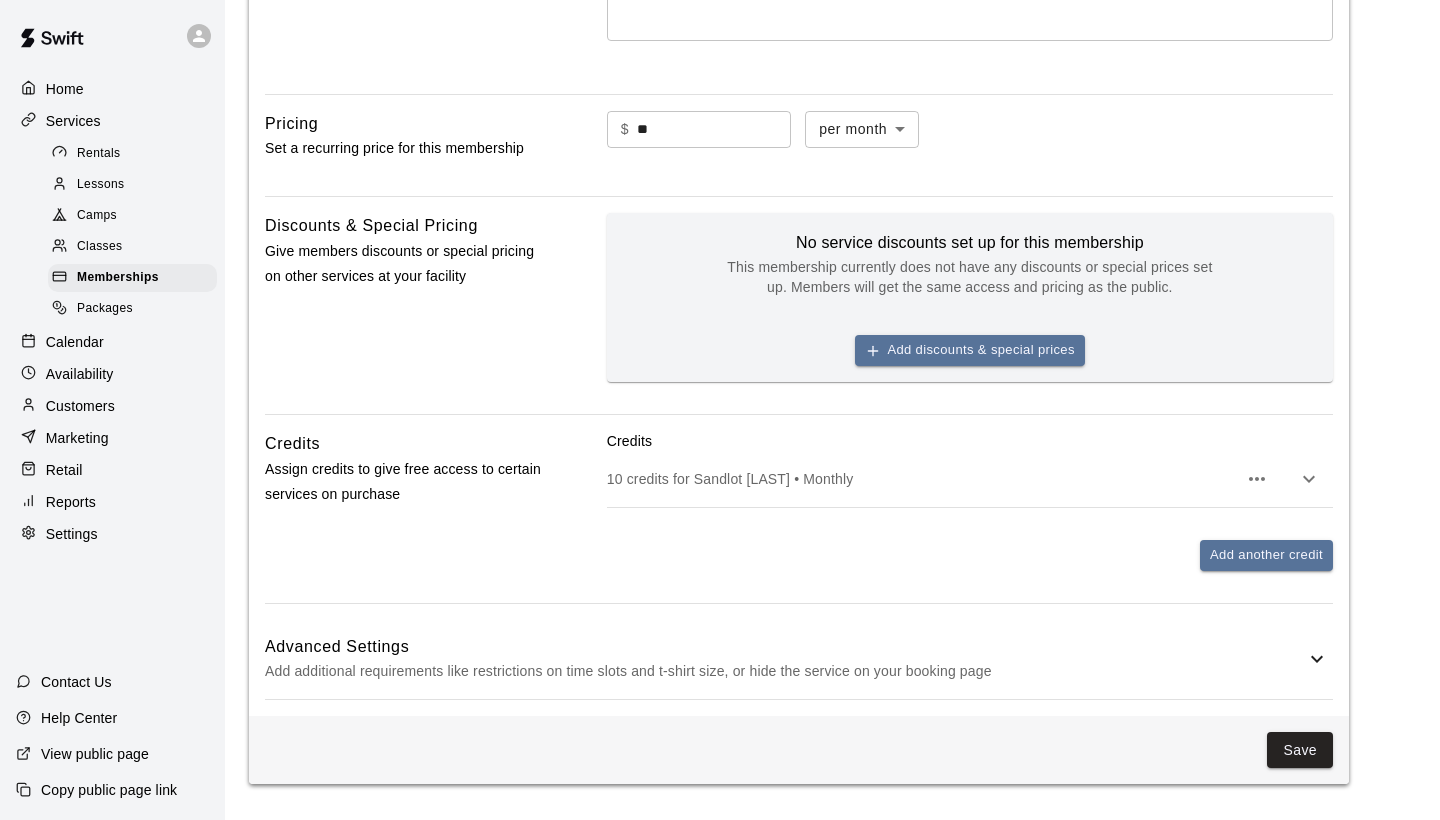 scroll, scrollTop: 646, scrollLeft: 0, axis: vertical 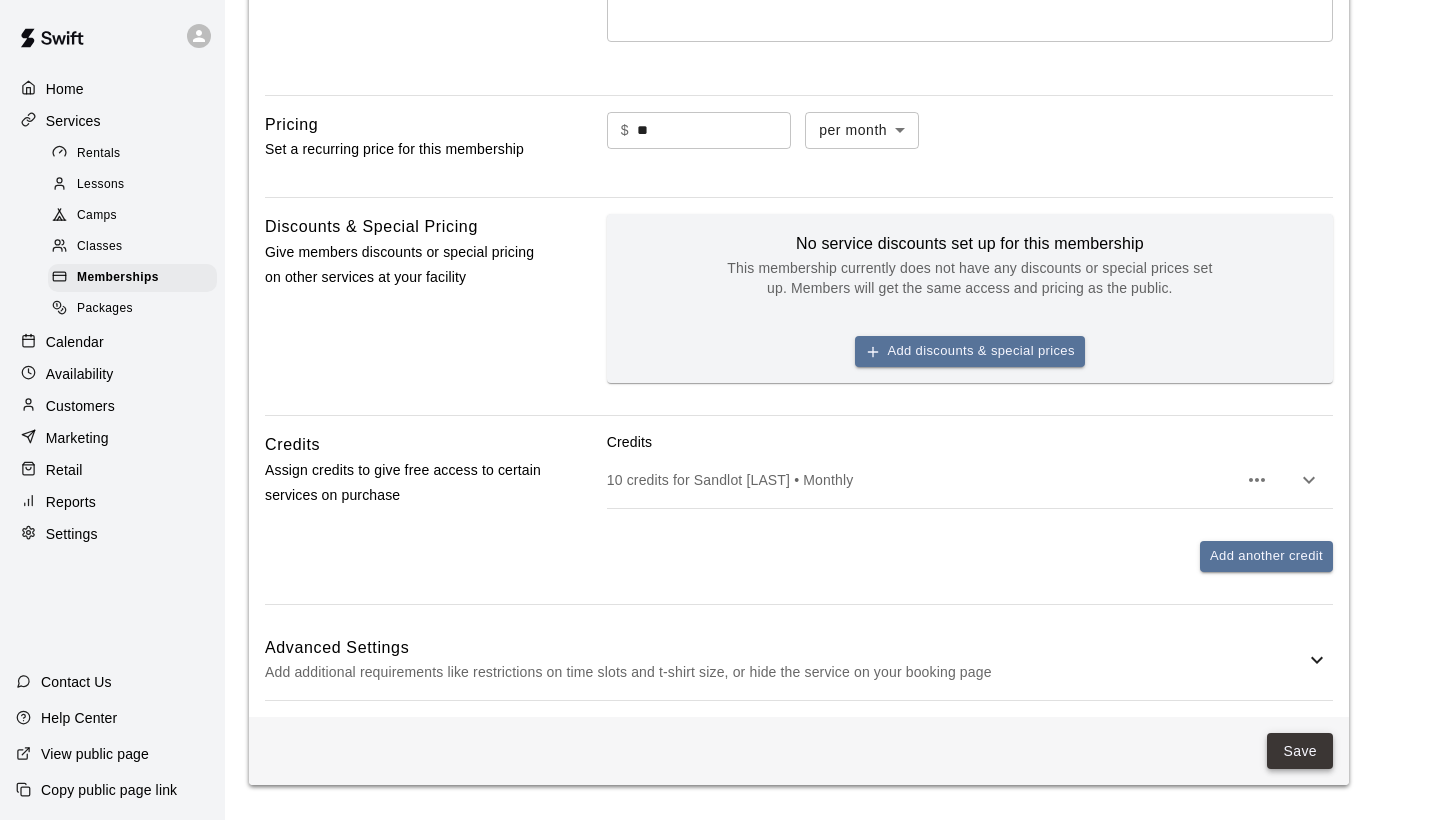 type on "**********" 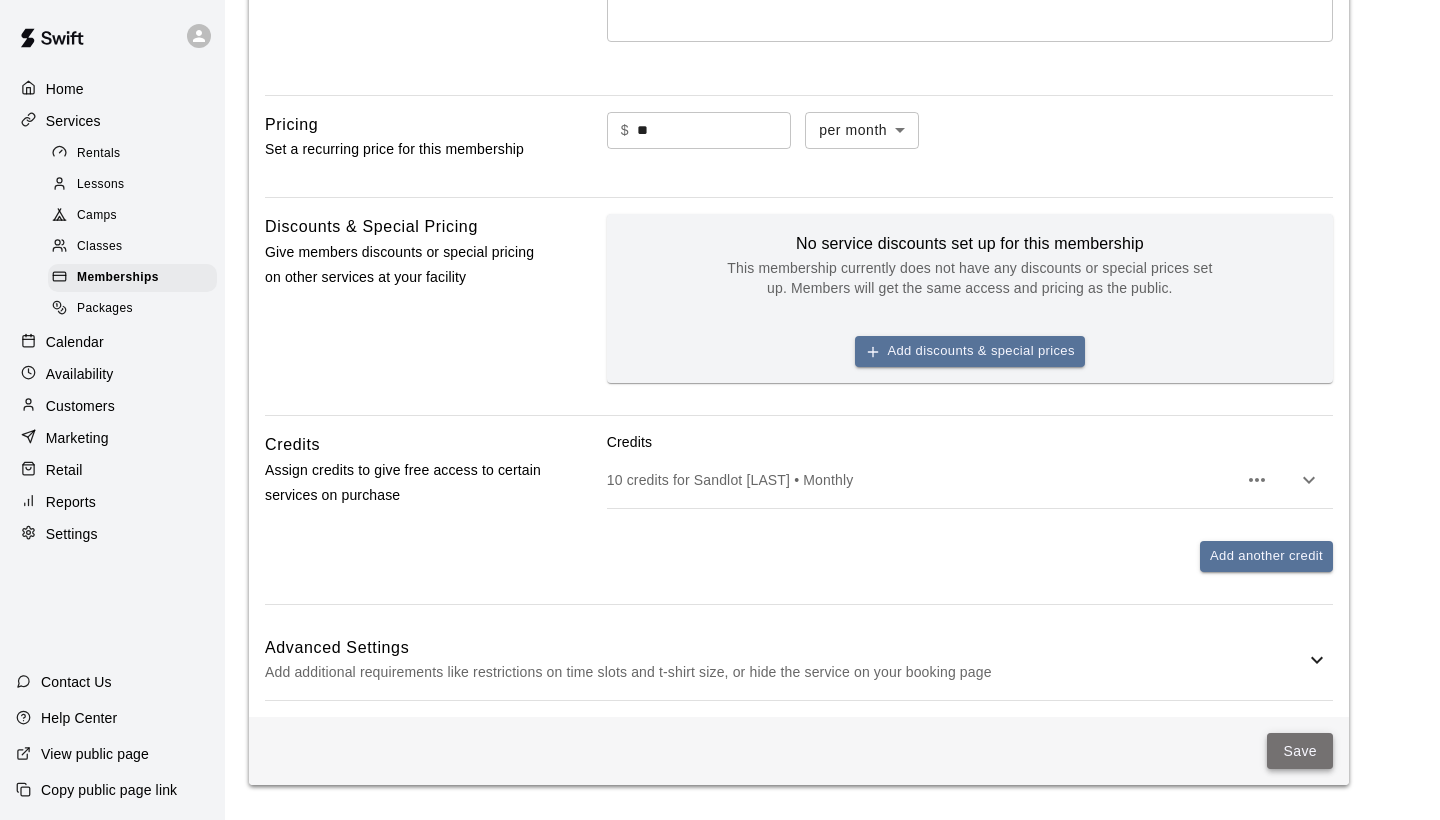 click on "Save" at bounding box center (1300, 751) 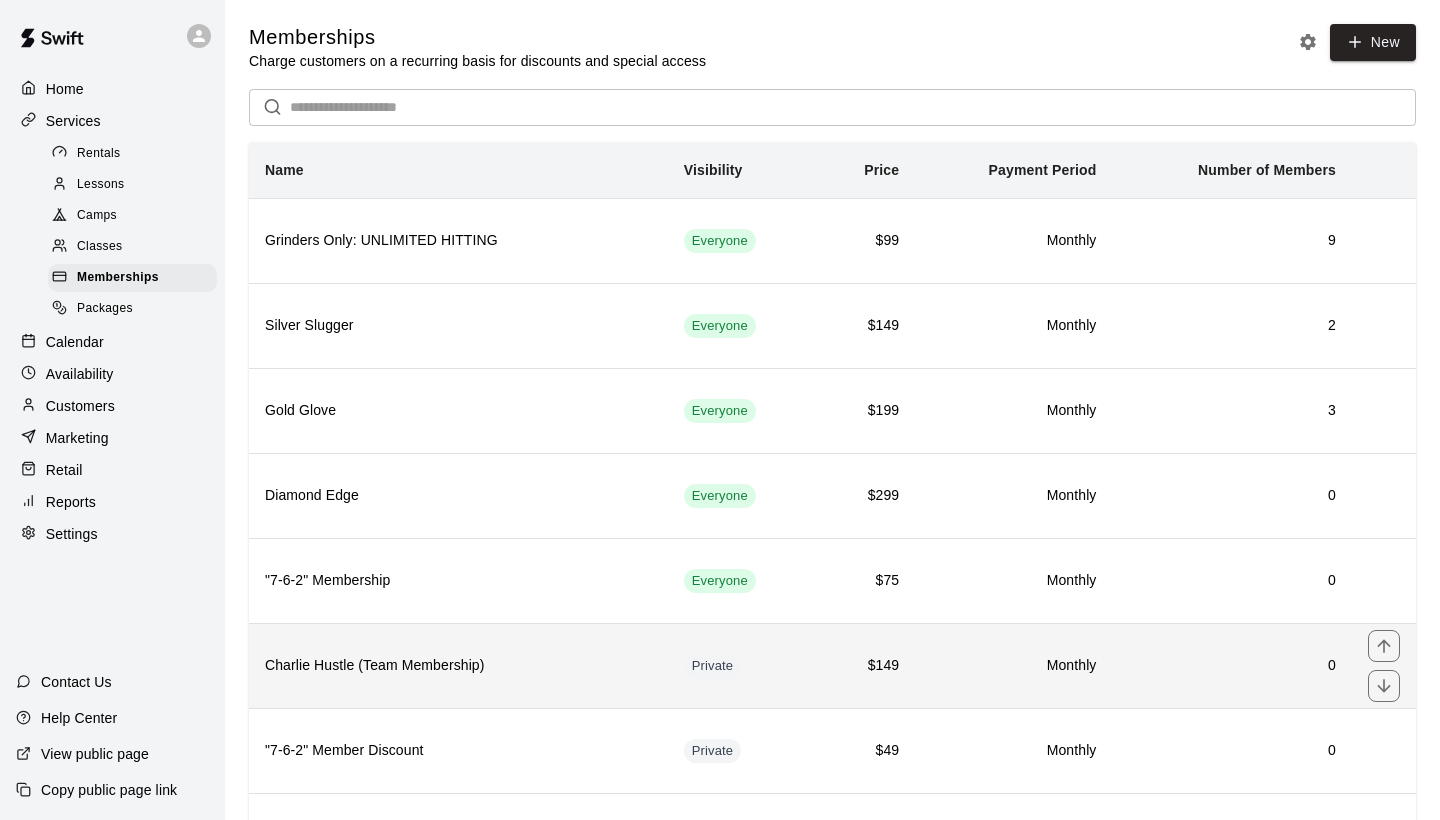 scroll, scrollTop: 0, scrollLeft: 0, axis: both 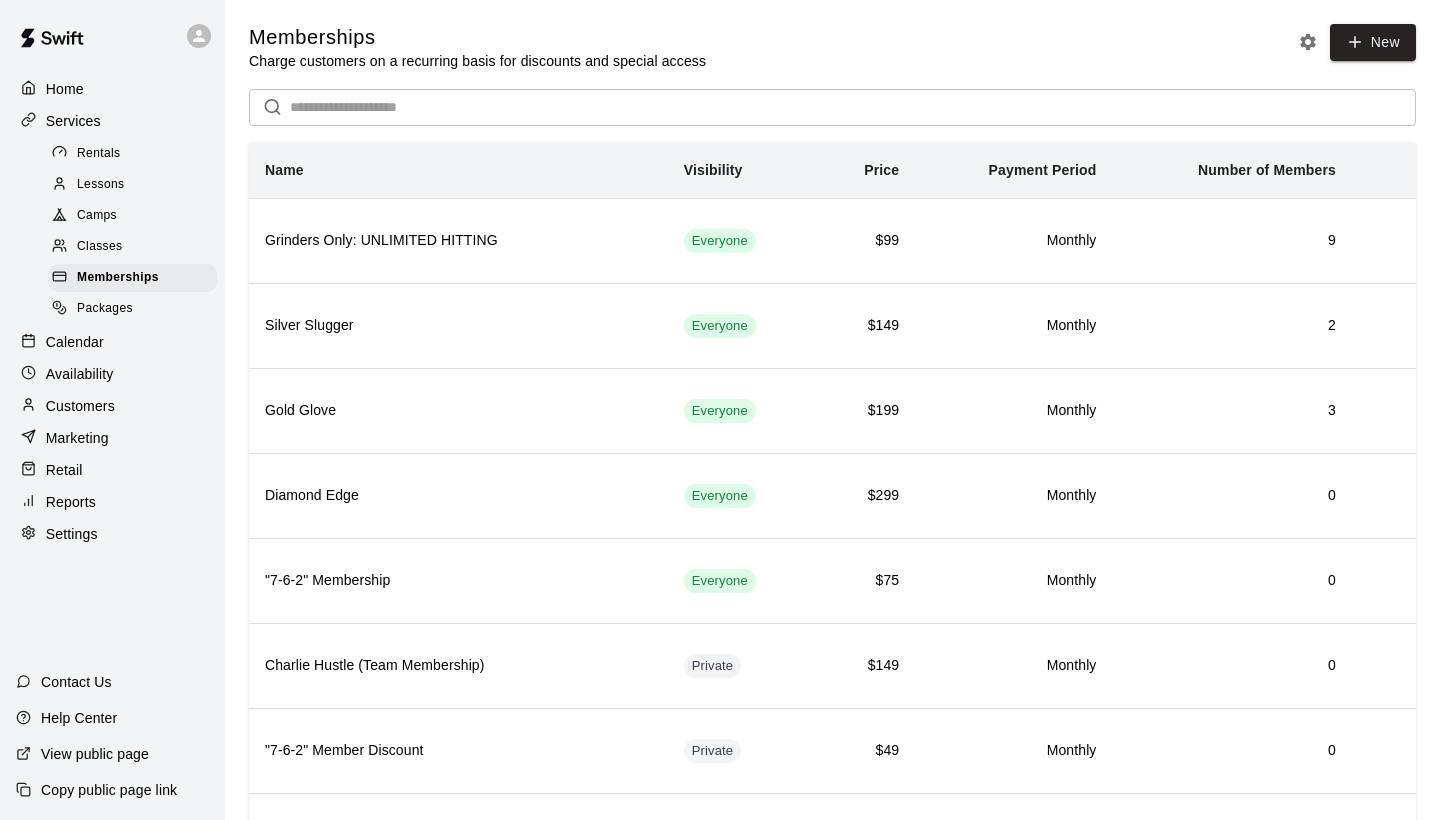 click on "Calendar" at bounding box center [75, 342] 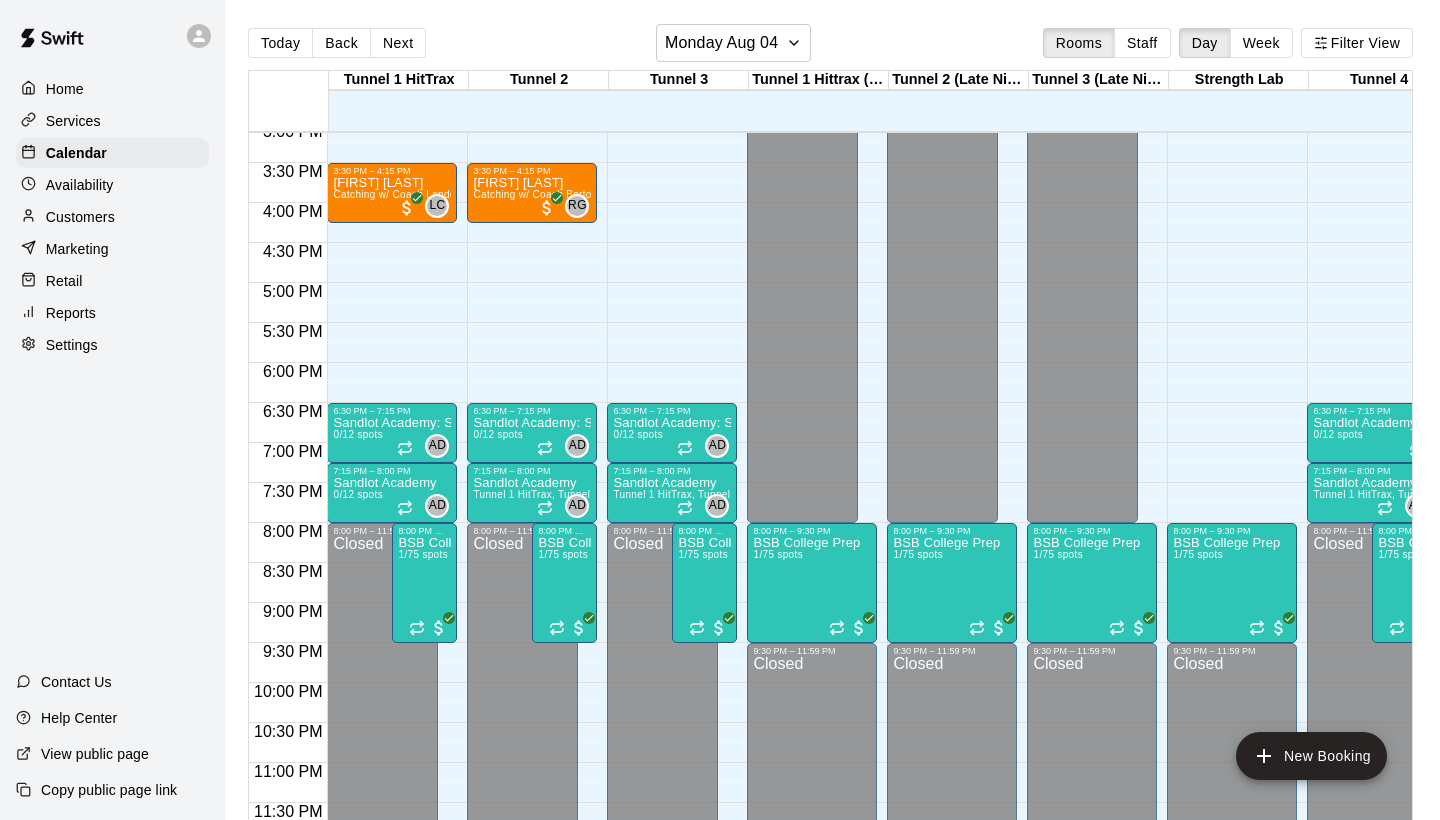 scroll, scrollTop: 1211, scrollLeft: 0, axis: vertical 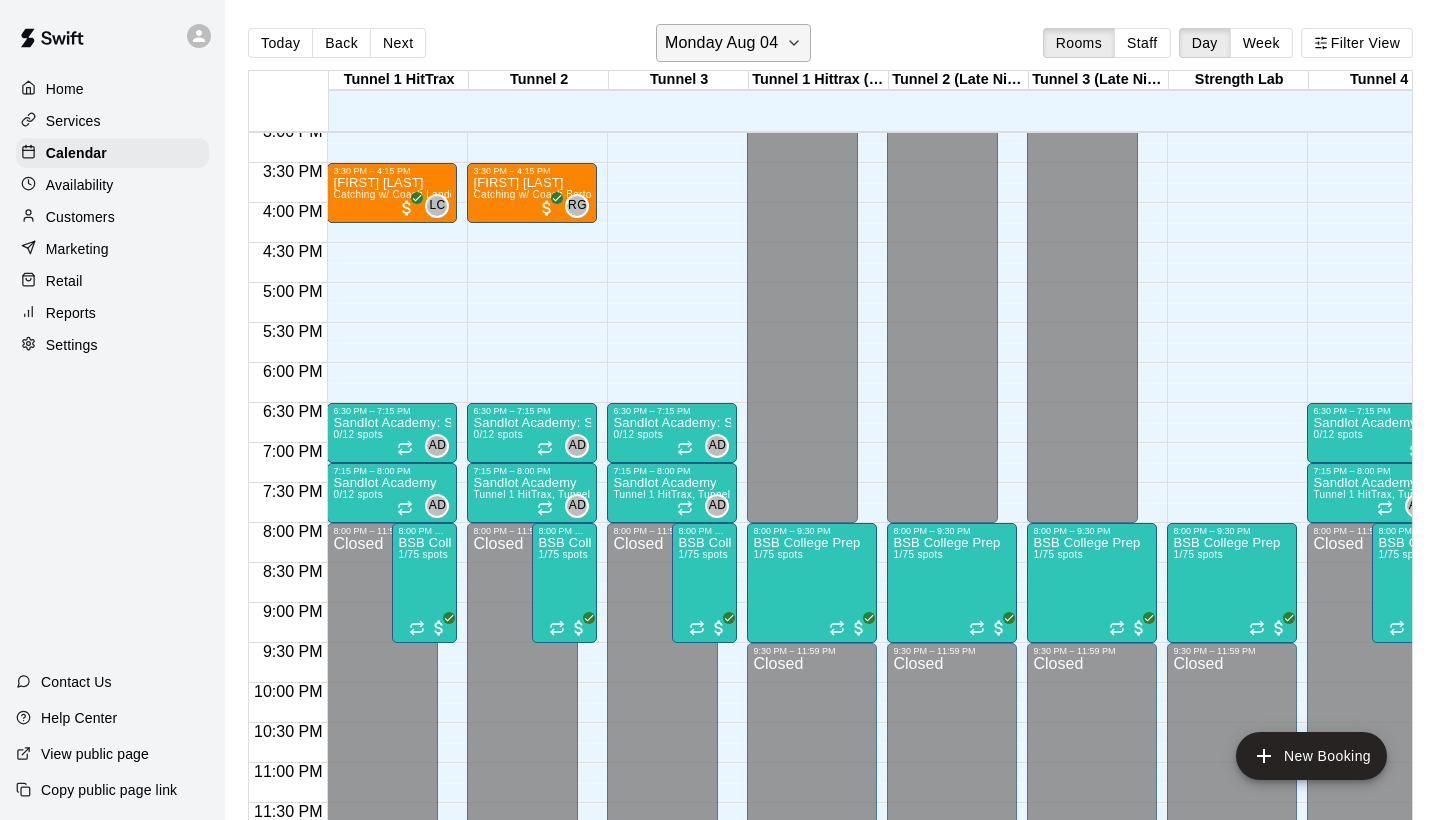 click on "Monday Aug 04" at bounding box center [733, 43] 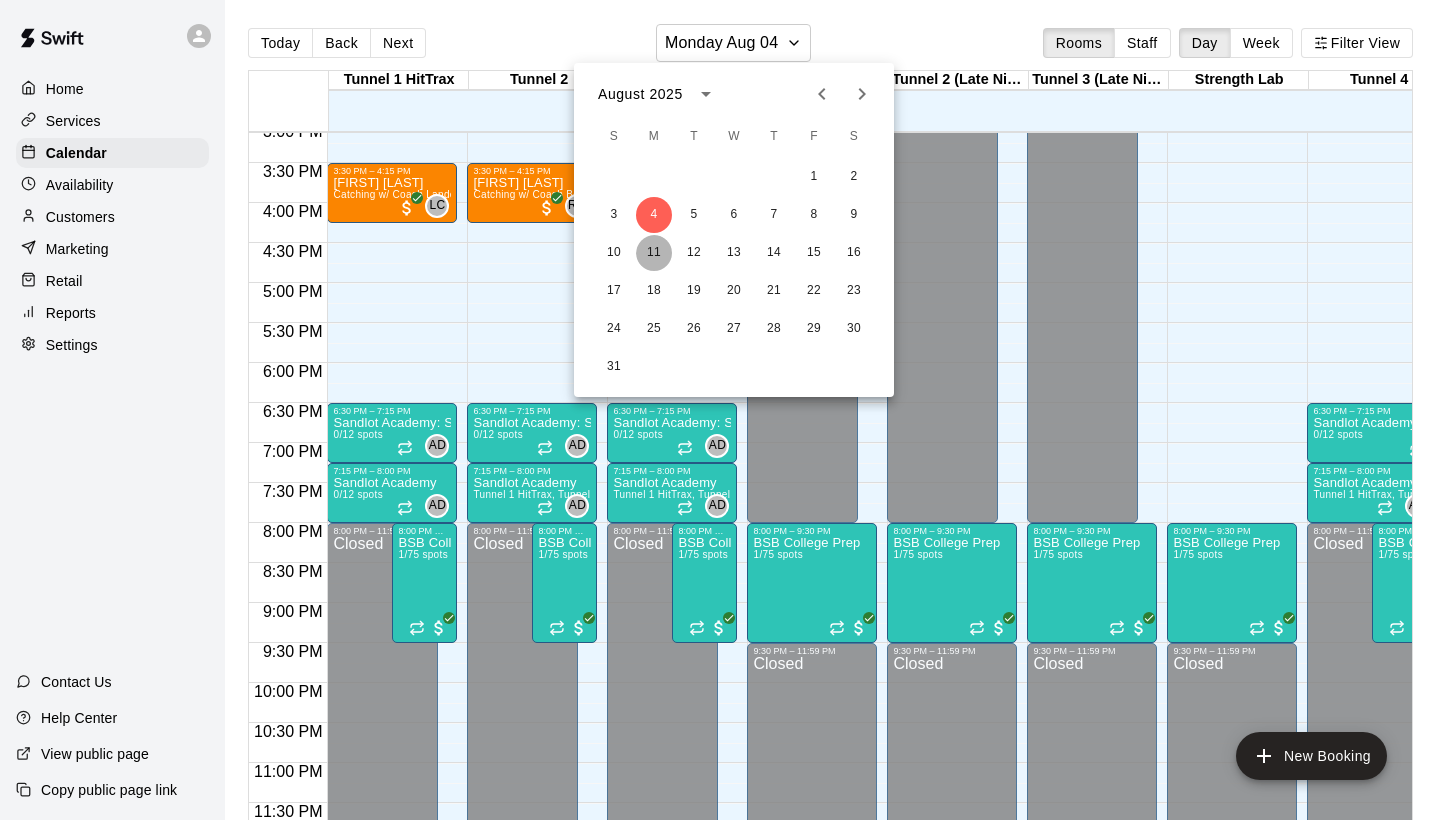 click on "11" at bounding box center (654, 253) 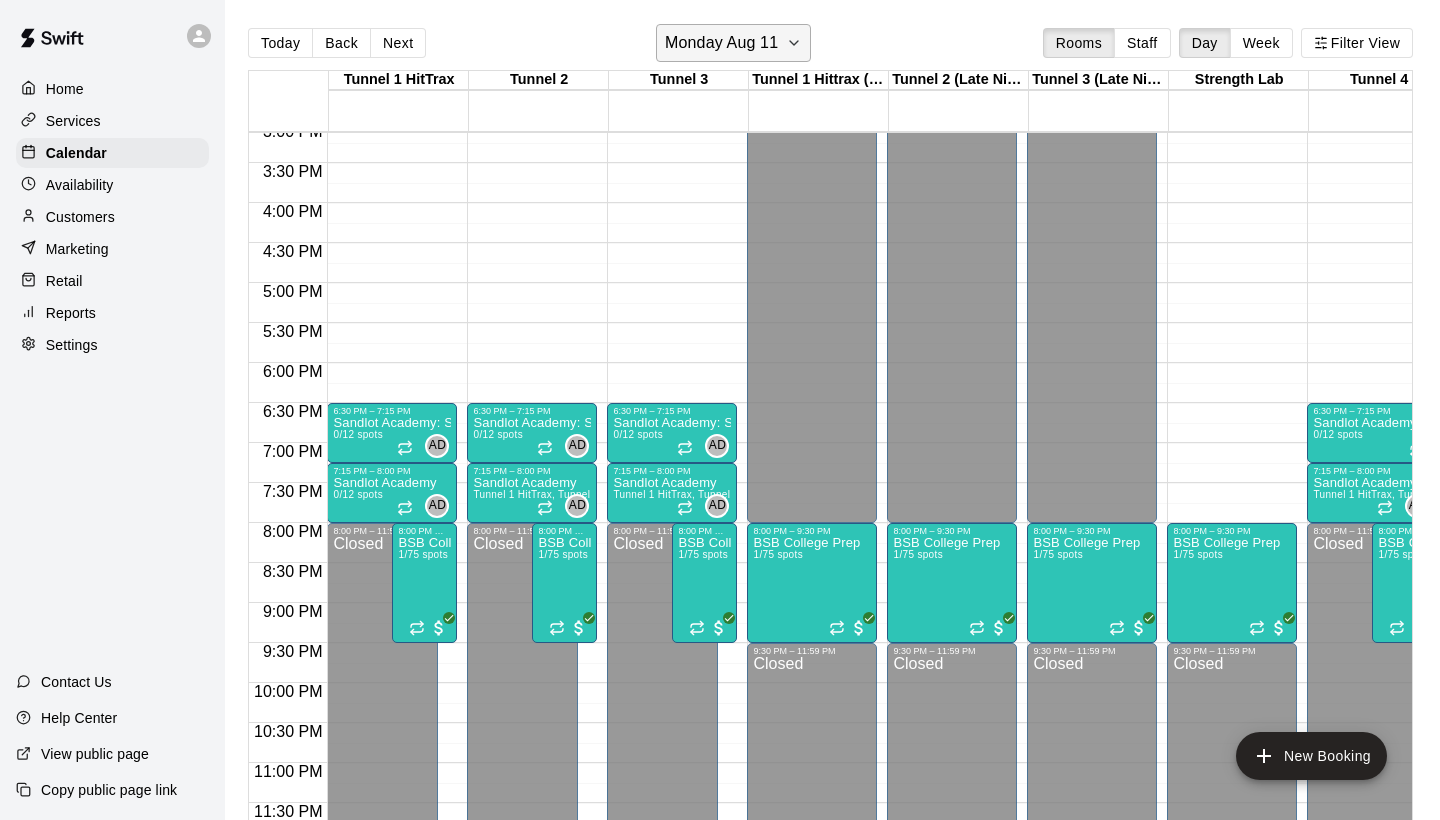 click 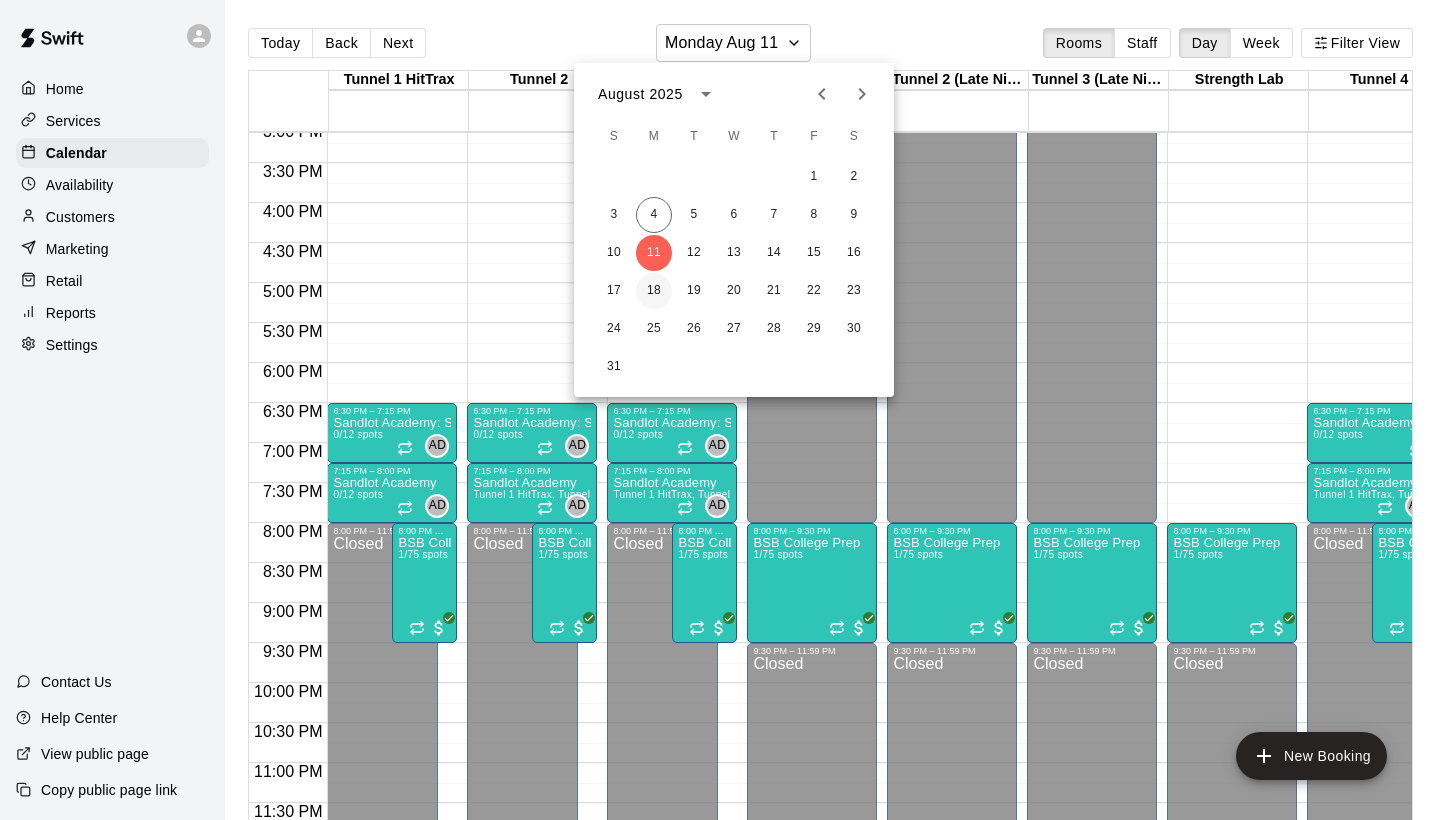 click on "18" at bounding box center (654, 291) 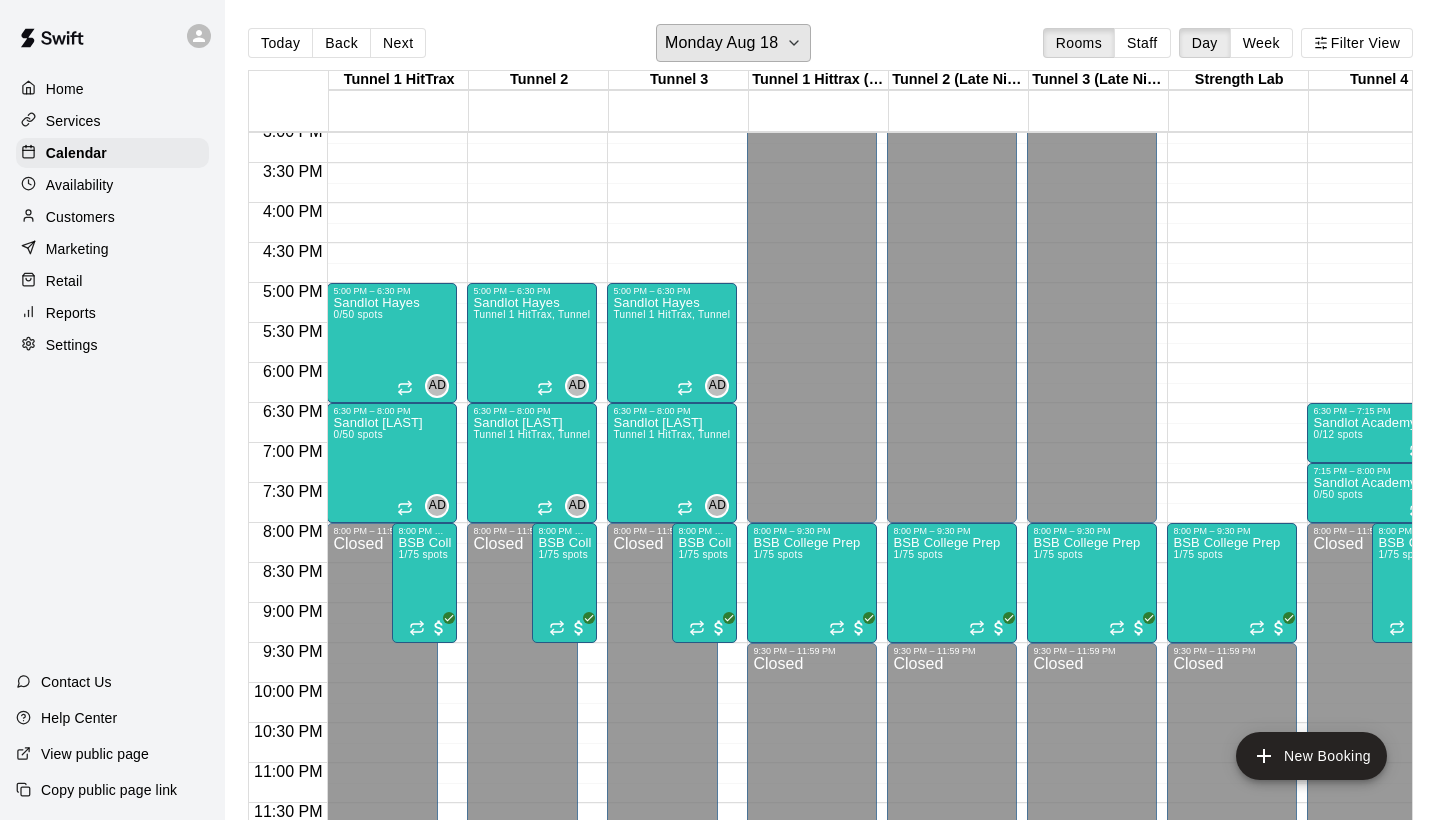 scroll, scrollTop: 1211, scrollLeft: 91, axis: both 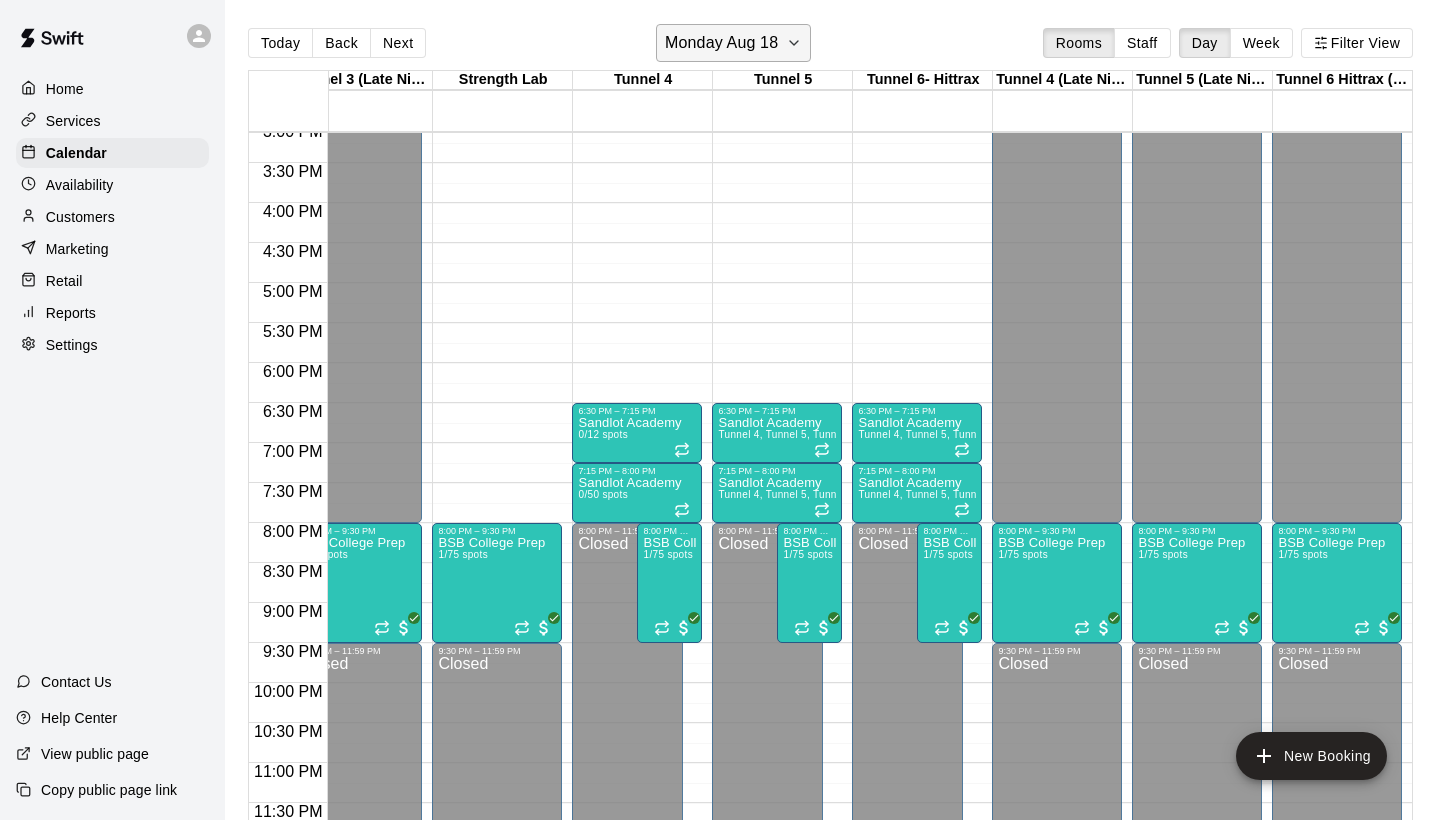 click on "Monday Aug 18" at bounding box center [733, 43] 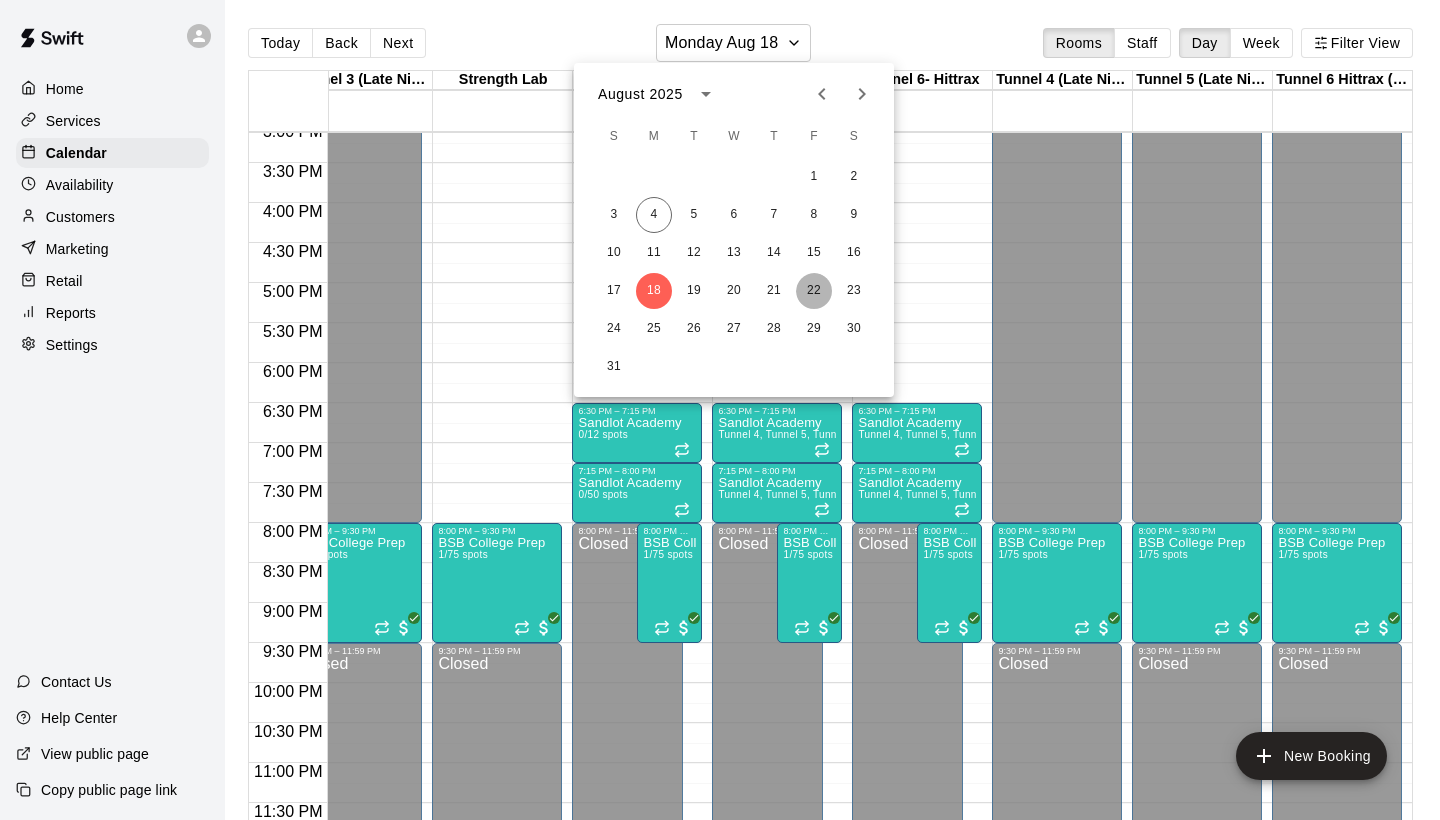 click on "22" at bounding box center (814, 291) 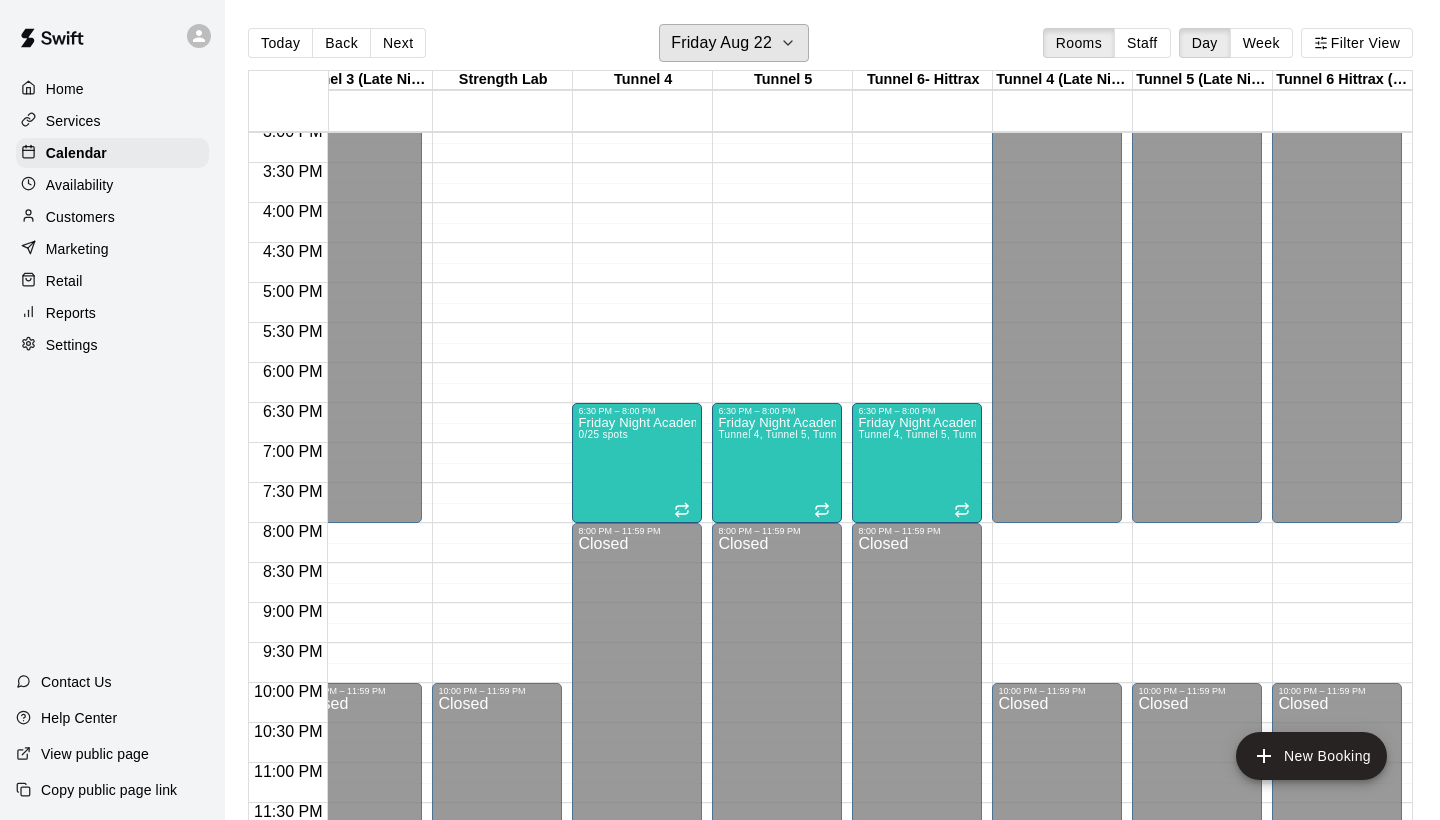 scroll, scrollTop: 1211, scrollLeft: 477, axis: both 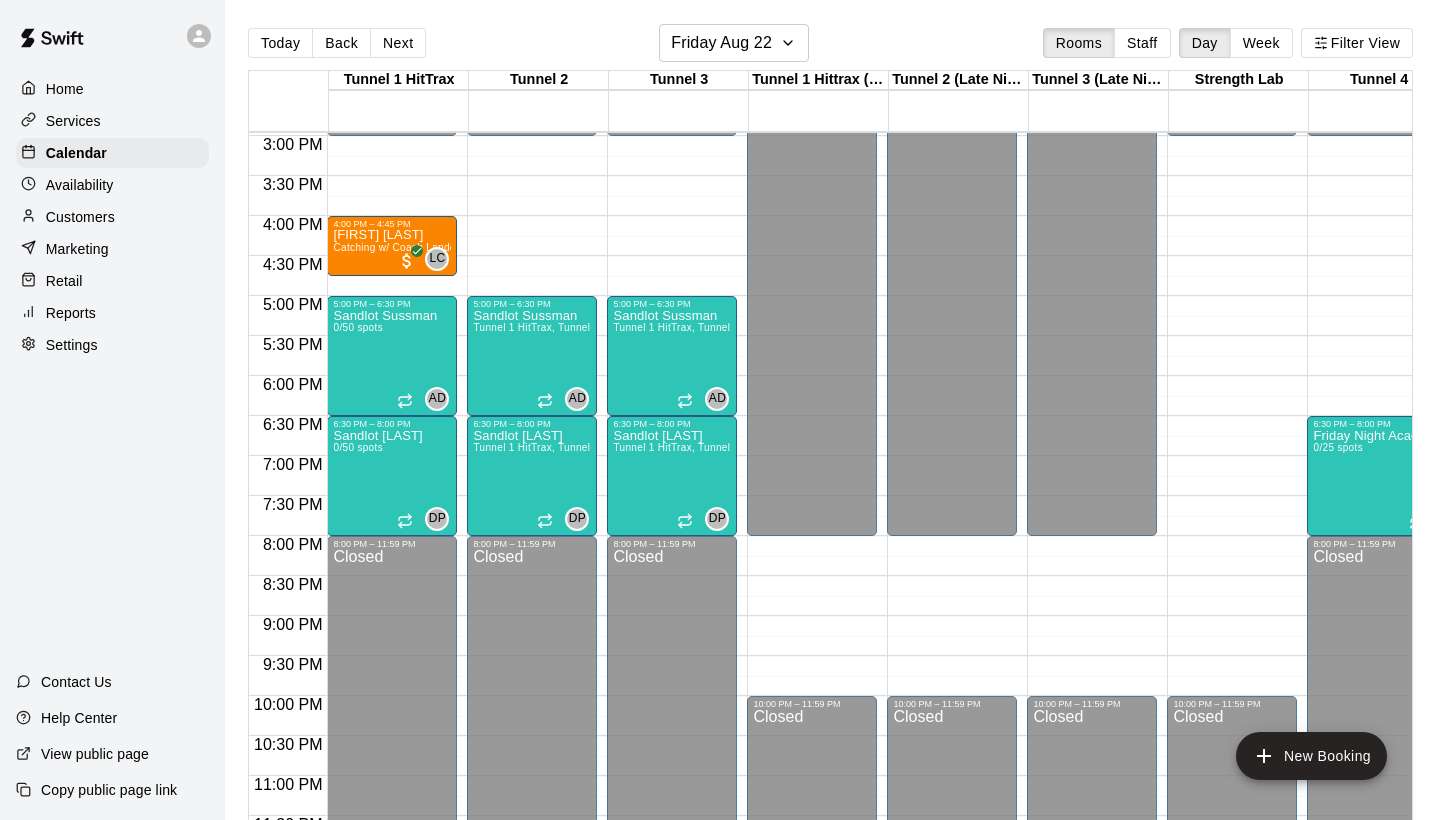click on "Services" at bounding box center (73, 121) 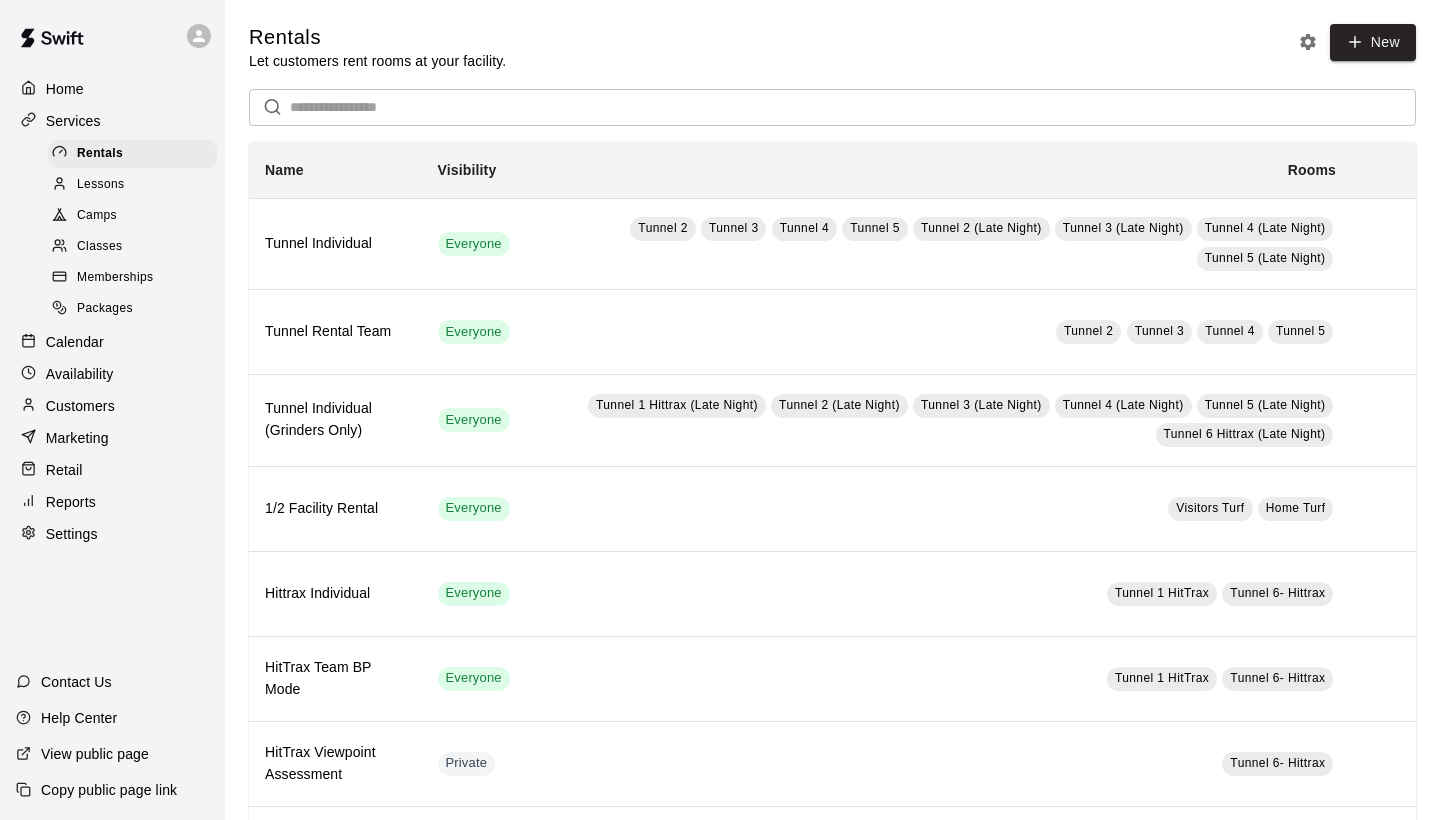 click on "Memberships" at bounding box center (115, 278) 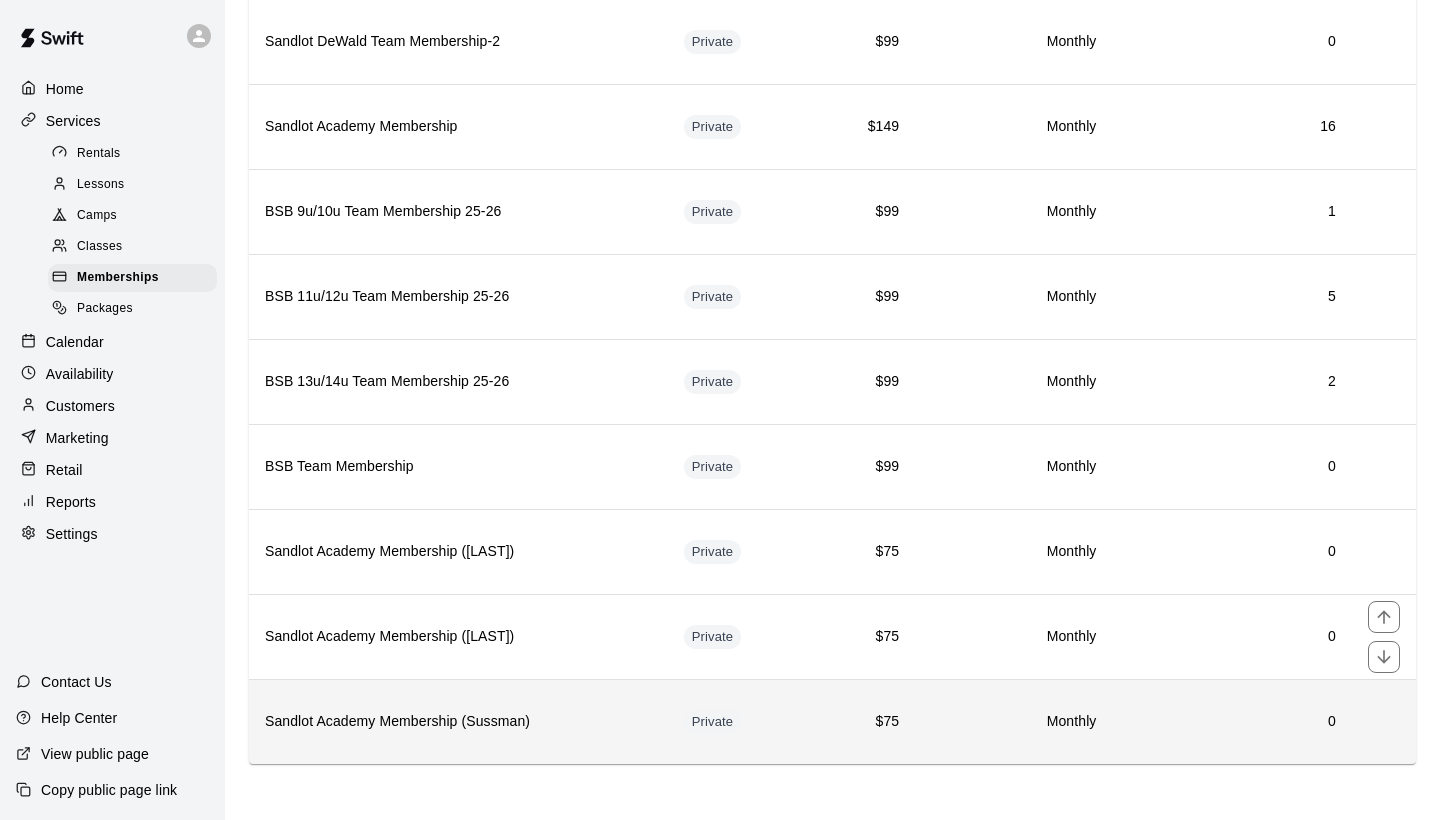 scroll, scrollTop: 1558, scrollLeft: 0, axis: vertical 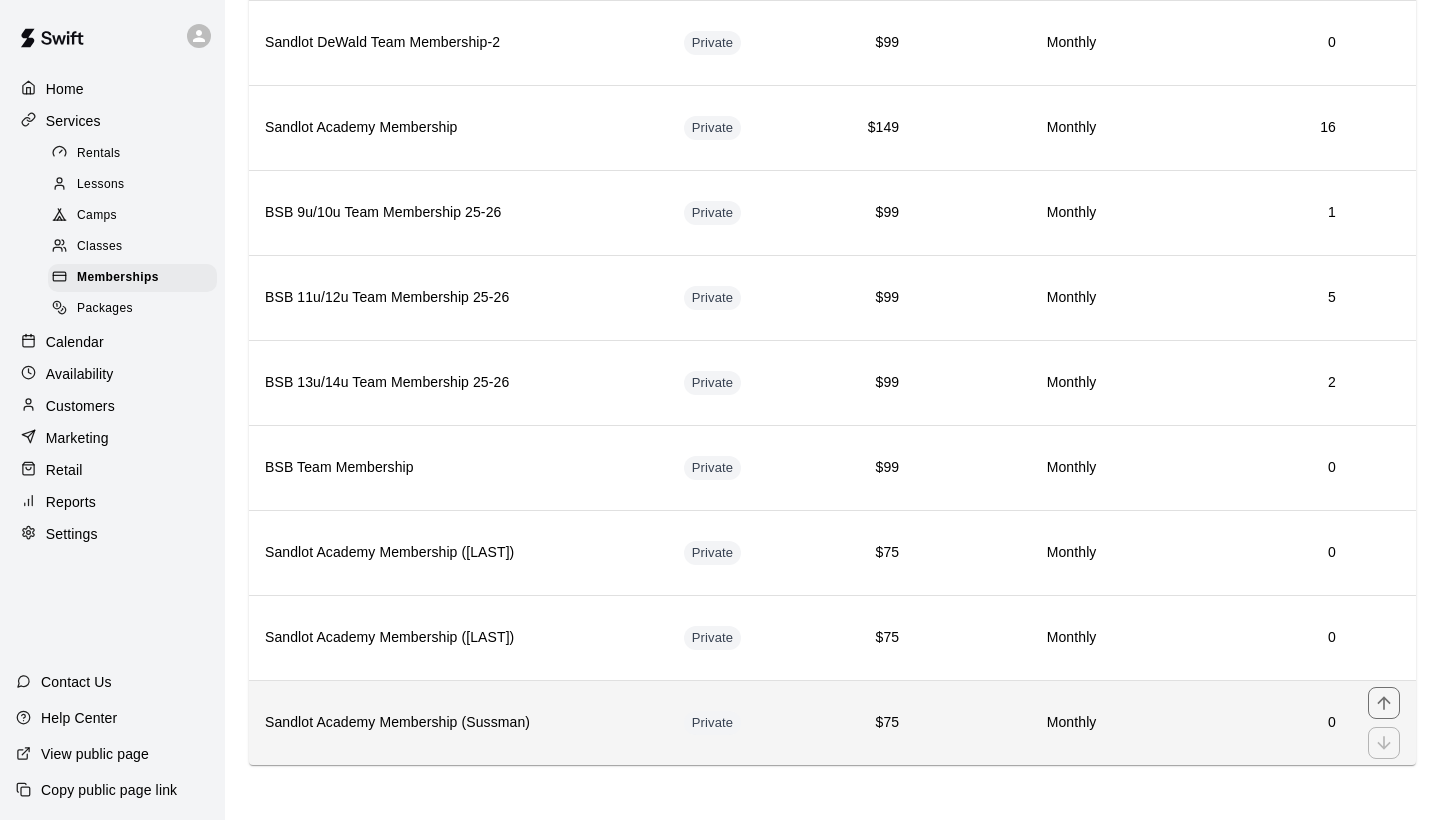 click on "Sandlot Academy Membership (Sussman)" at bounding box center [458, 723] 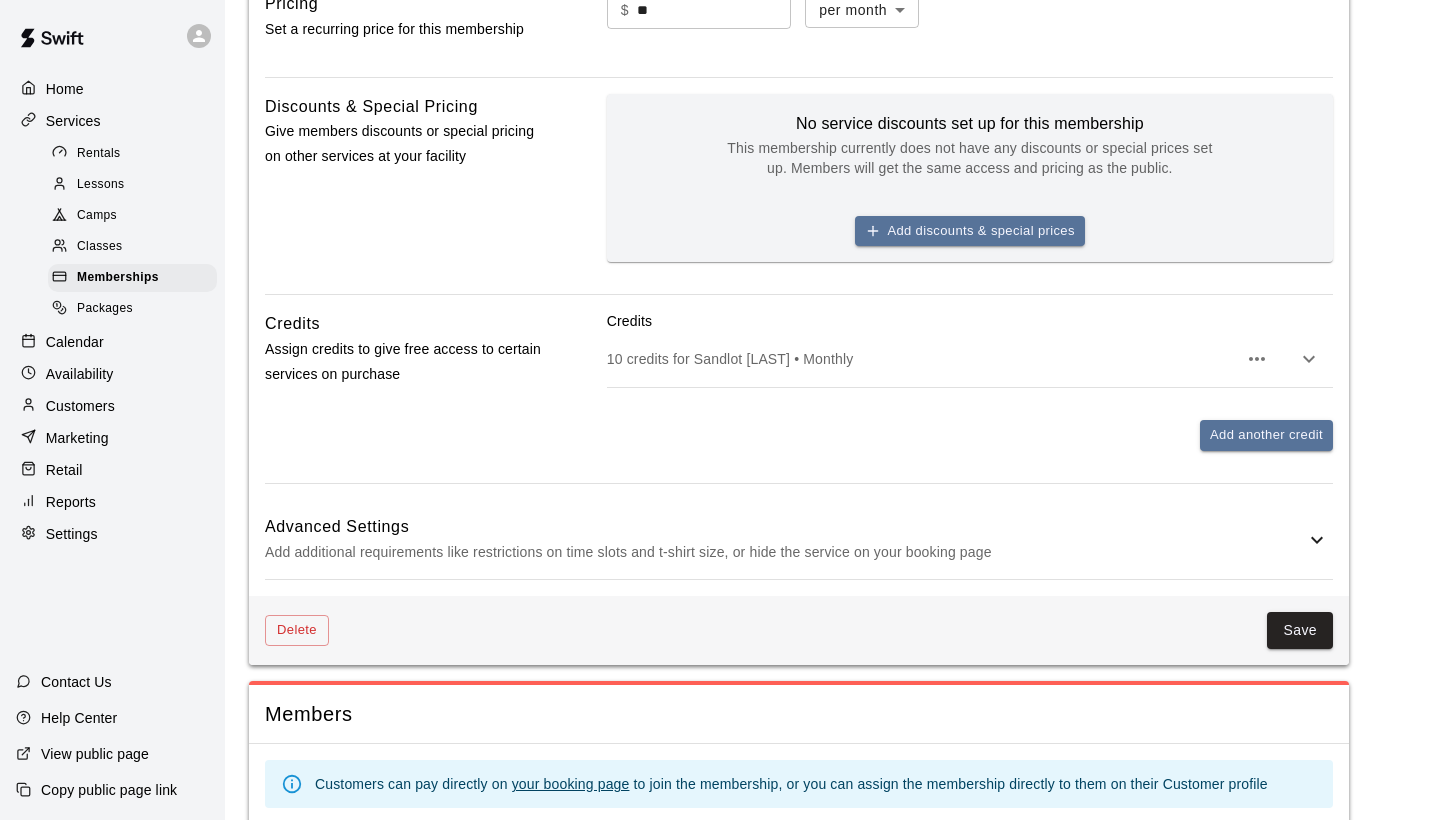 scroll, scrollTop: 790, scrollLeft: 0, axis: vertical 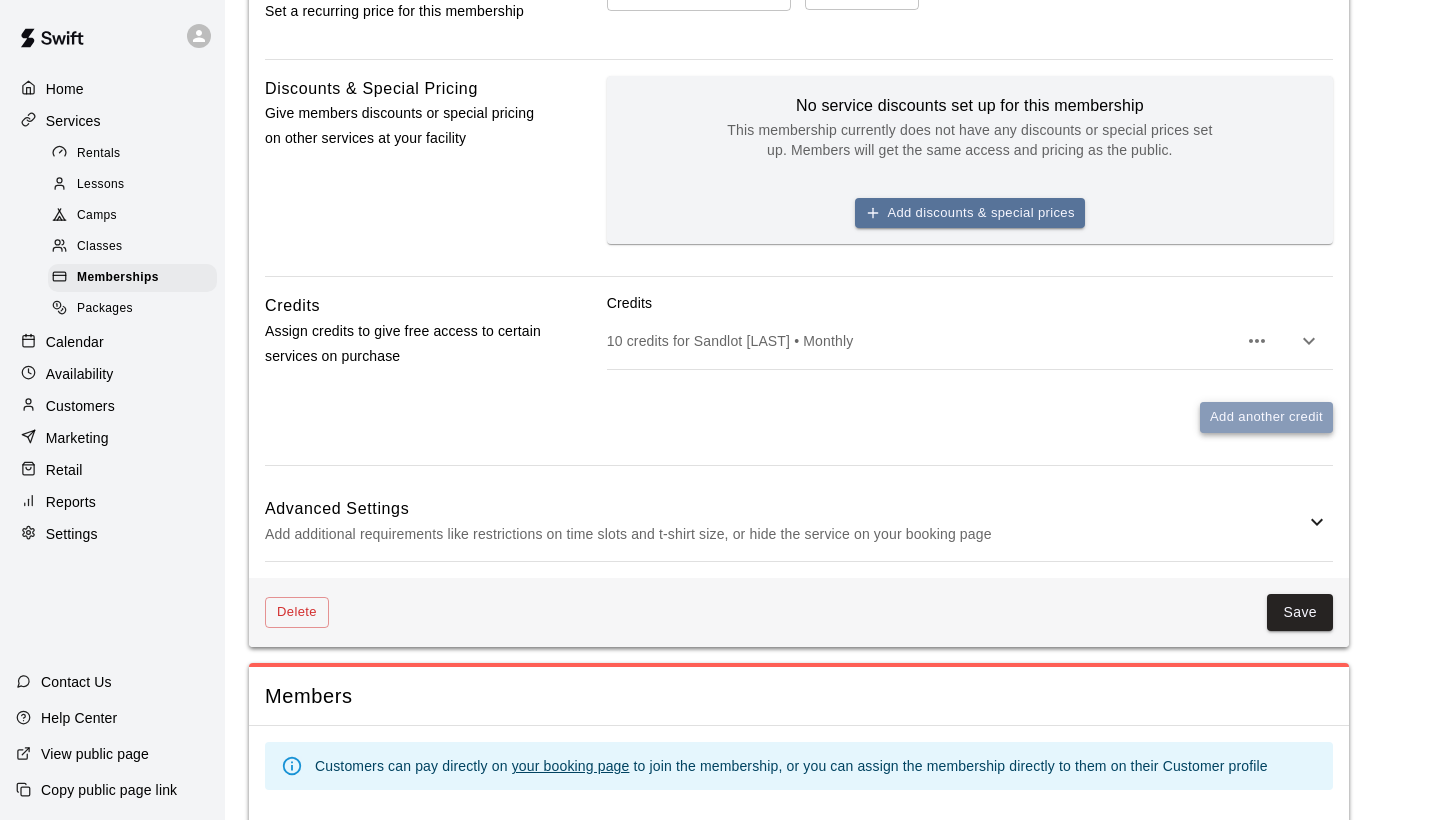 click on "Add another credit" at bounding box center [1266, 417] 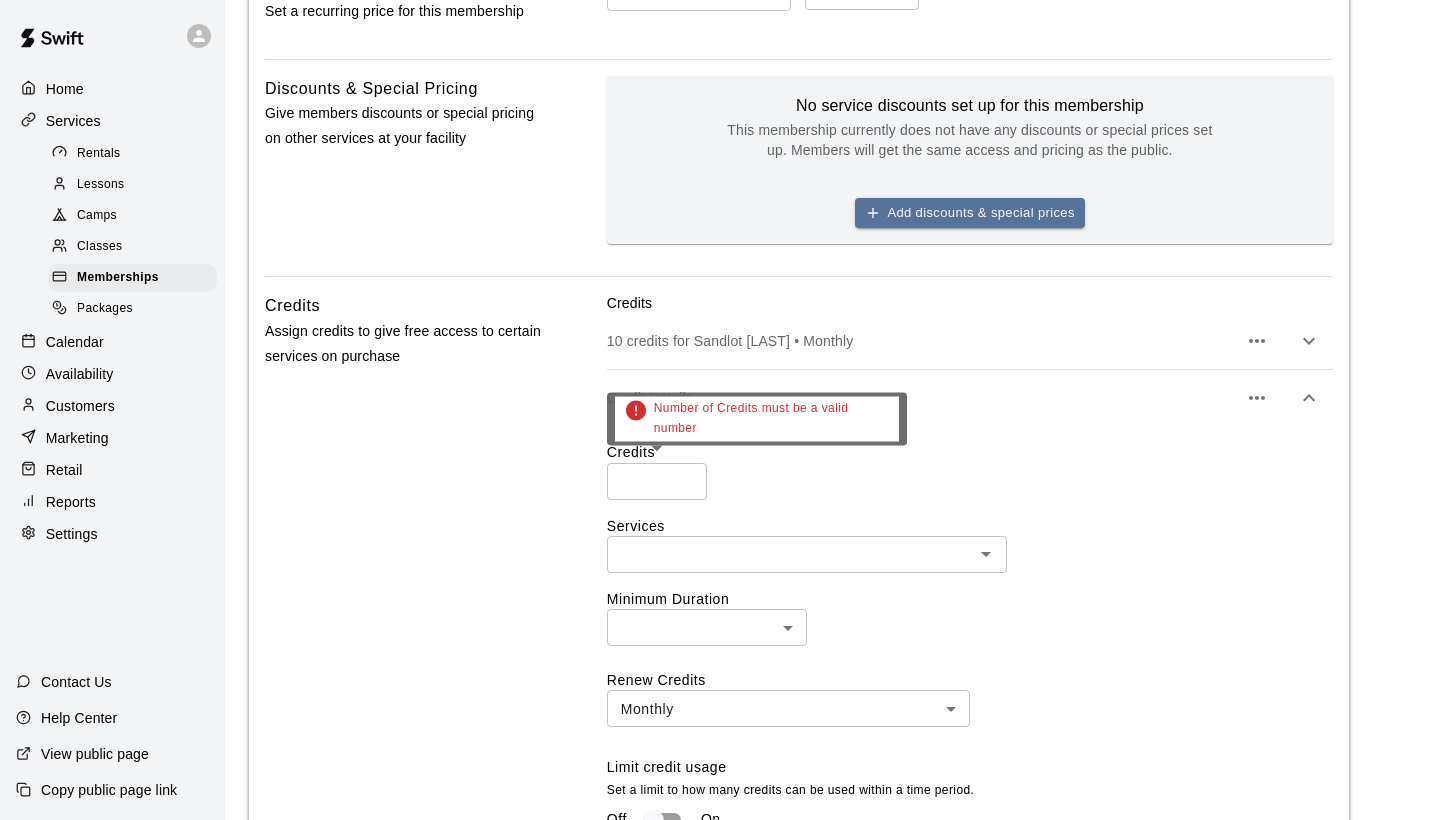 click on "*" at bounding box center (657, 481) 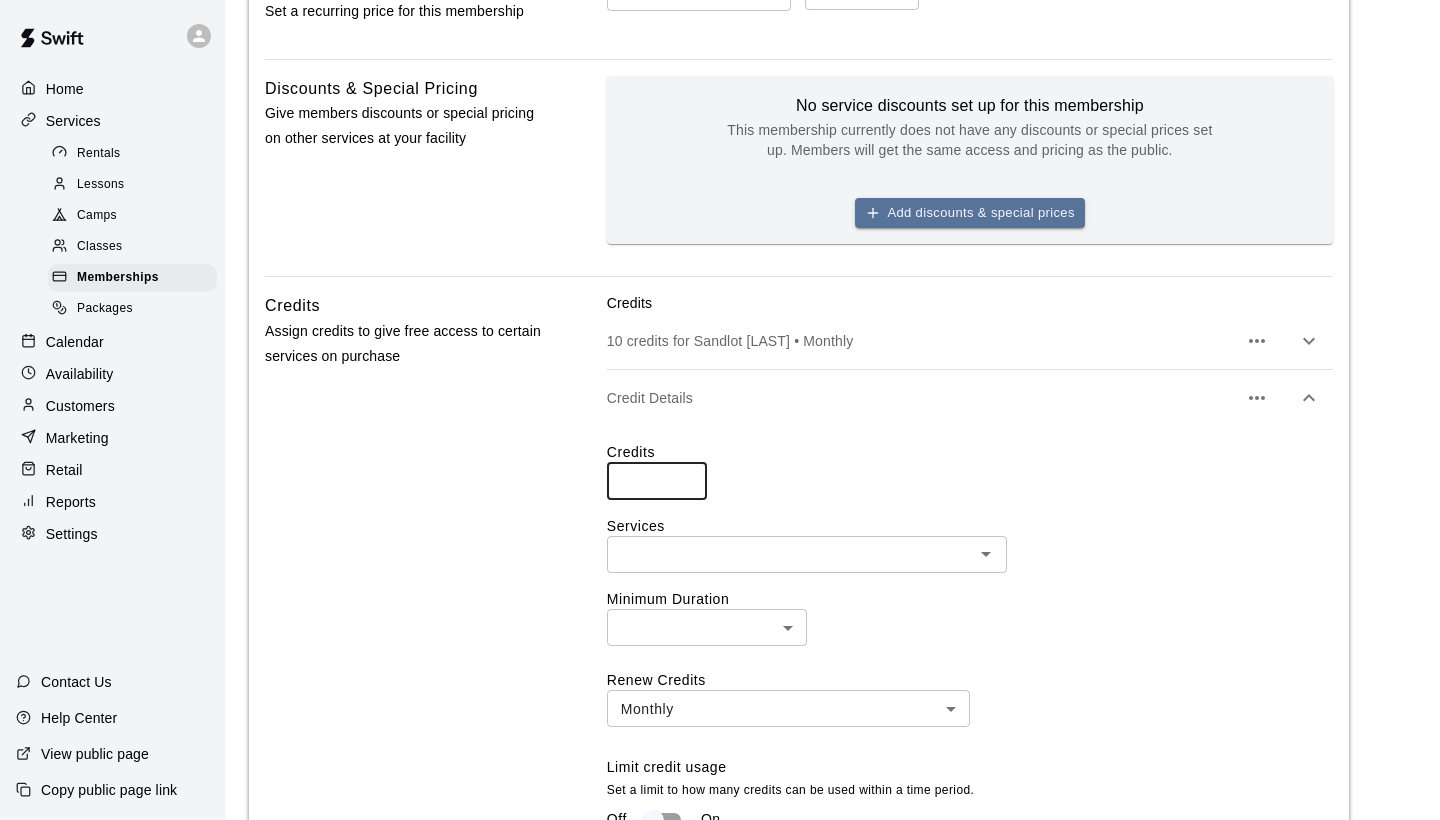 click on "*" at bounding box center (657, 481) 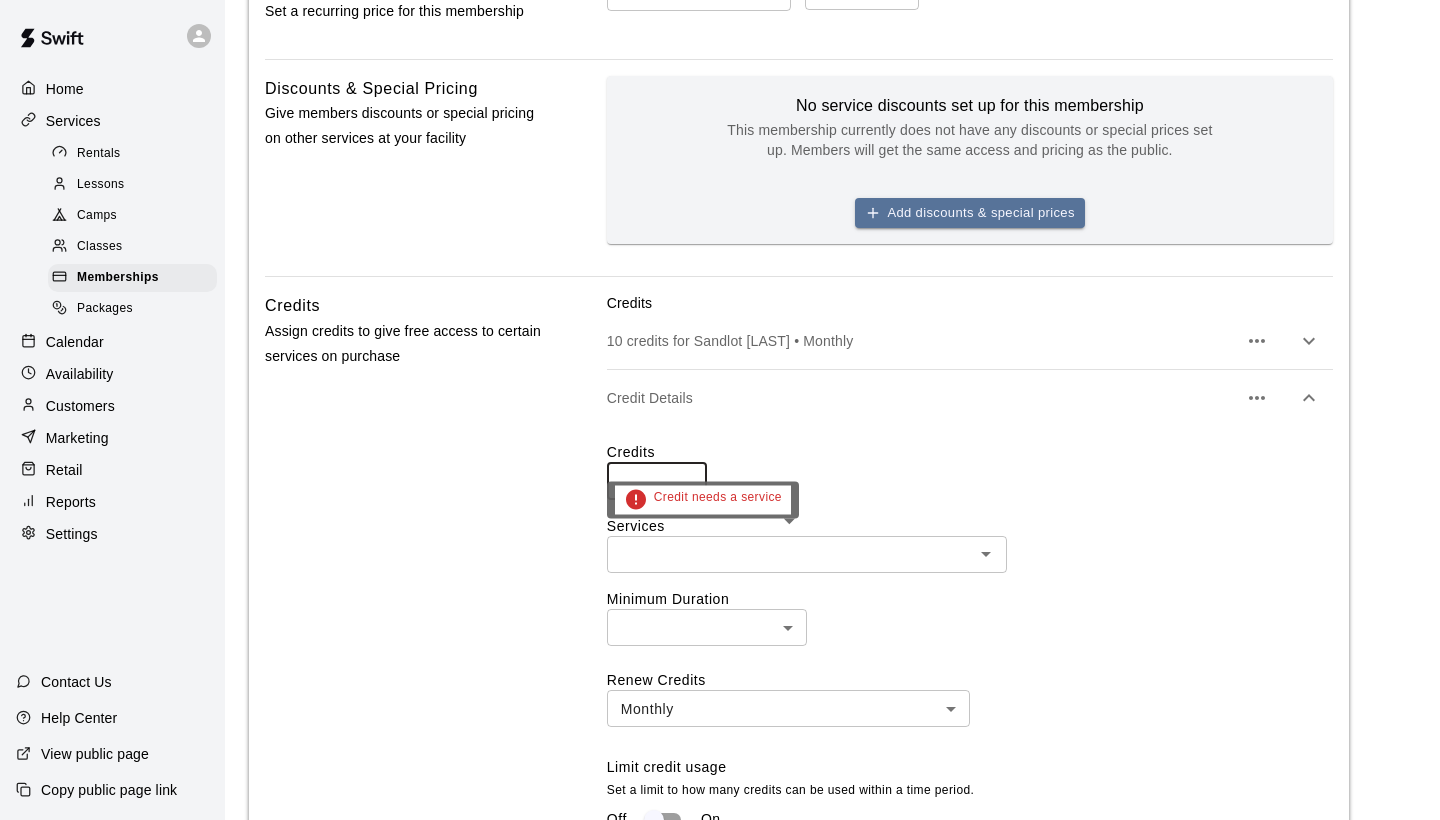 click 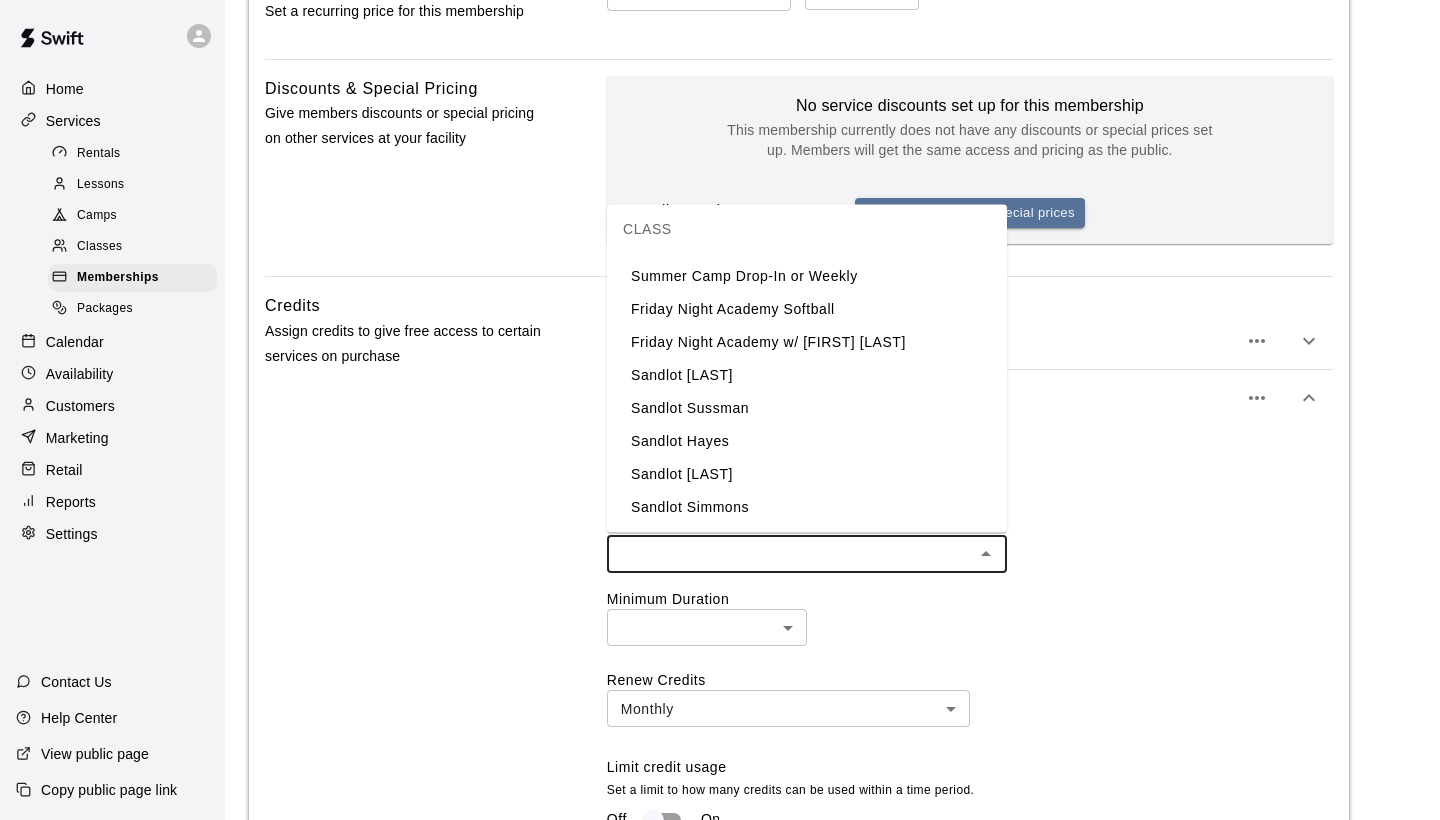 scroll, scrollTop: 987, scrollLeft: 0, axis: vertical 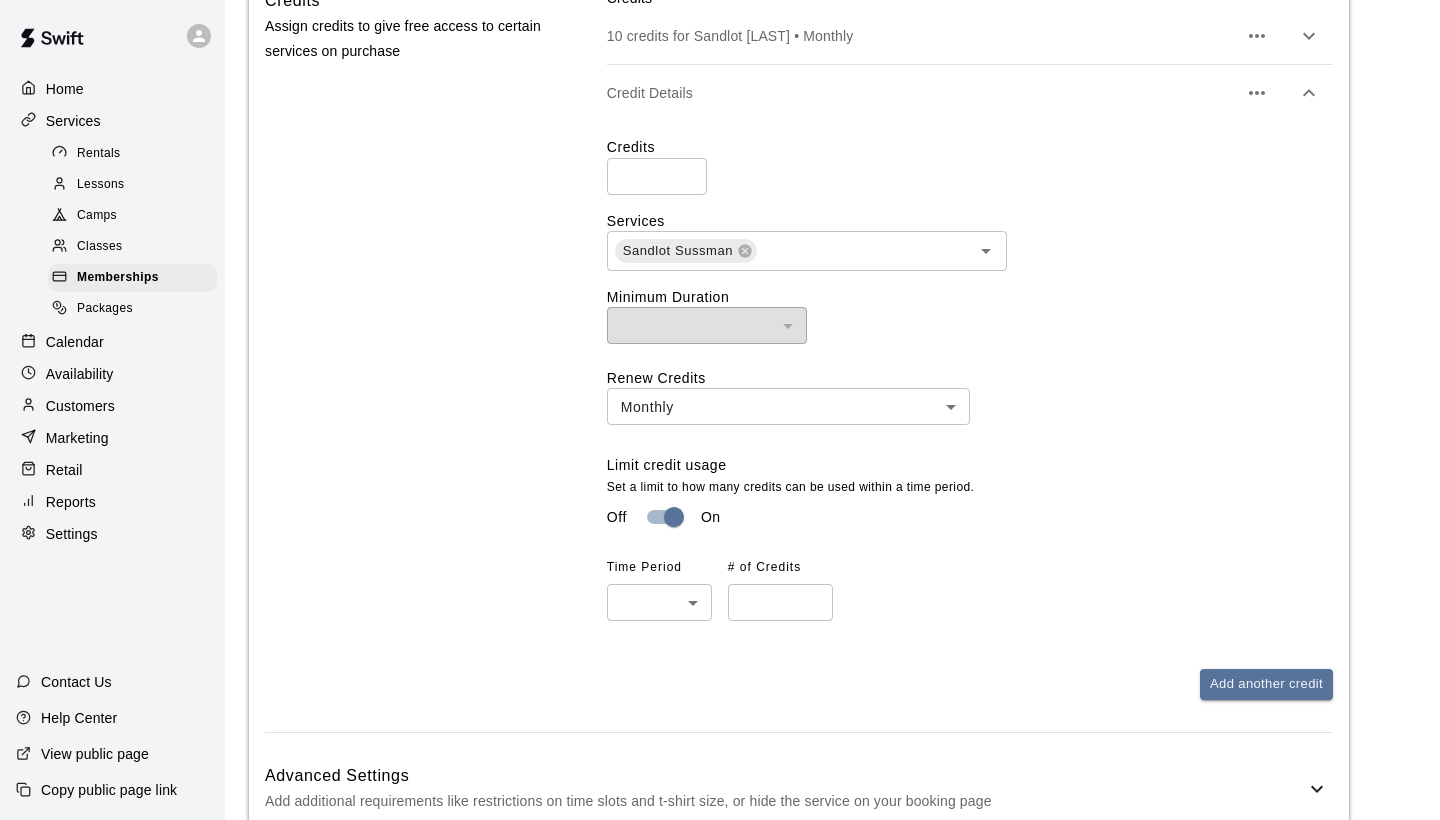 click on "**********" at bounding box center [720, 12] 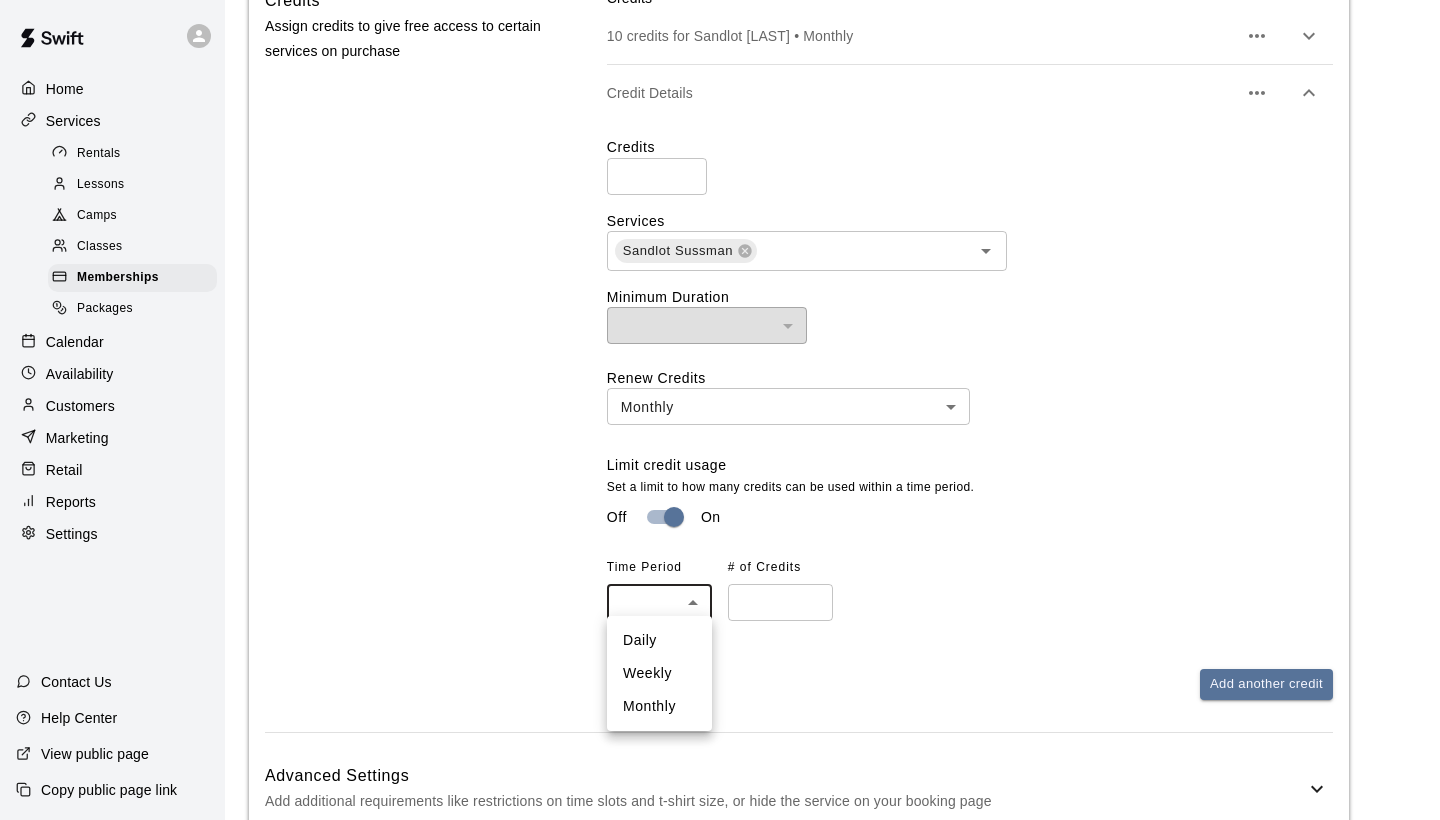 click on "Weekly" at bounding box center [659, 673] 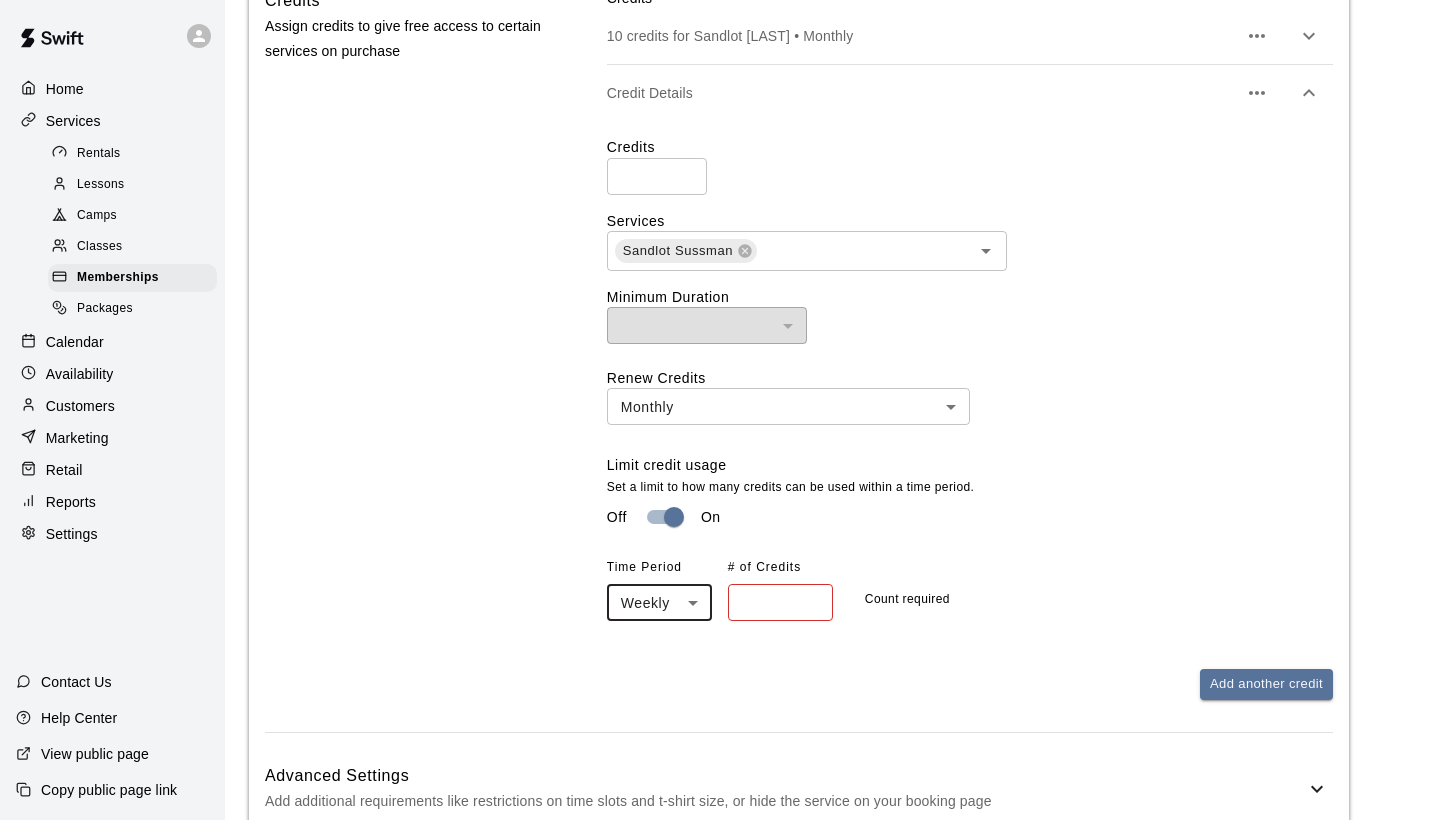 click on "*" at bounding box center [780, 602] 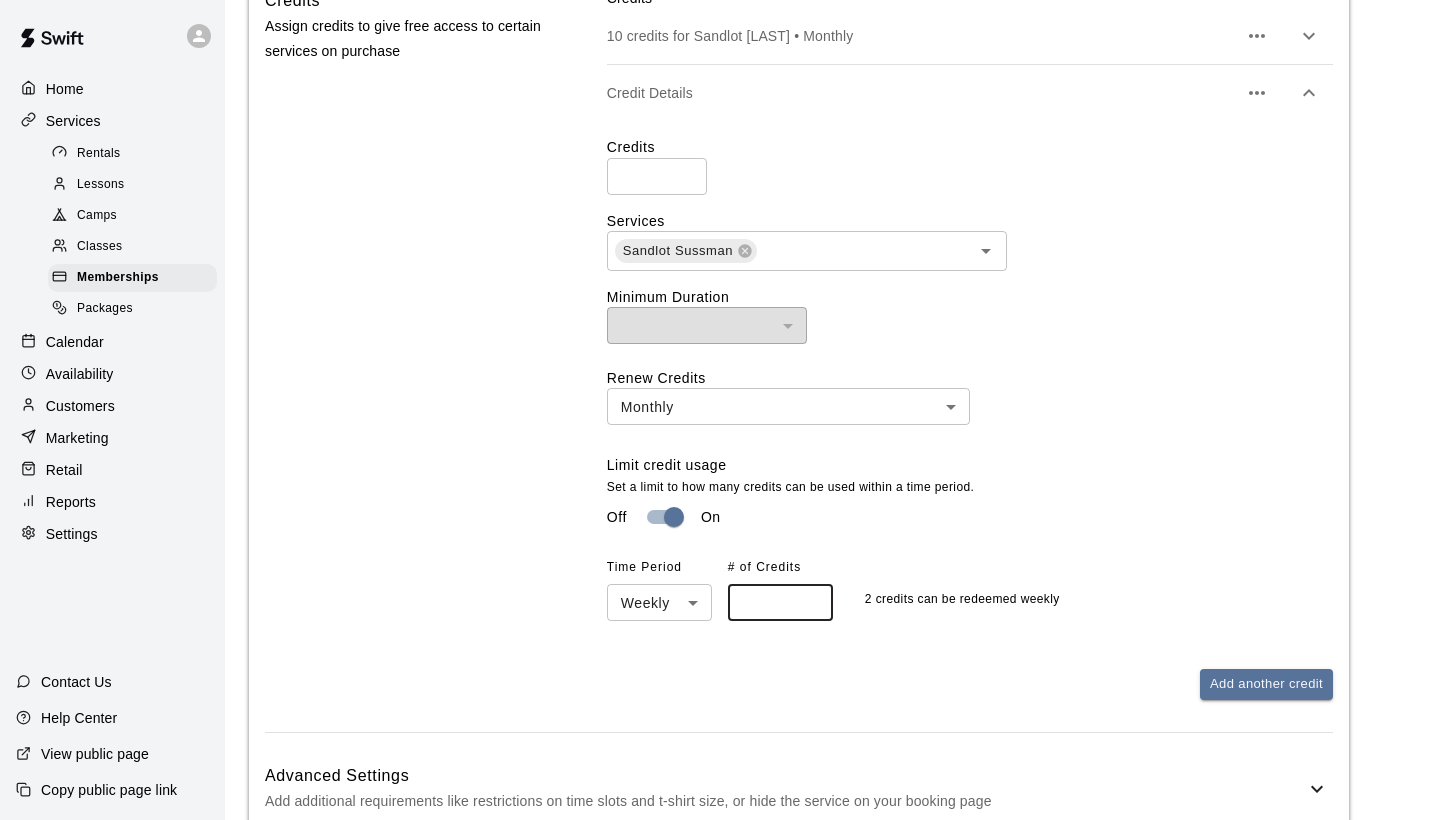 type on "*" 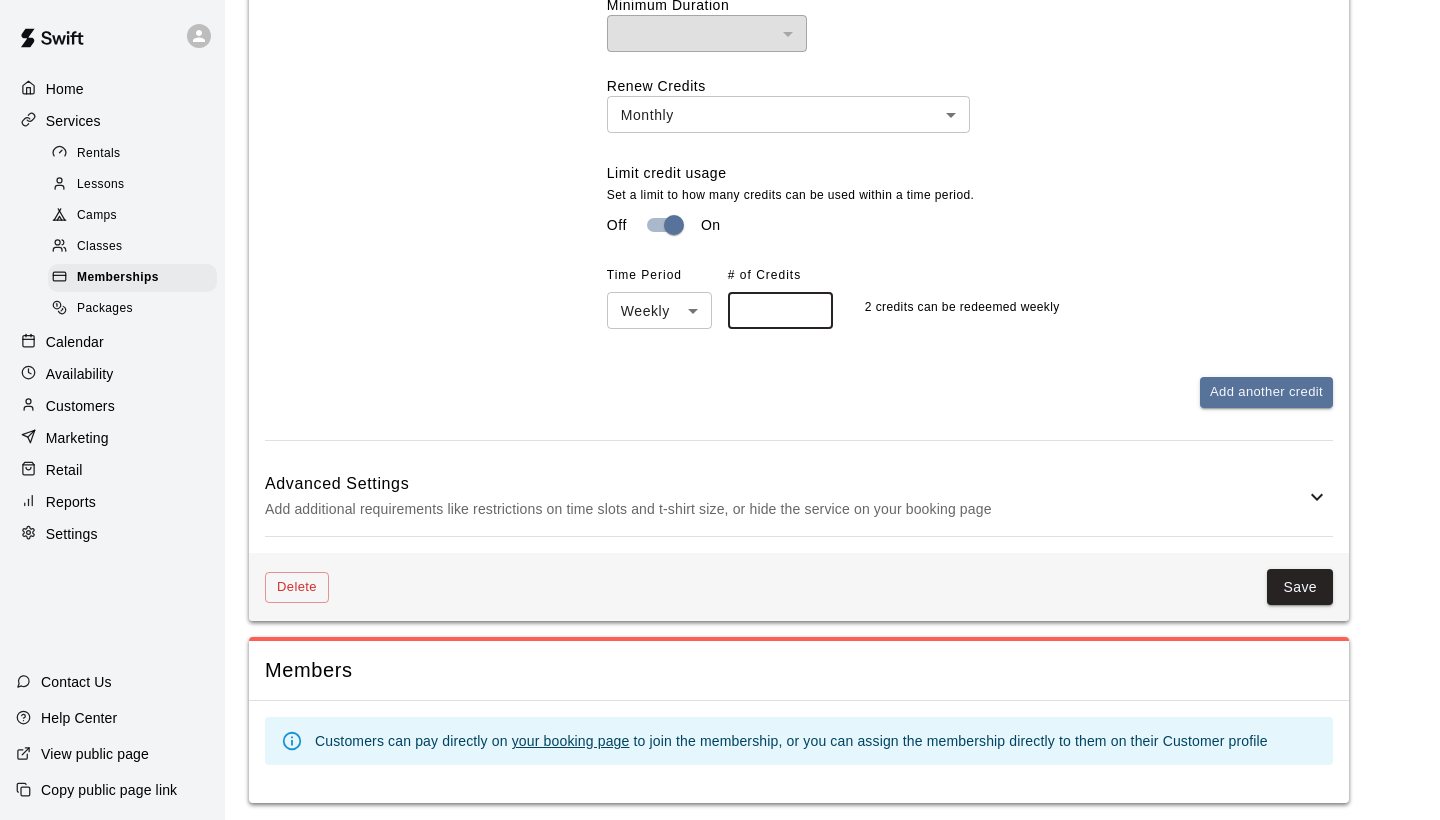 scroll, scrollTop: 1386, scrollLeft: 0, axis: vertical 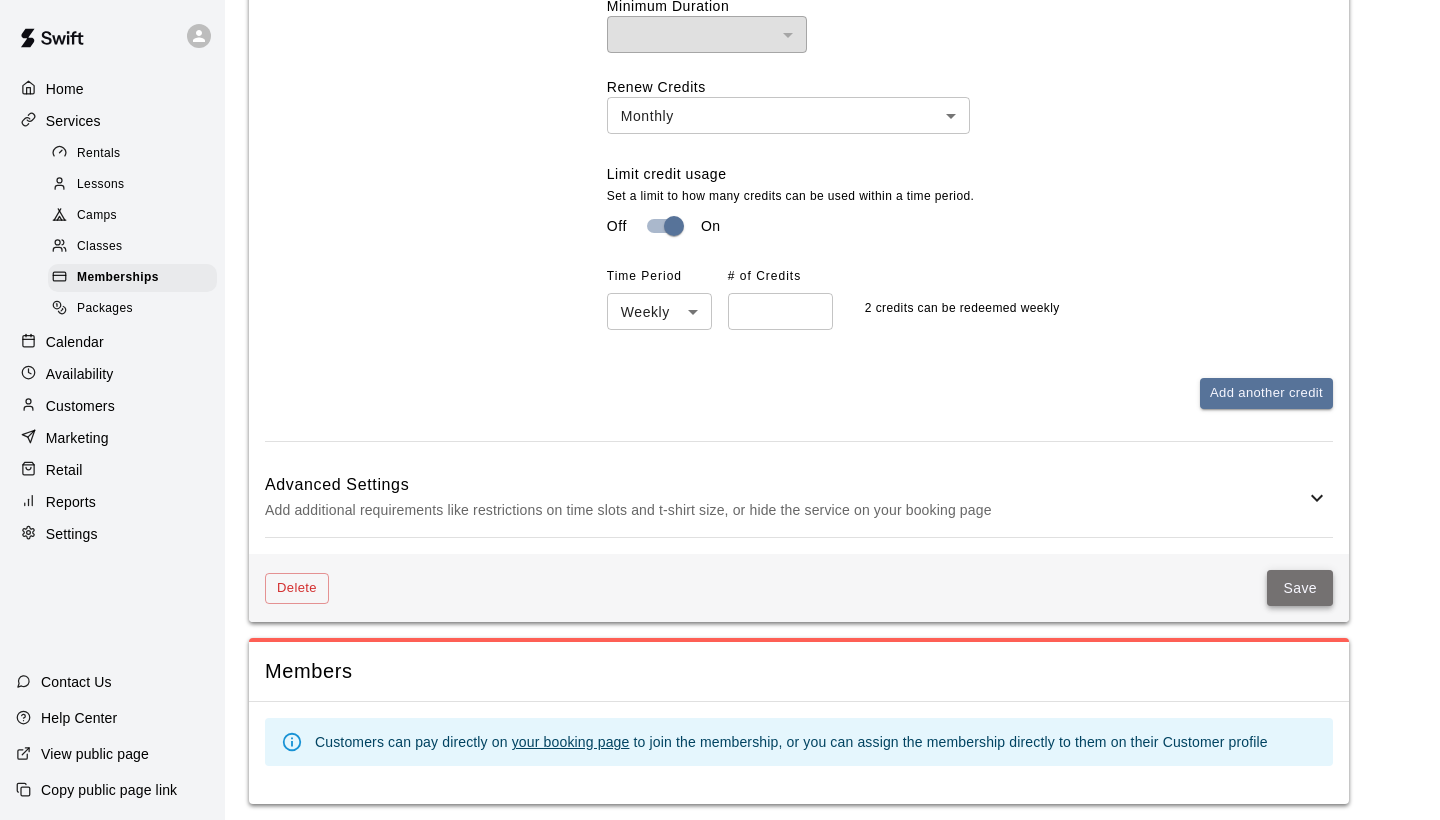click on "Save" at bounding box center [1300, 588] 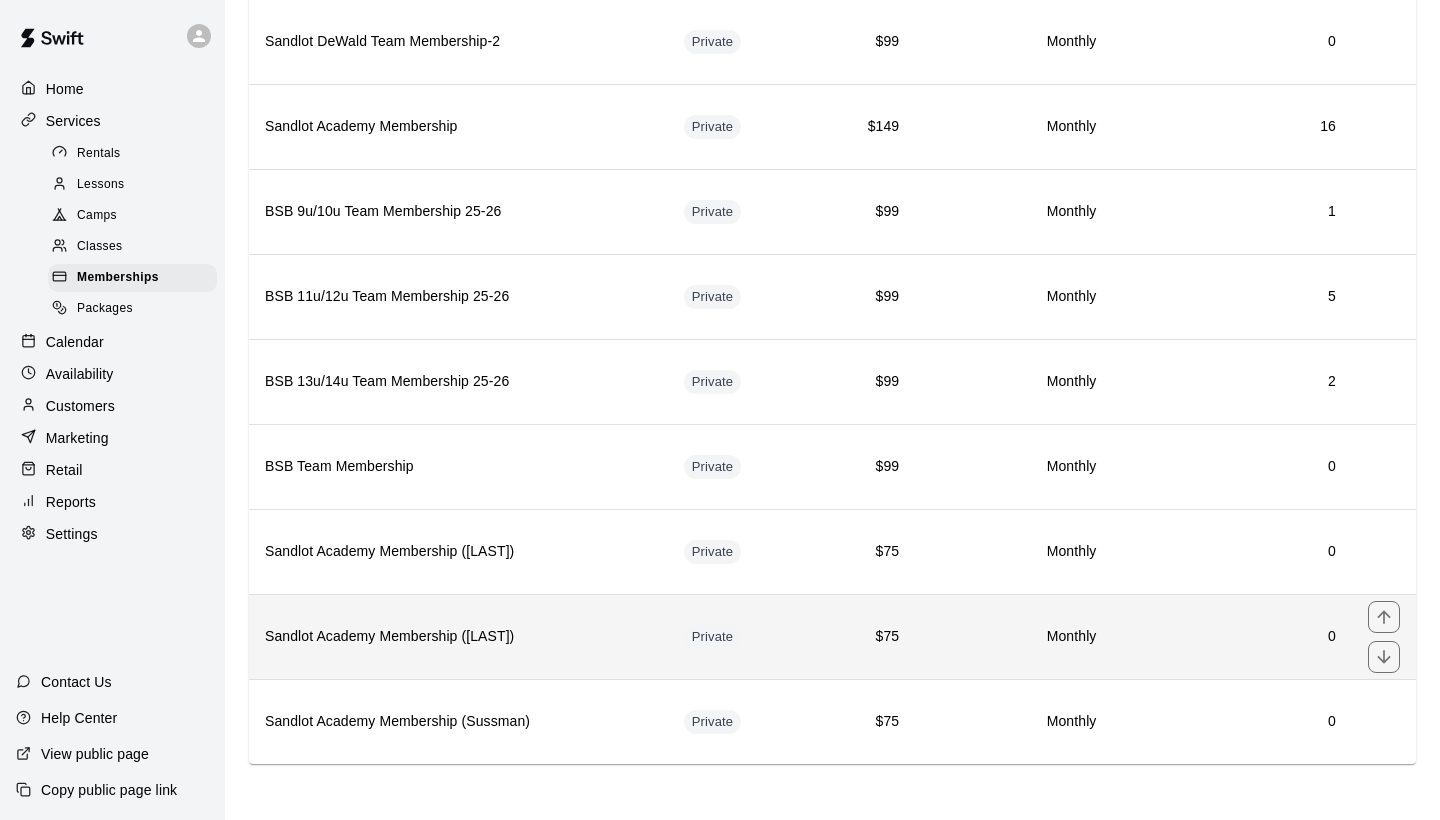 scroll, scrollTop: 1558, scrollLeft: 0, axis: vertical 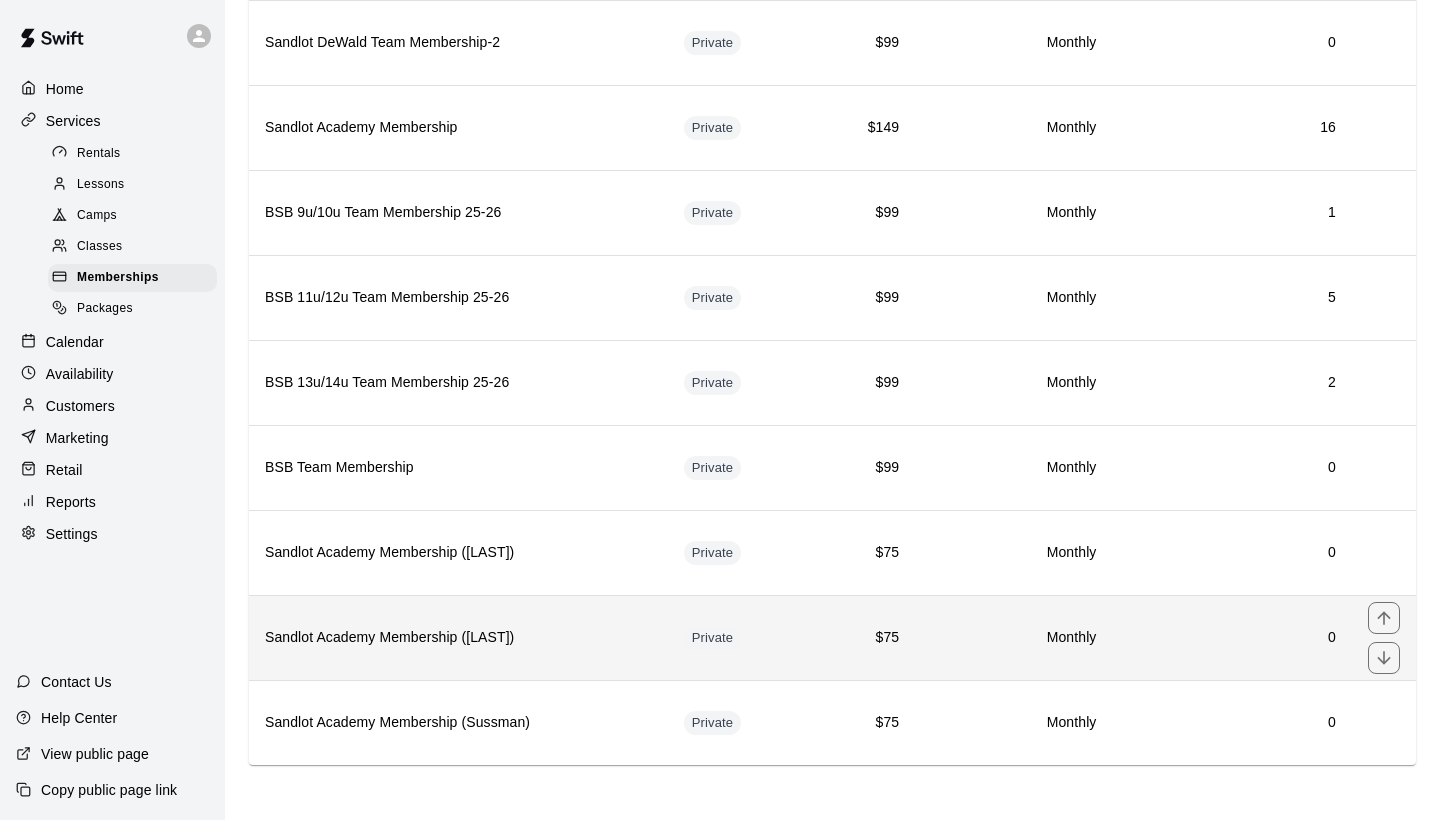 click on "Sandlot Academy Membership ([LAST])" at bounding box center [458, 638] 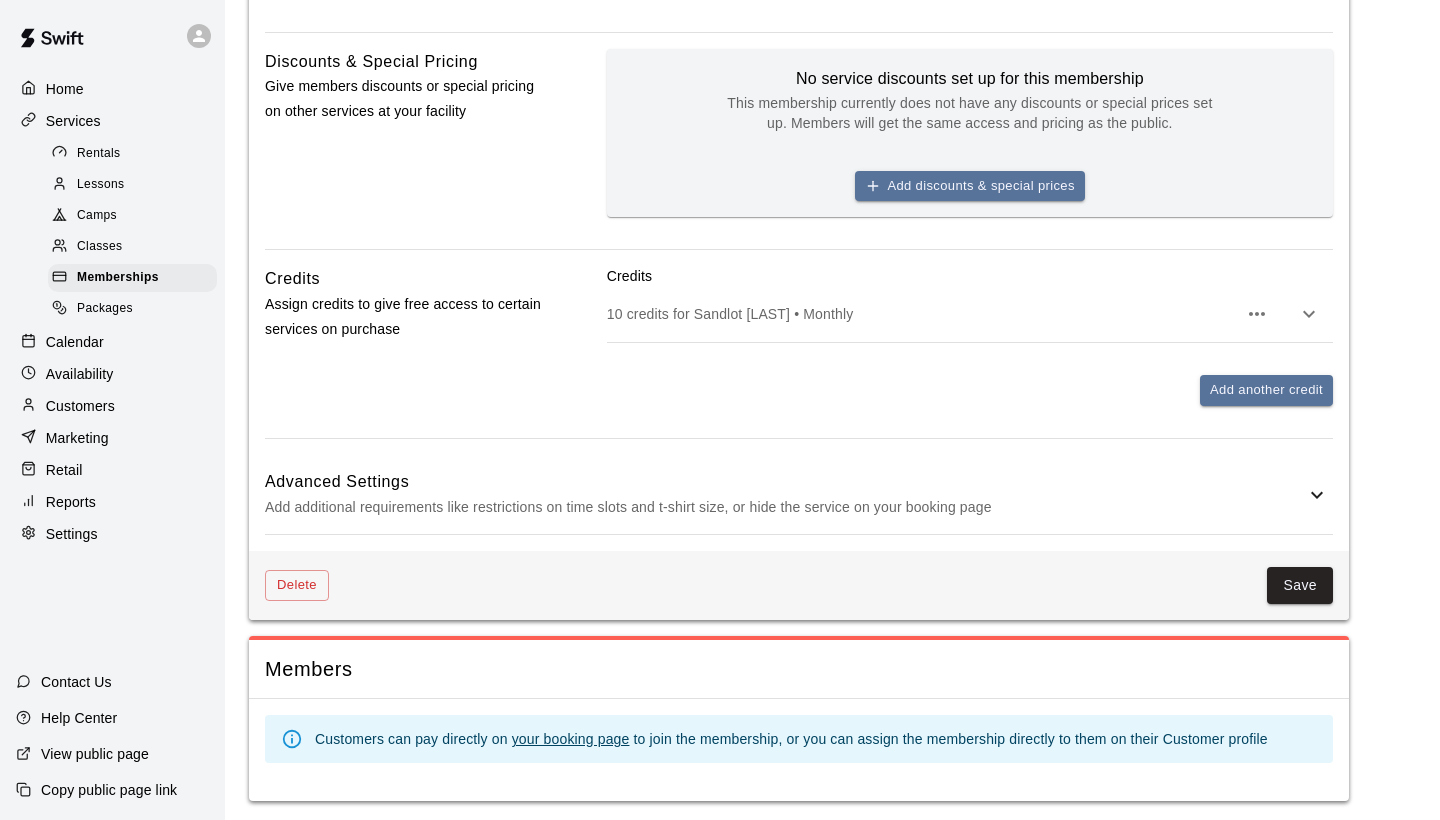 click 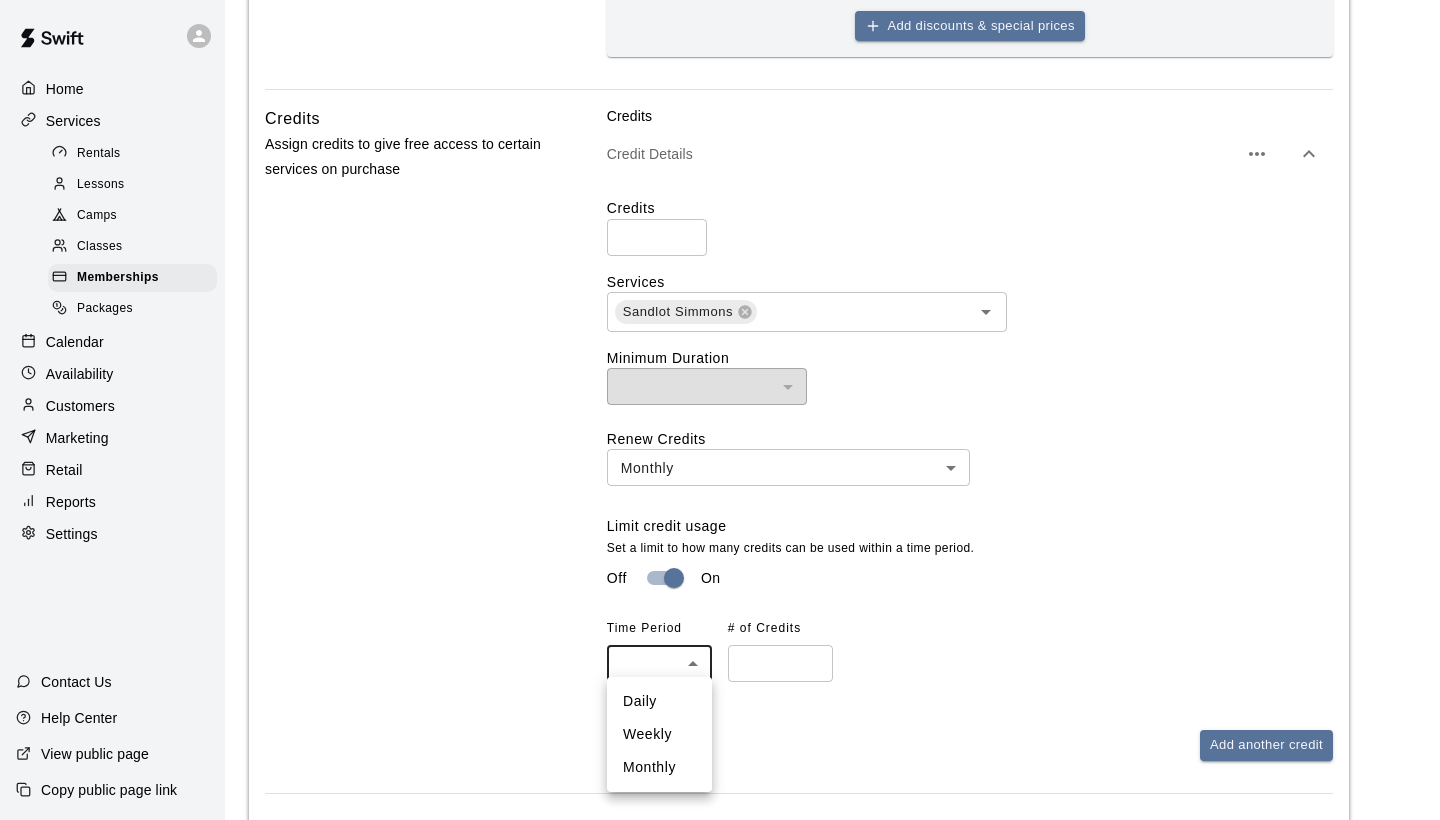 click on "**********" at bounding box center [720, 101] 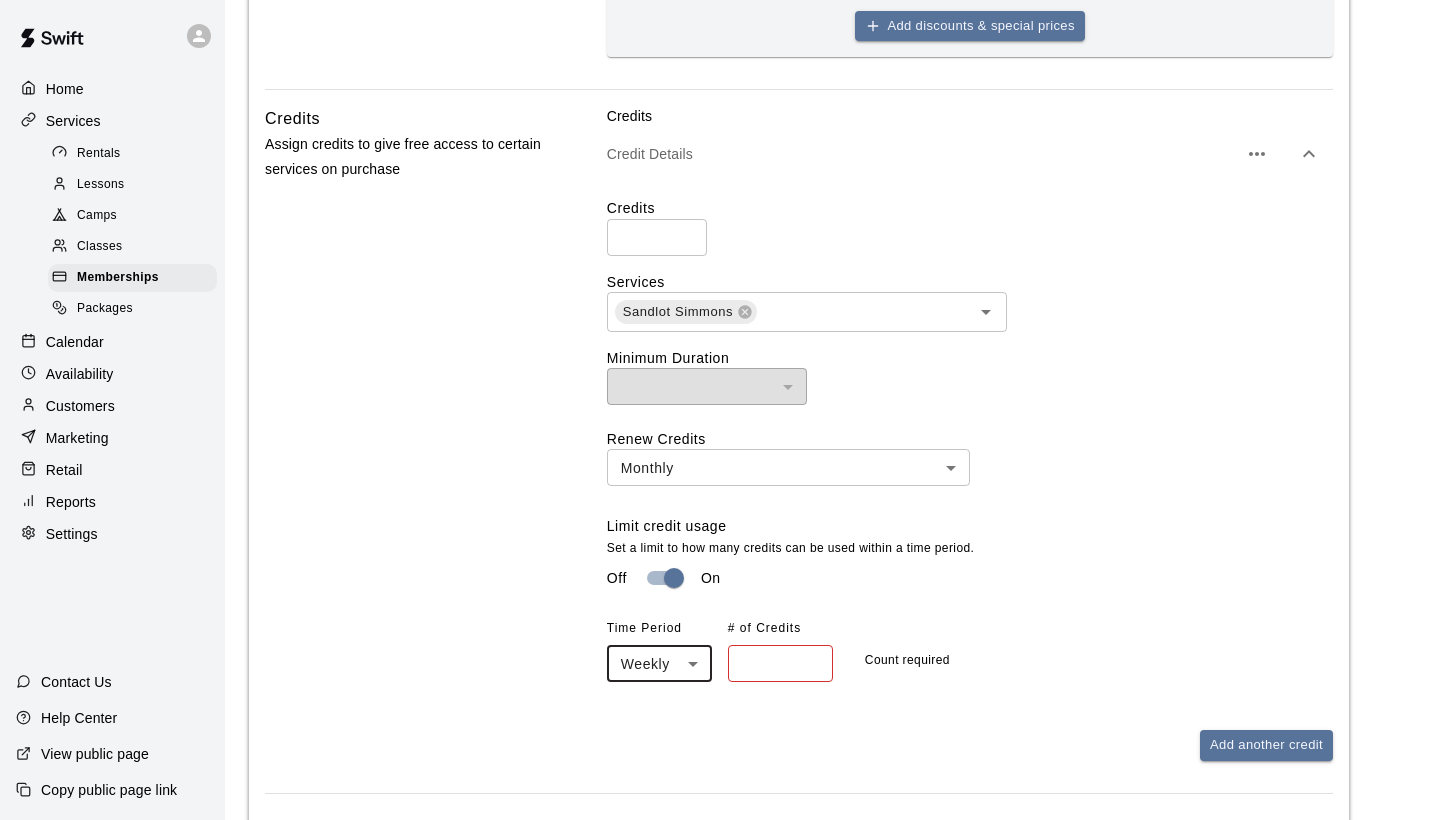 type on "******" 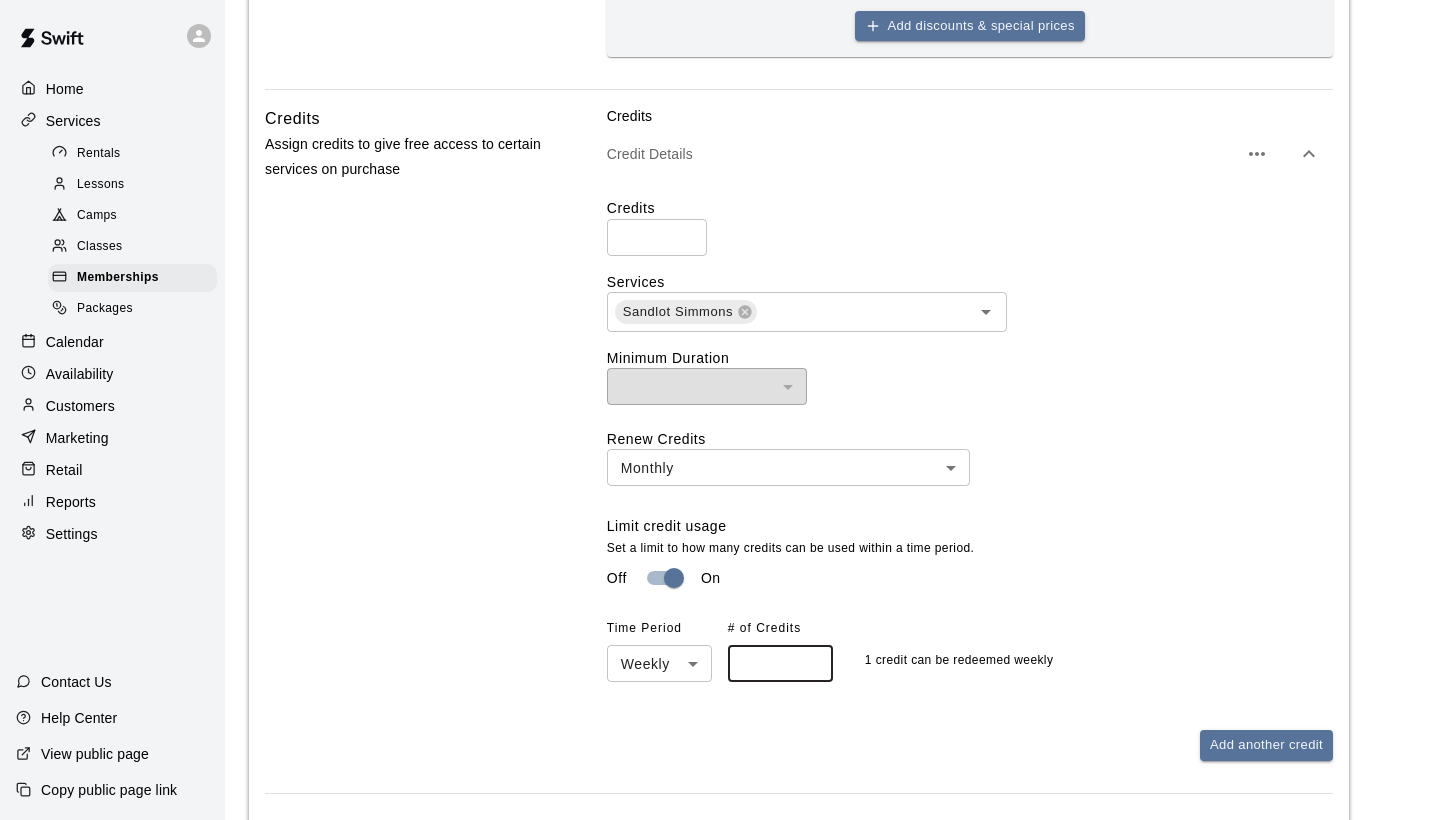 click on "*" at bounding box center (780, 663) 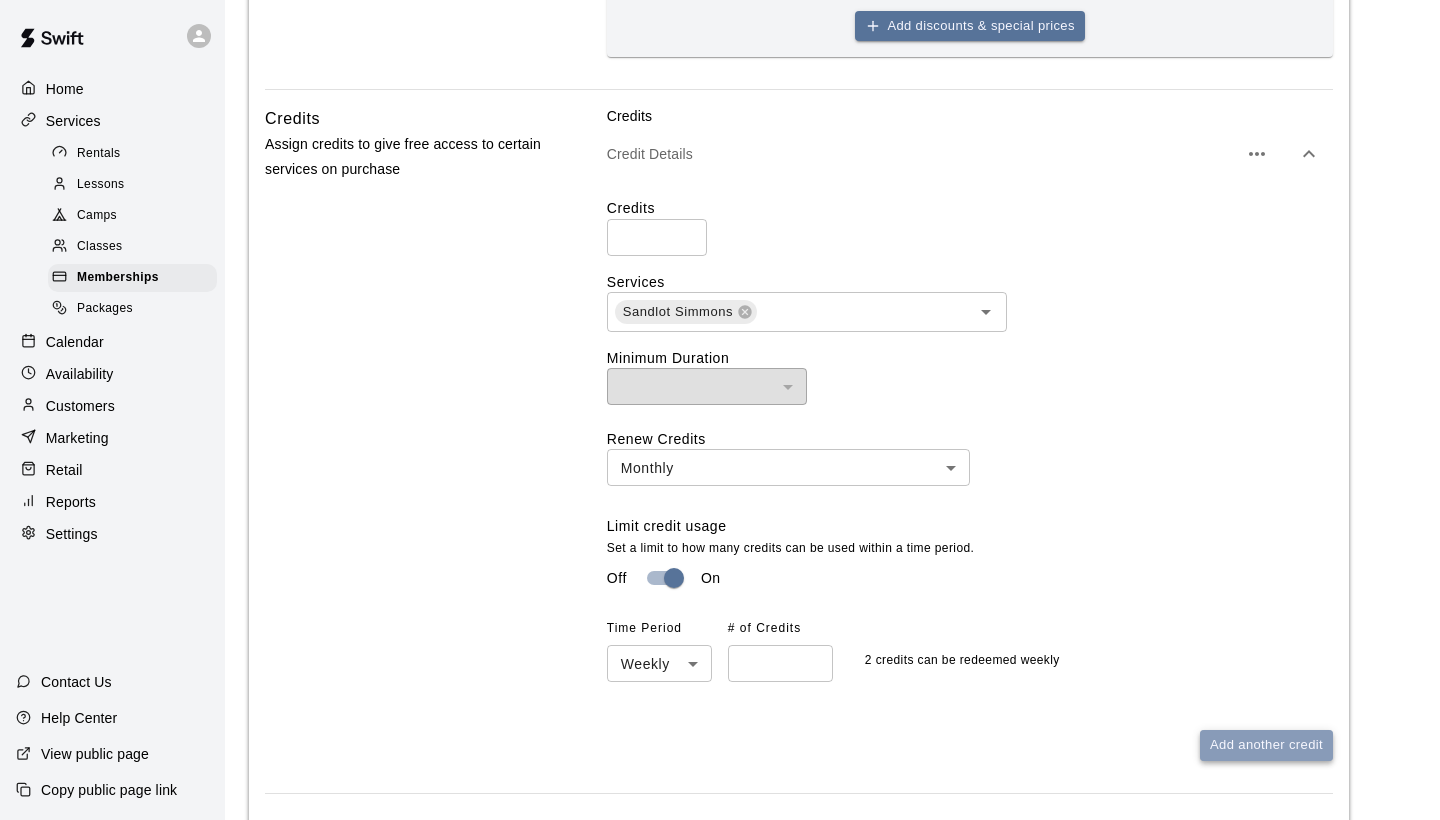 click on "Add another credit" at bounding box center (1266, 745) 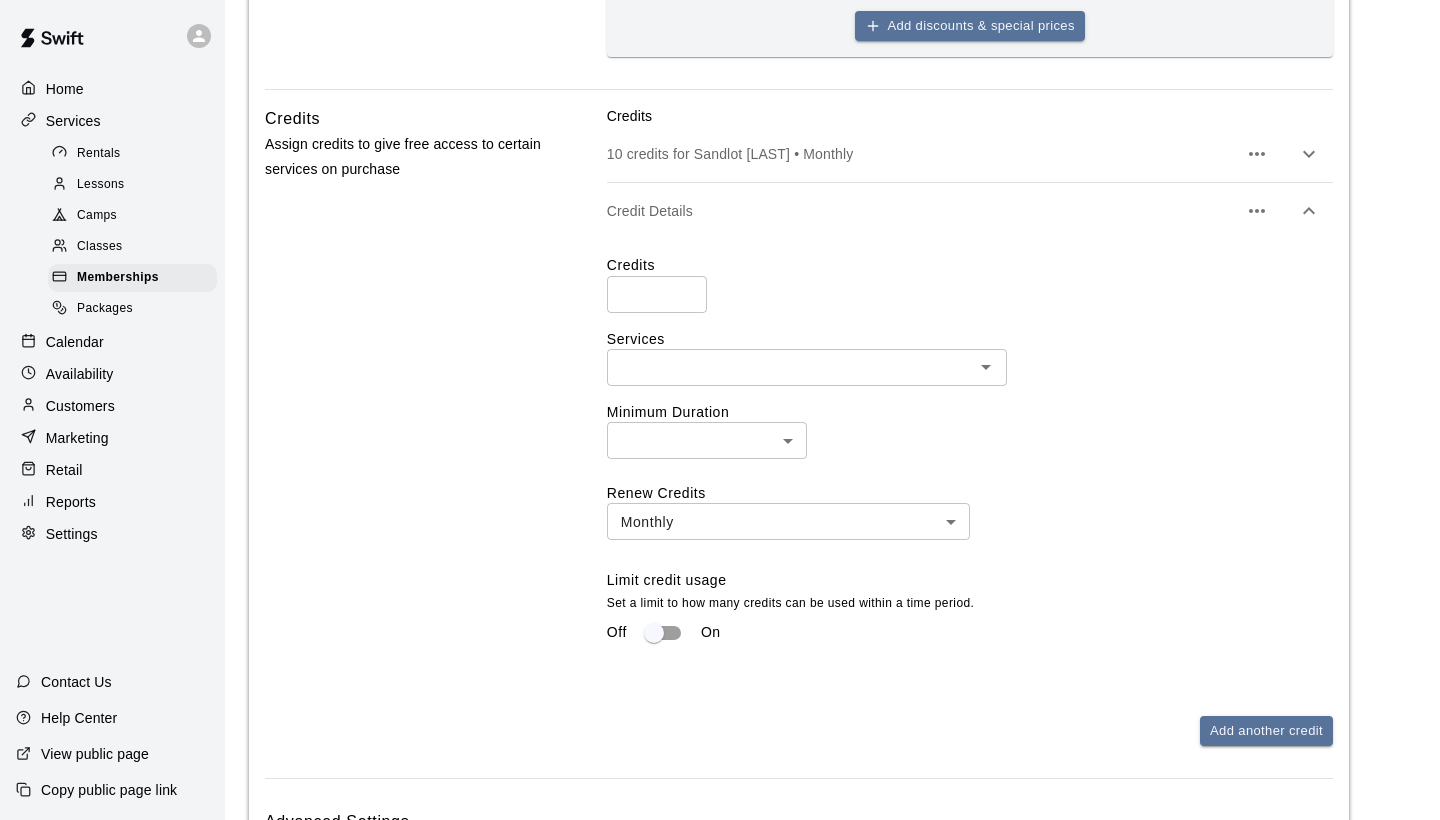 click at bounding box center [1257, 211] 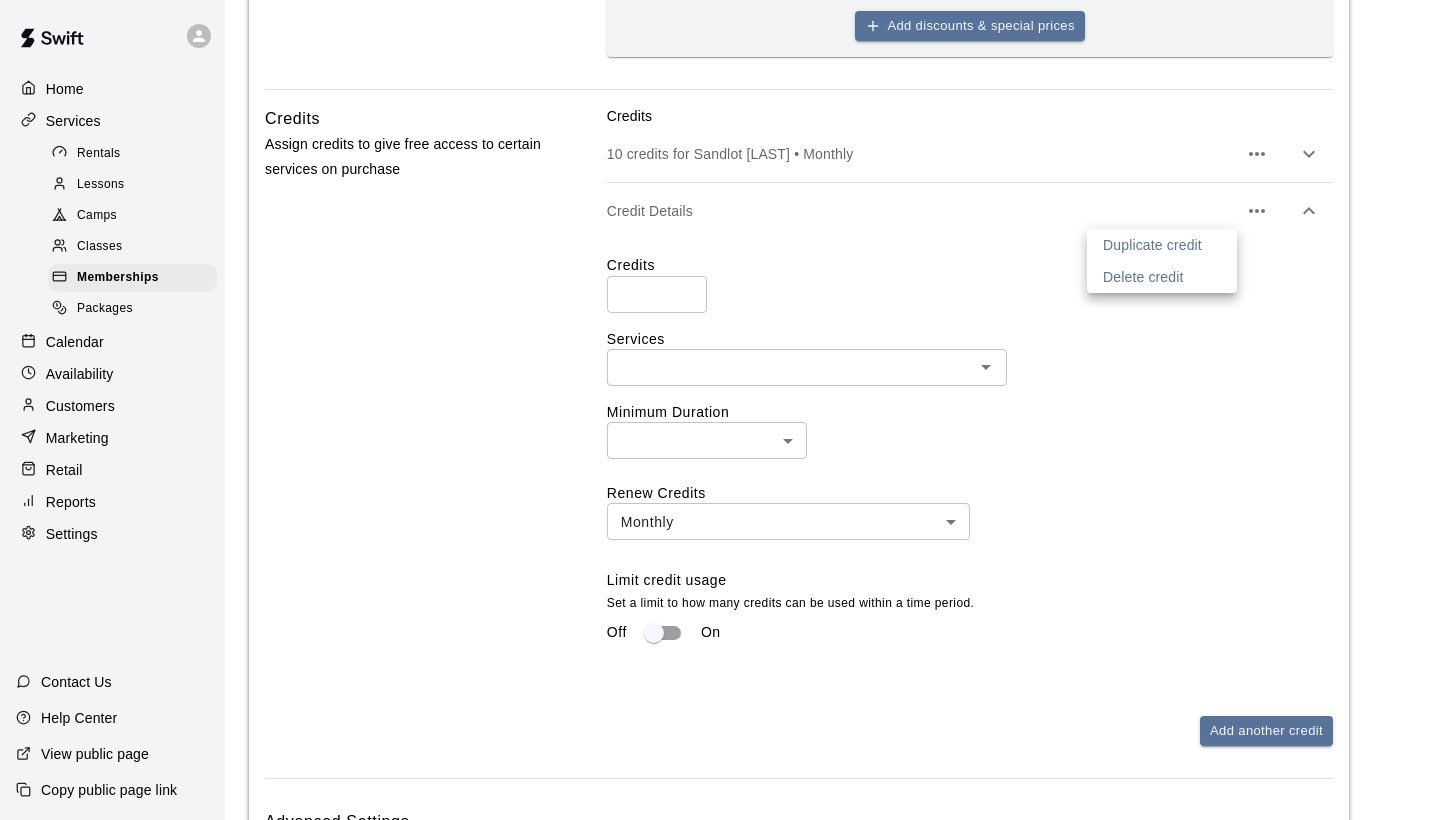 click on "Delete credit" at bounding box center (1162, 277) 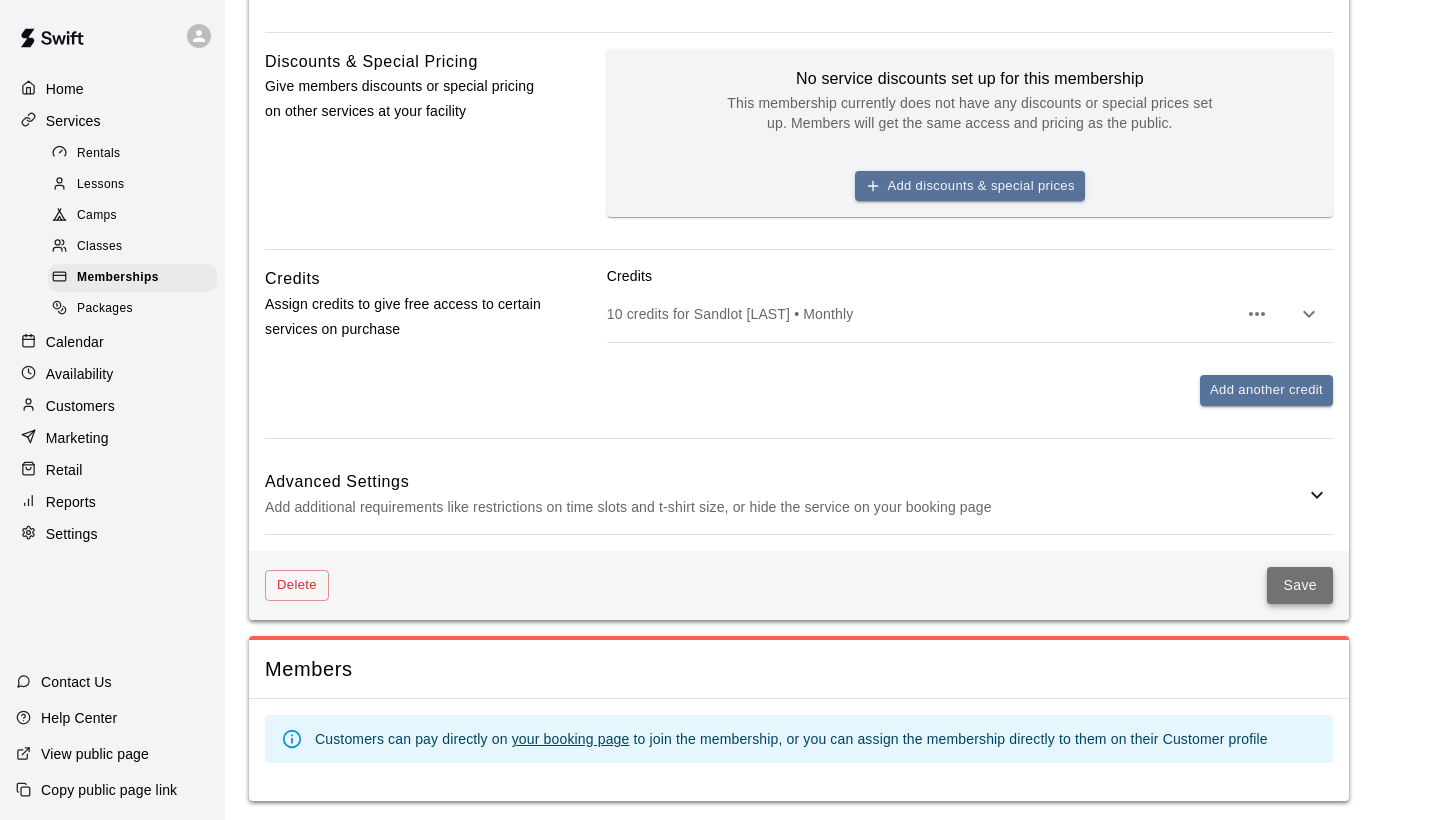 click on "Save" at bounding box center [1300, 585] 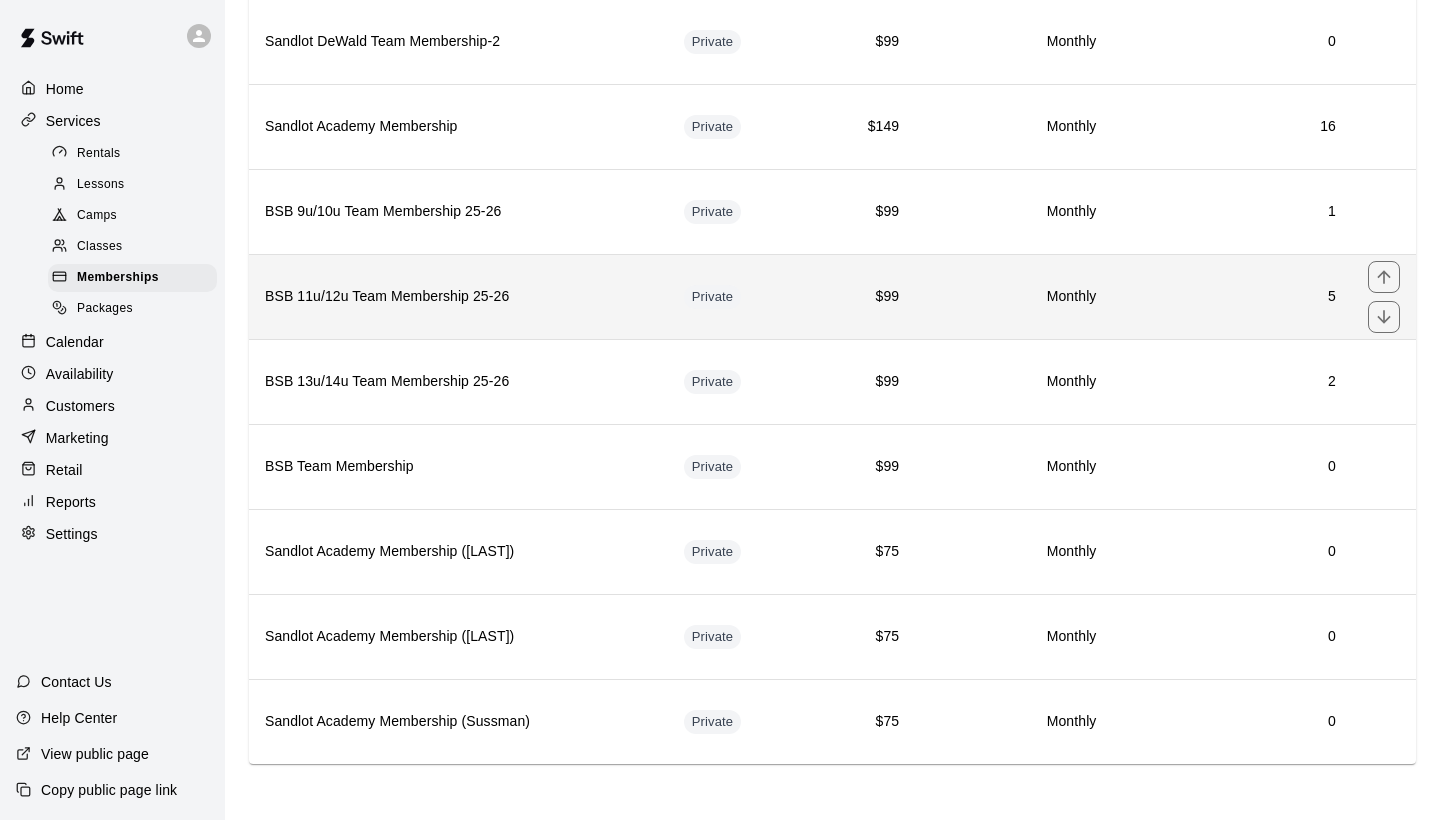 scroll, scrollTop: 1558, scrollLeft: 0, axis: vertical 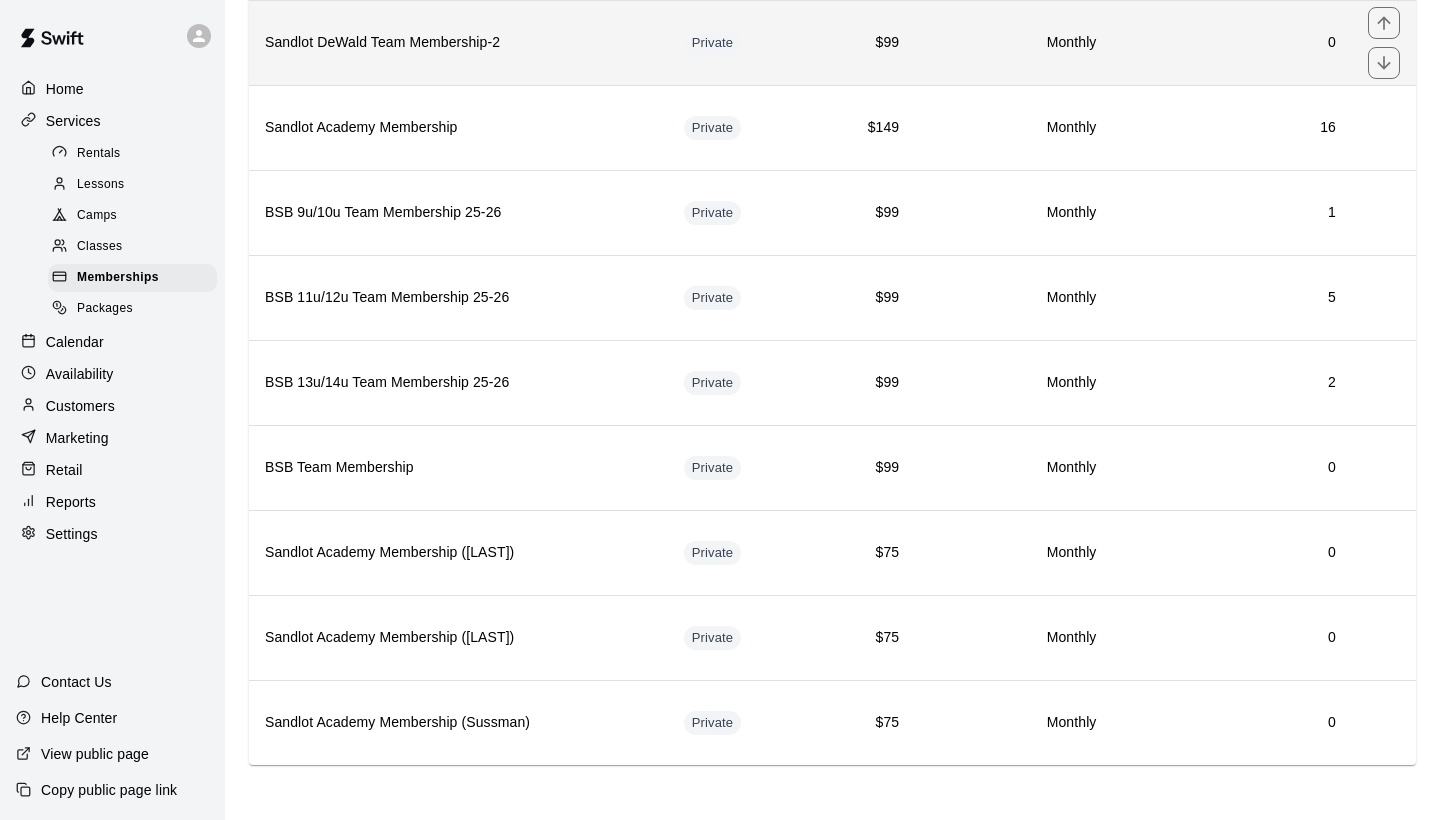 click on "0" at bounding box center [1232, 42] 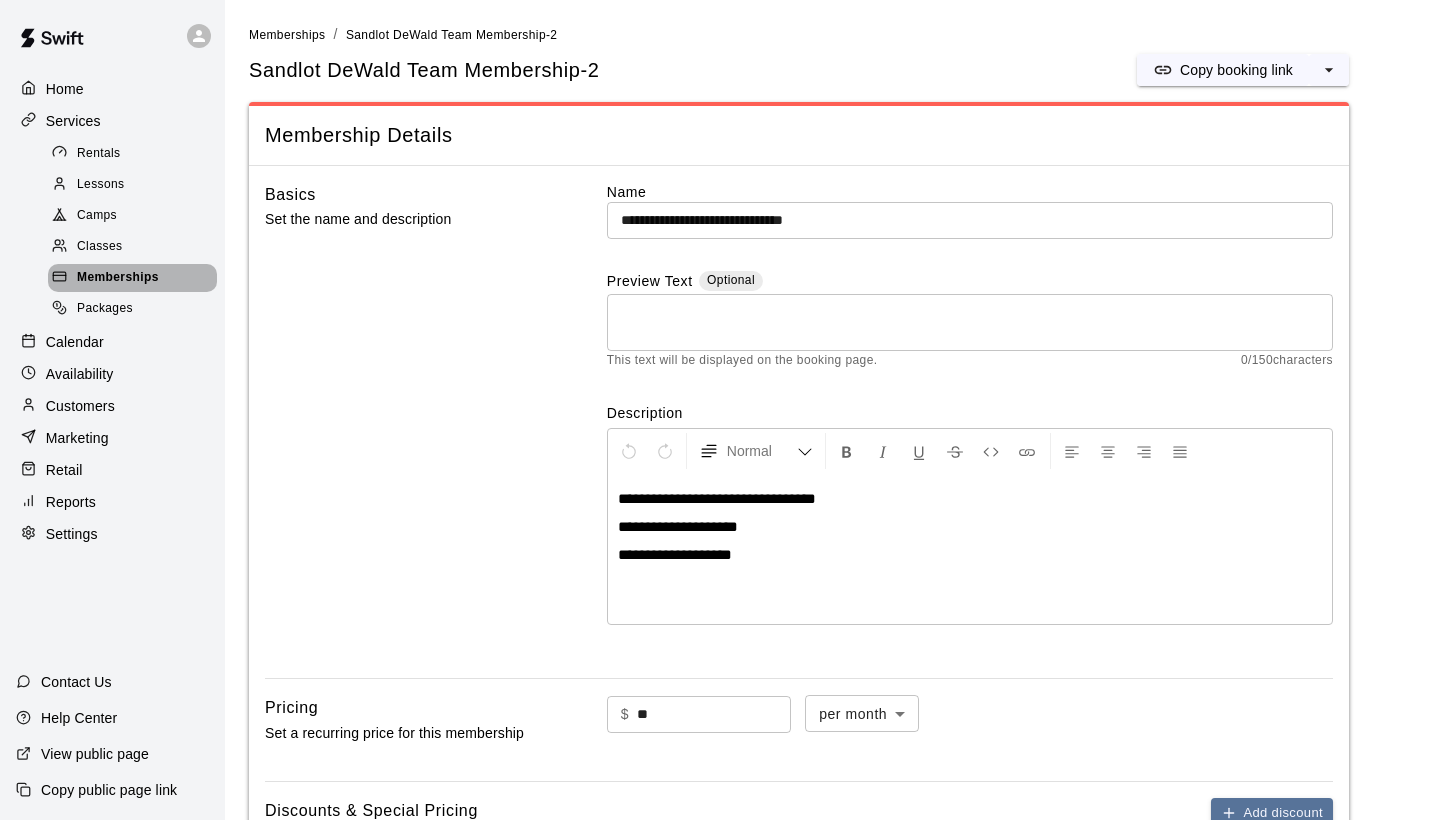 click on "Memberships" at bounding box center [118, 278] 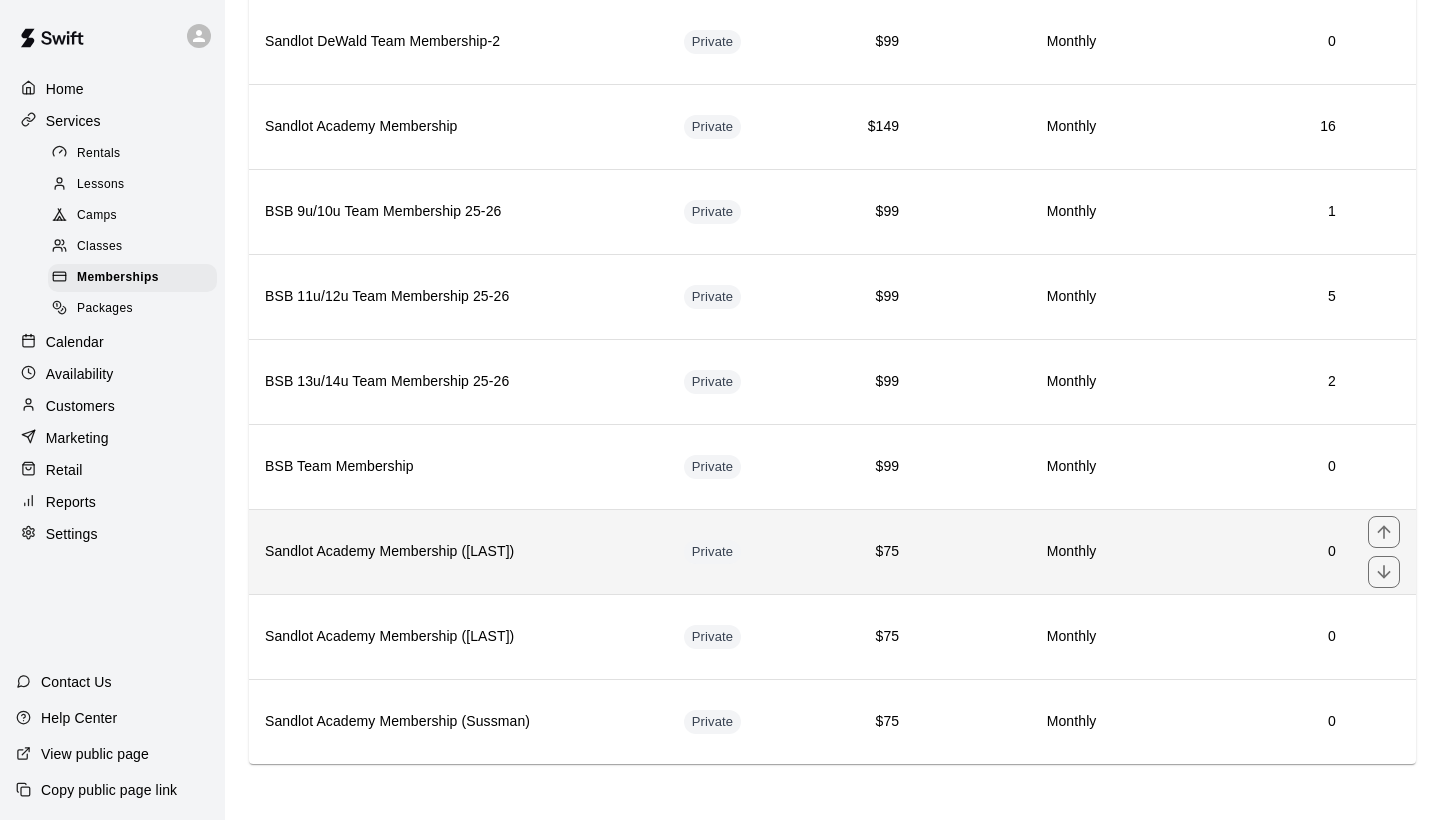 scroll, scrollTop: 1558, scrollLeft: 0, axis: vertical 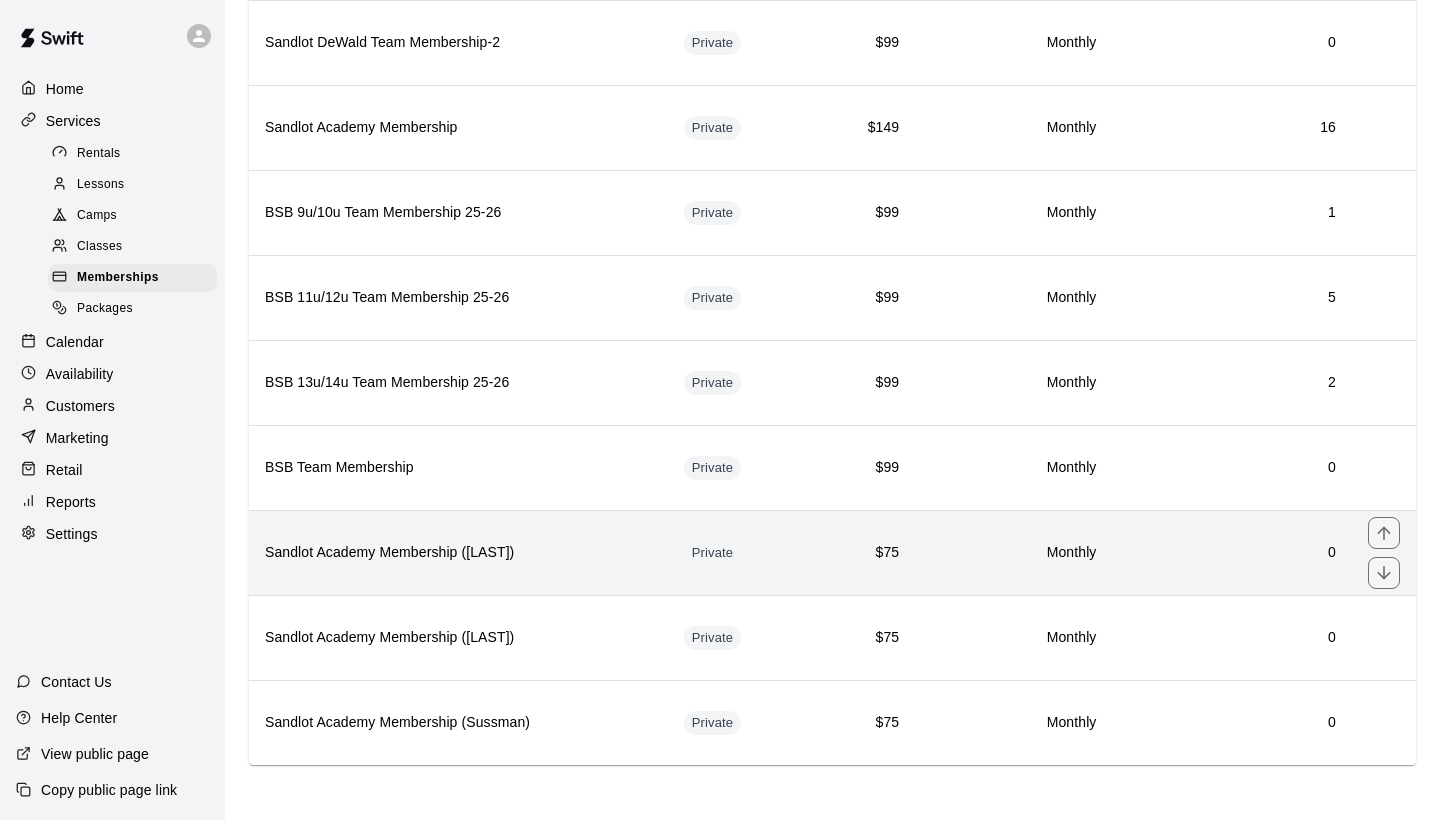 click on "Sandlot Academy Membership ([LAST])" at bounding box center [458, 553] 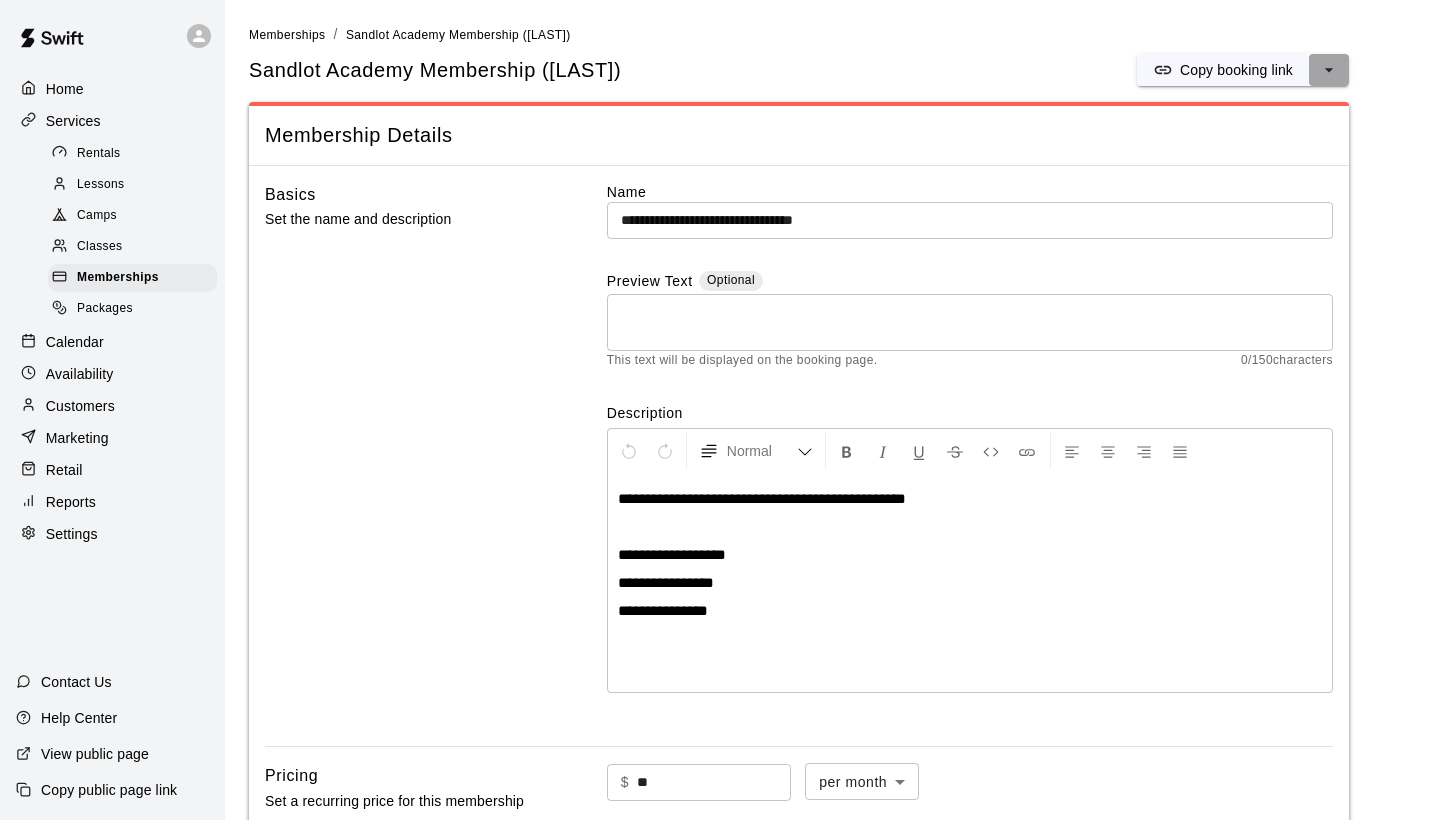 click 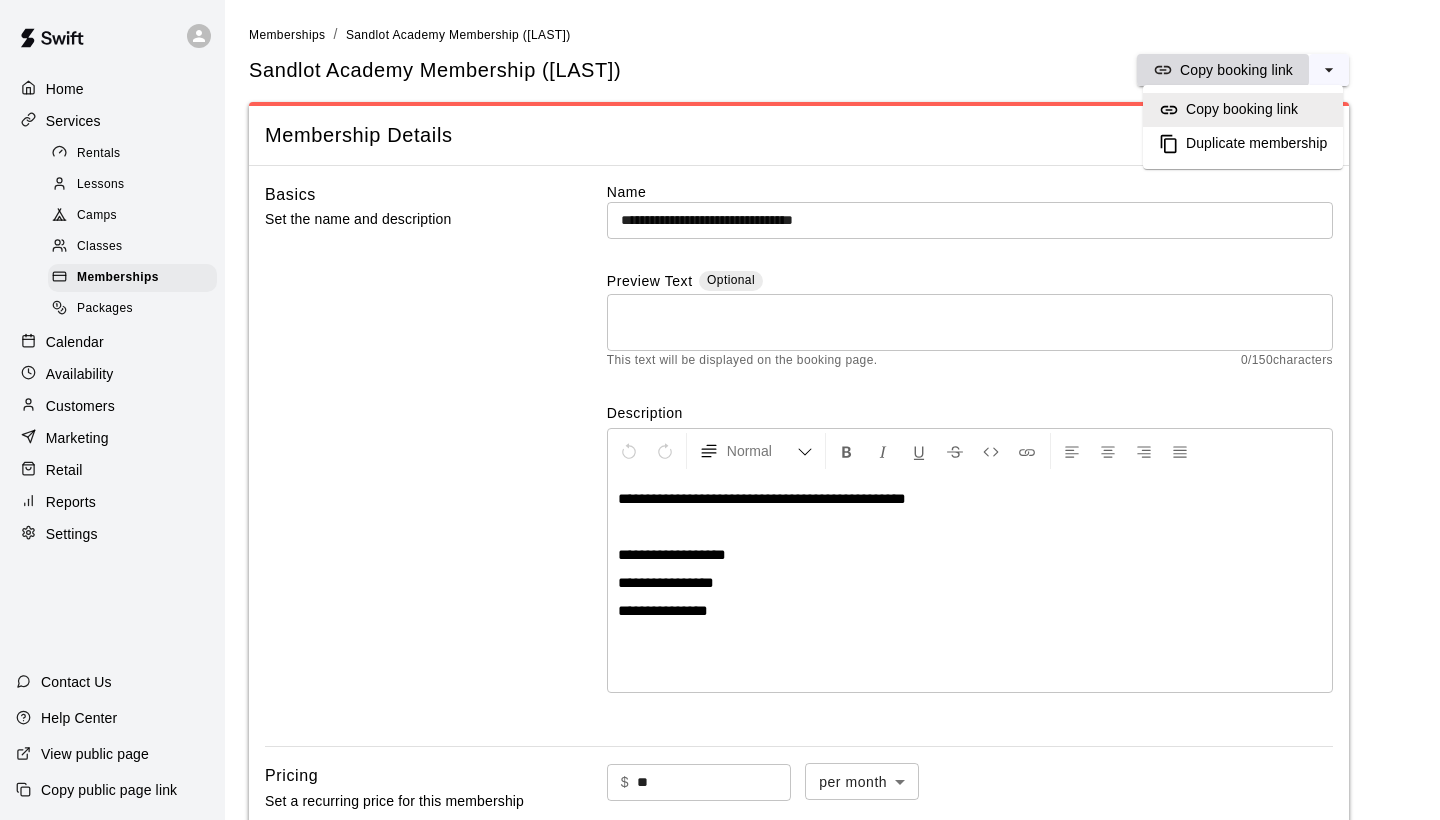 click on "Copy booking link" at bounding box center (1236, 70) 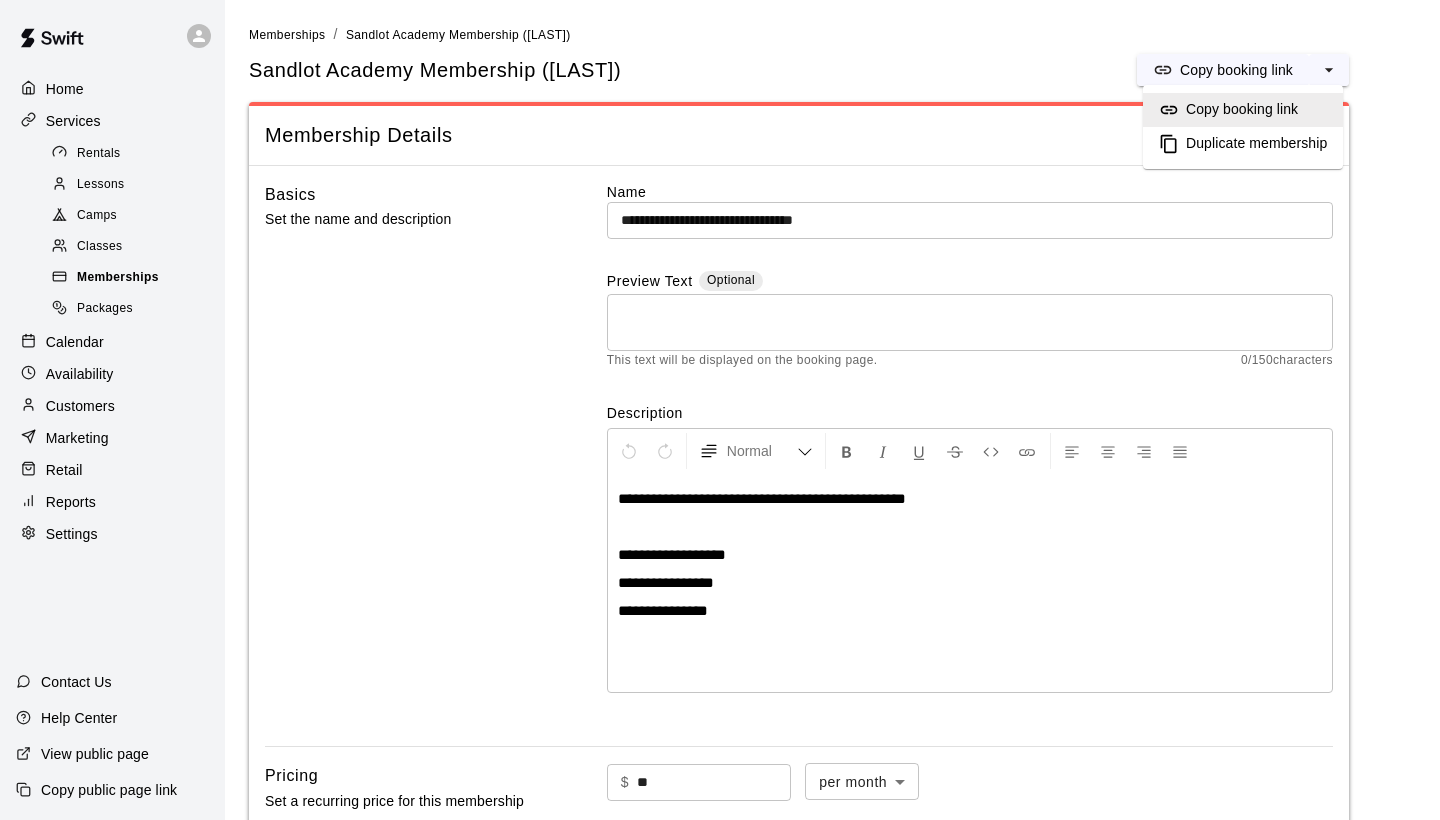 click on "Memberships" at bounding box center (118, 278) 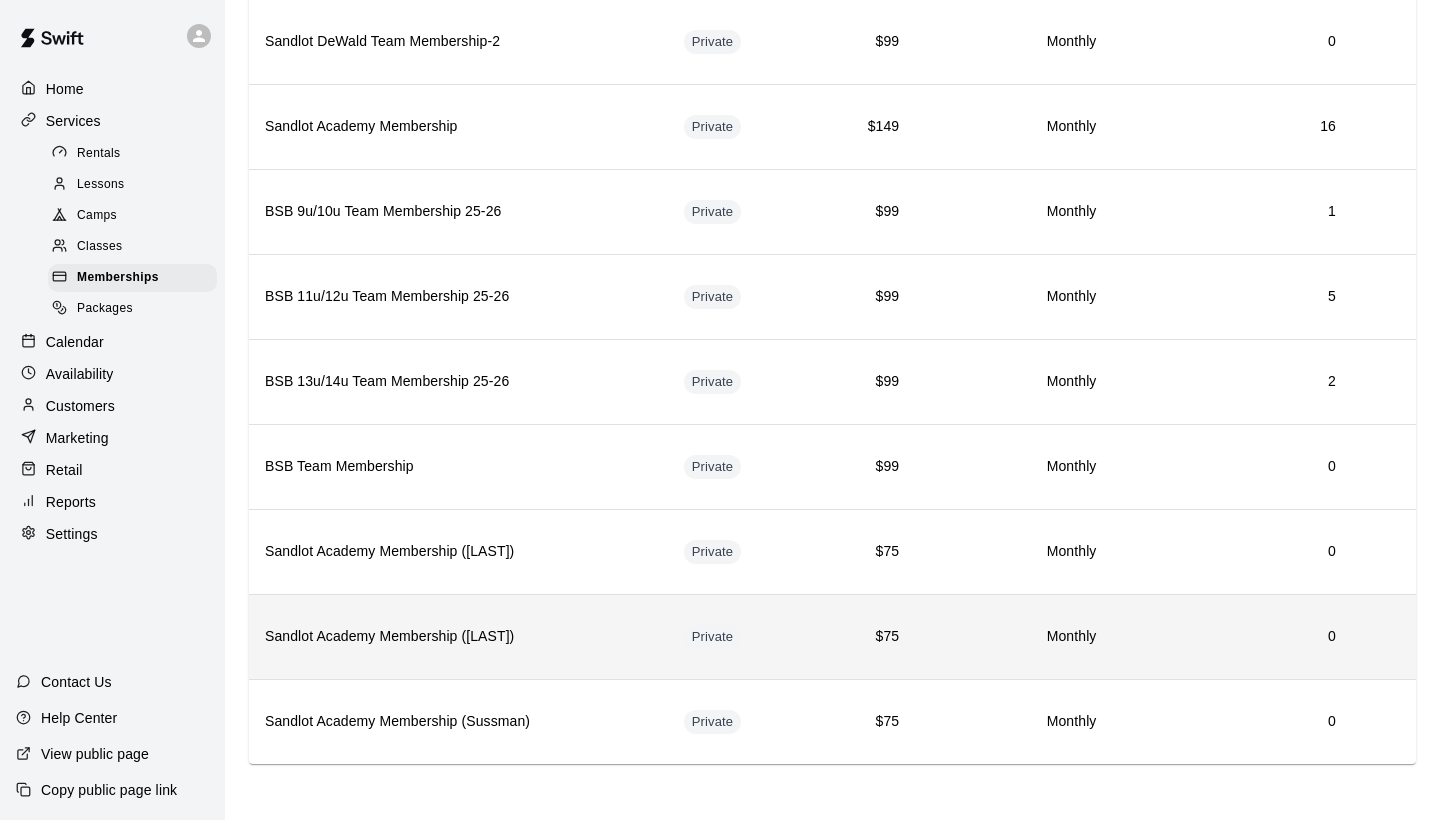 scroll, scrollTop: 1558, scrollLeft: 0, axis: vertical 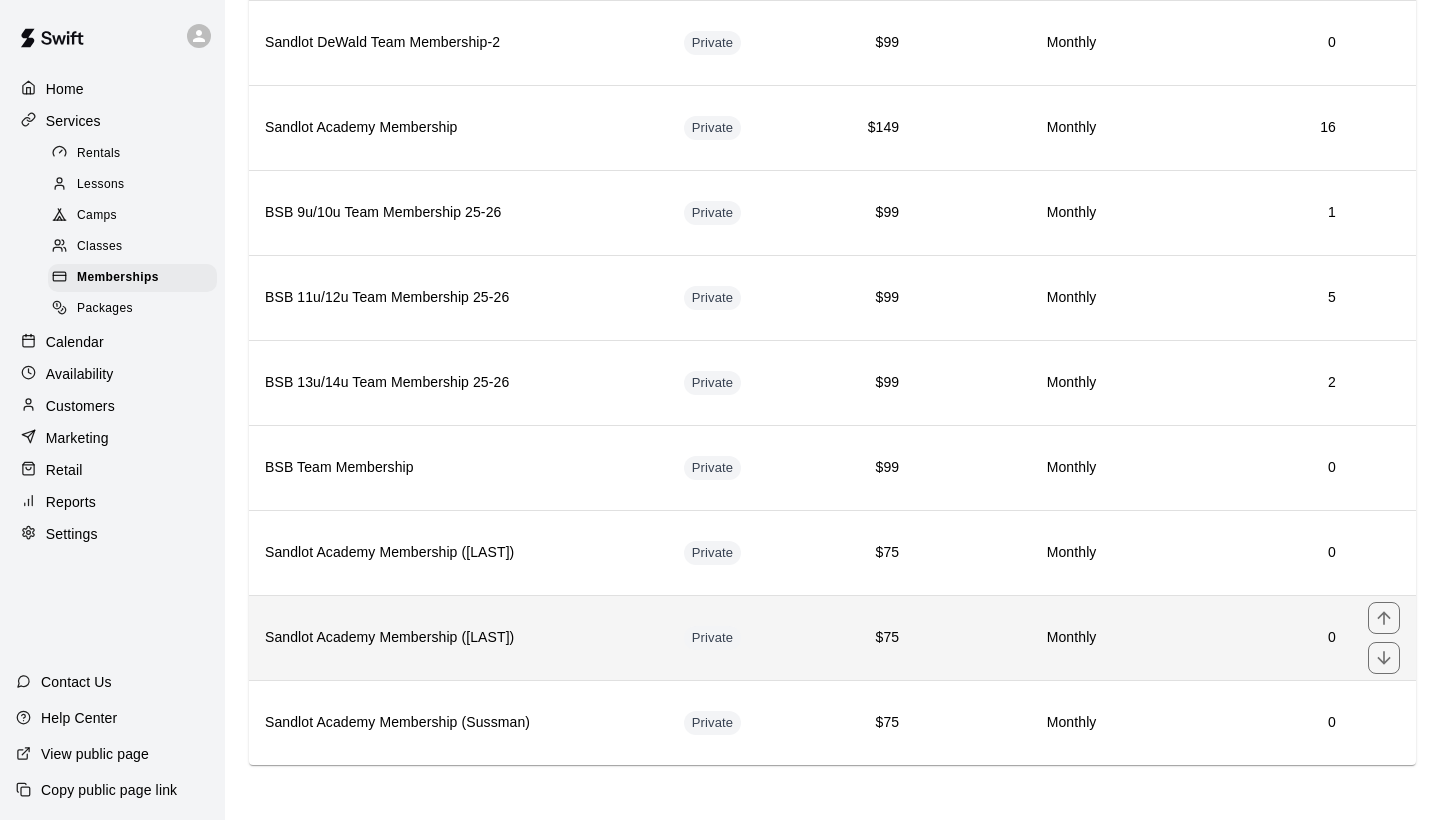 click on "Sandlot Academy Membership ([LAST])" at bounding box center (458, 638) 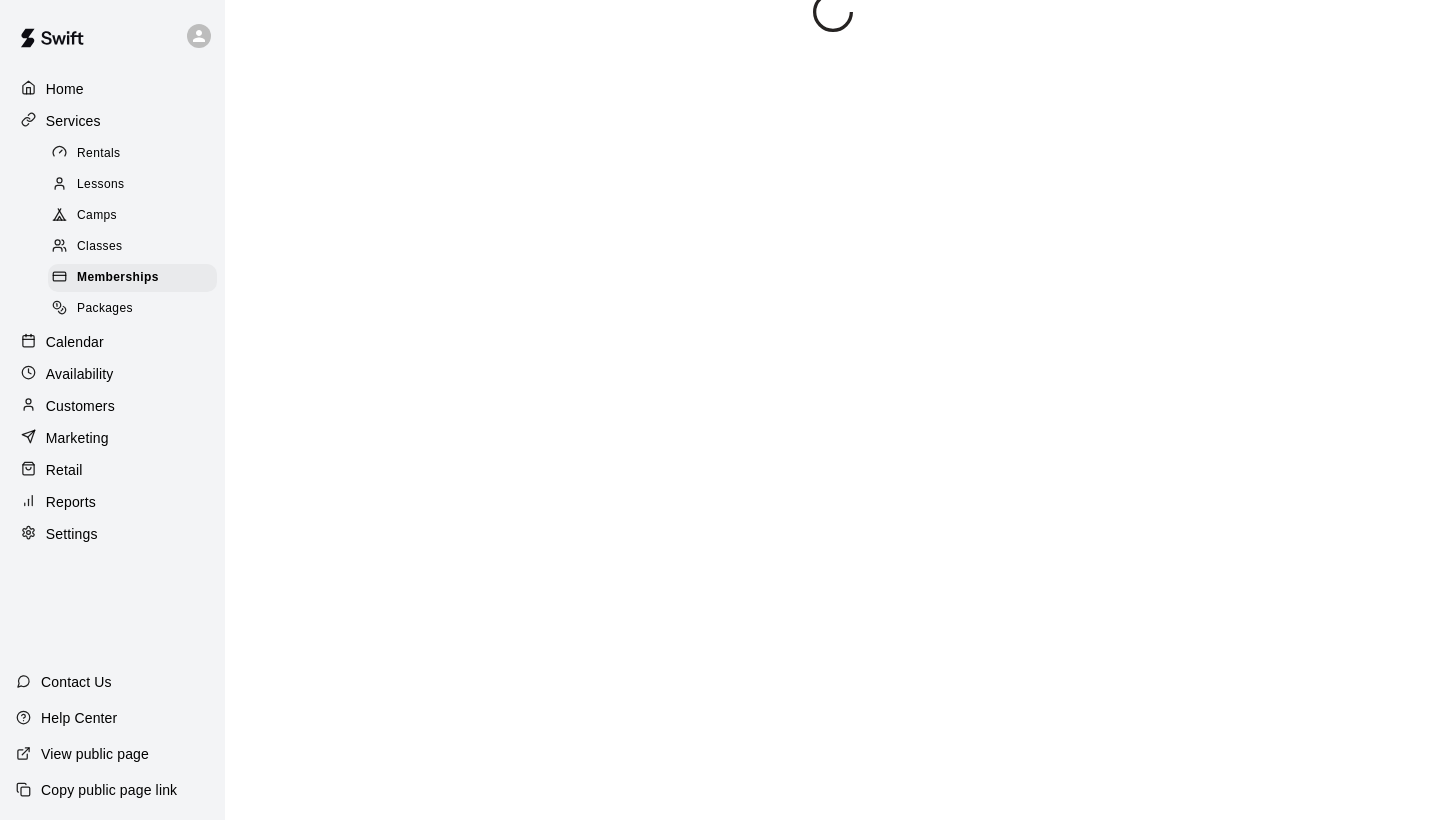 scroll, scrollTop: 0, scrollLeft: 0, axis: both 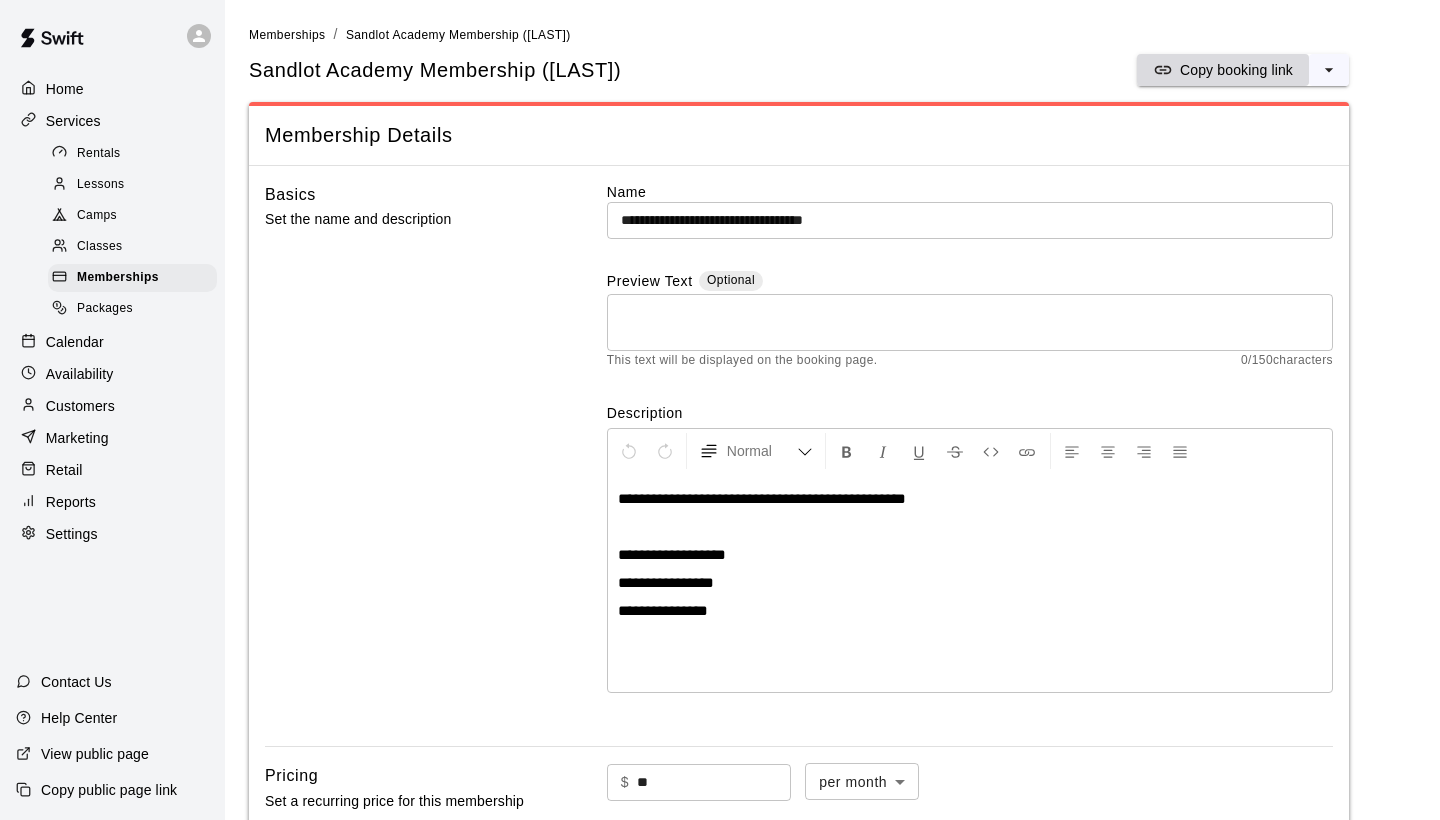 click on "Copy booking link" at bounding box center [1236, 70] 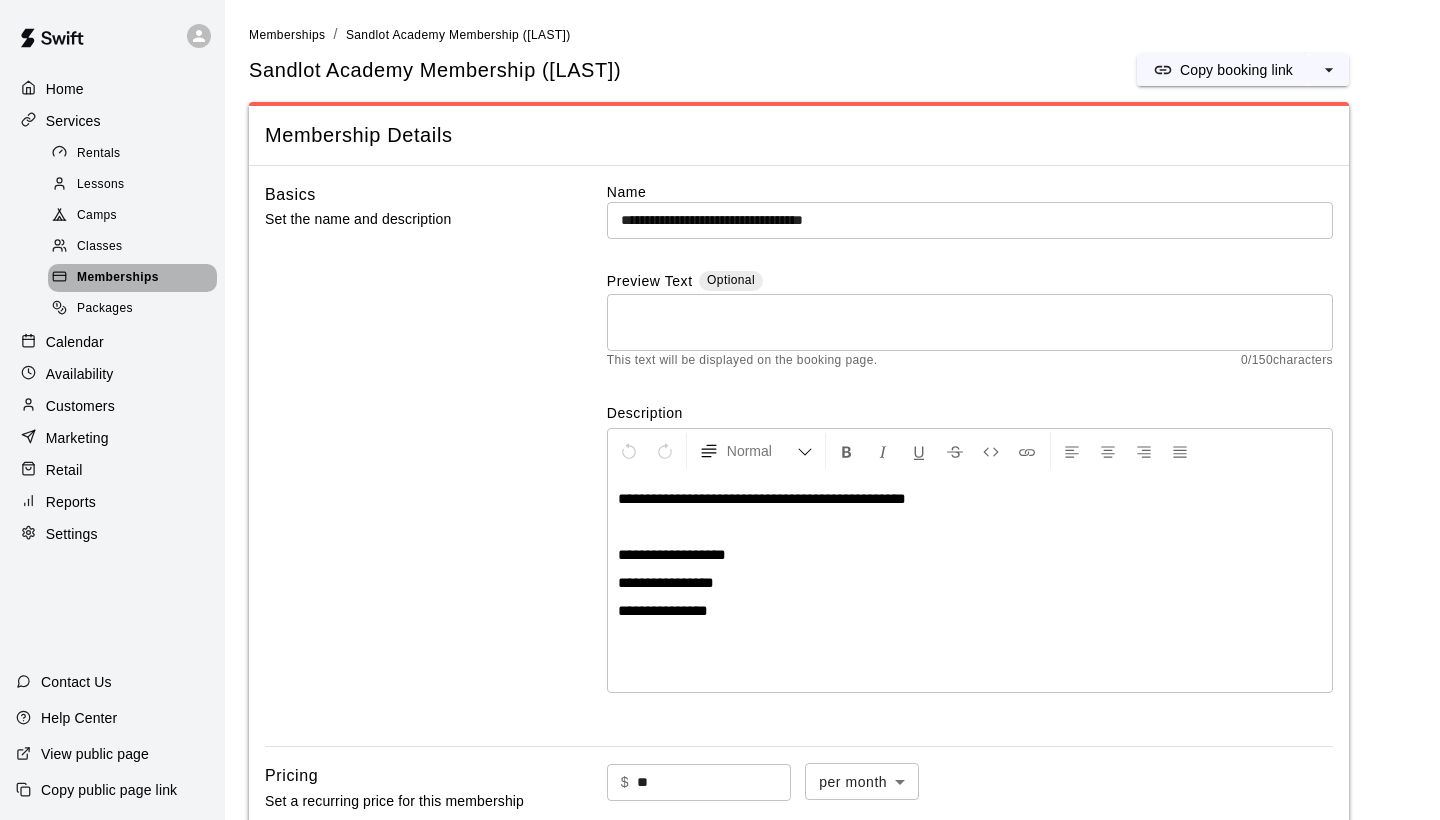 click on "Memberships" at bounding box center (118, 278) 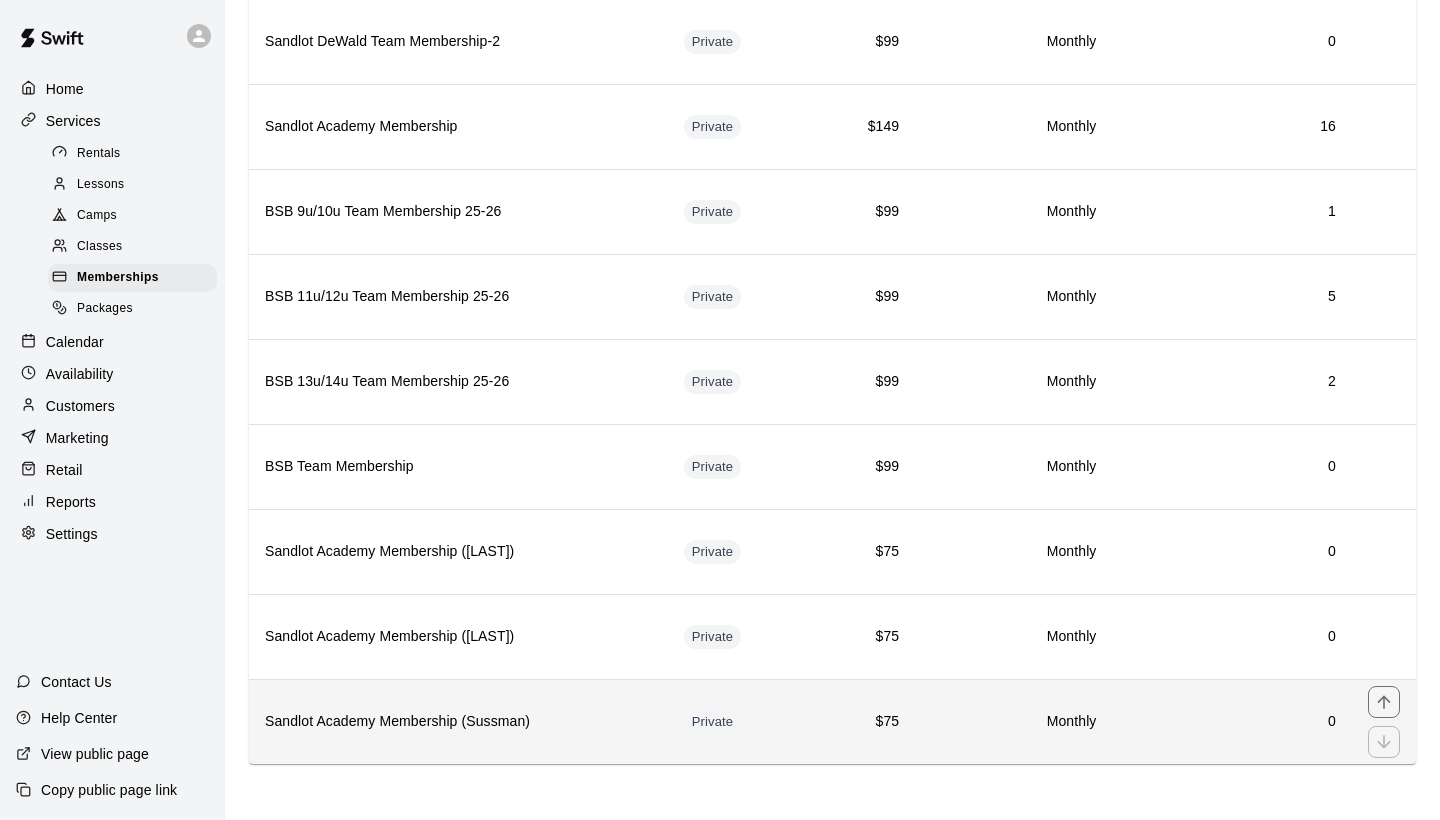 scroll, scrollTop: 1558, scrollLeft: 0, axis: vertical 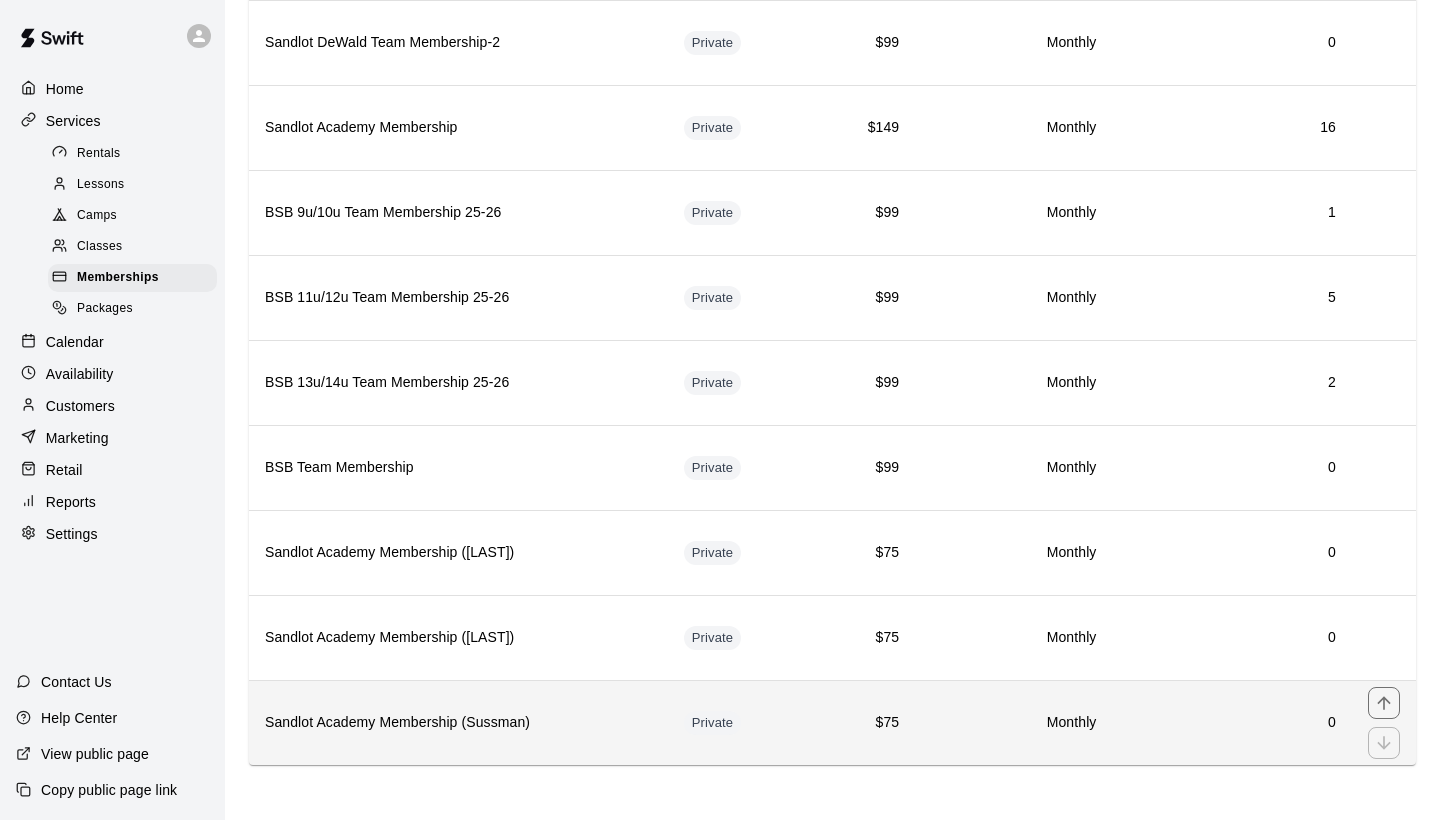click on "Sandlot Academy Membership (Sussman)" at bounding box center (458, 723) 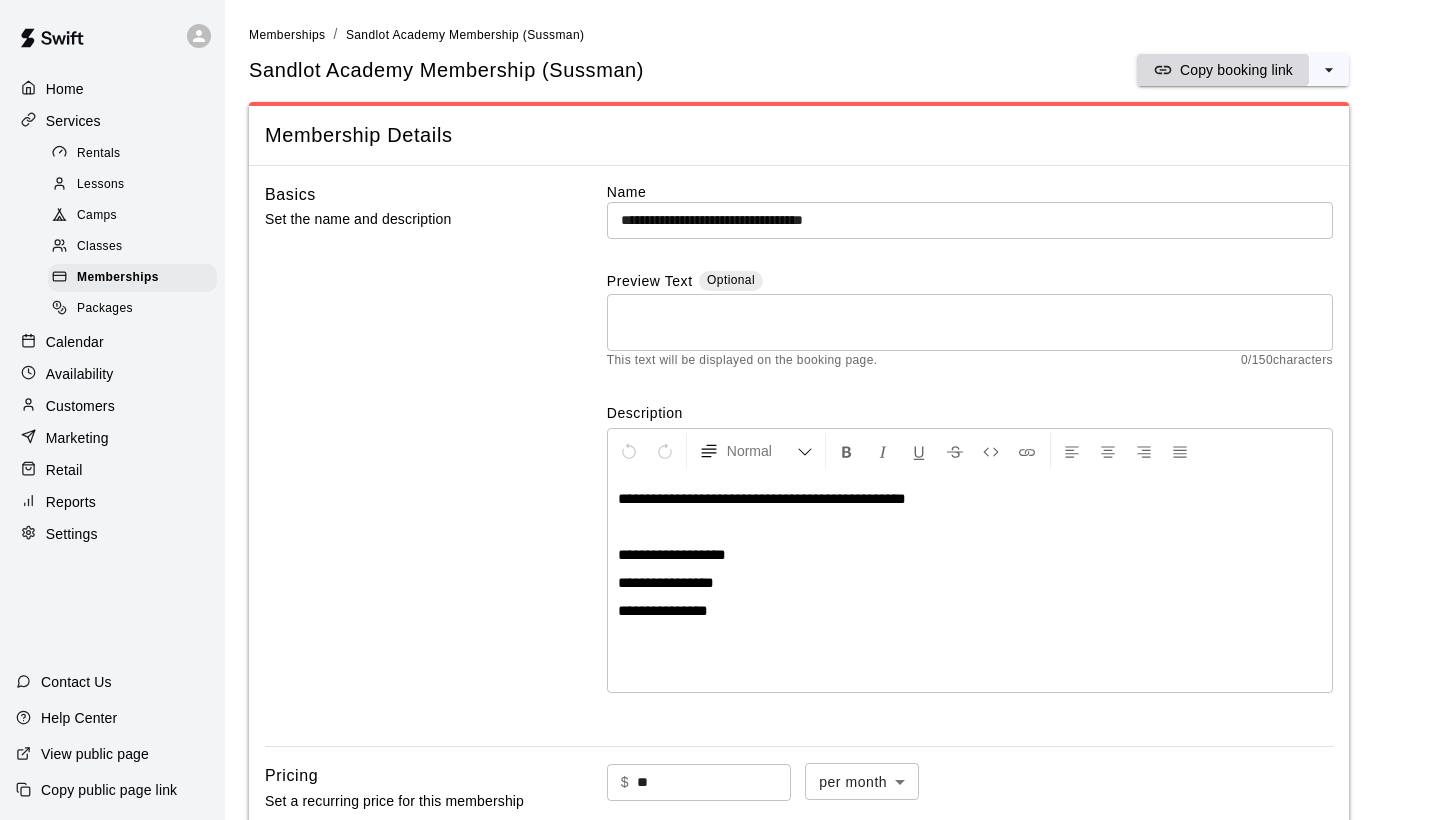 click on "Copy booking link" at bounding box center (1236, 70) 